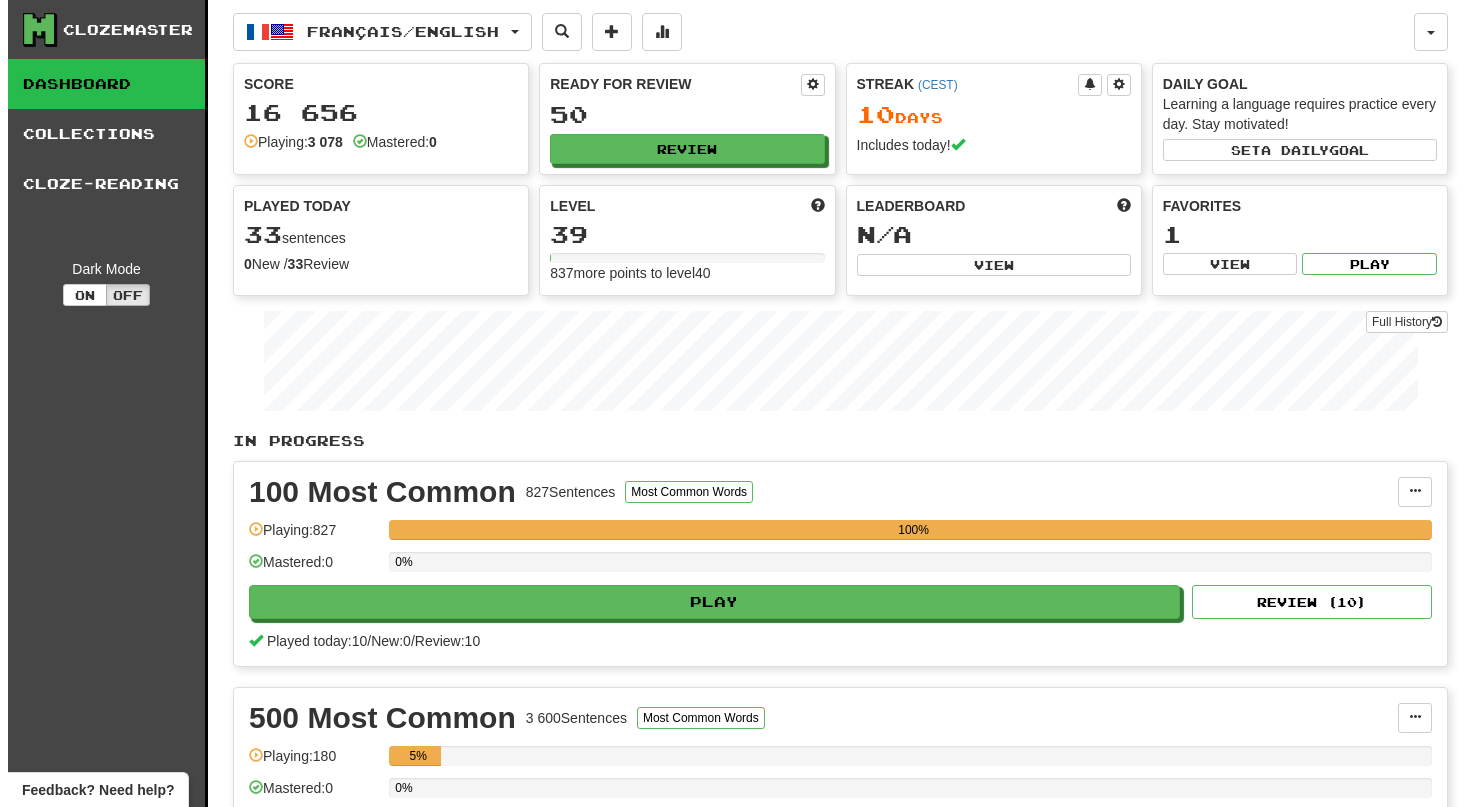 scroll, scrollTop: 0, scrollLeft: 0, axis: both 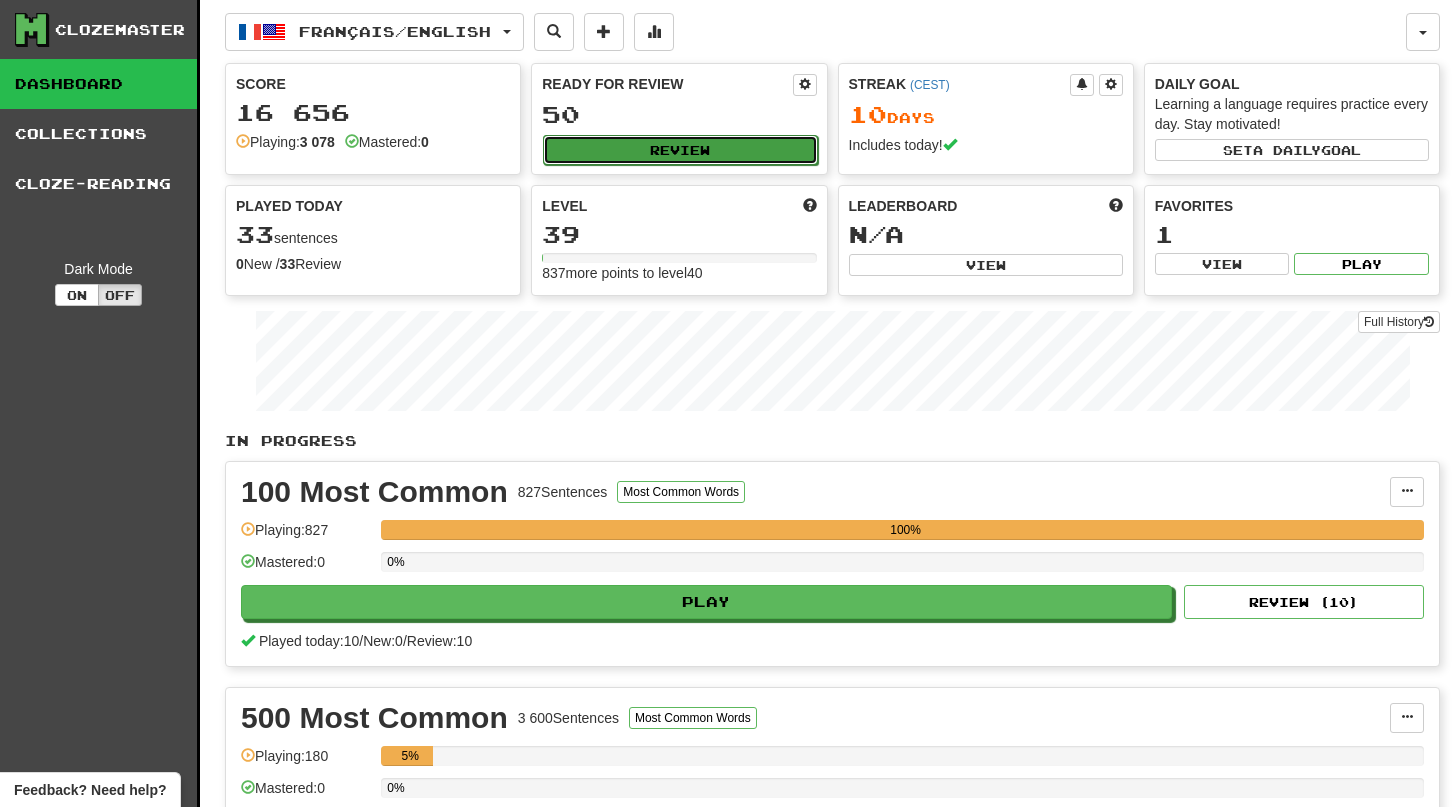 click on "Review" at bounding box center (680, 150) 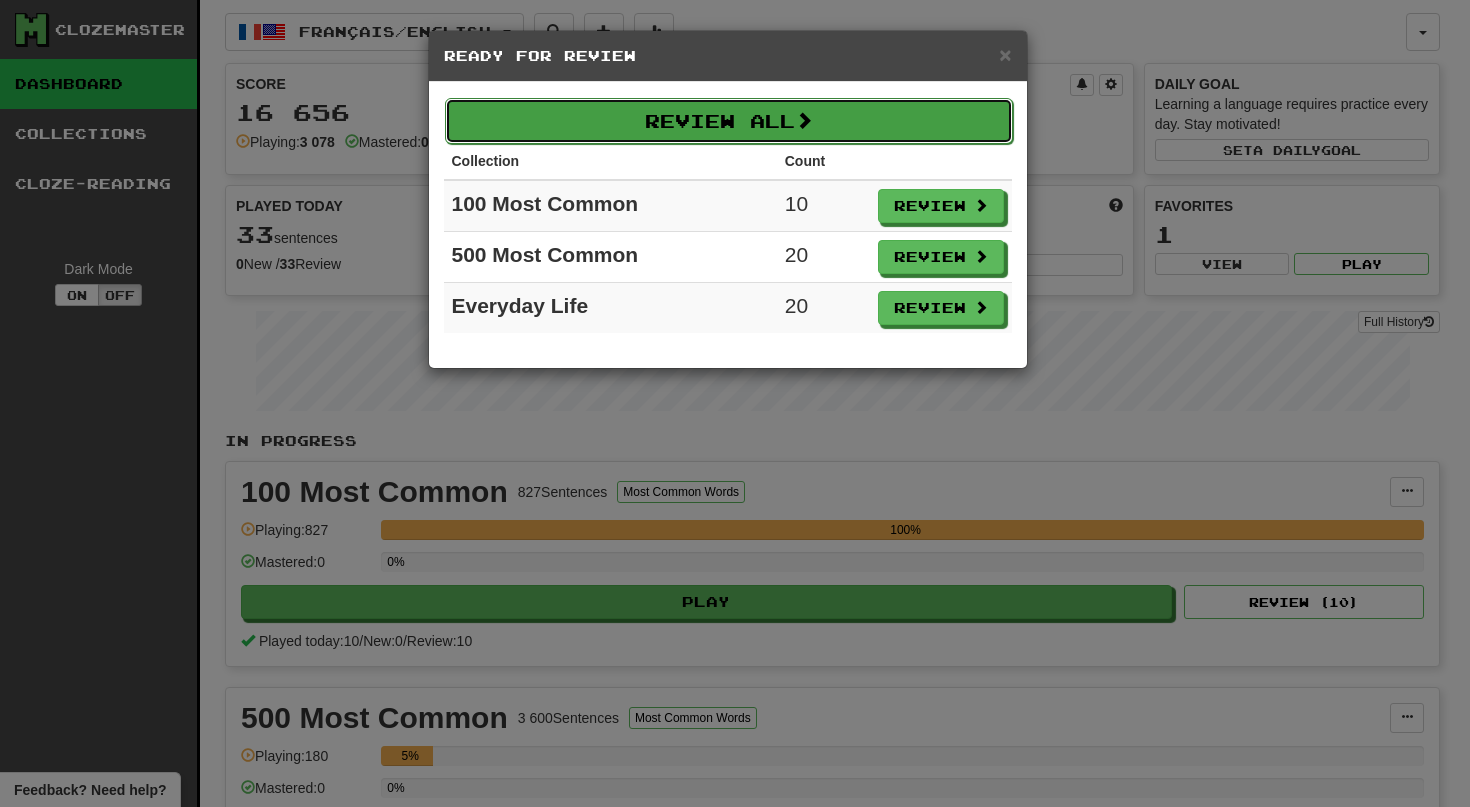 click on "Review All" at bounding box center (729, 121) 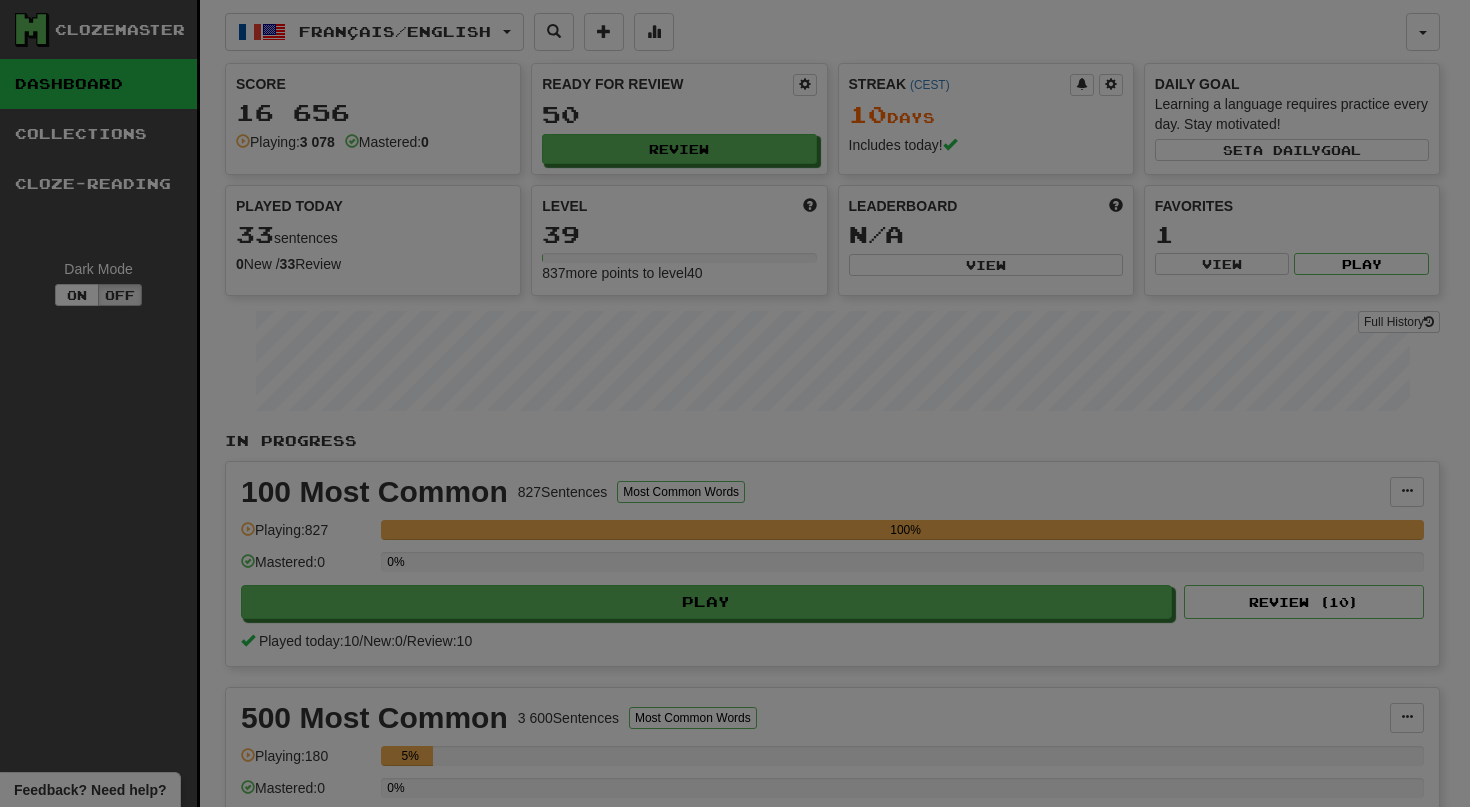 select on "**" 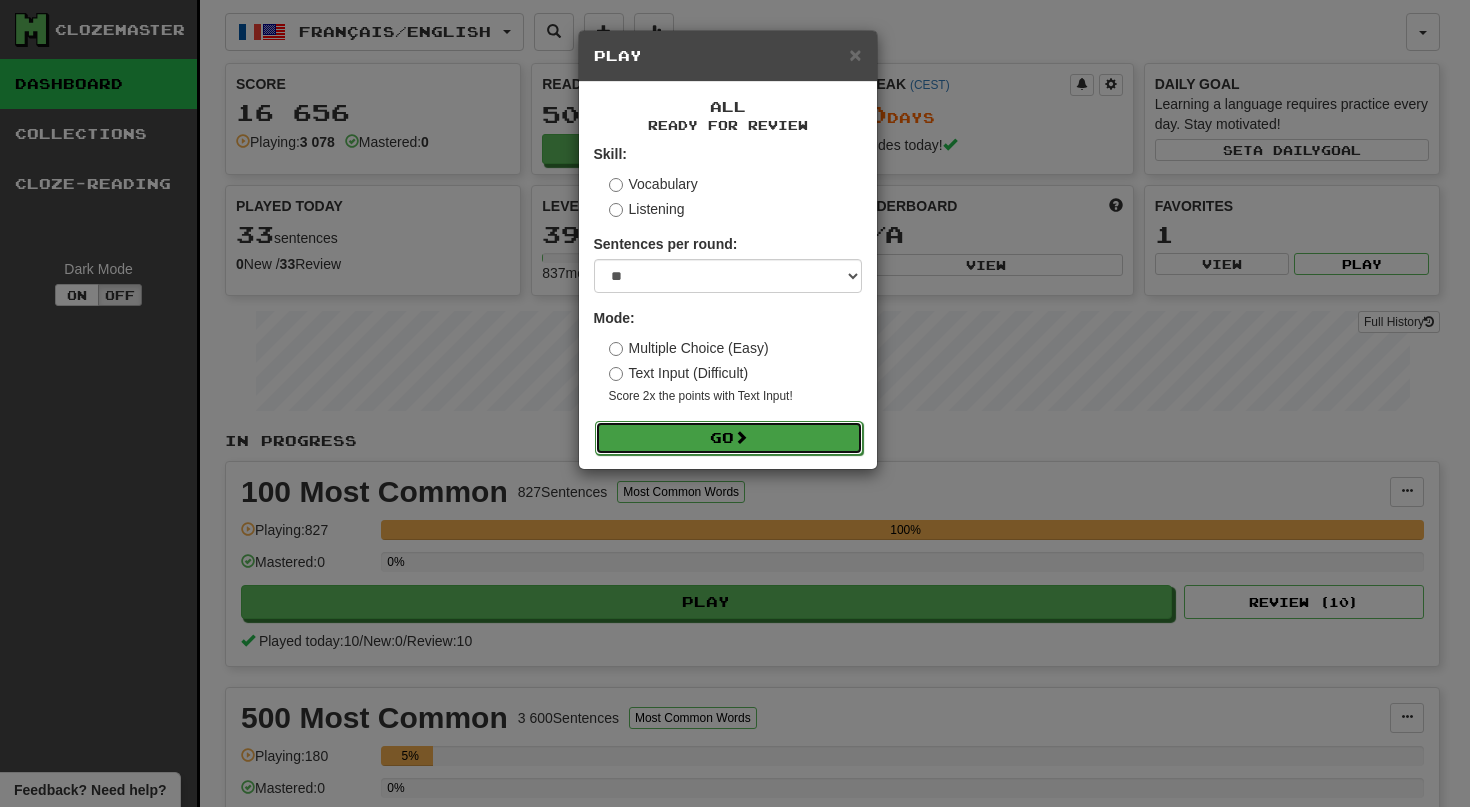 click on "Go" at bounding box center [729, 438] 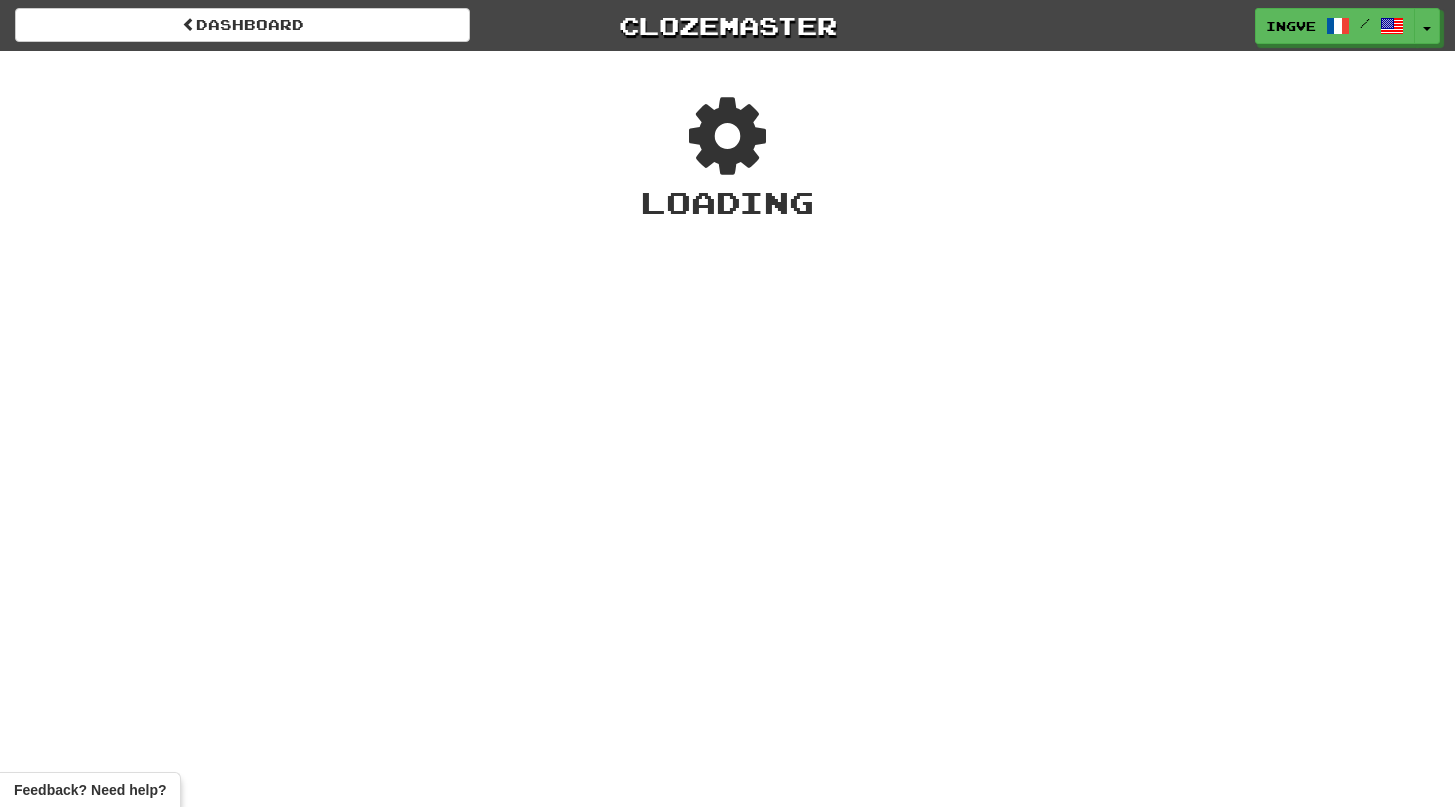 scroll, scrollTop: 0, scrollLeft: 0, axis: both 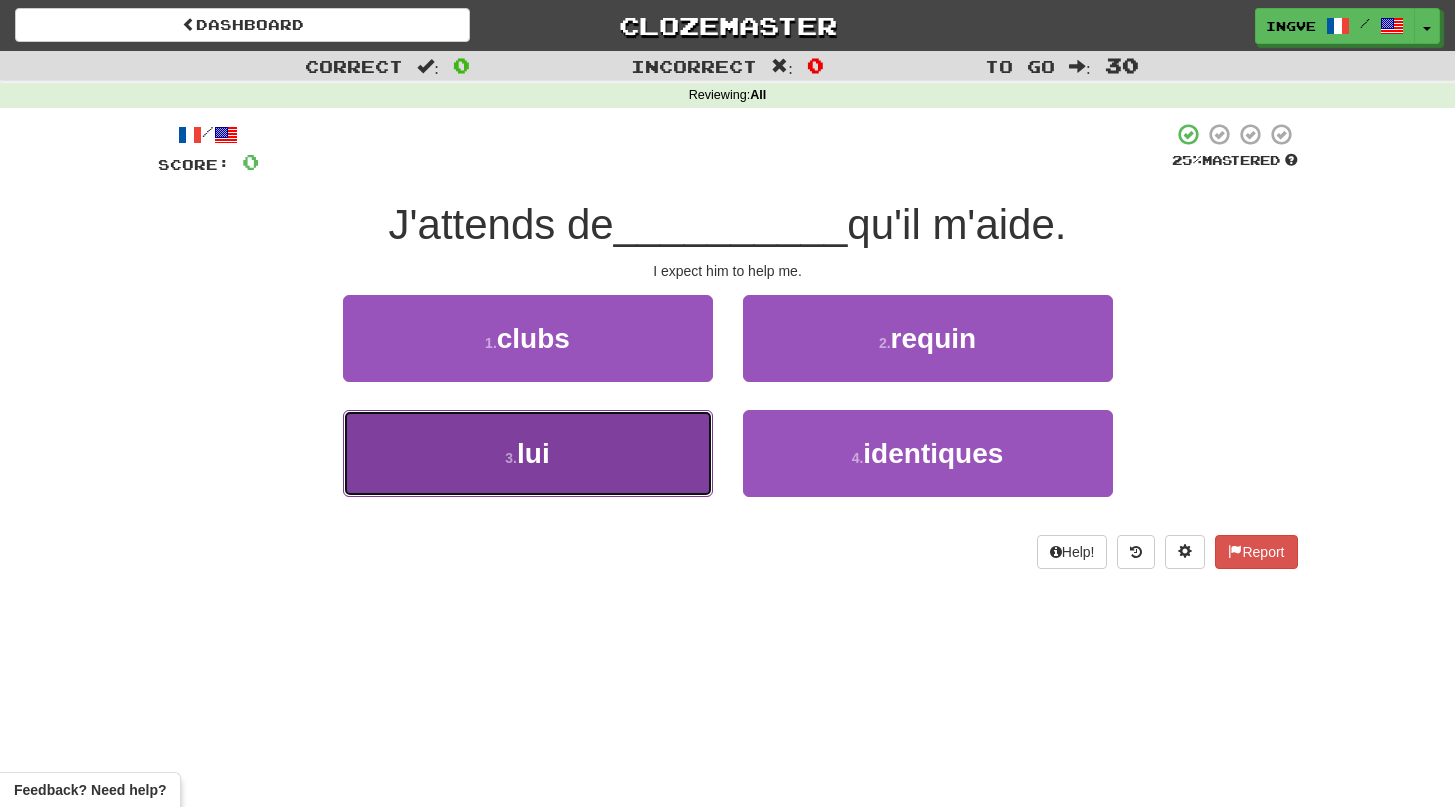 click on "3 .  lui" at bounding box center [528, 453] 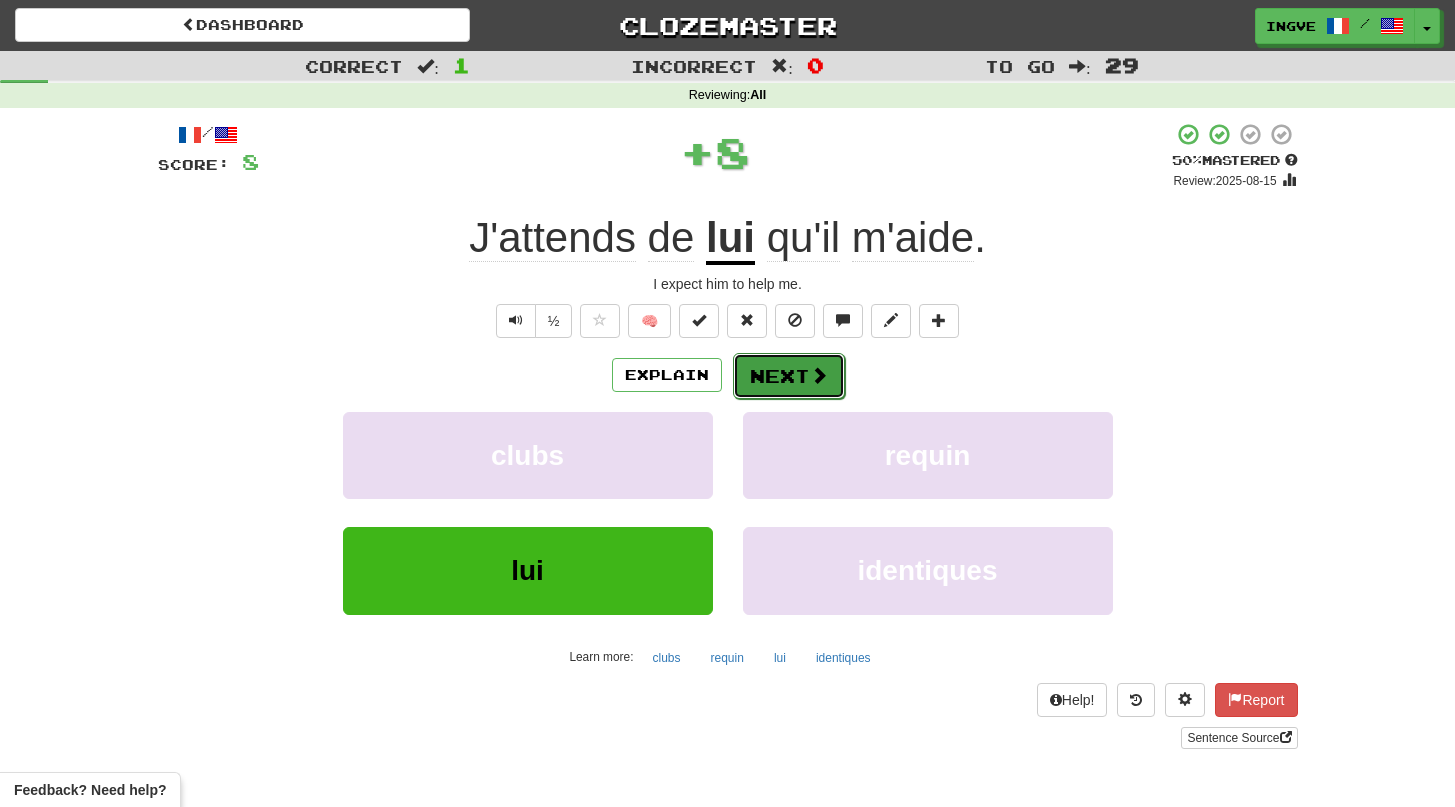 click on "Next" at bounding box center (789, 376) 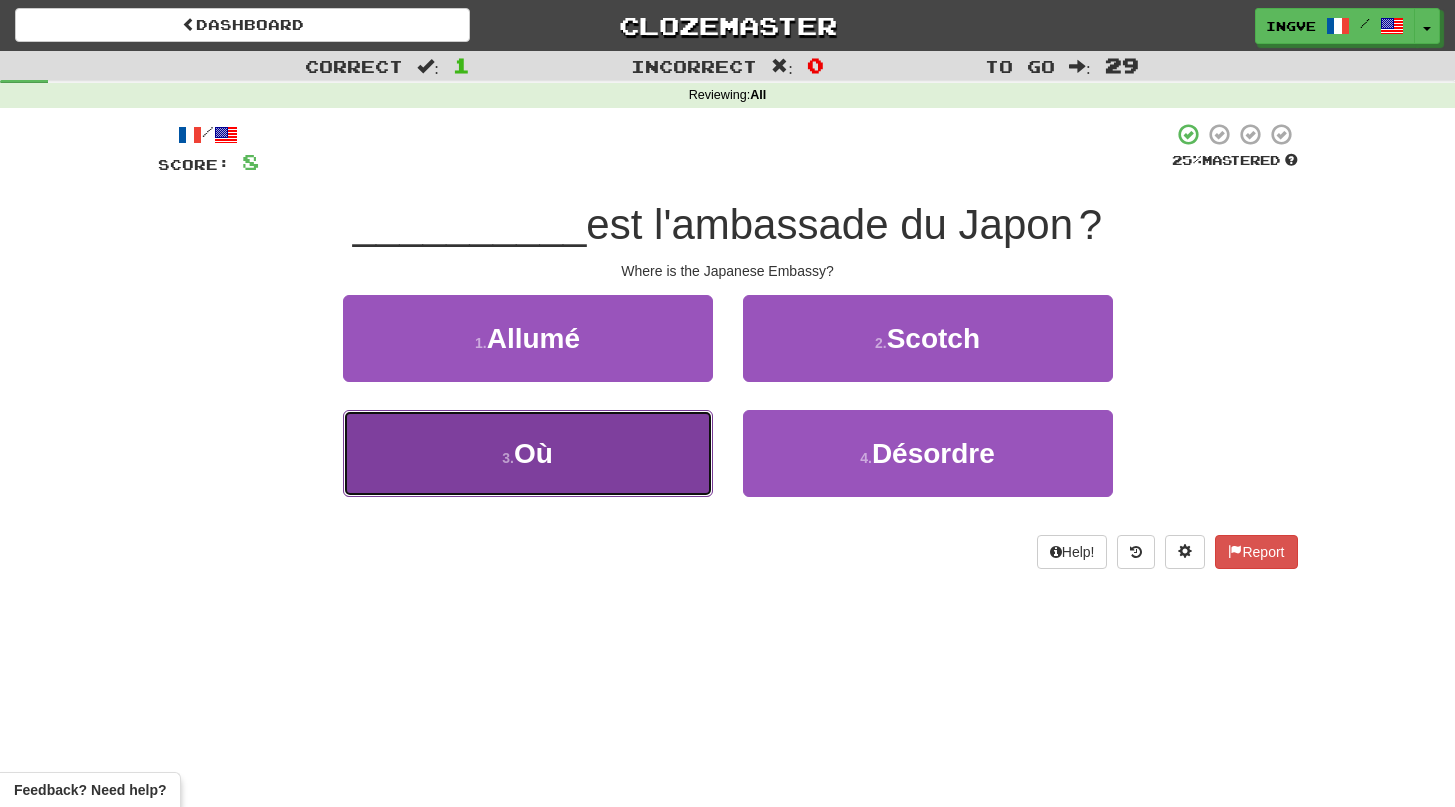click on "3 .  Où" at bounding box center [528, 453] 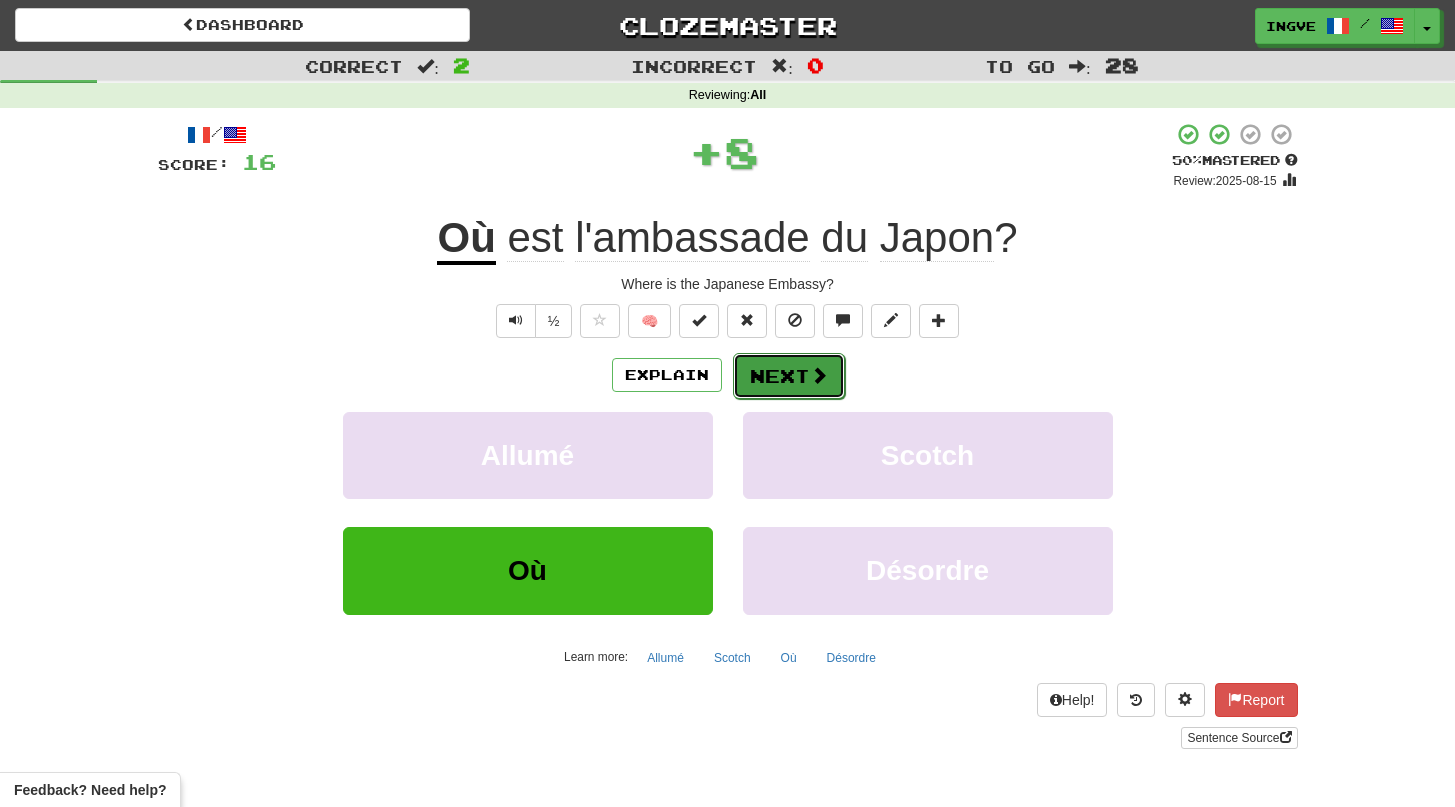 click on "Next" at bounding box center [789, 376] 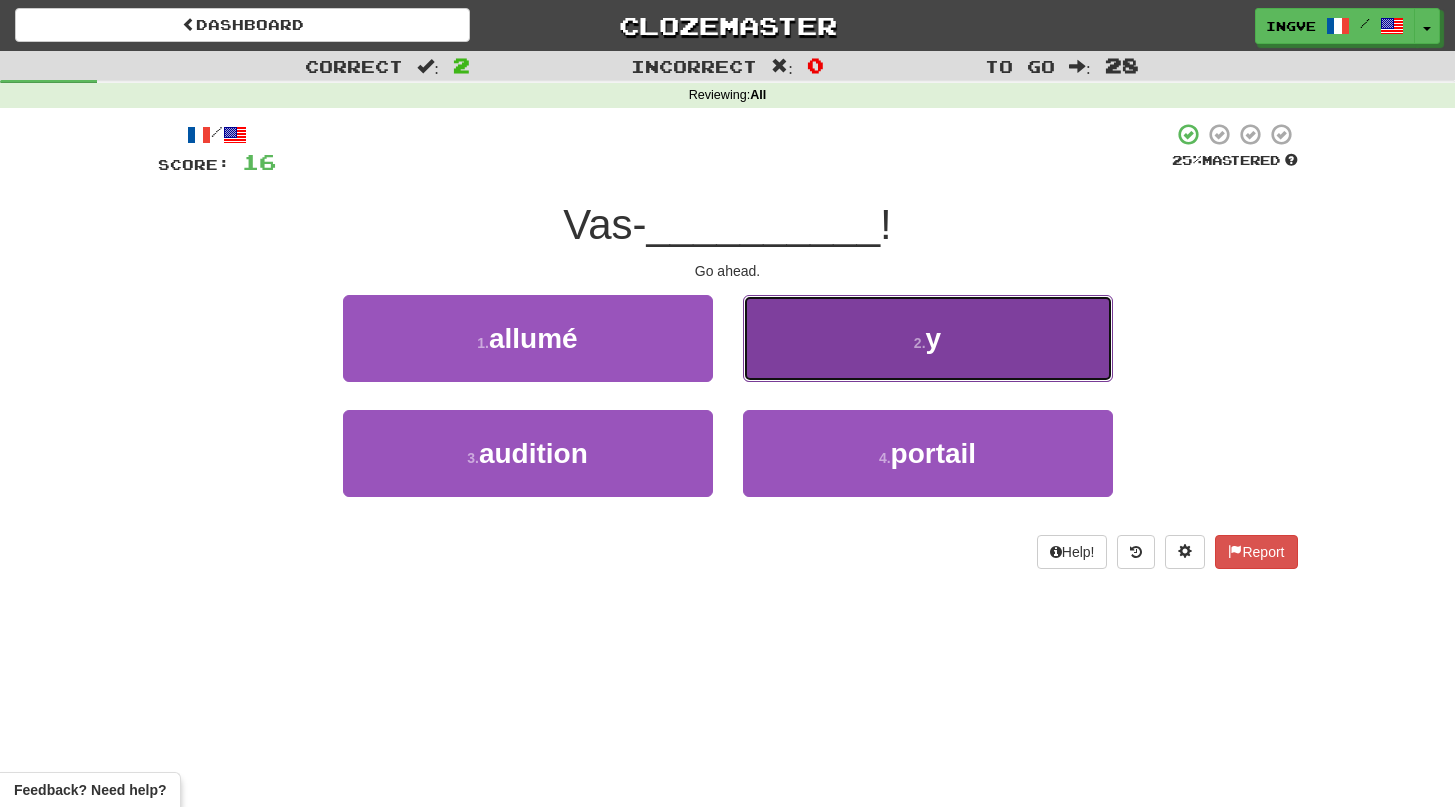 click on "2 .  y" at bounding box center (928, 338) 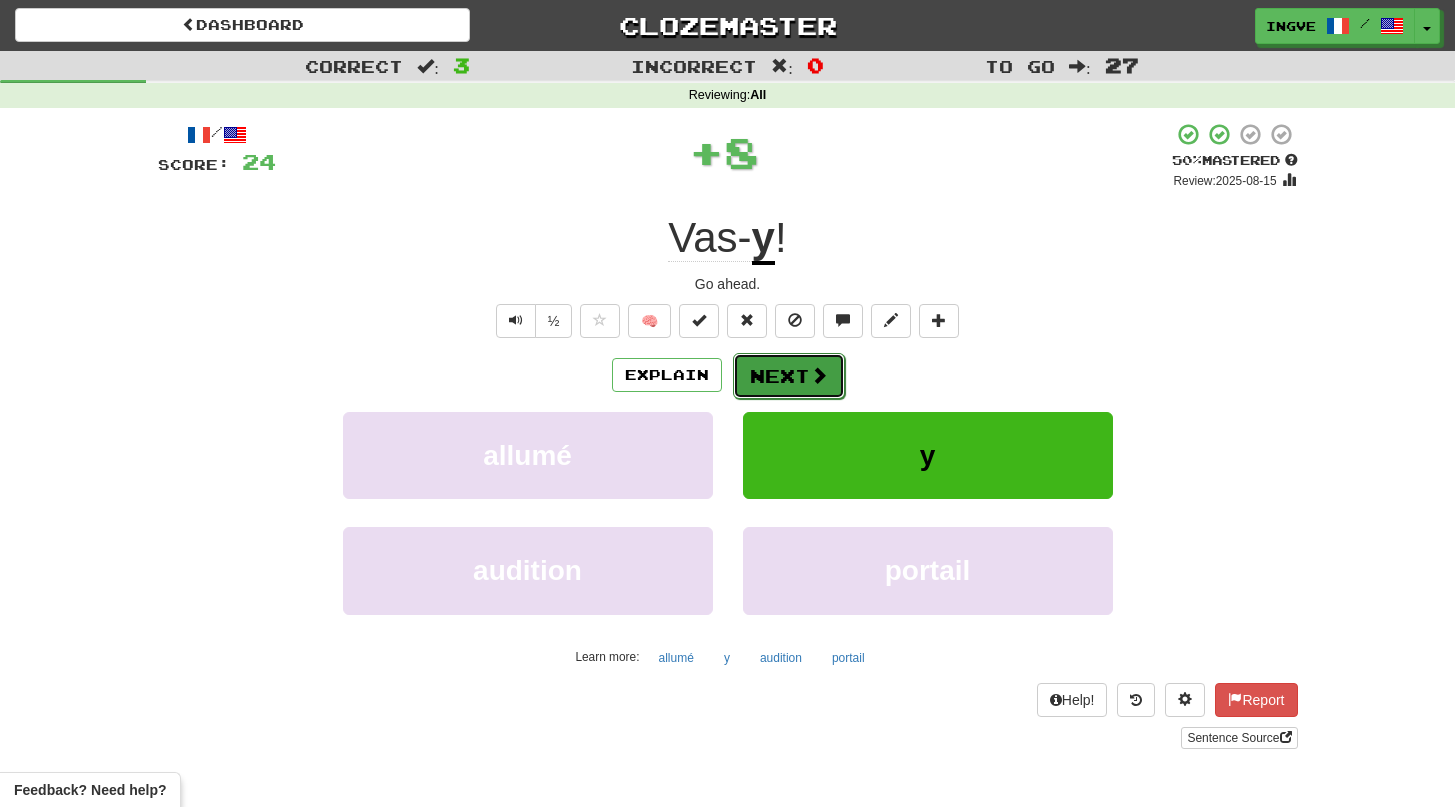 click on "Next" at bounding box center [789, 376] 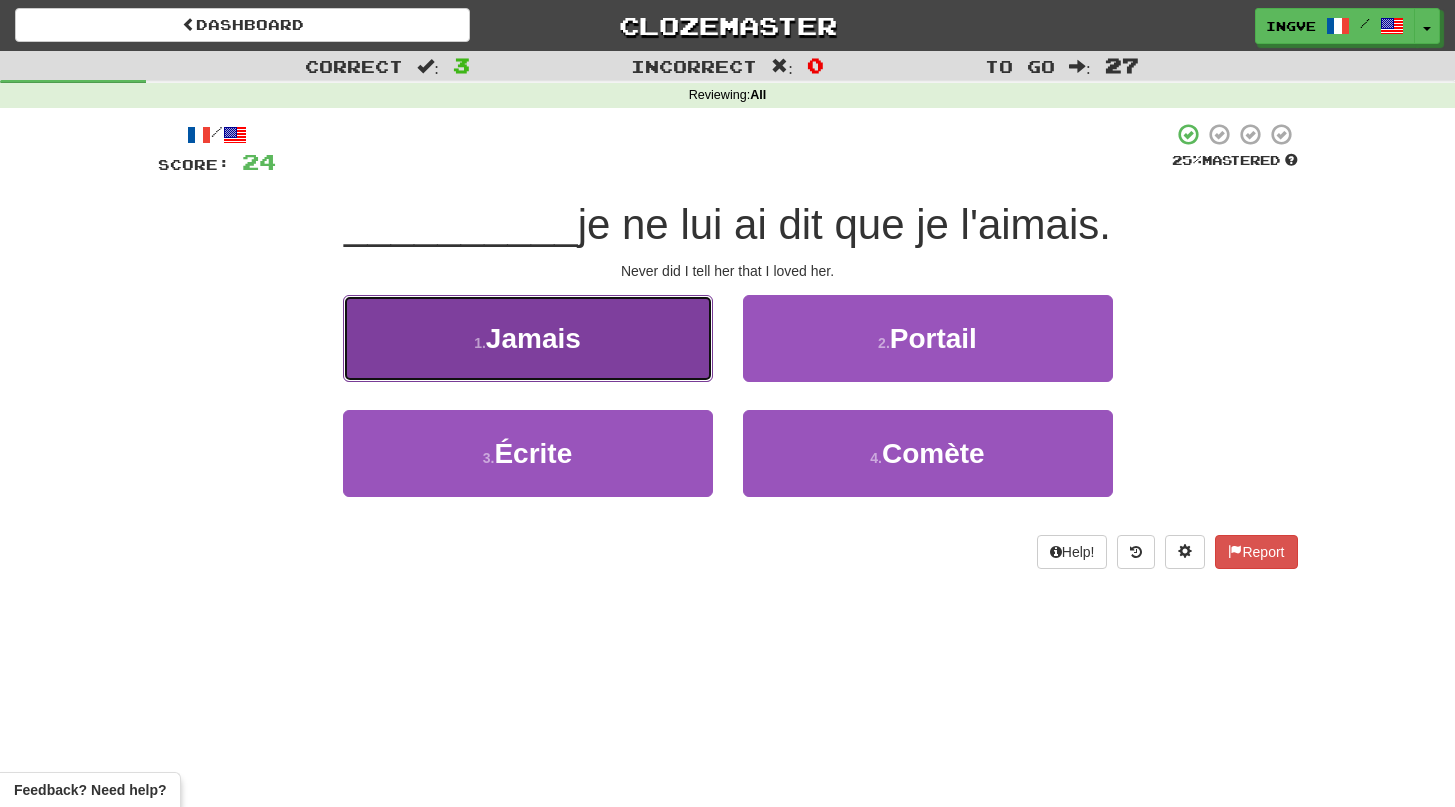 click on "1 .  Jamais" at bounding box center [528, 338] 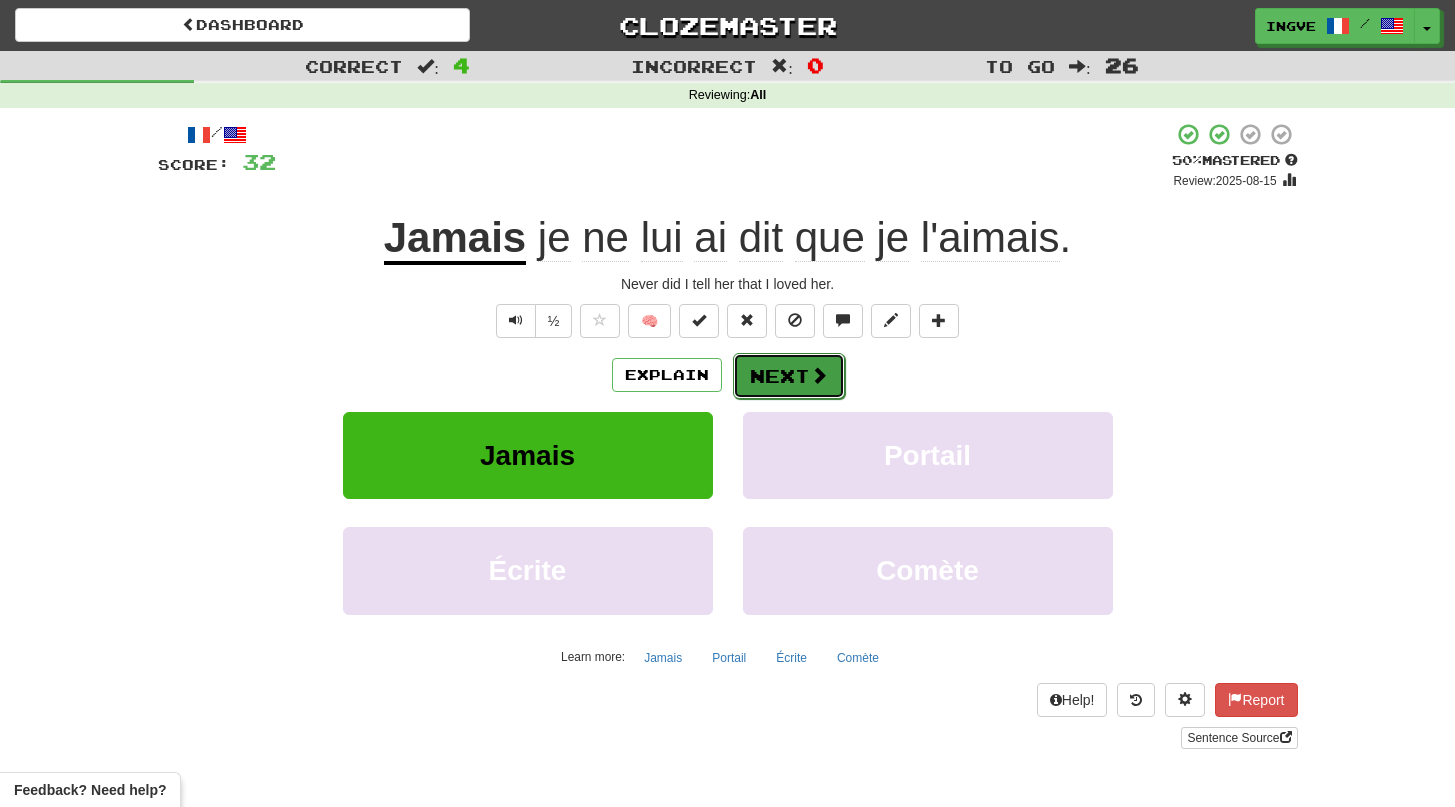 click on "Next" at bounding box center [789, 376] 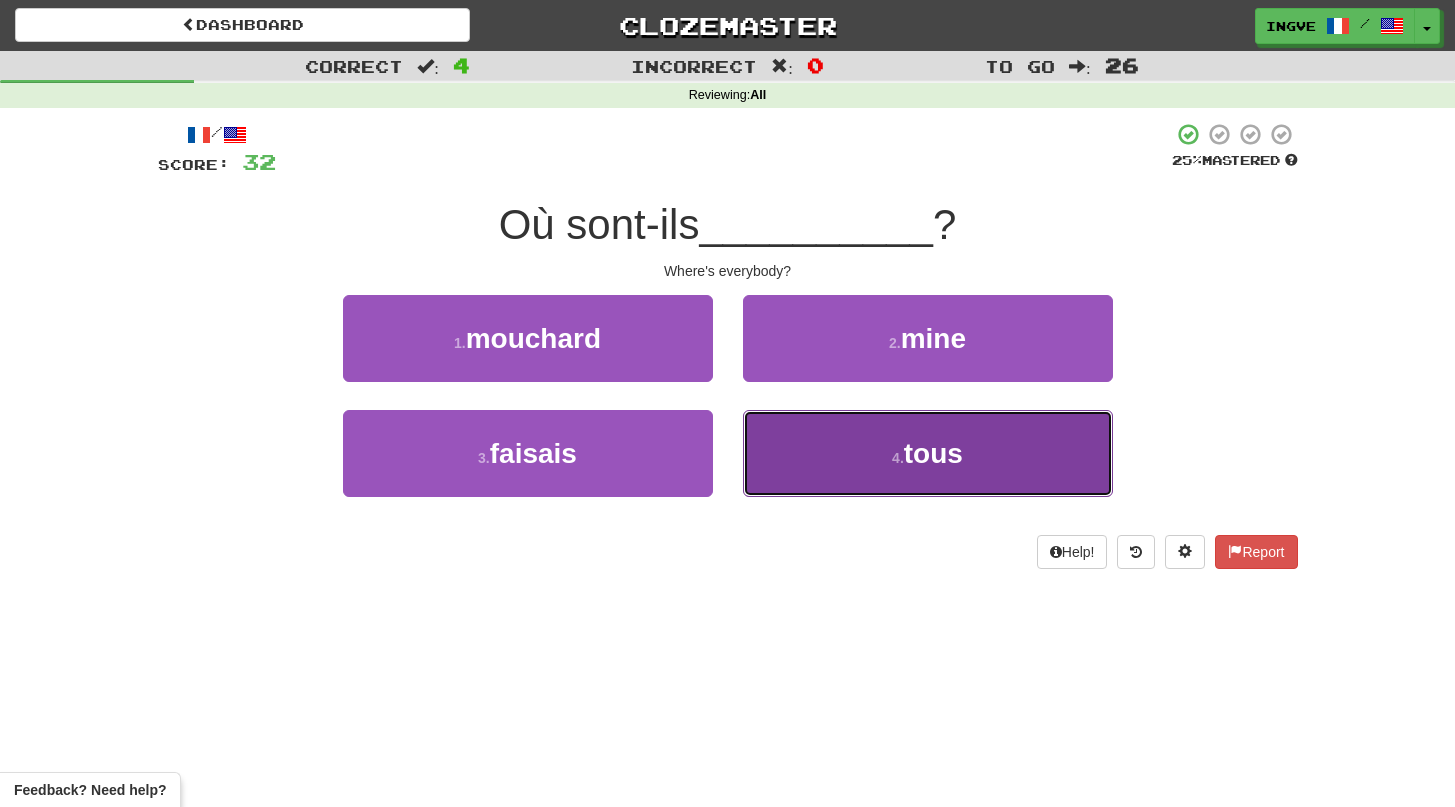 click on "4 .  tous" at bounding box center (928, 453) 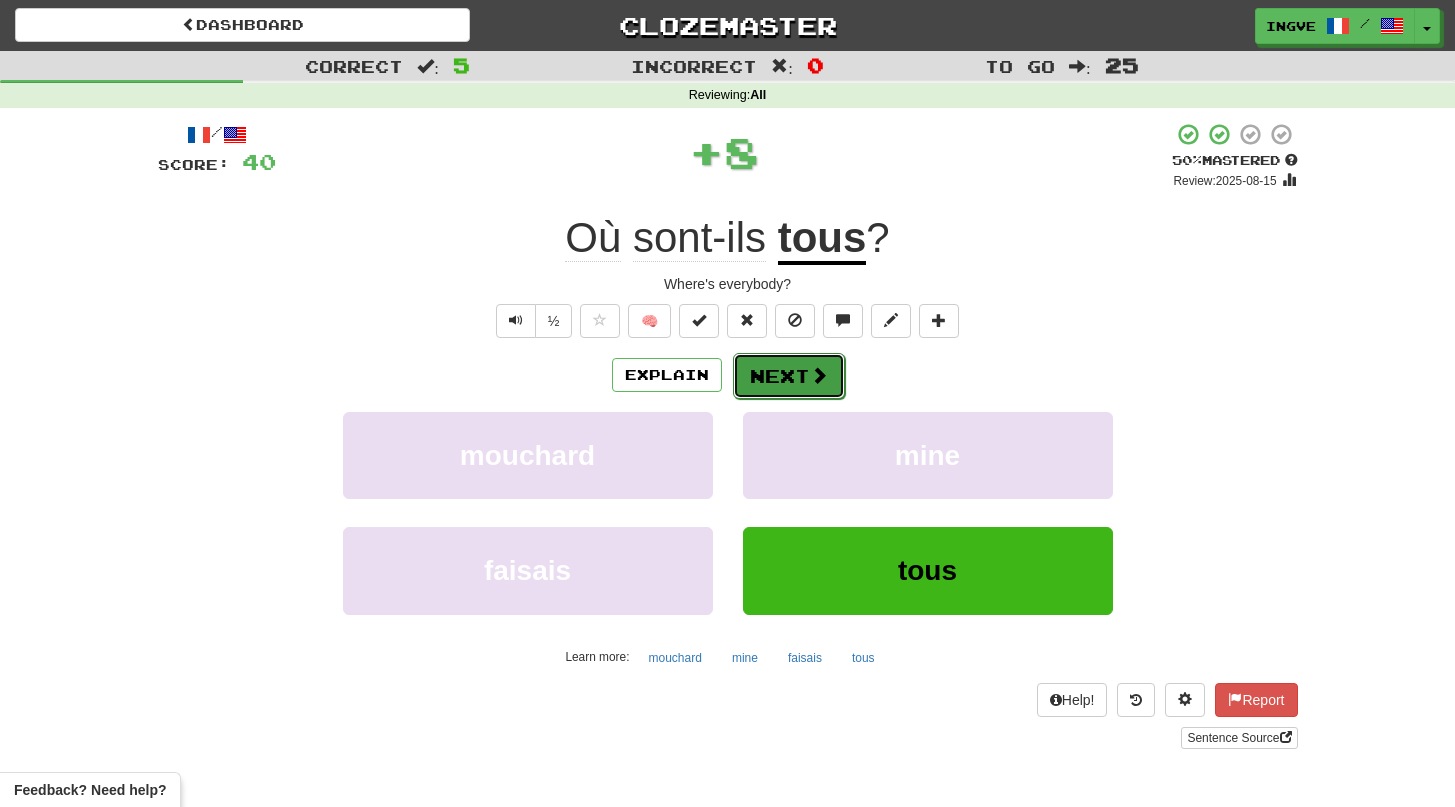 click on "Next" at bounding box center (789, 376) 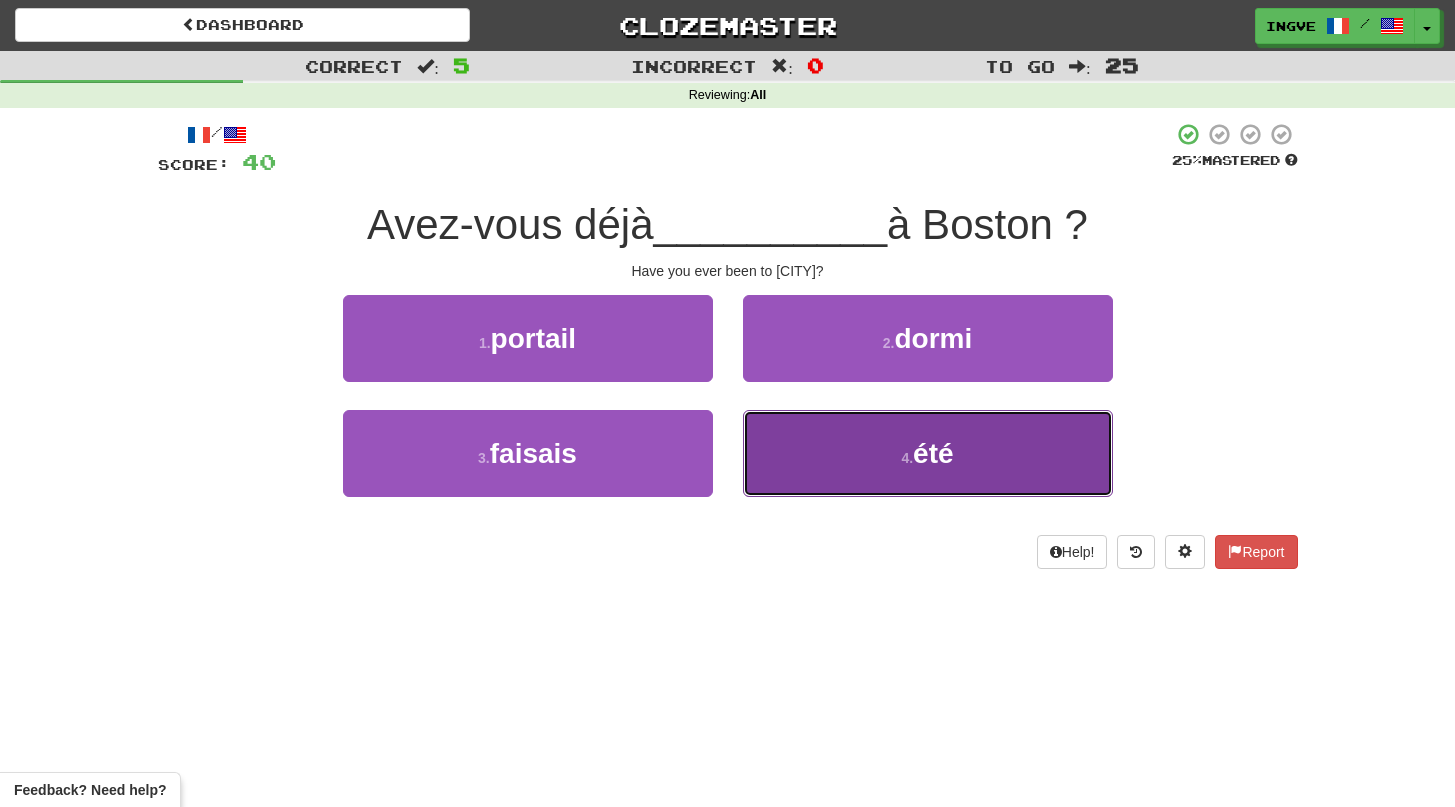 click on "4 .  été" at bounding box center (928, 453) 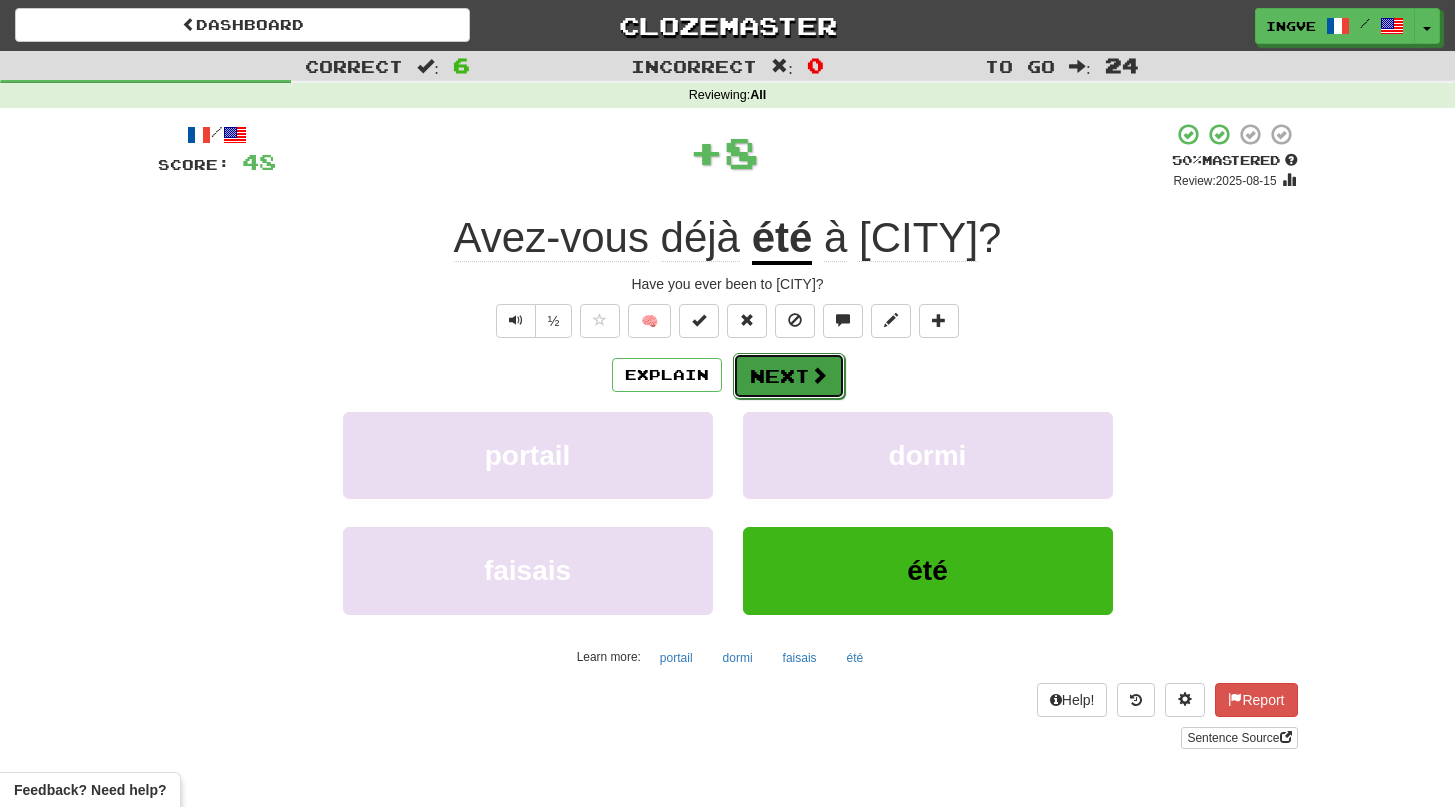 click on "Next" at bounding box center (789, 376) 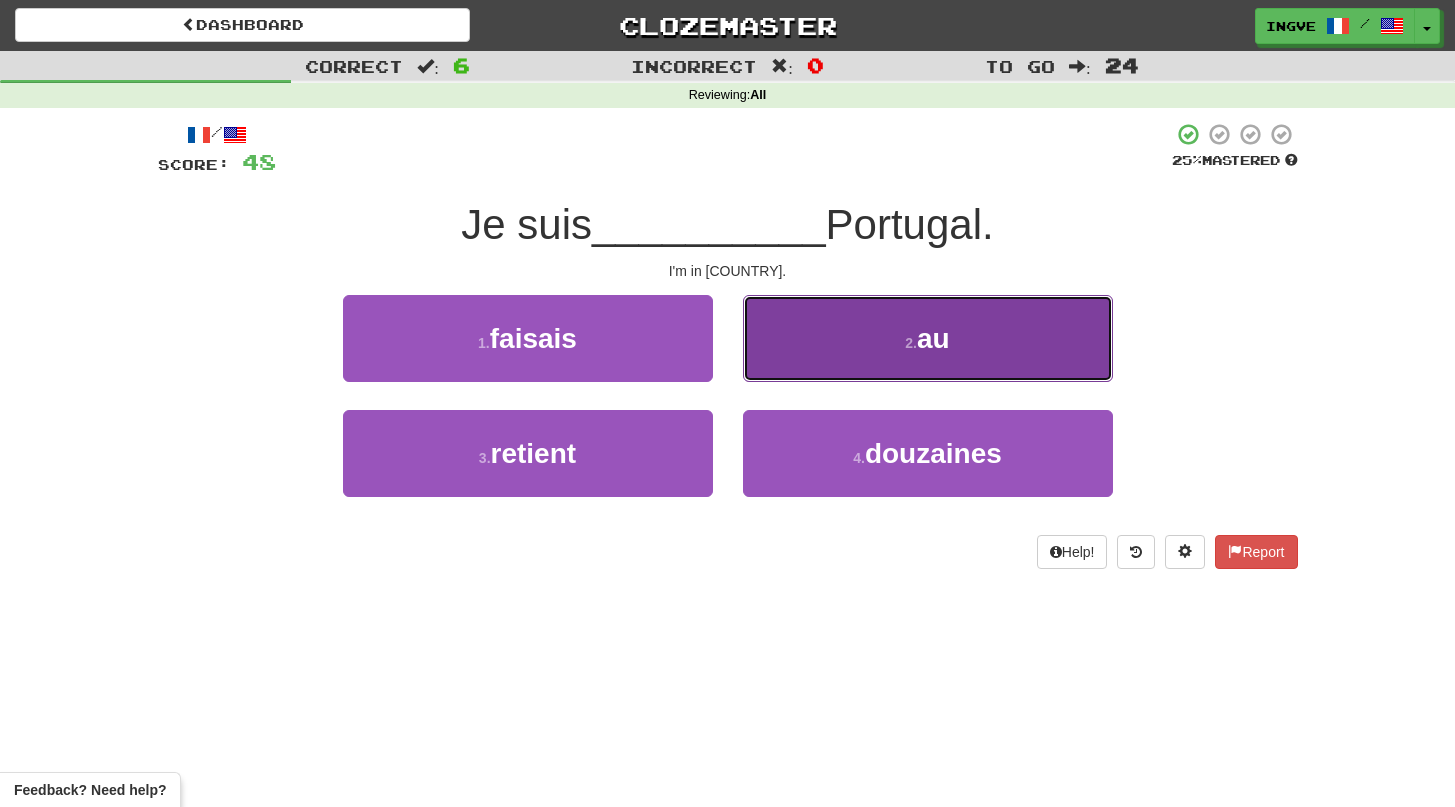 click on "2 .  au" at bounding box center [928, 338] 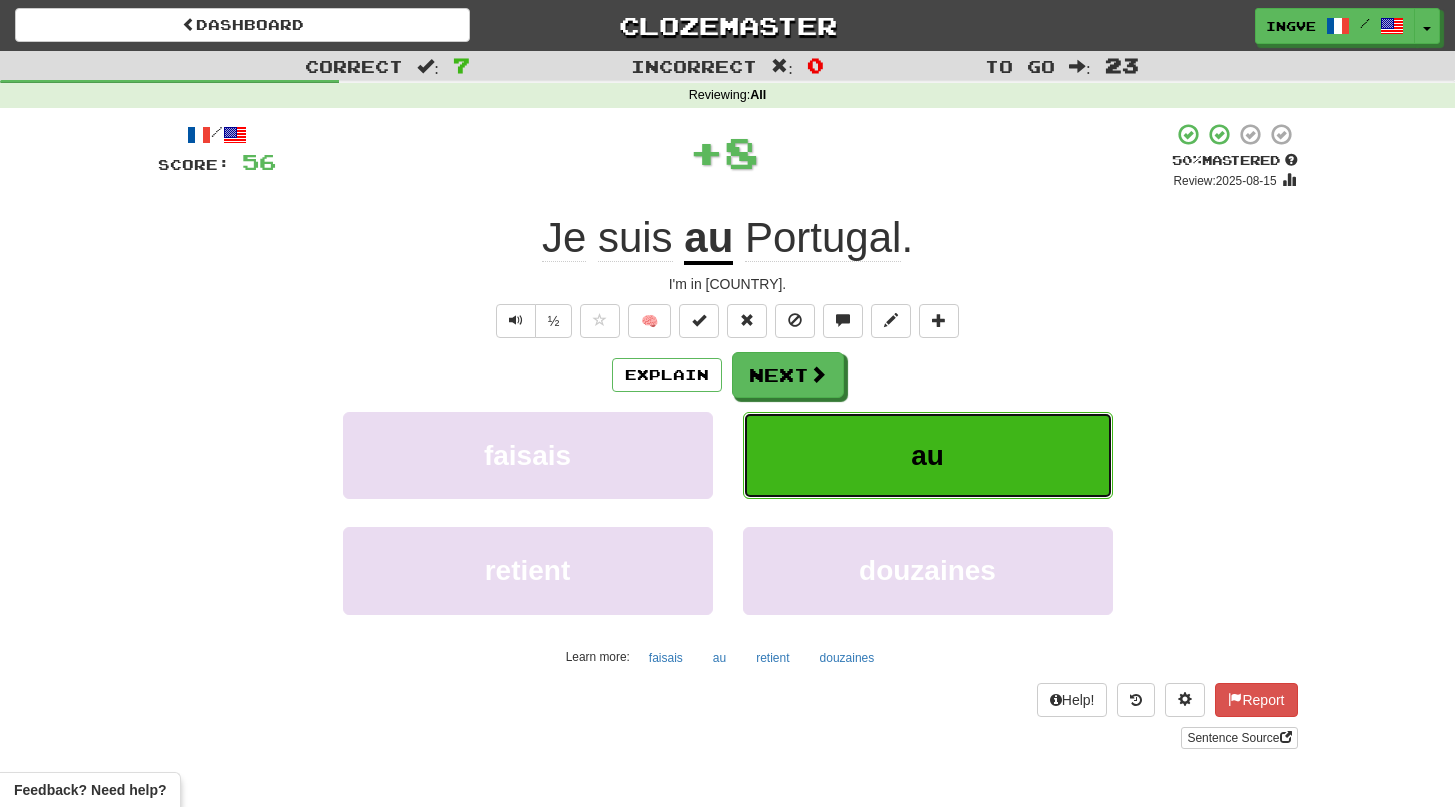 click on "au" at bounding box center [927, 455] 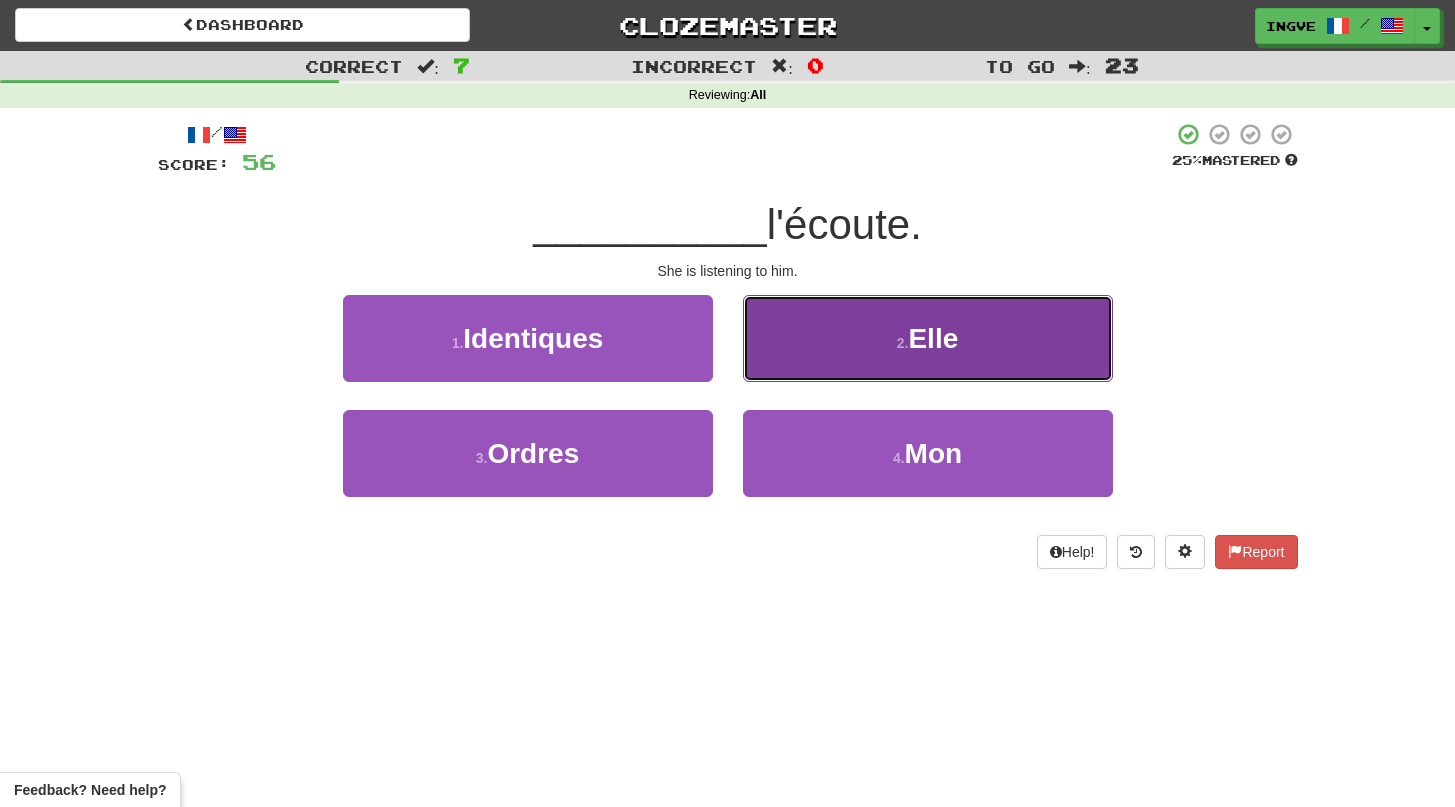 click on "2 .  Elle" at bounding box center [928, 338] 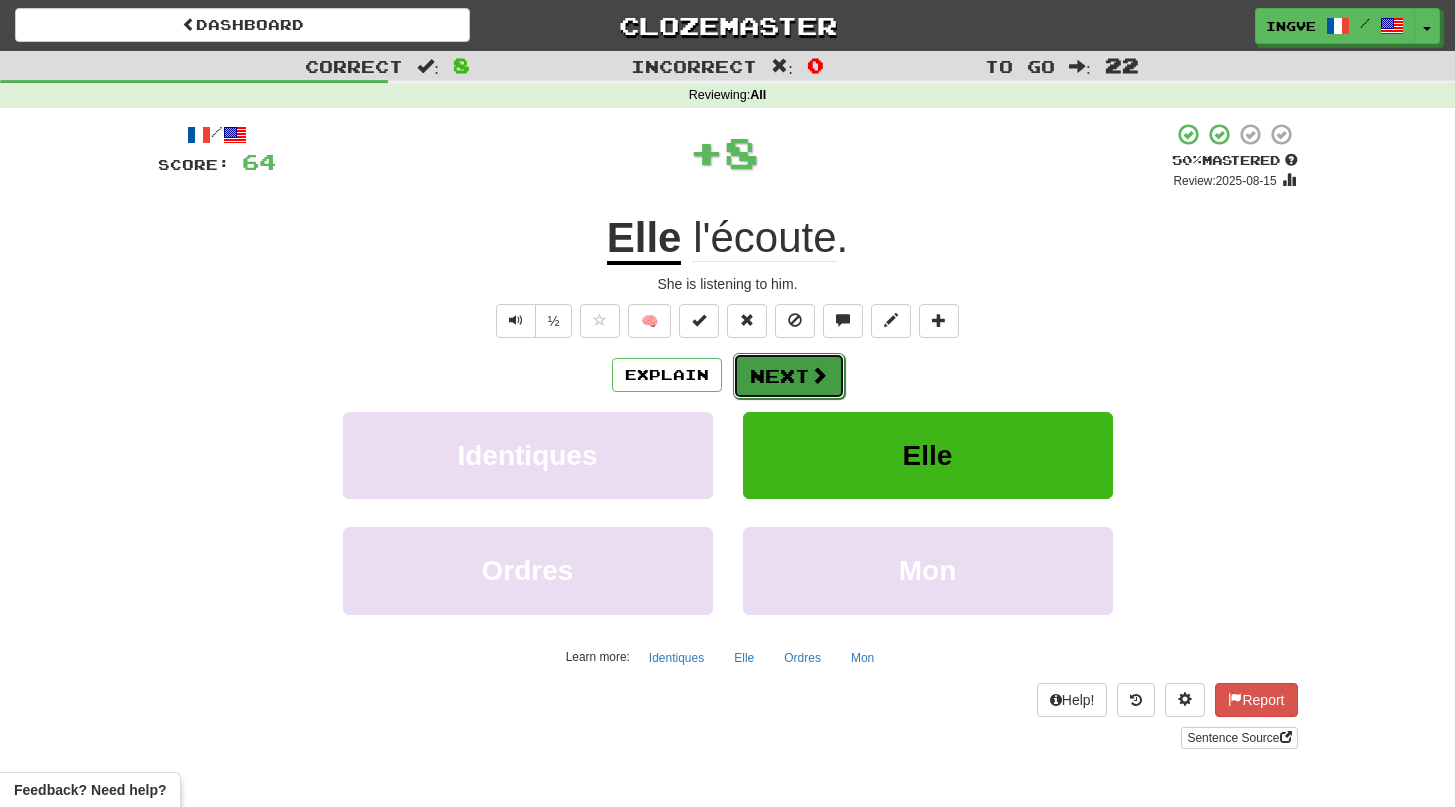 click on "Next" at bounding box center [789, 376] 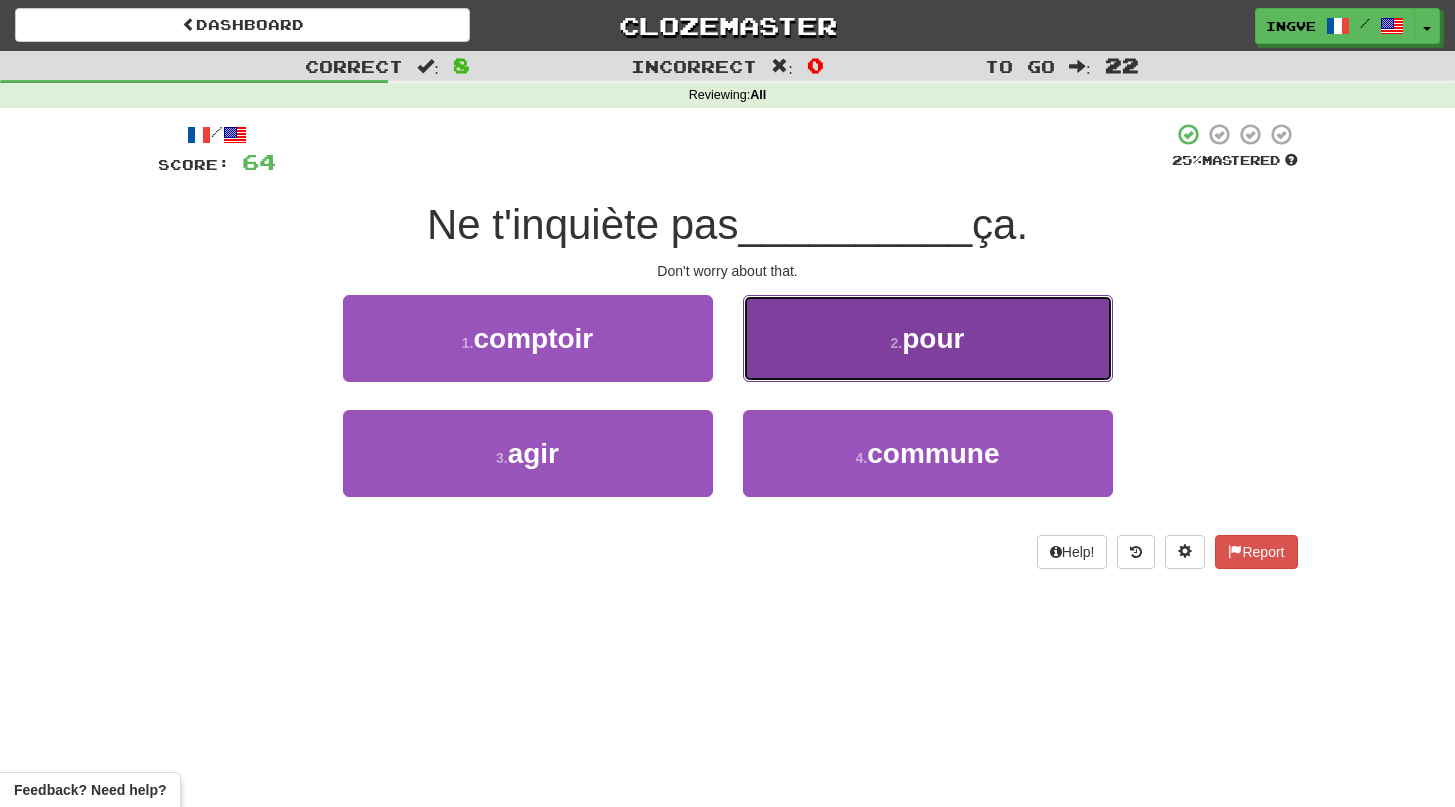 click on "2 .  pour" at bounding box center [928, 338] 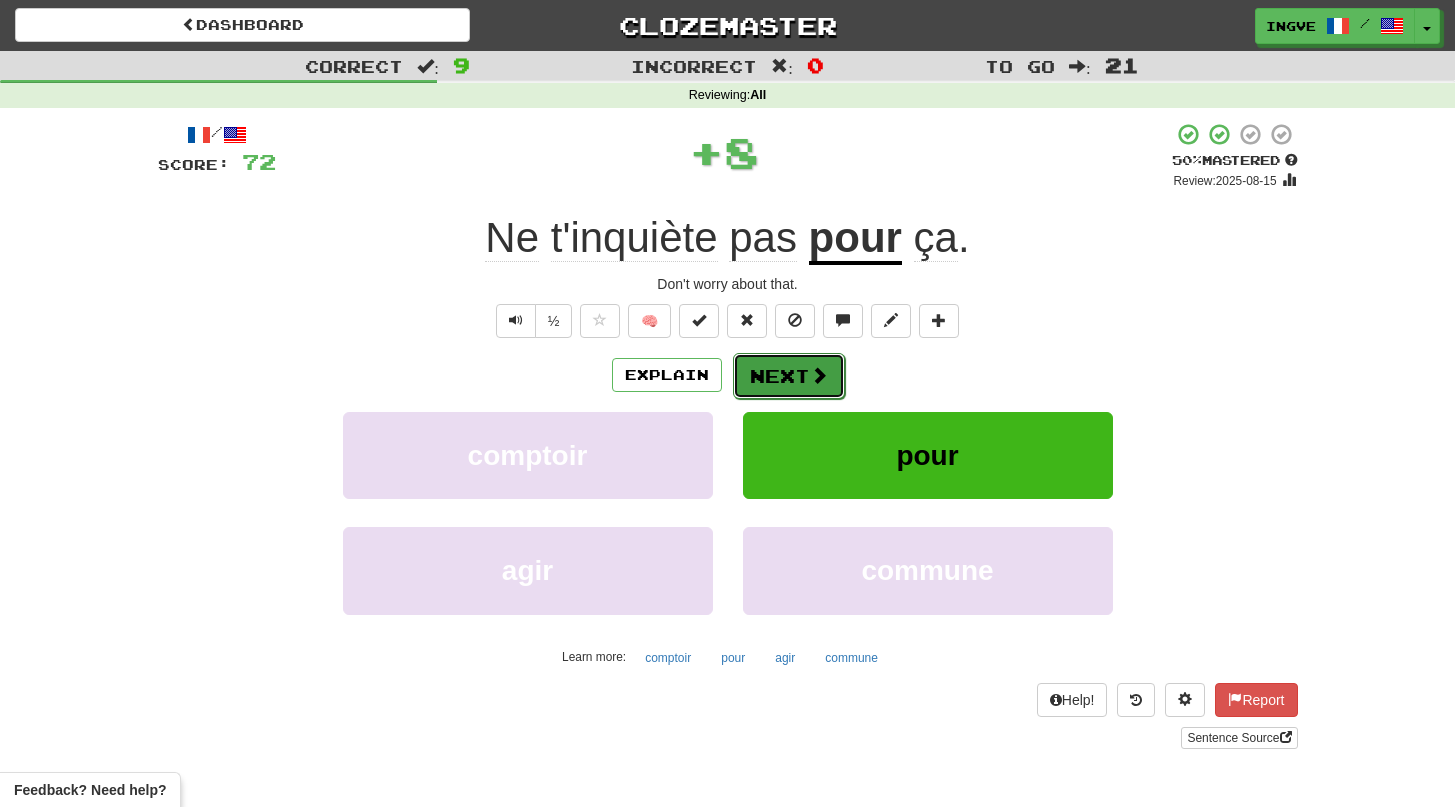 click at bounding box center [819, 375] 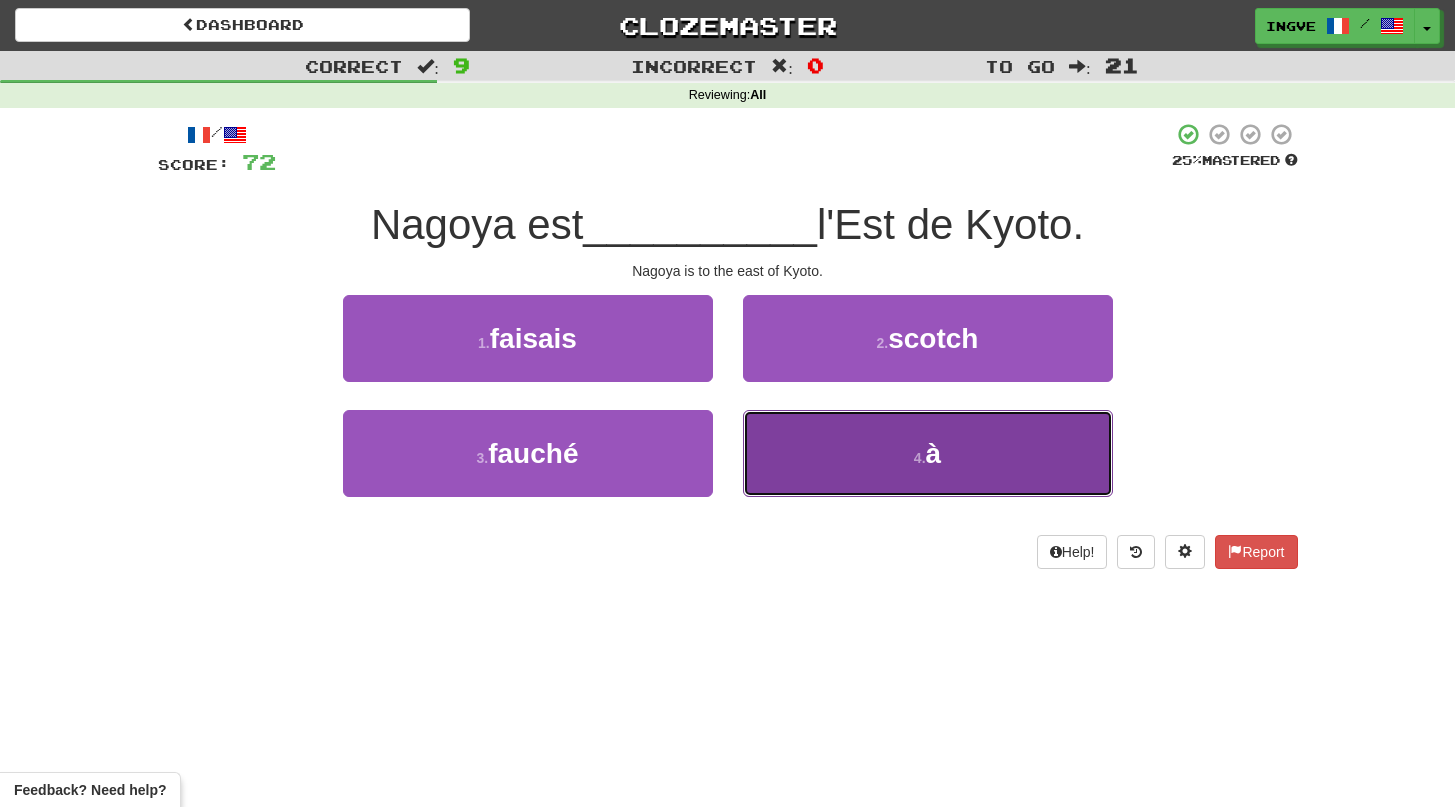 click on "4 .  à" at bounding box center (928, 453) 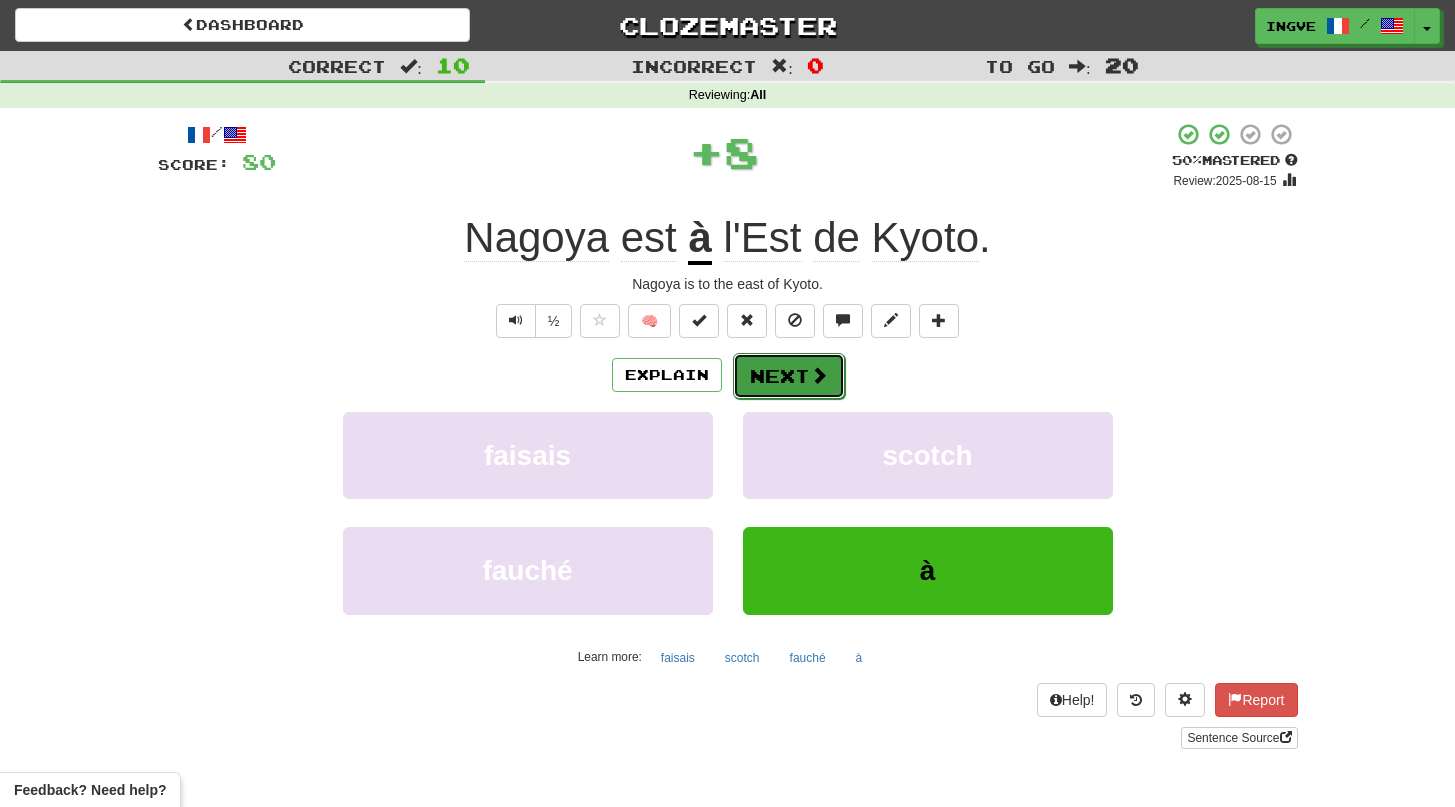 click on "Next" at bounding box center [789, 376] 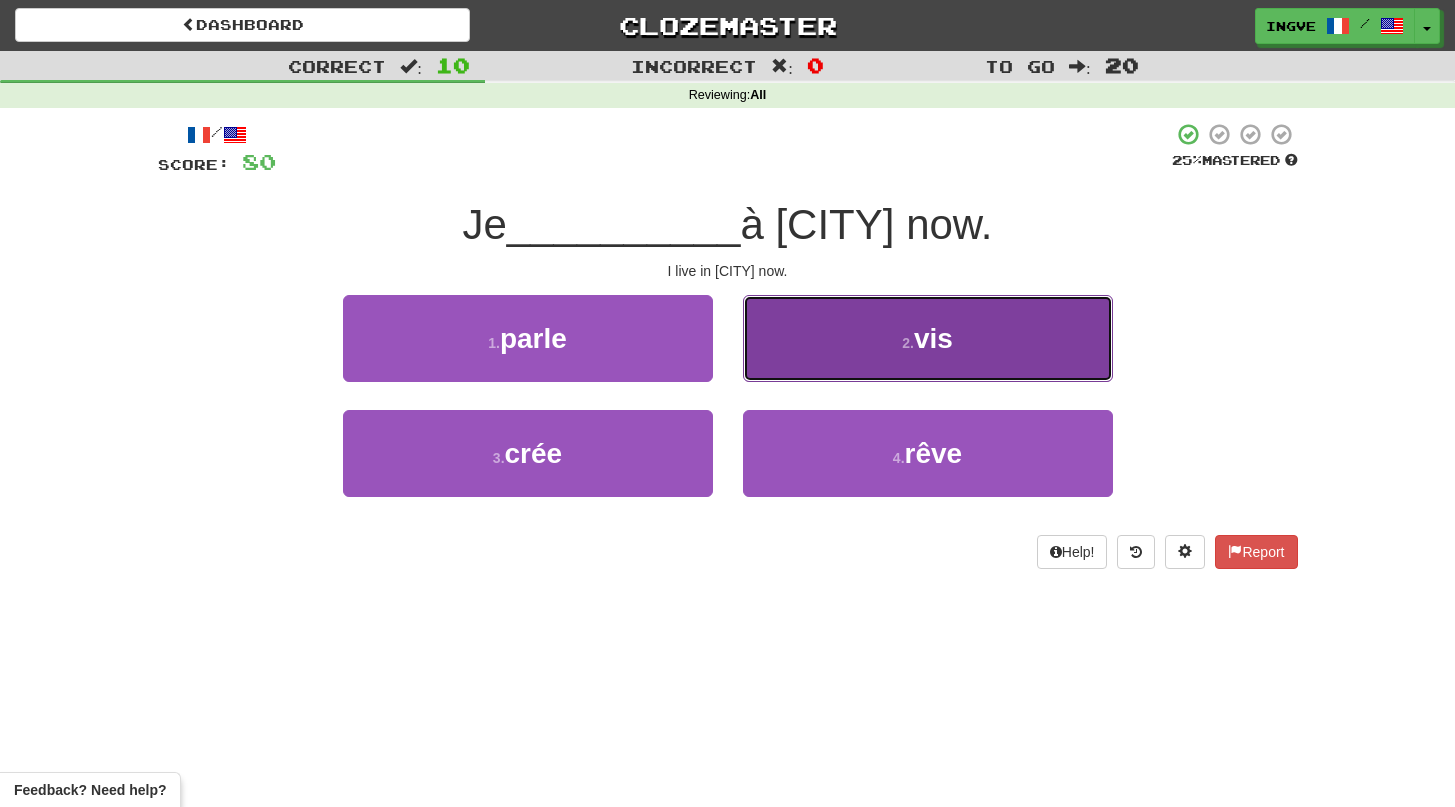 click on "2 ." at bounding box center (908, 343) 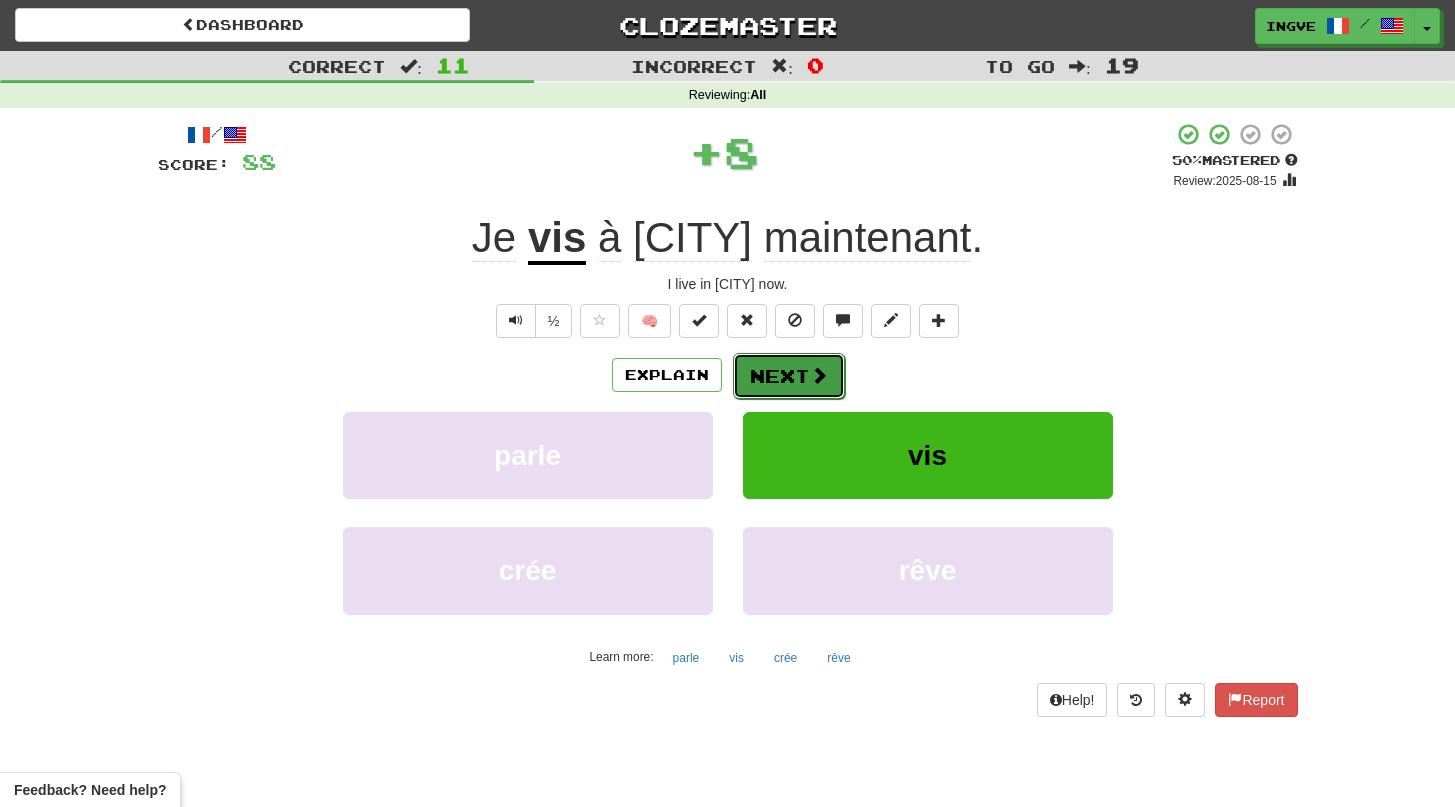 click at bounding box center (819, 375) 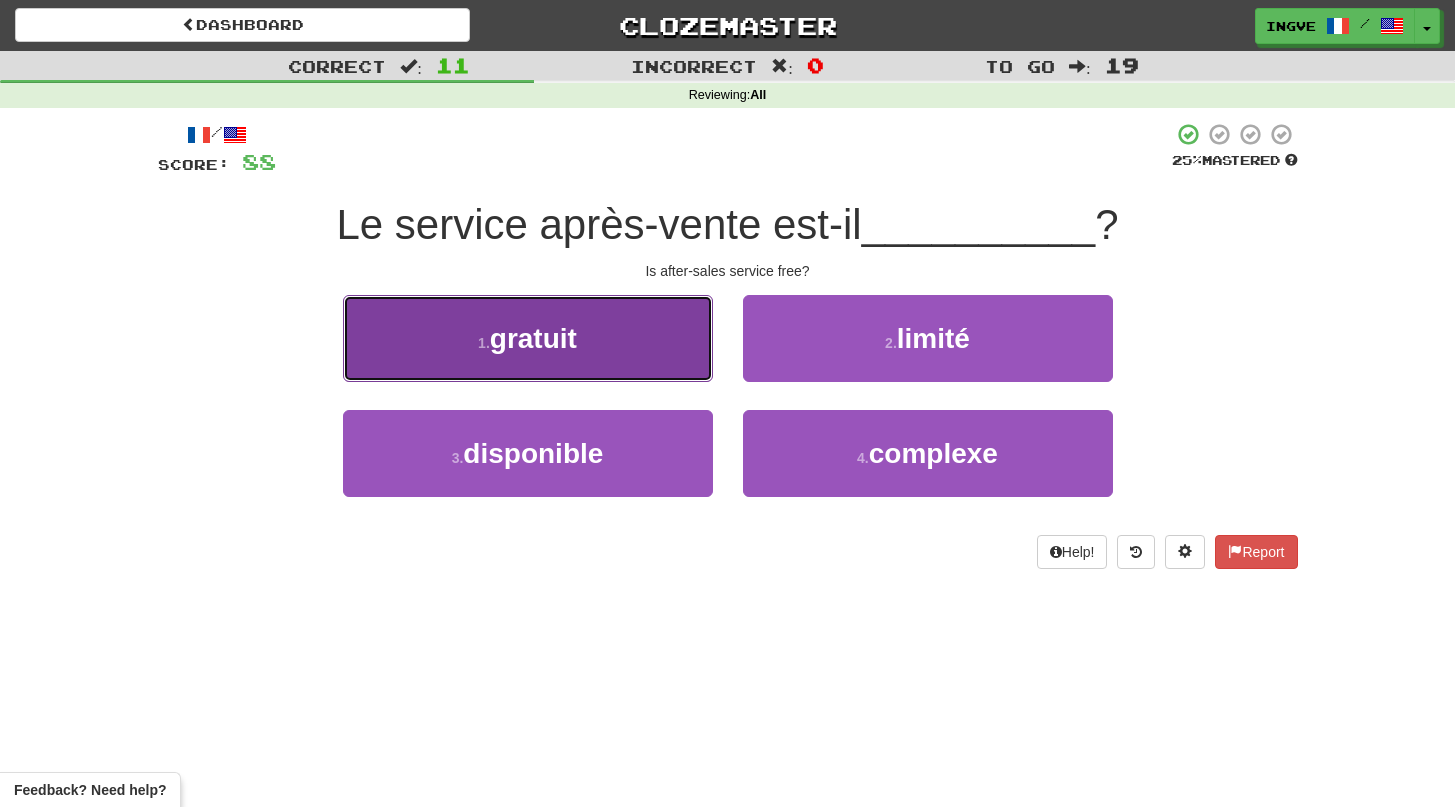 click on "1 .  gratuit" at bounding box center (528, 338) 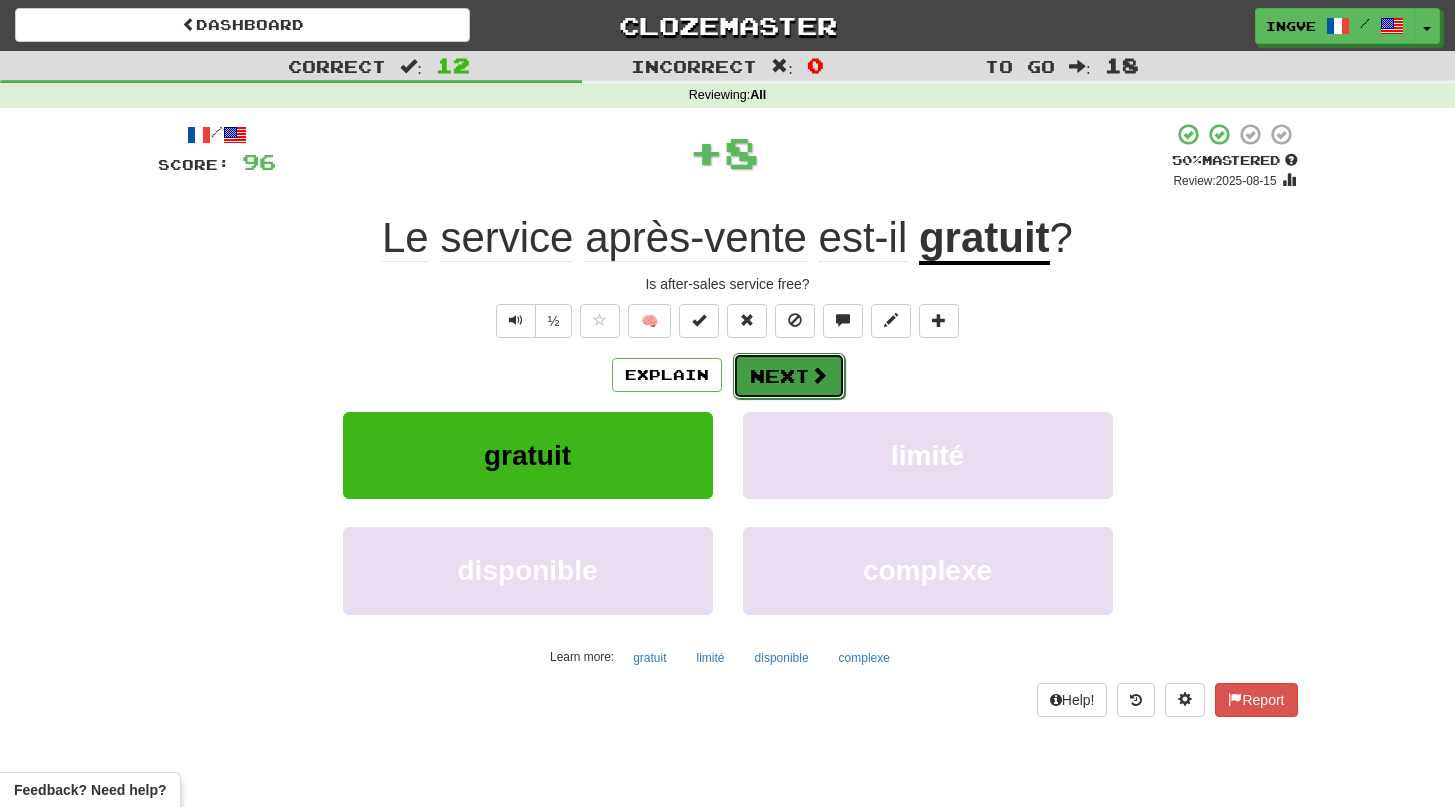 click on "Next" at bounding box center (789, 376) 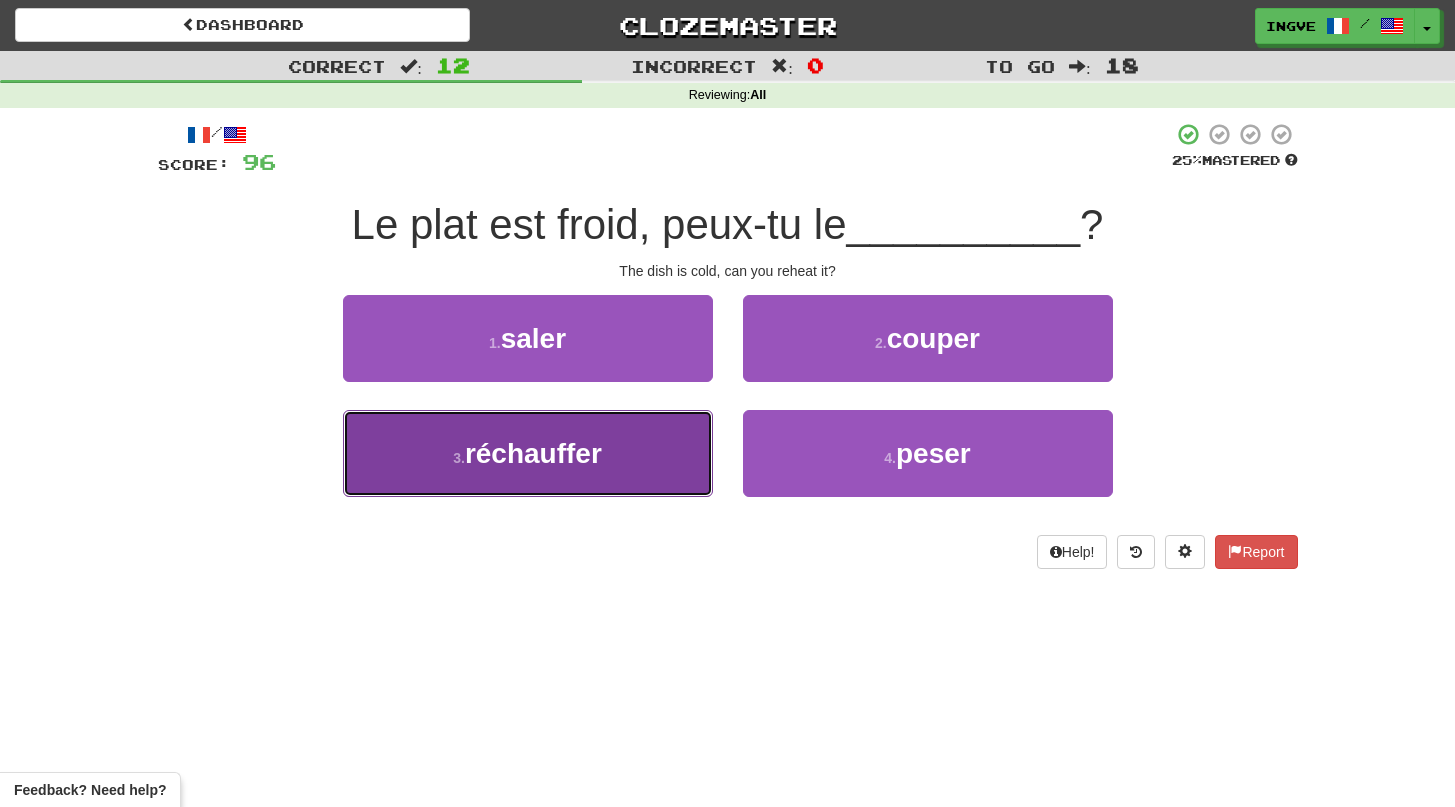 click on "3 .  réchauffer" at bounding box center (528, 453) 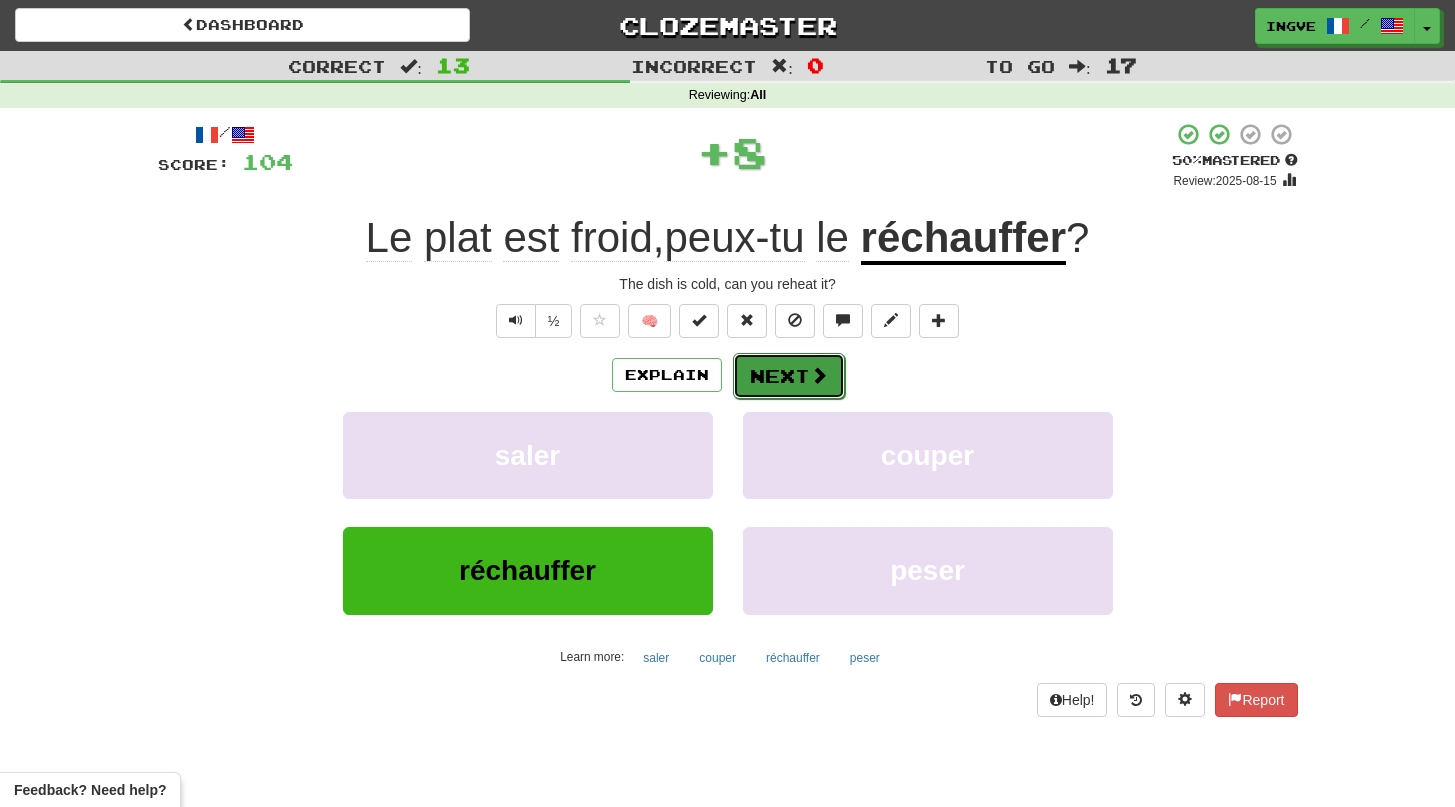 click on "Next" at bounding box center [789, 376] 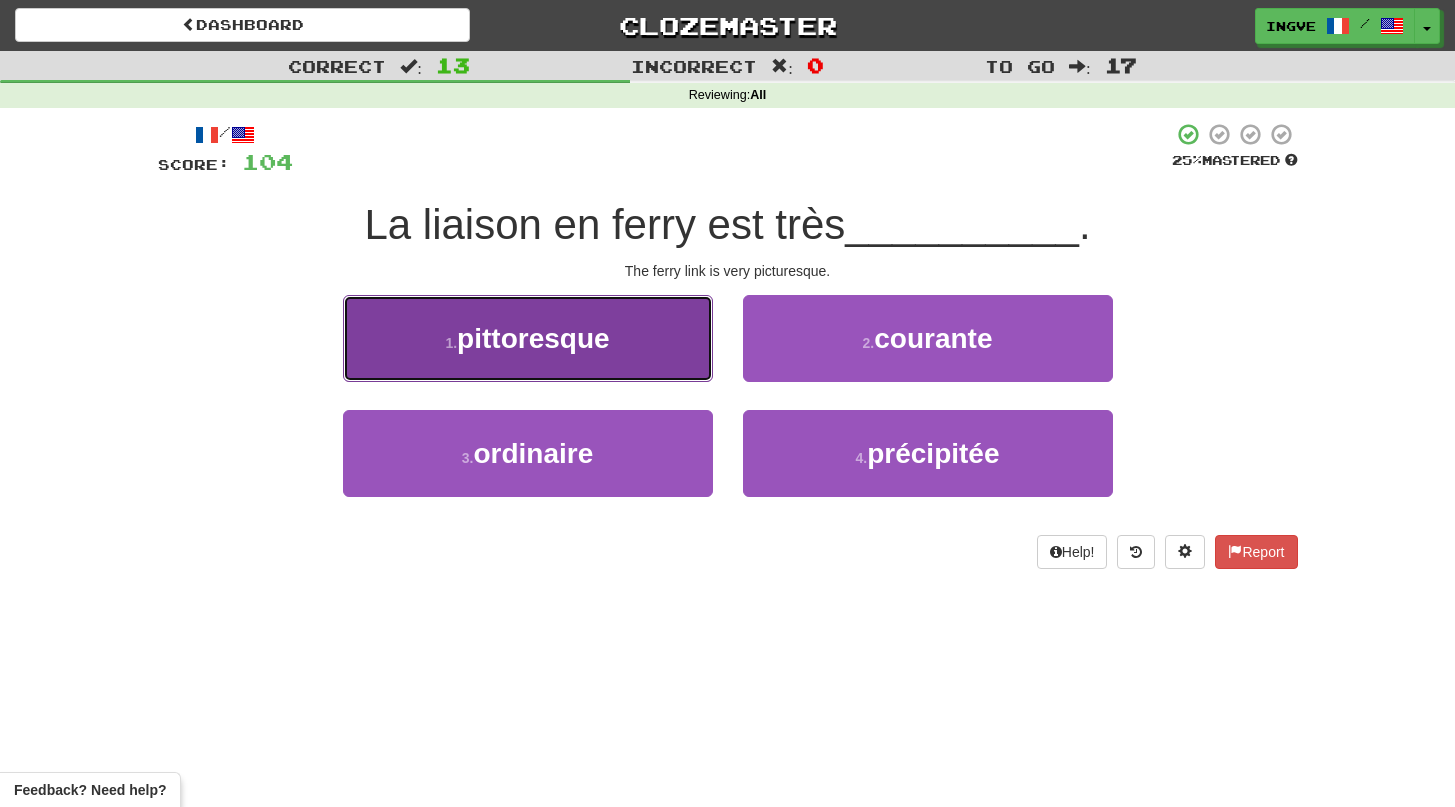 click on "1 .  pittoresque" at bounding box center [528, 338] 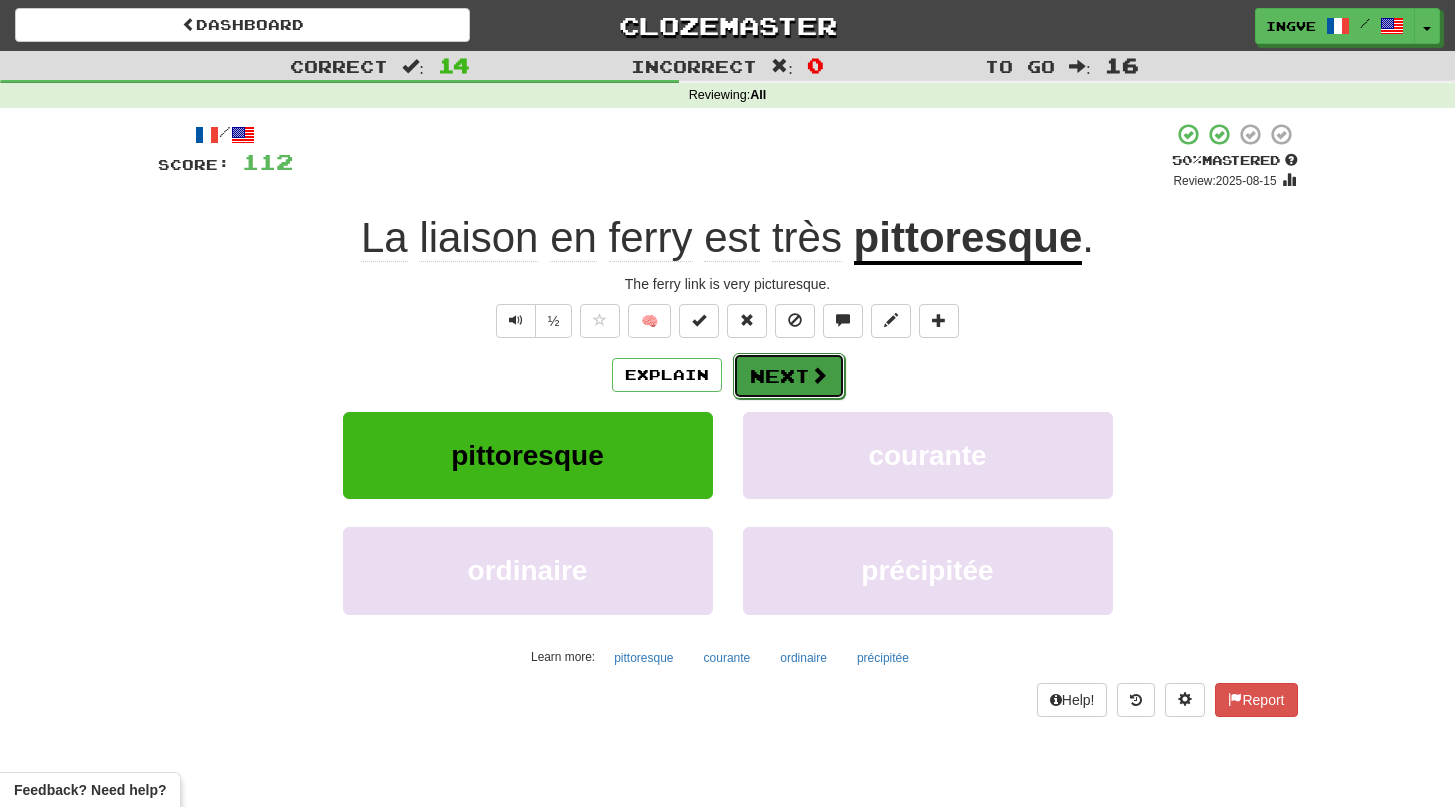 click on "Next" at bounding box center (789, 376) 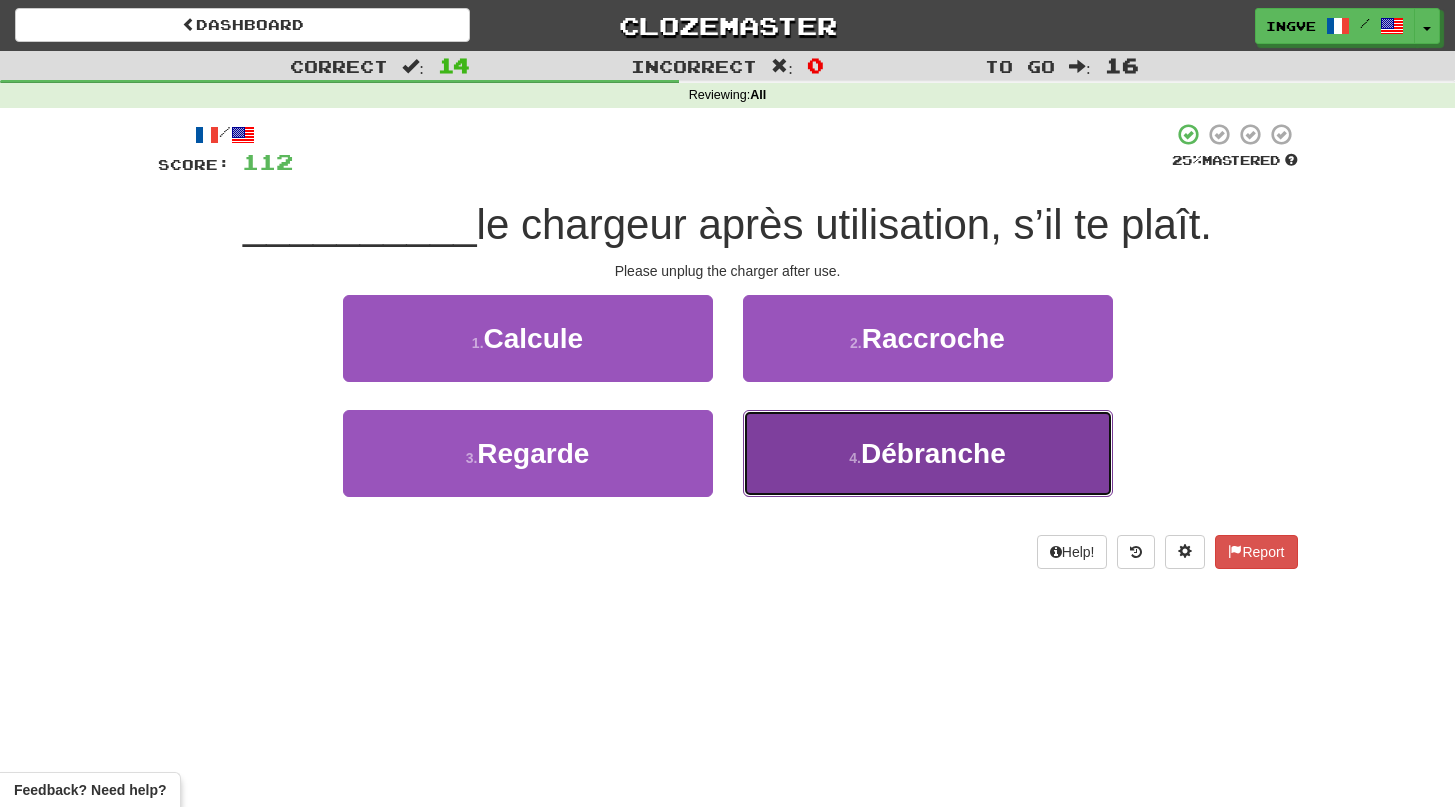 click on "Débranche" at bounding box center [933, 453] 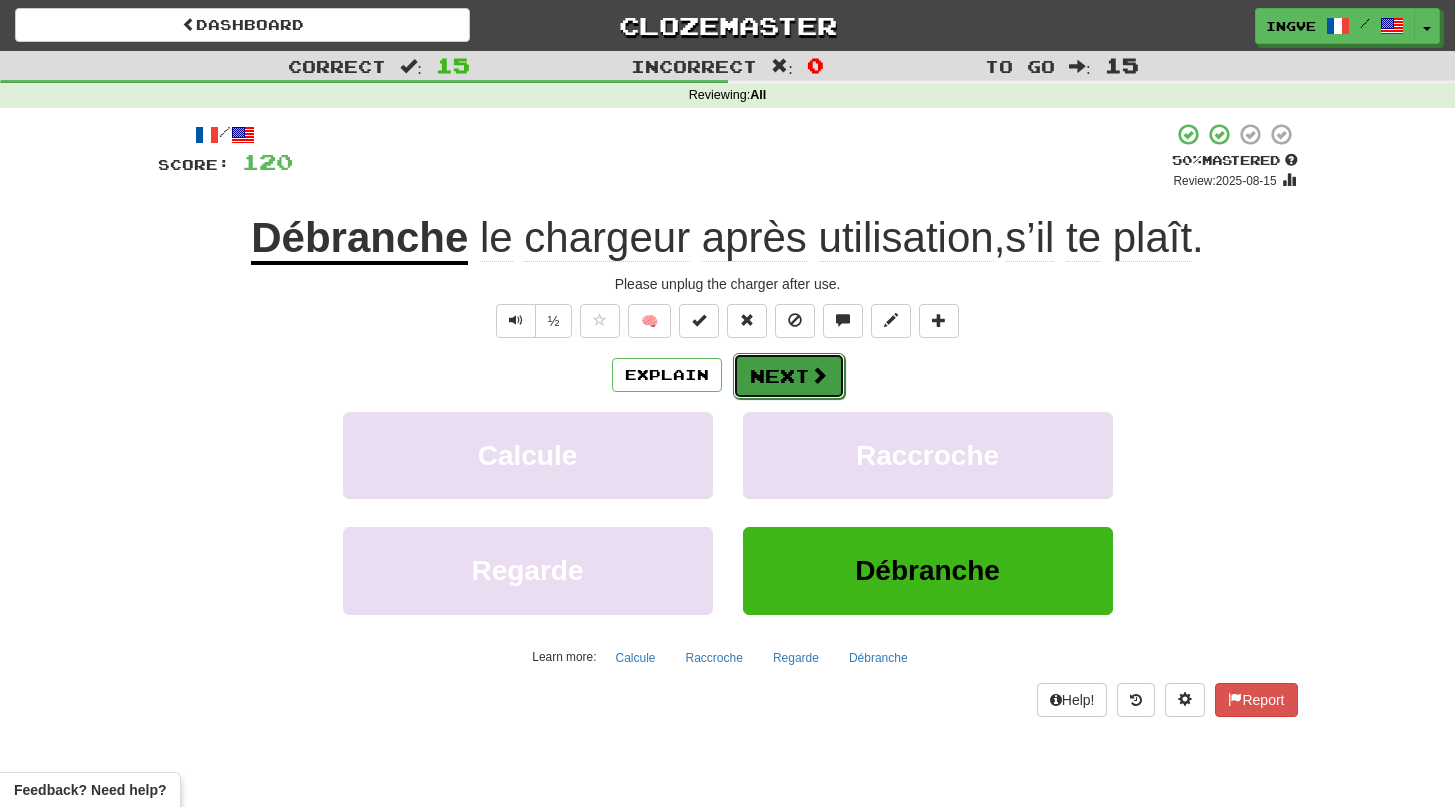 click on "Next" at bounding box center [789, 376] 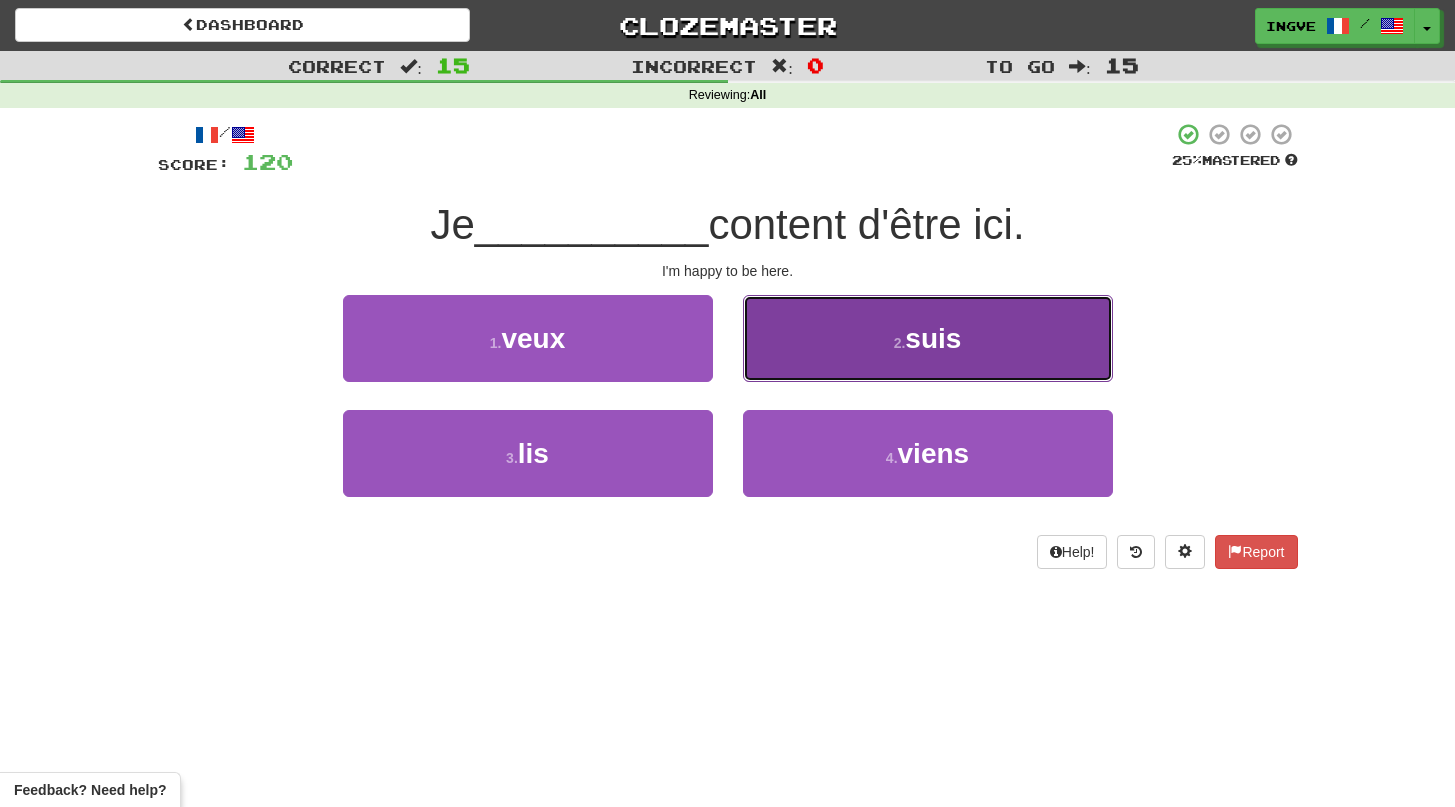 click on "2 .  suis" at bounding box center (928, 338) 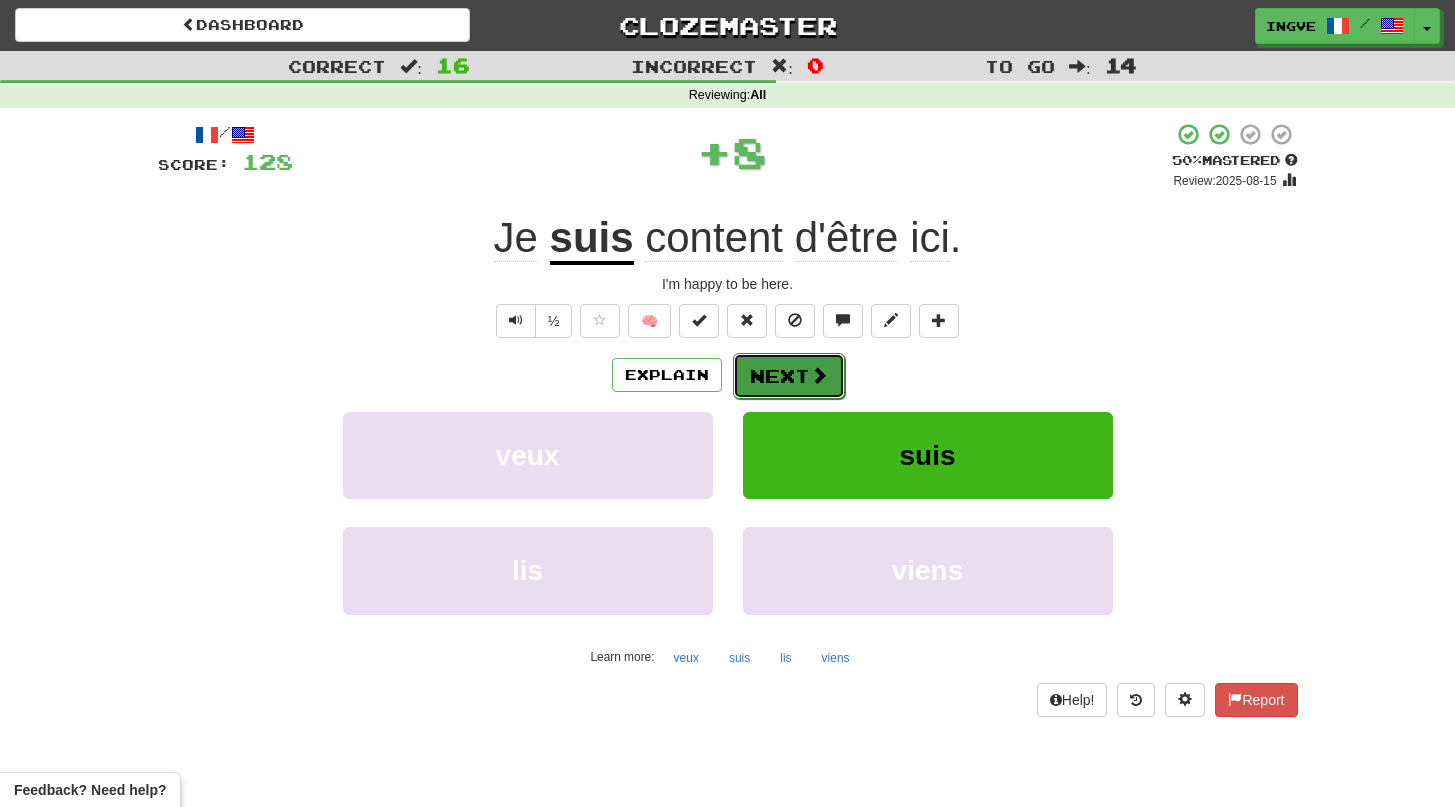 click on "Next" at bounding box center [789, 376] 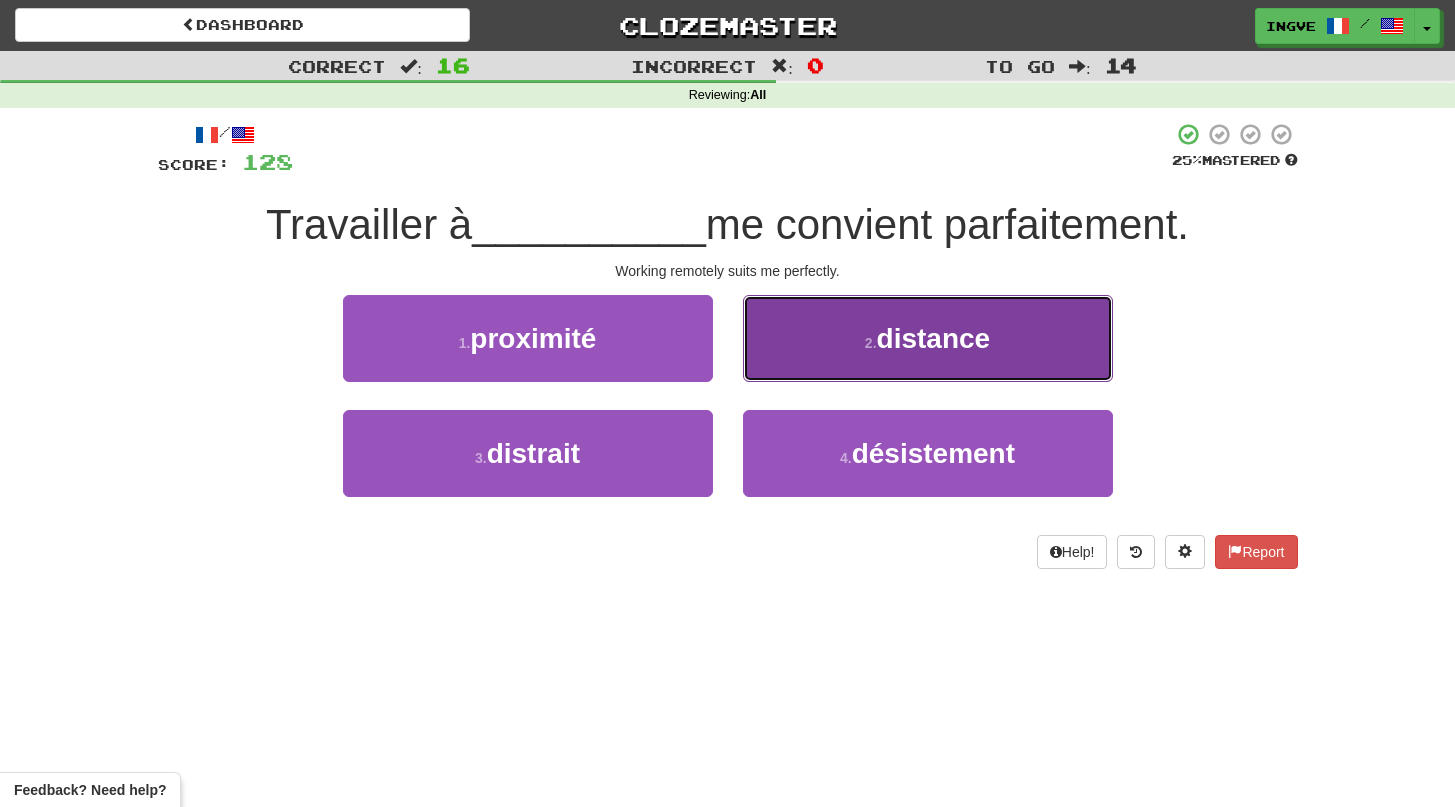 click on "distance" at bounding box center (934, 338) 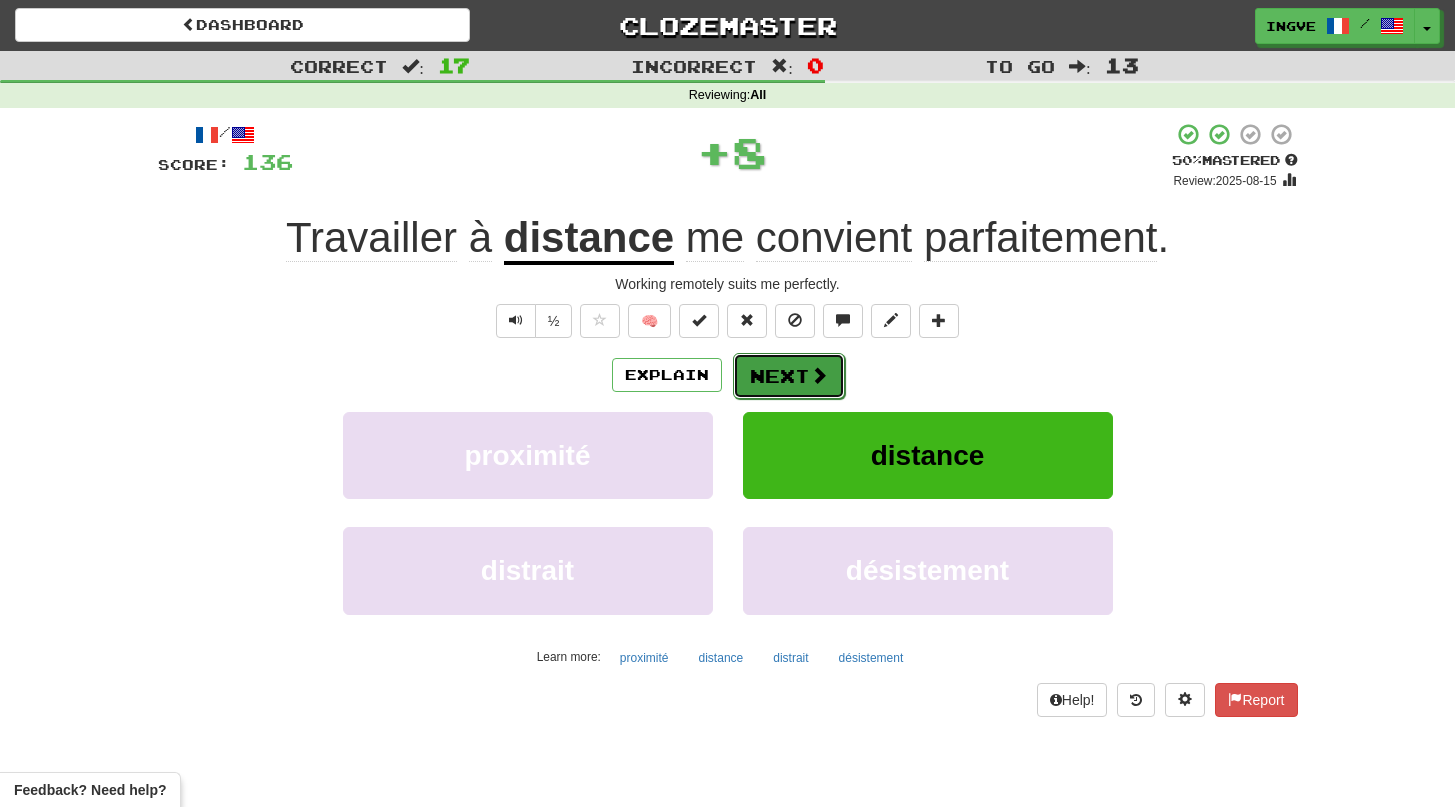 click on "Next" at bounding box center (789, 376) 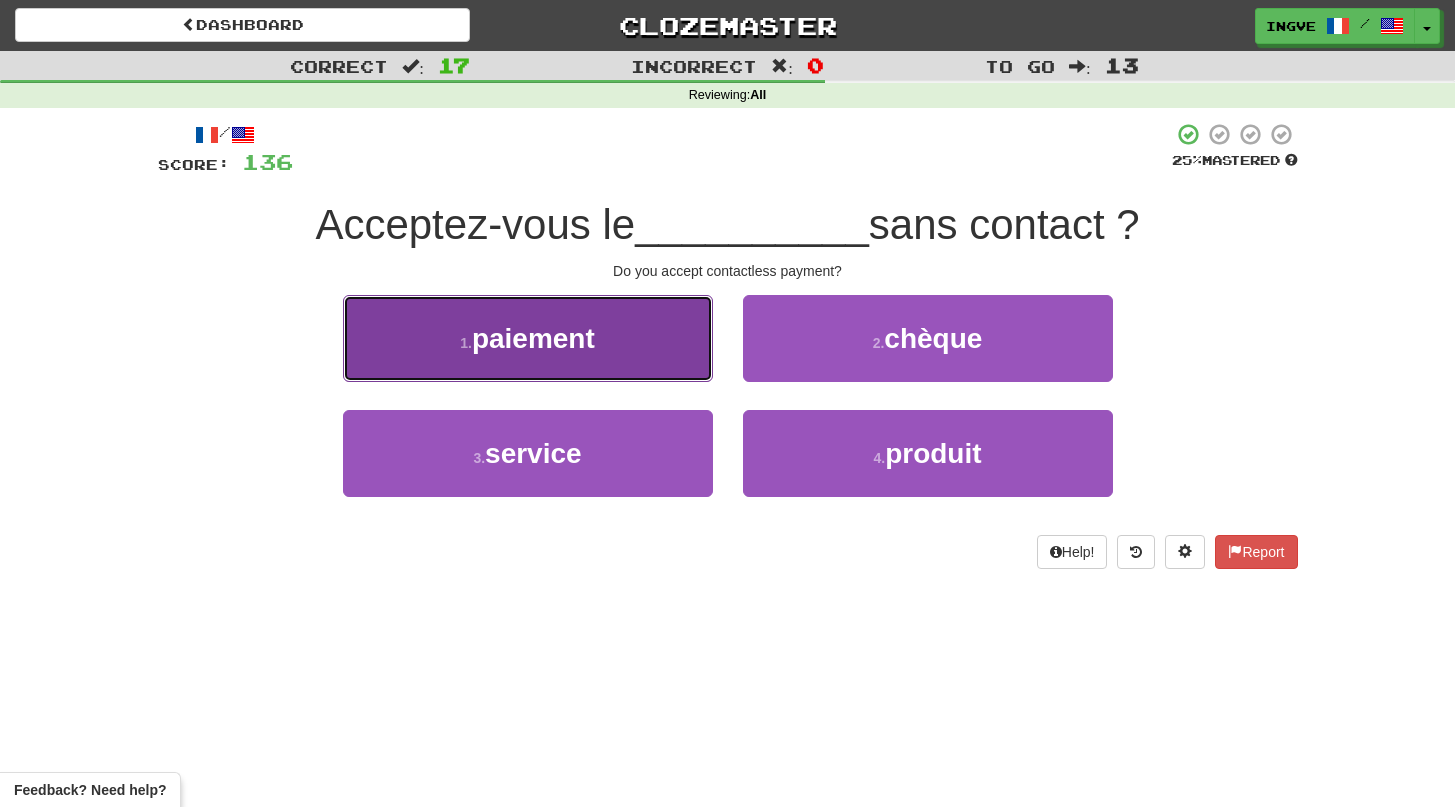 click on "1 .  paiement" at bounding box center [528, 338] 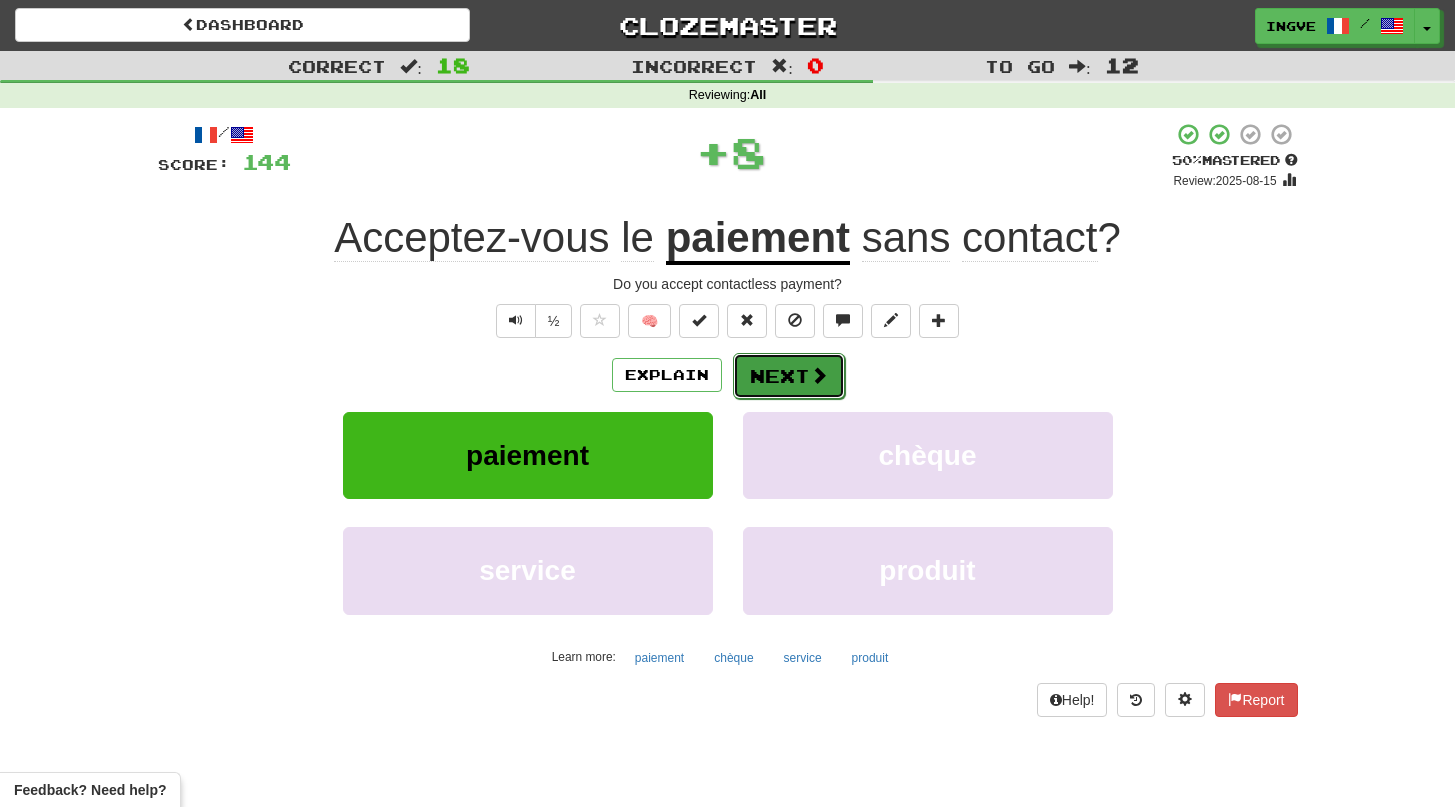 click on "Next" at bounding box center [789, 376] 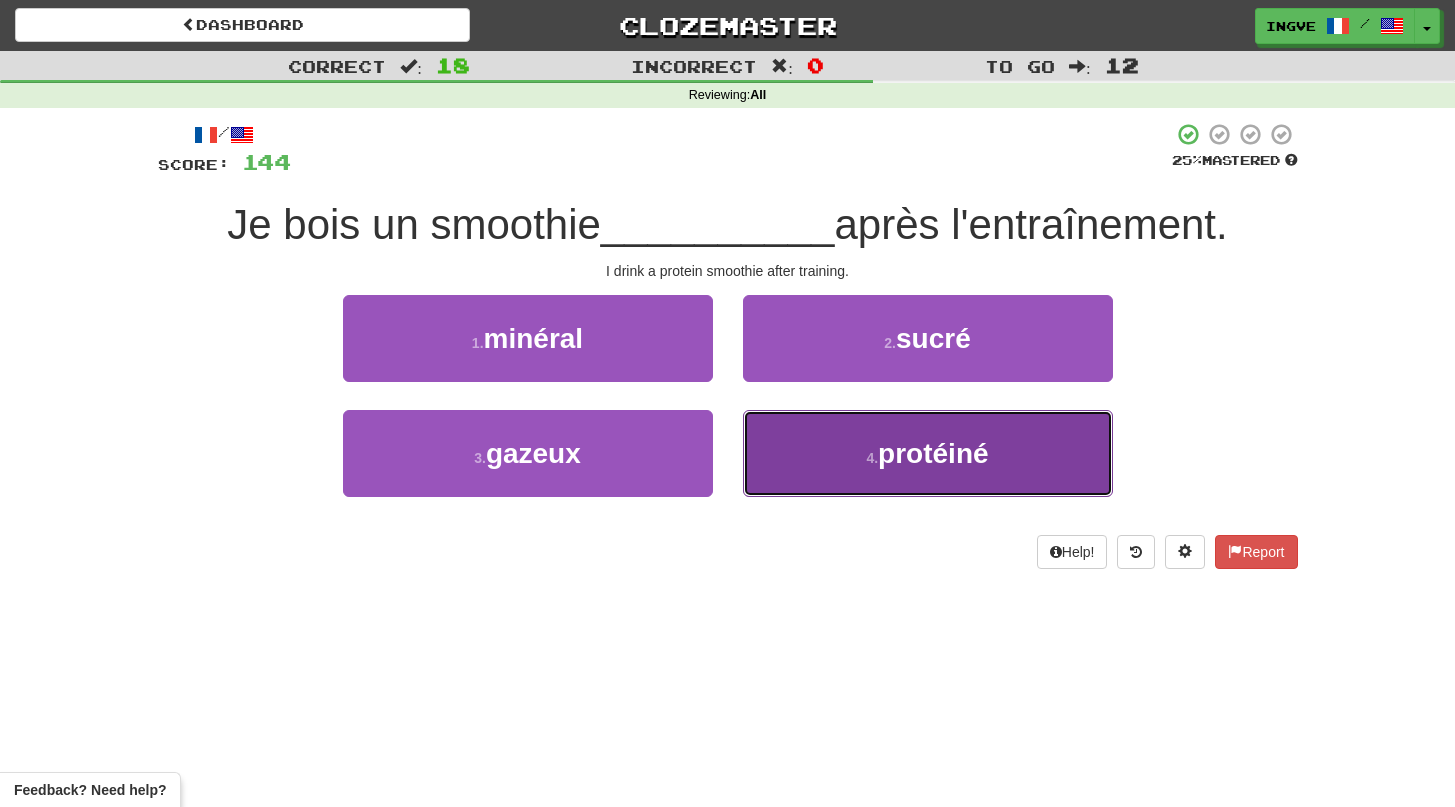 click on "4 .  protéiné" at bounding box center (928, 453) 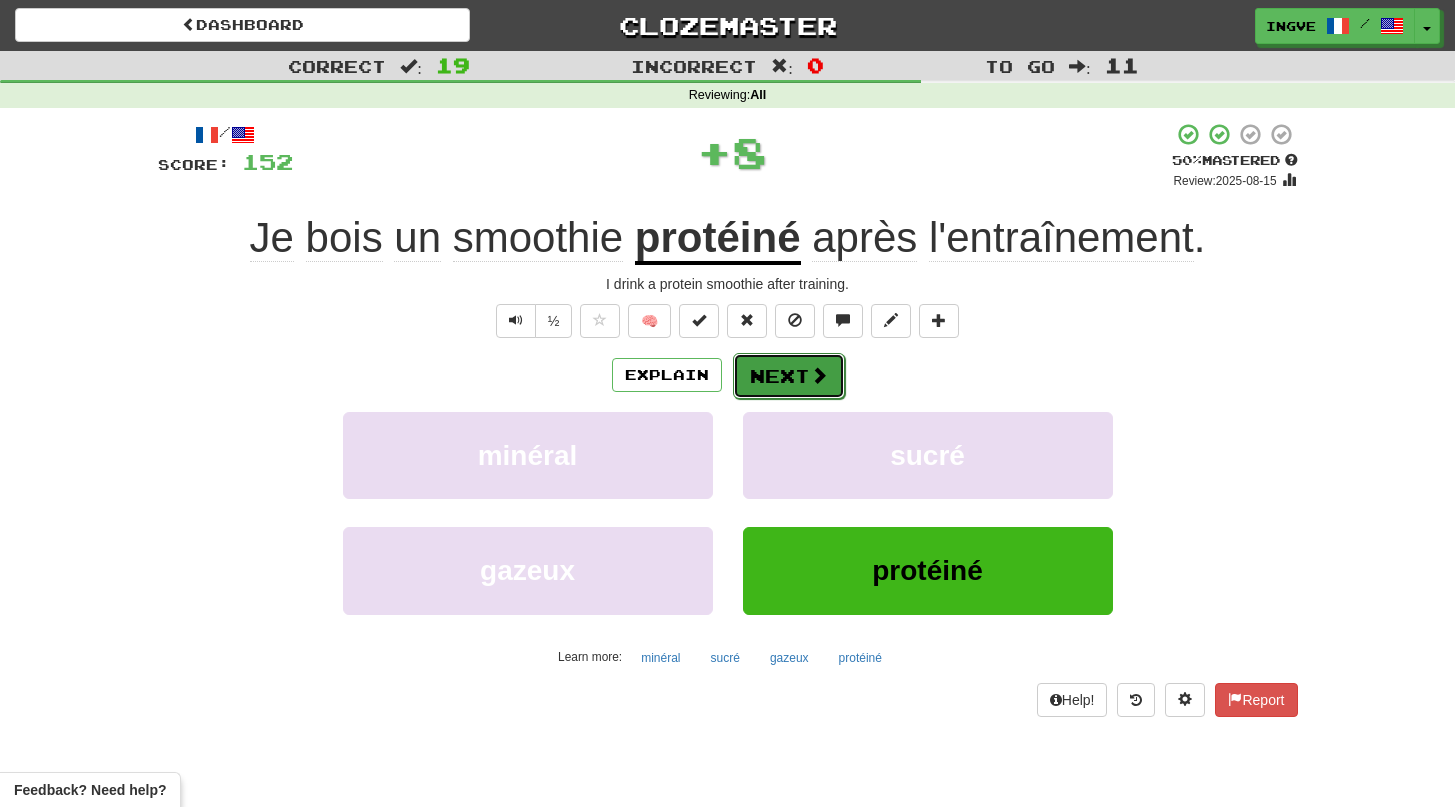click on "Next" at bounding box center [789, 376] 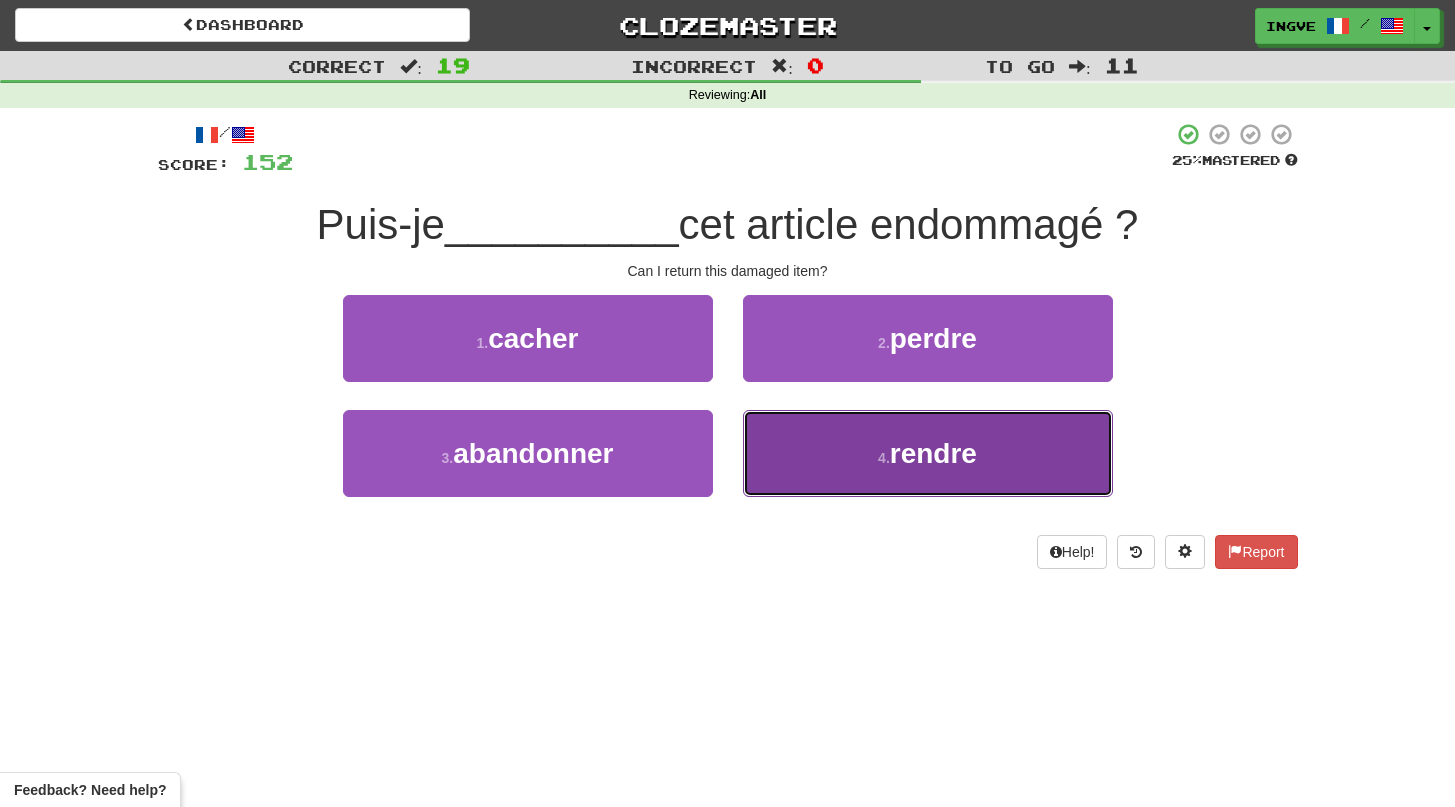 click on "4 .  rendre" at bounding box center [928, 453] 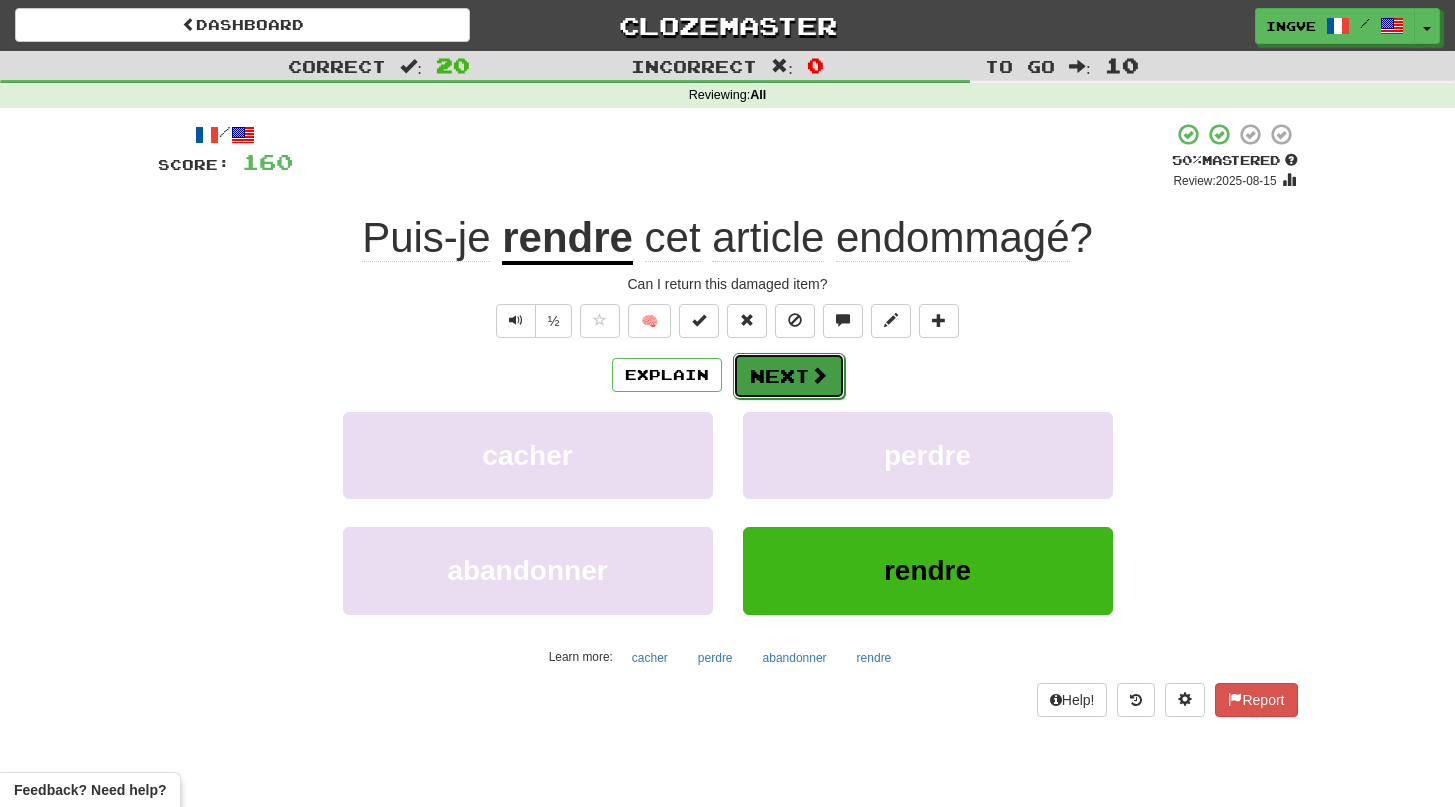 click on "Next" at bounding box center [789, 376] 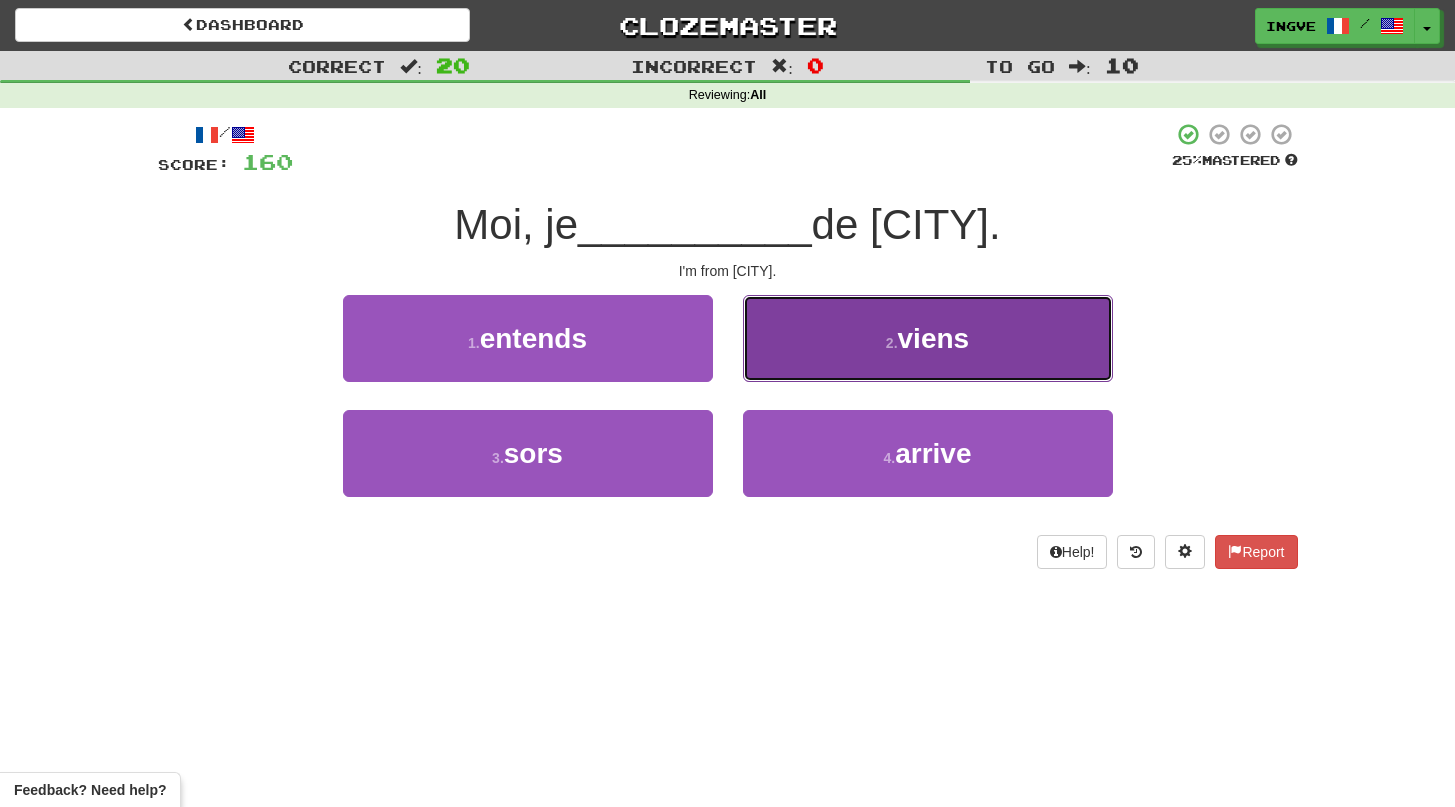 click on "2 .  viens" at bounding box center (928, 338) 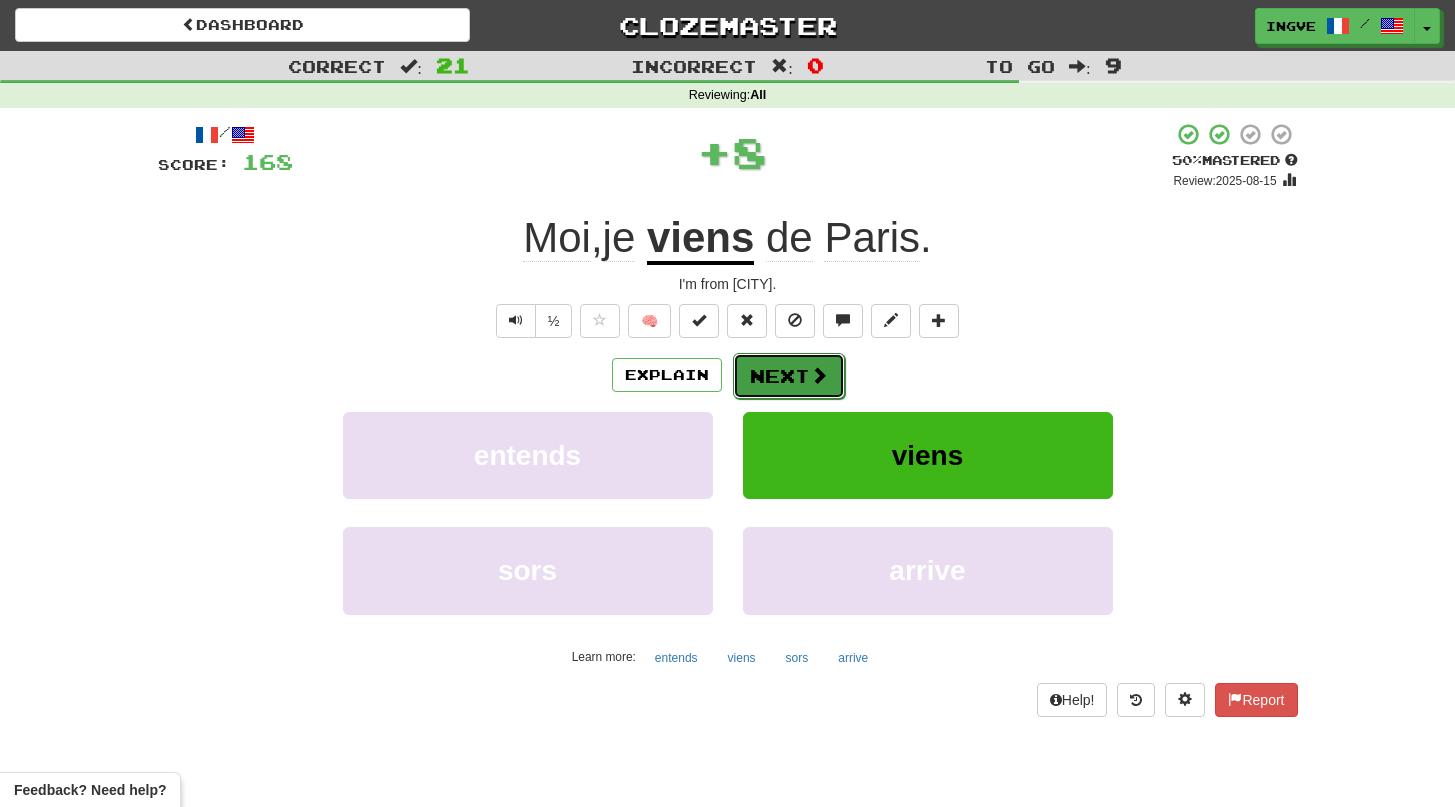 click on "Next" at bounding box center (789, 376) 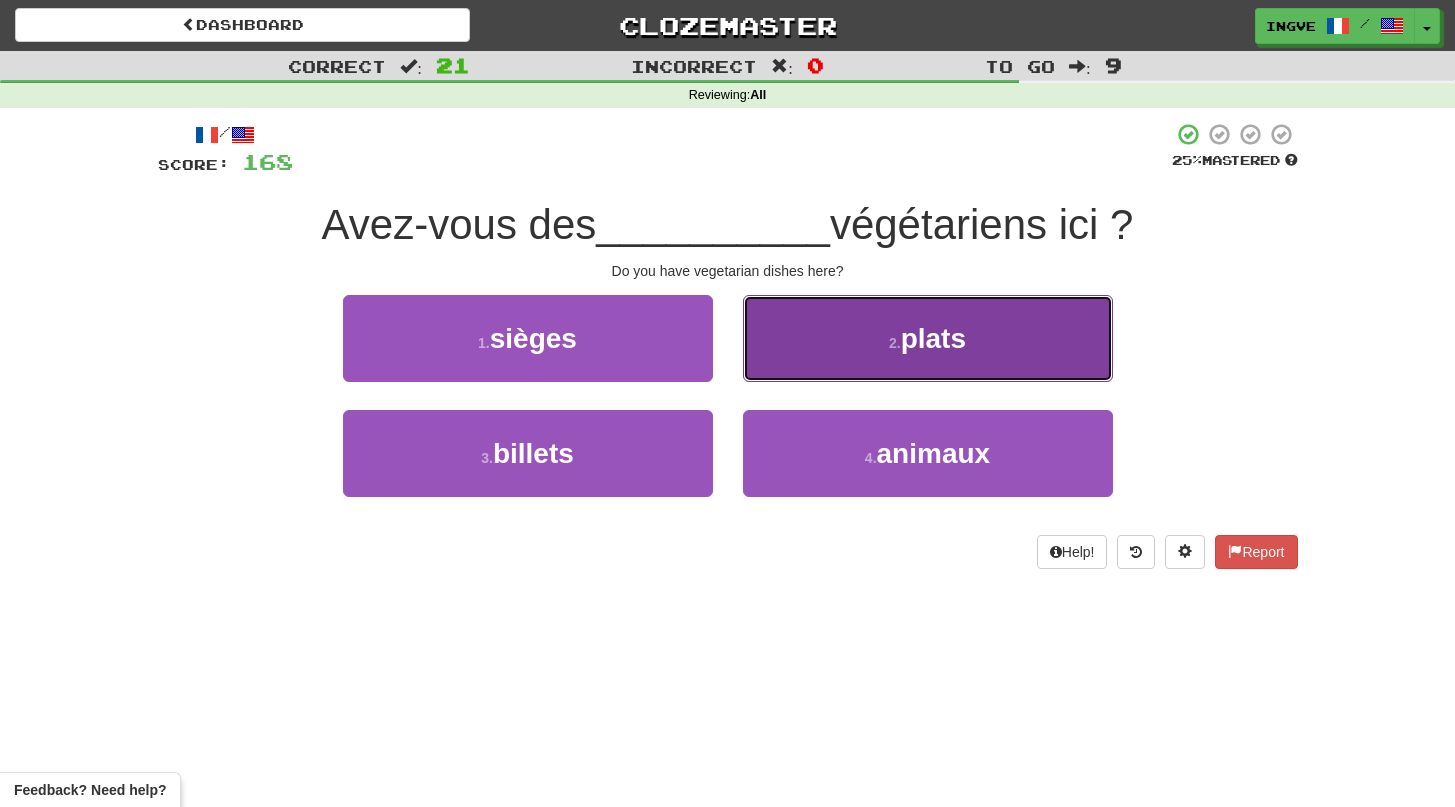 click on "2 .  plats" at bounding box center [928, 338] 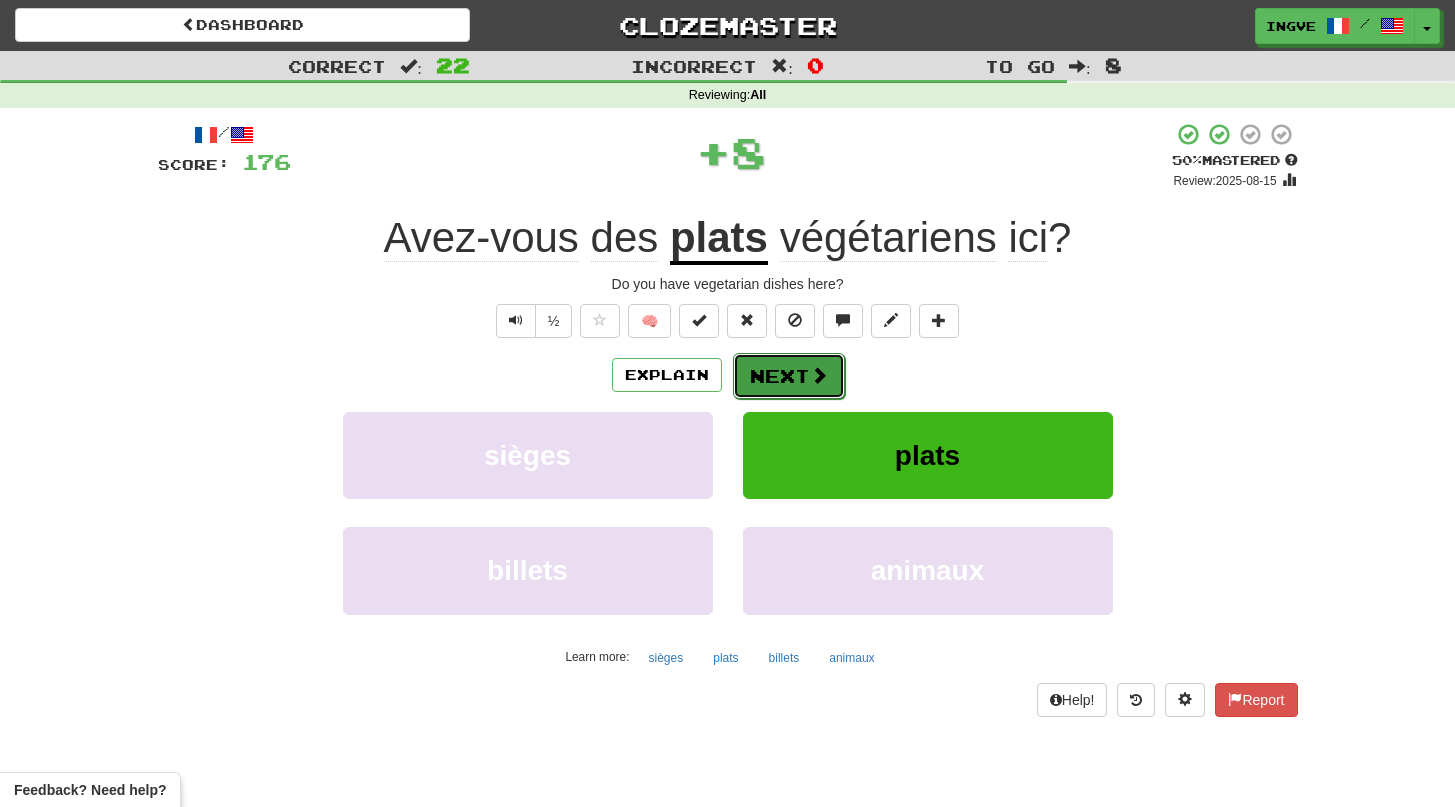 click on "Next" at bounding box center [789, 376] 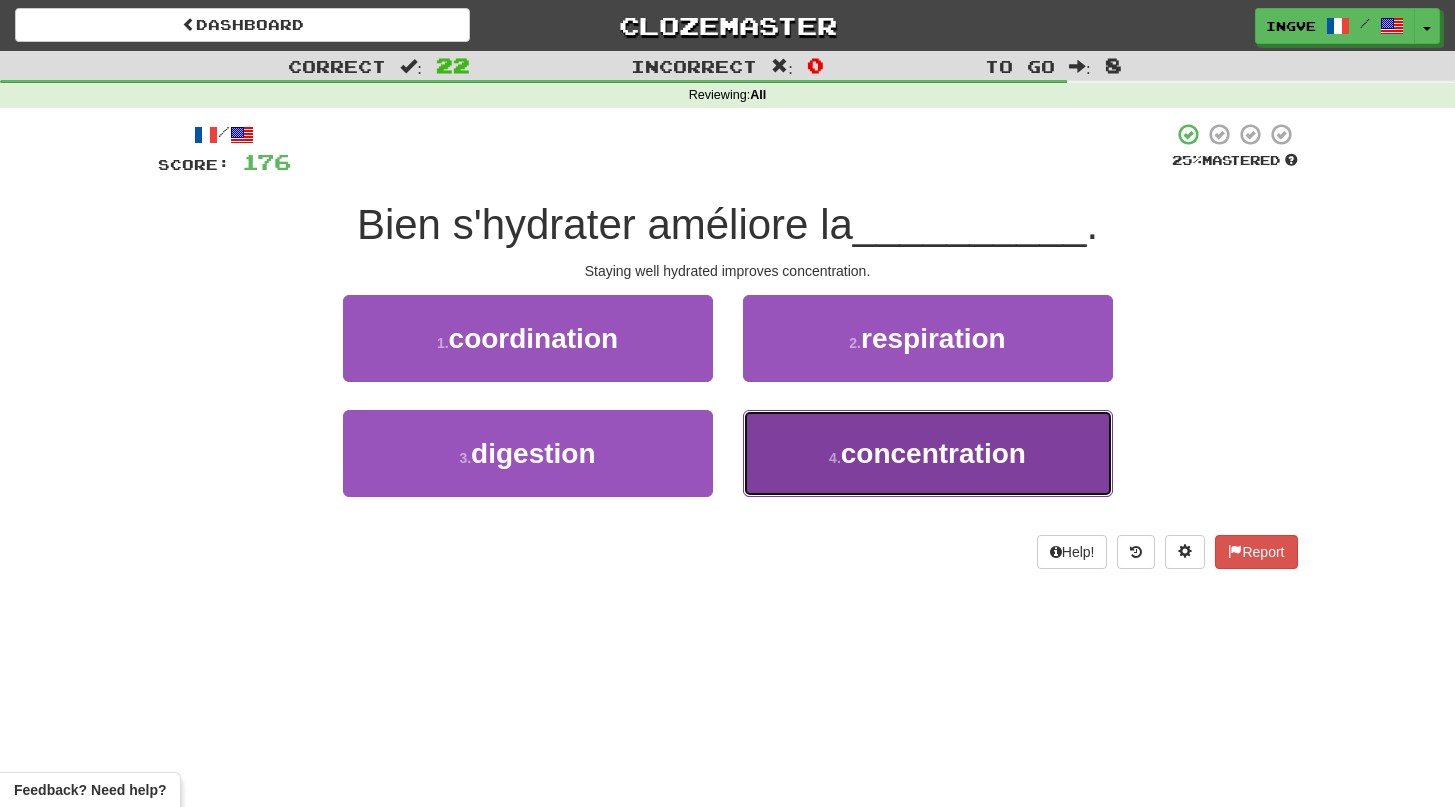 click on "4 .  concentration" at bounding box center [928, 453] 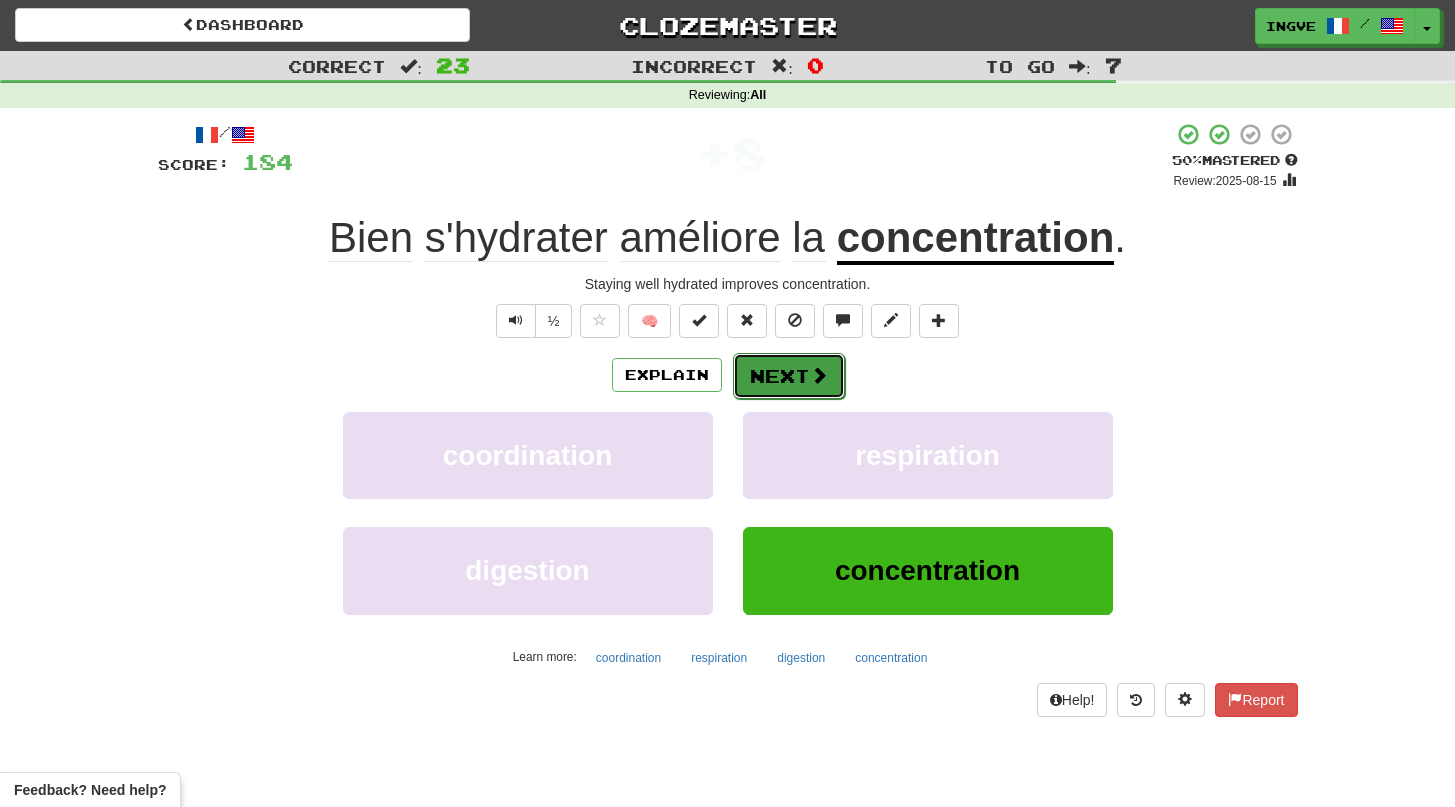click on "Next" at bounding box center (789, 376) 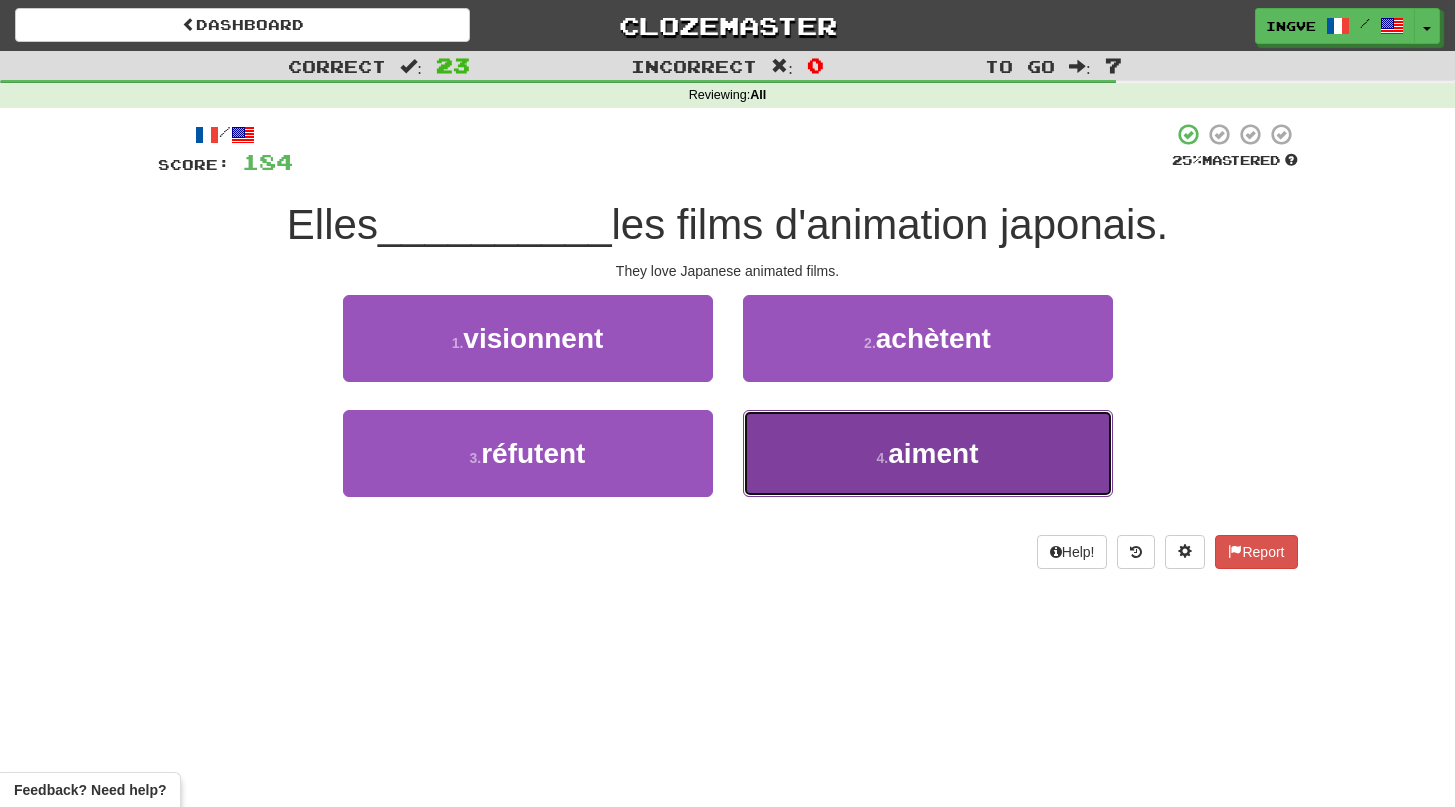 click on "4 .  aiment" at bounding box center [928, 453] 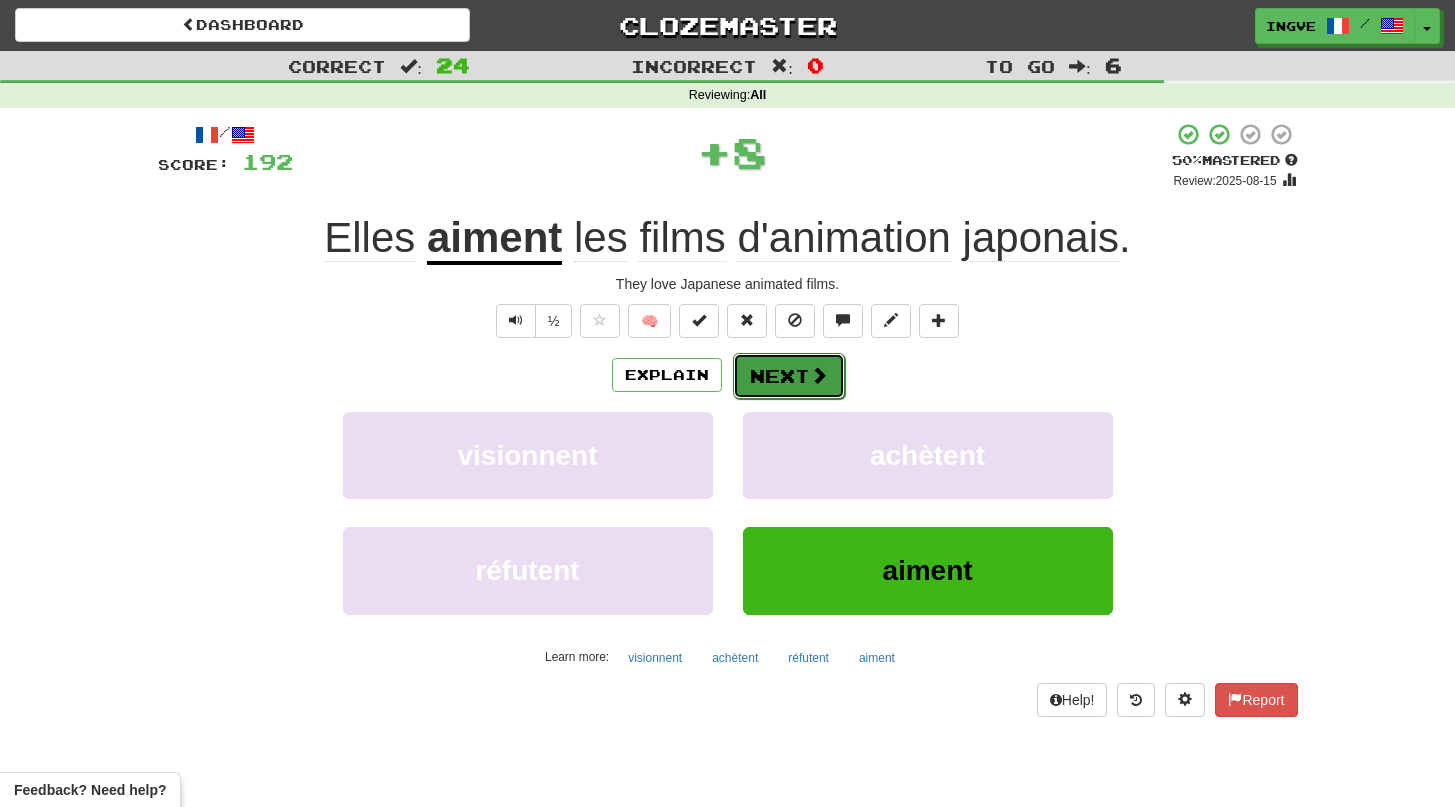 click on "Next" at bounding box center (789, 376) 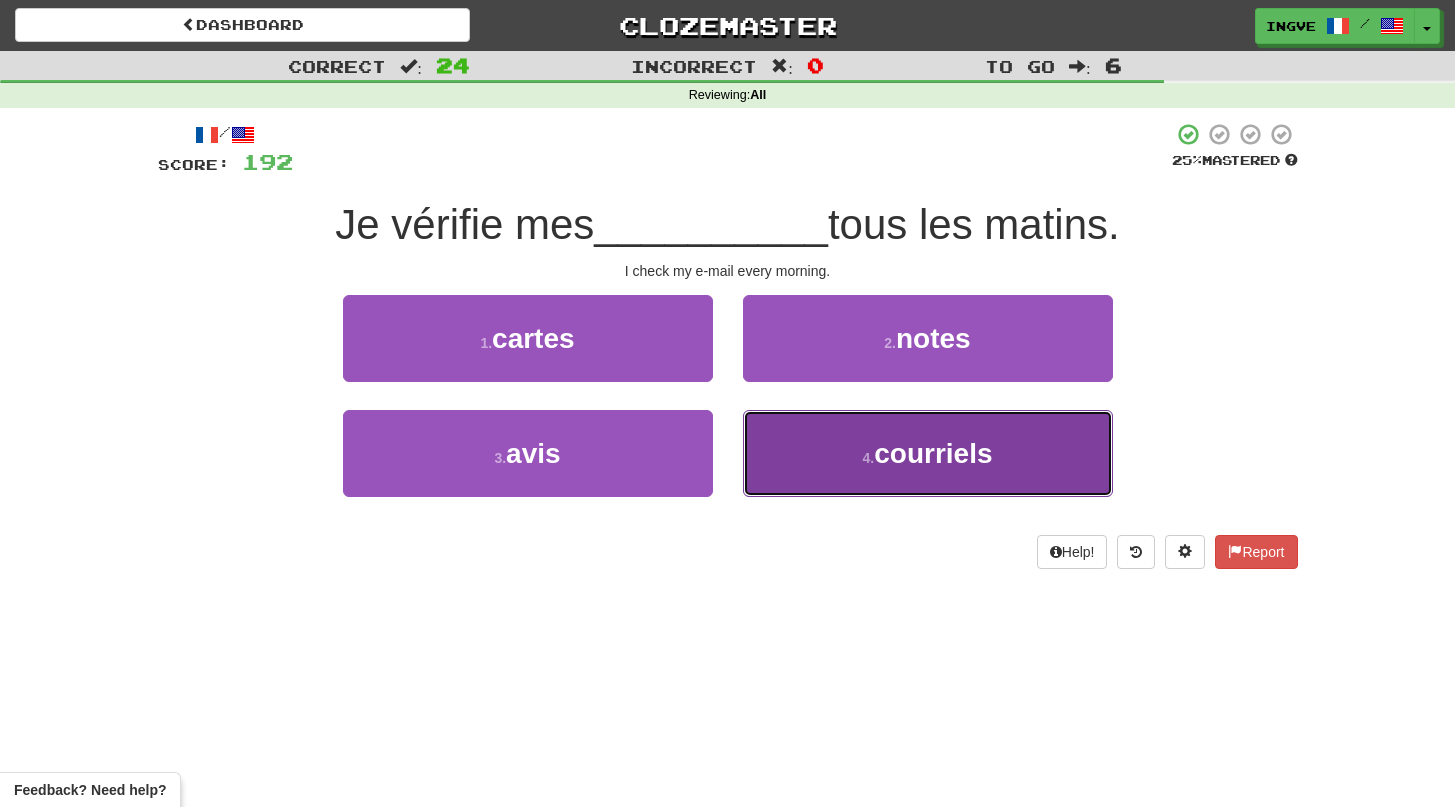 click on "4 .  courriels" at bounding box center (928, 453) 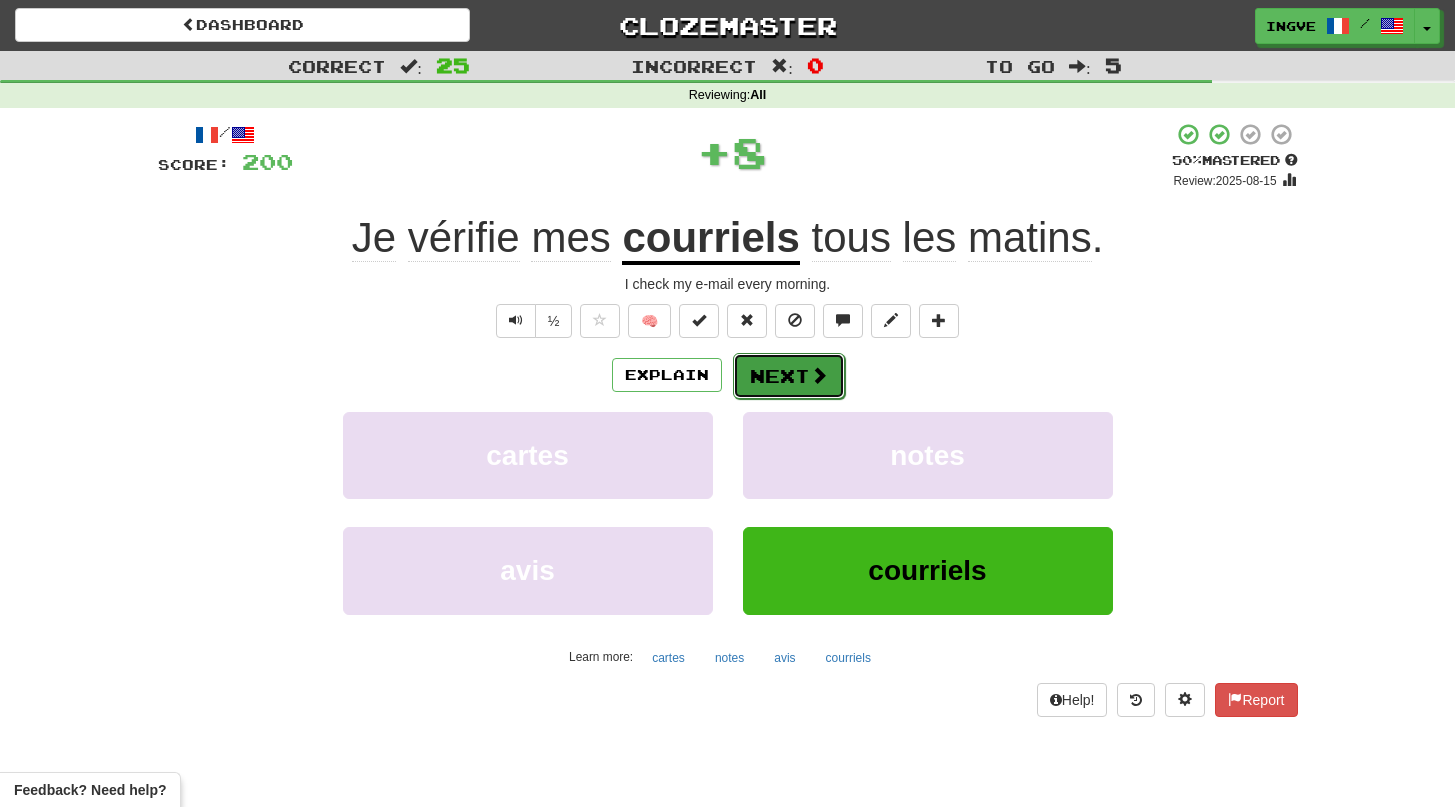 click on "Next" at bounding box center [789, 376] 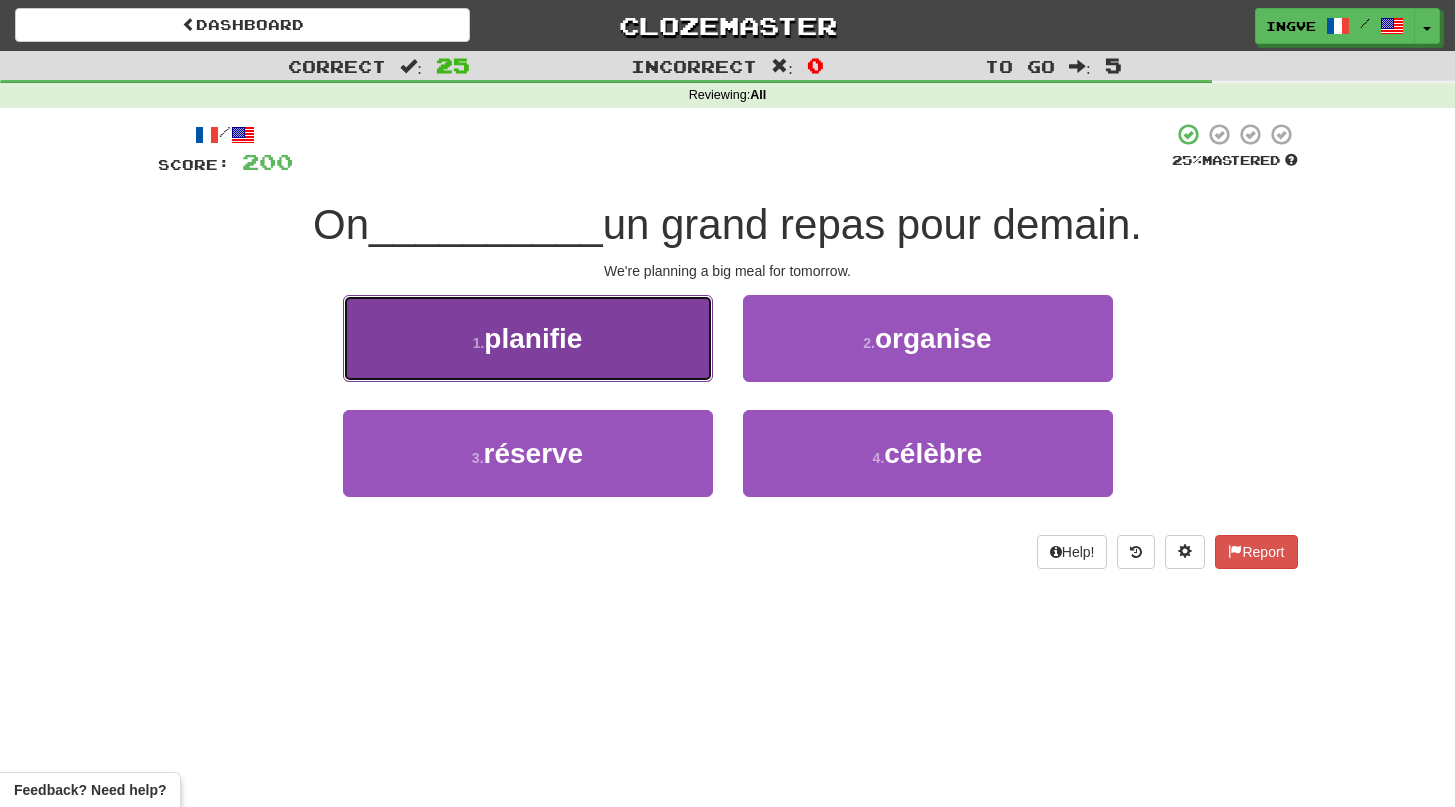 click on "1 .  planifie" at bounding box center (528, 338) 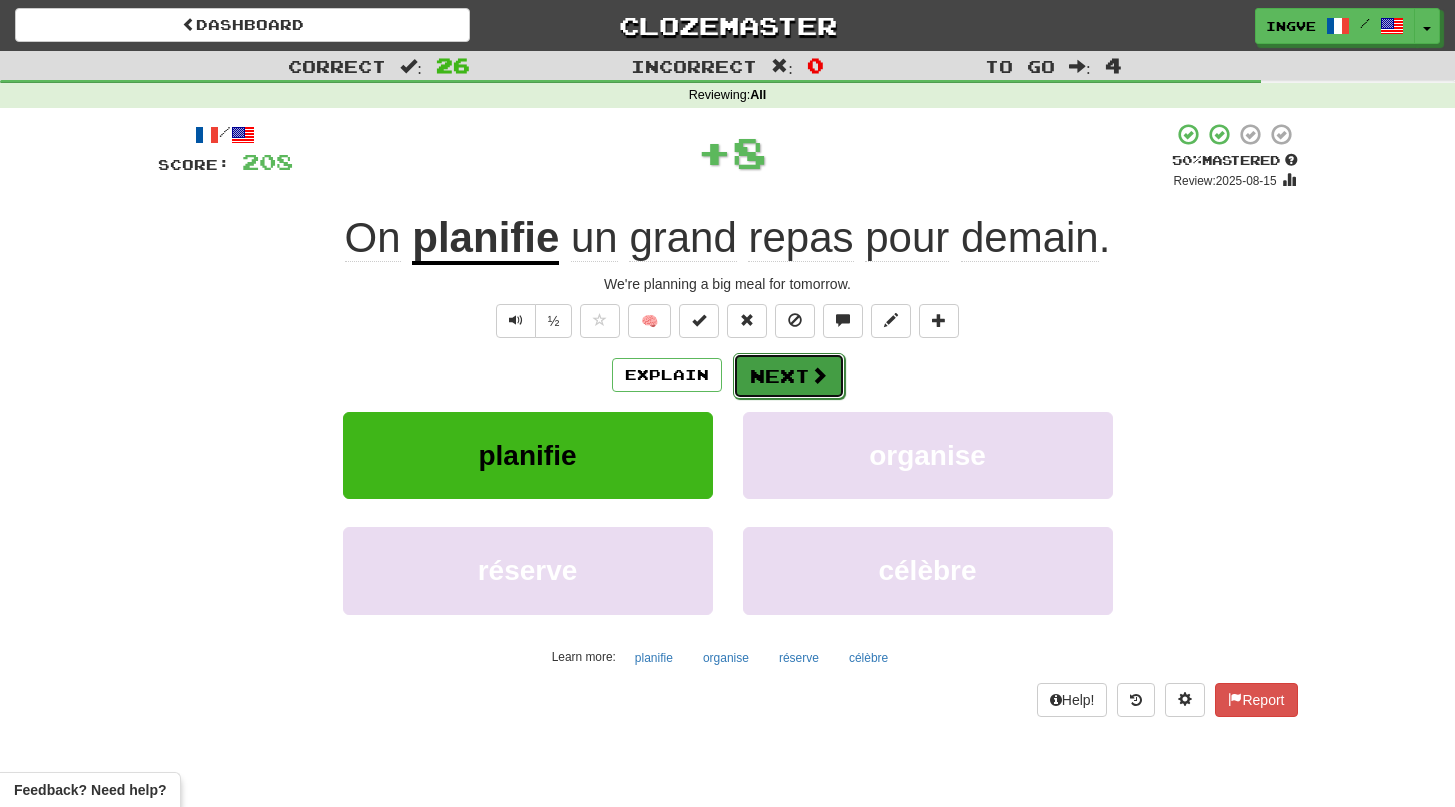 click on "Next" at bounding box center [789, 376] 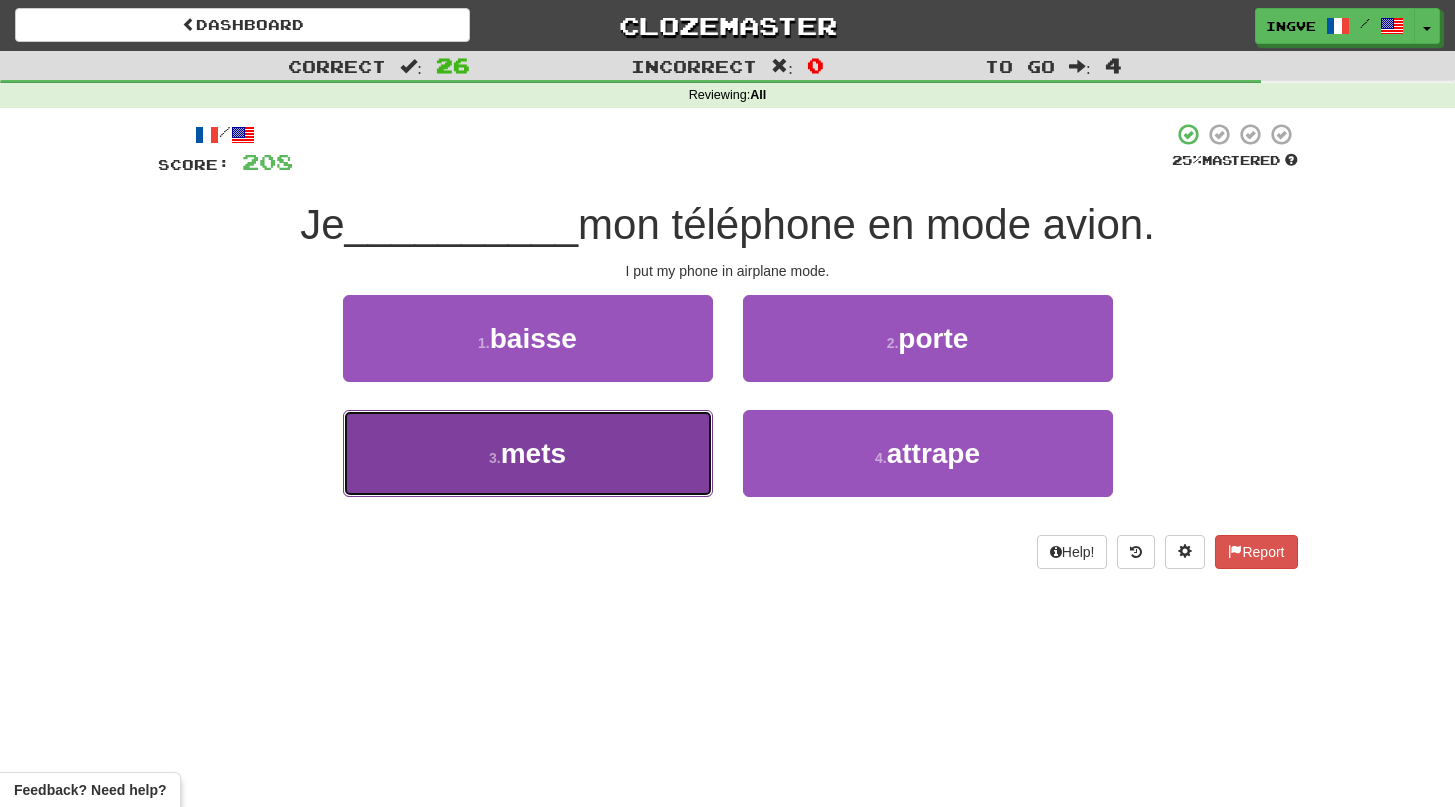 click on "3 .  mets" at bounding box center (528, 453) 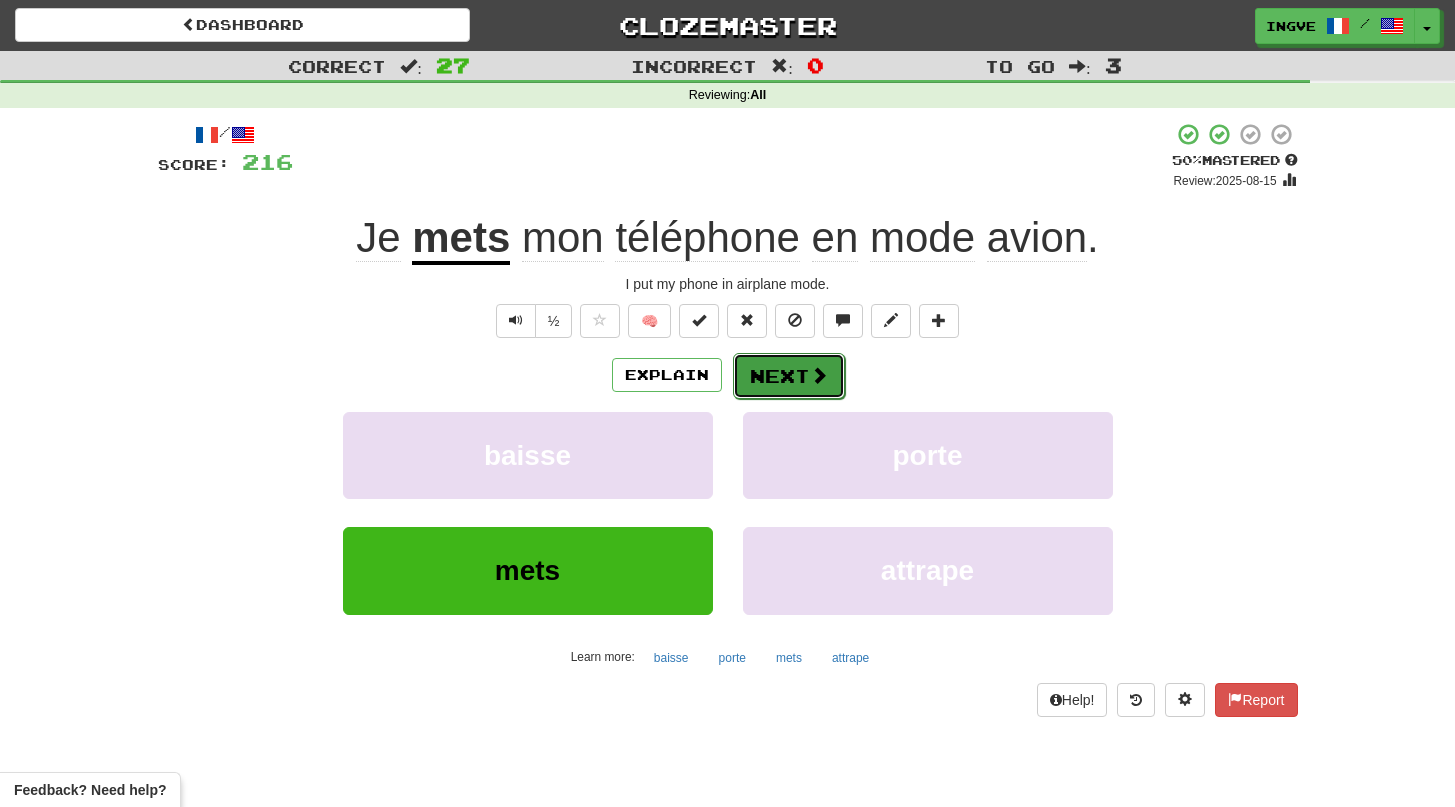 click on "Next" at bounding box center [789, 376] 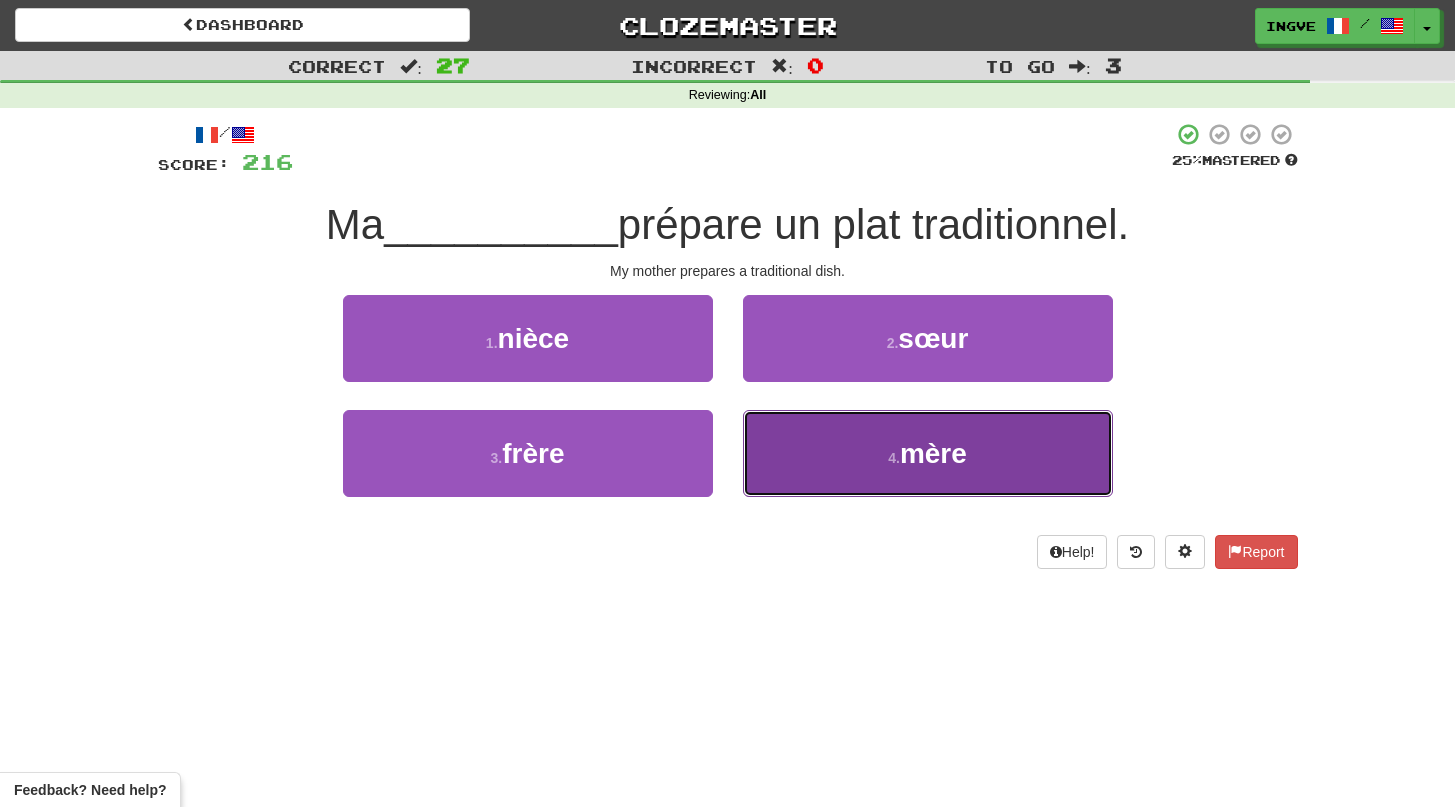 click on "4 .  mère" at bounding box center (928, 453) 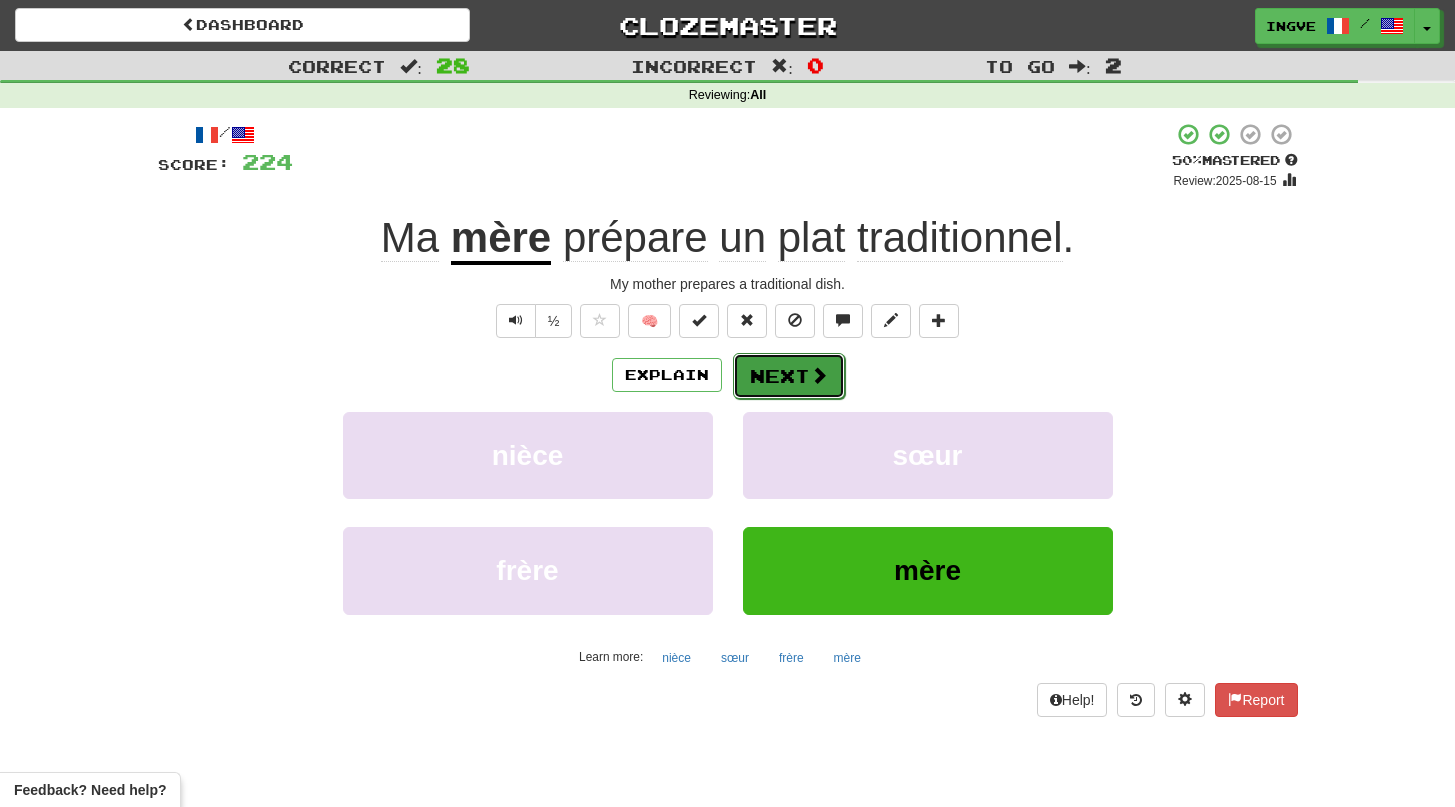 click on "Next" at bounding box center [789, 376] 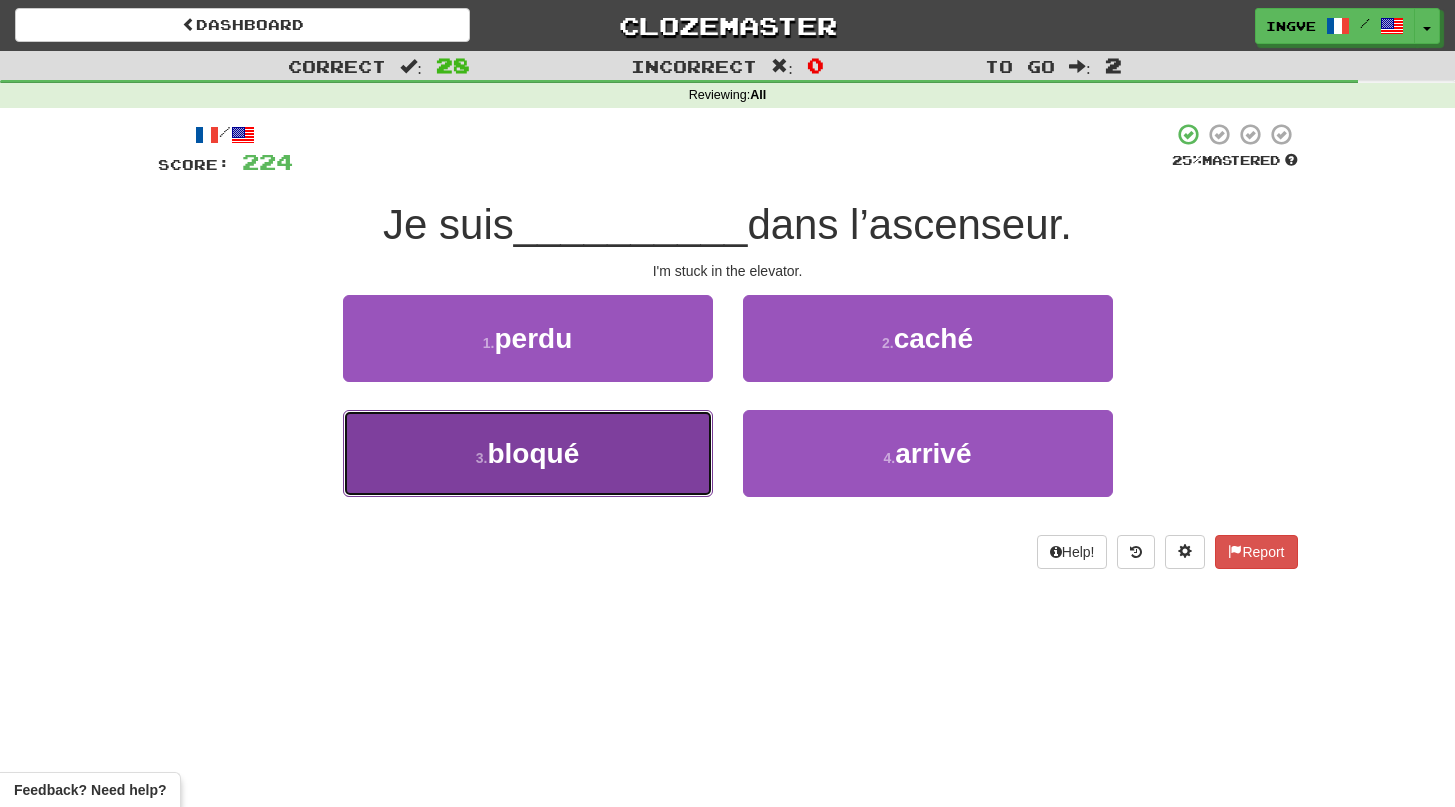 click on "3 .  bloqué" at bounding box center (528, 453) 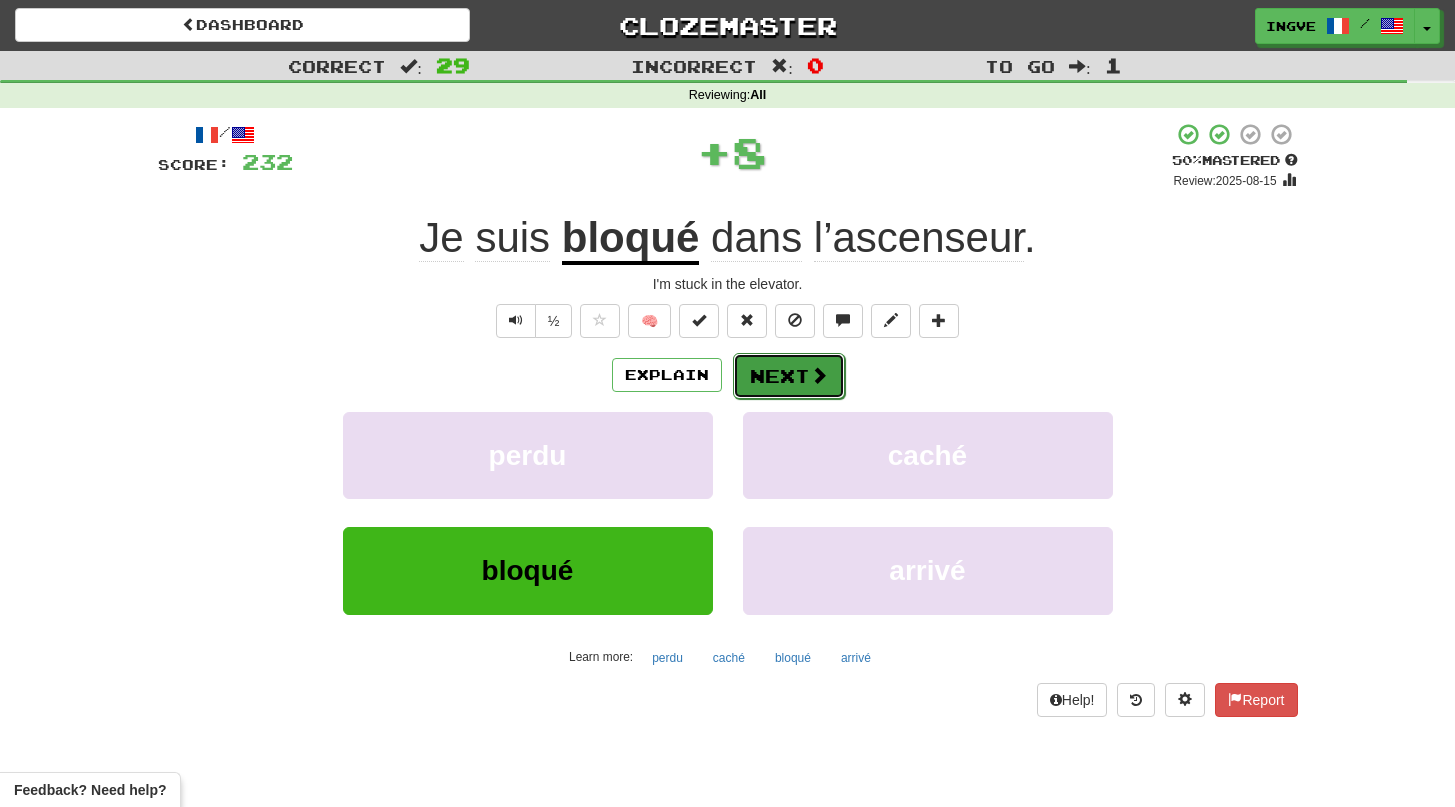 click on "Next" at bounding box center [789, 376] 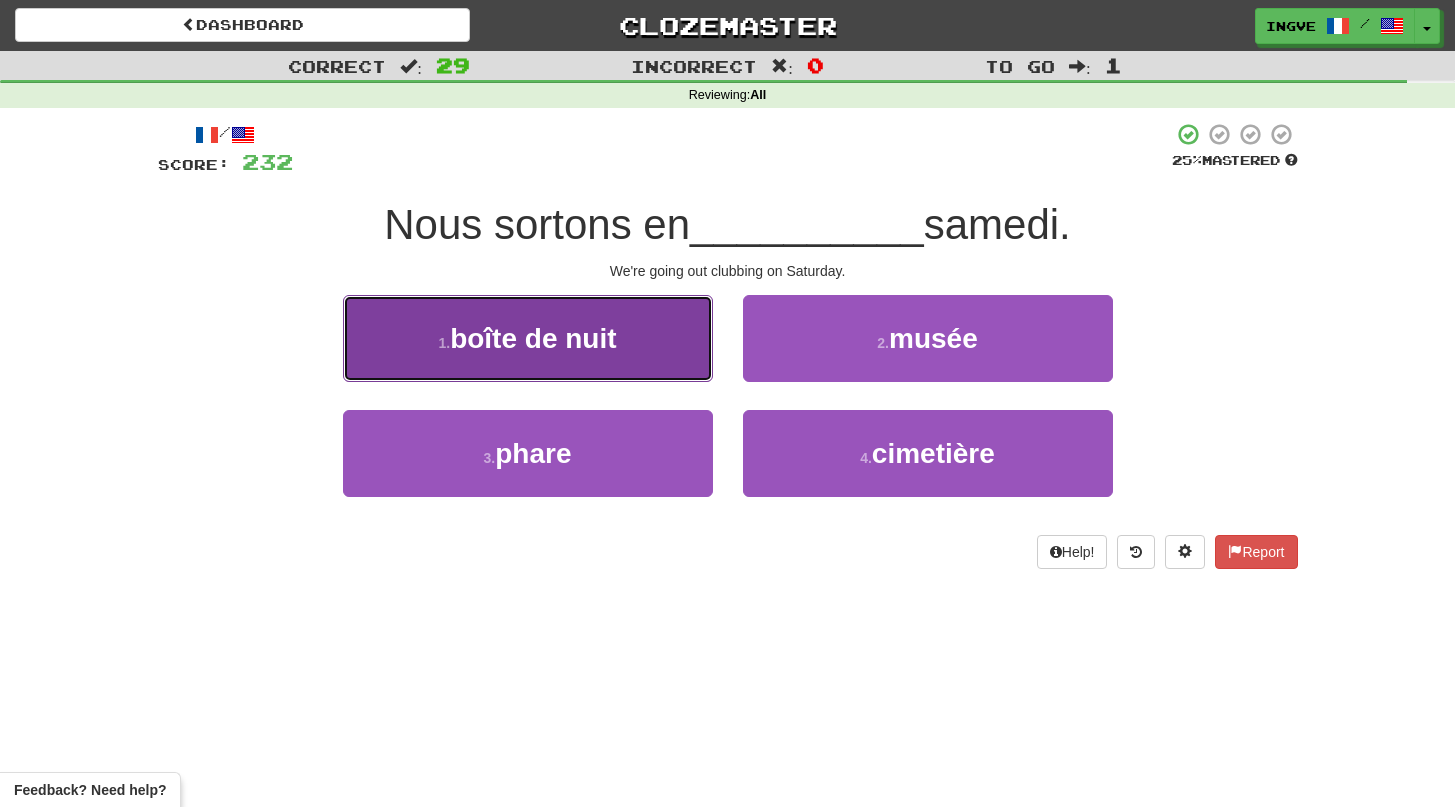 click on "1 .  boîte de nuit" at bounding box center [528, 338] 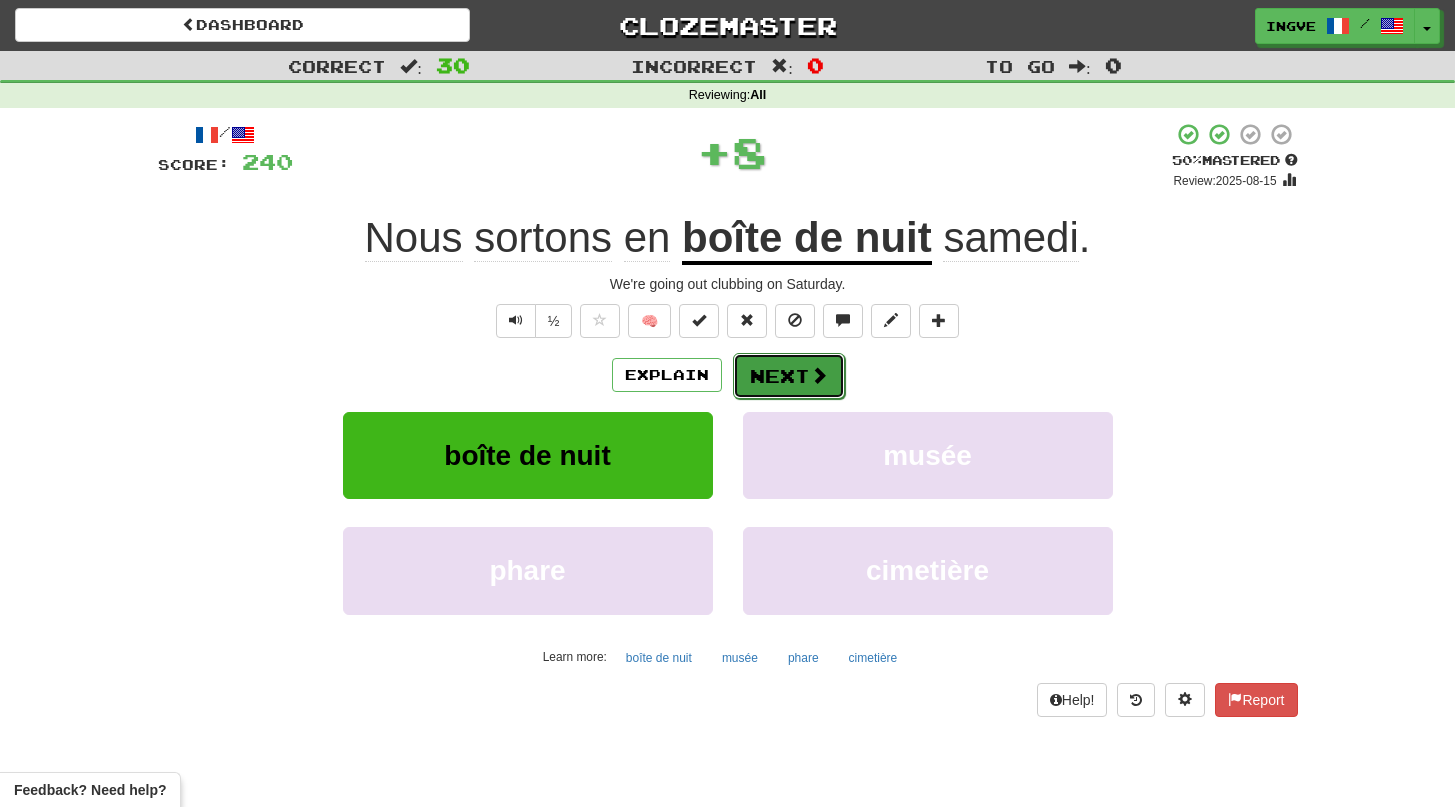 click on "Next" at bounding box center (789, 376) 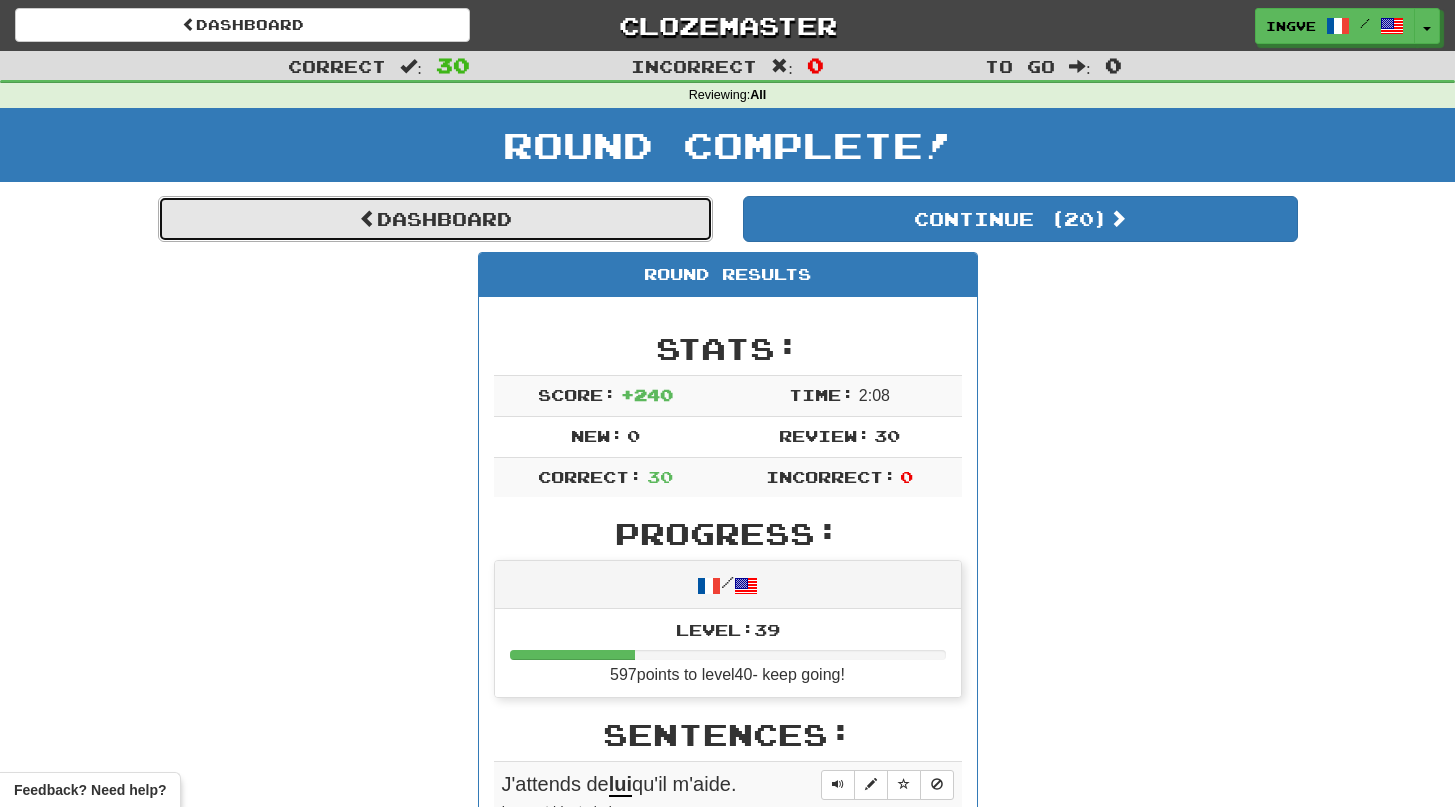 click on "Dashboard" at bounding box center (435, 219) 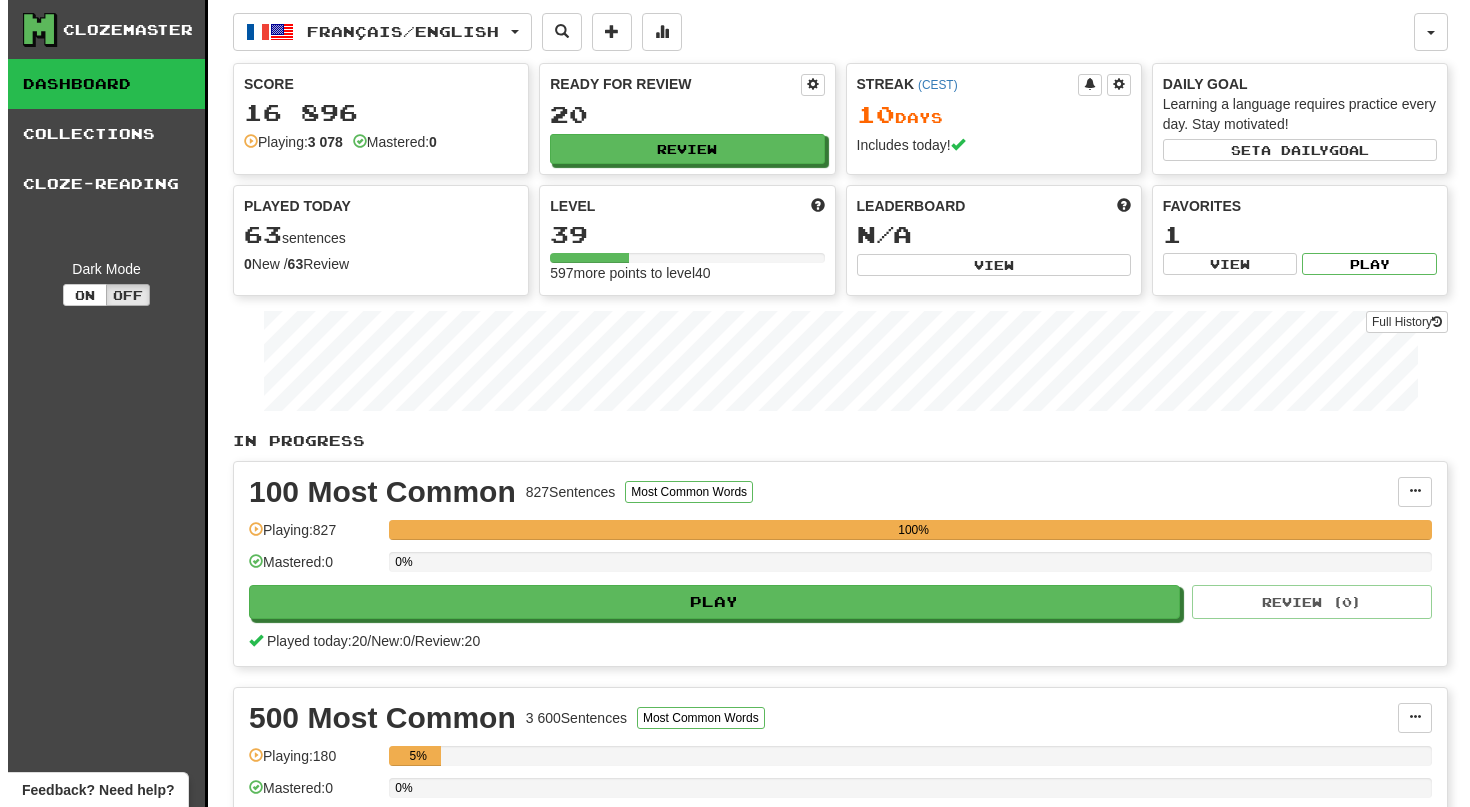 scroll, scrollTop: 0, scrollLeft: 0, axis: both 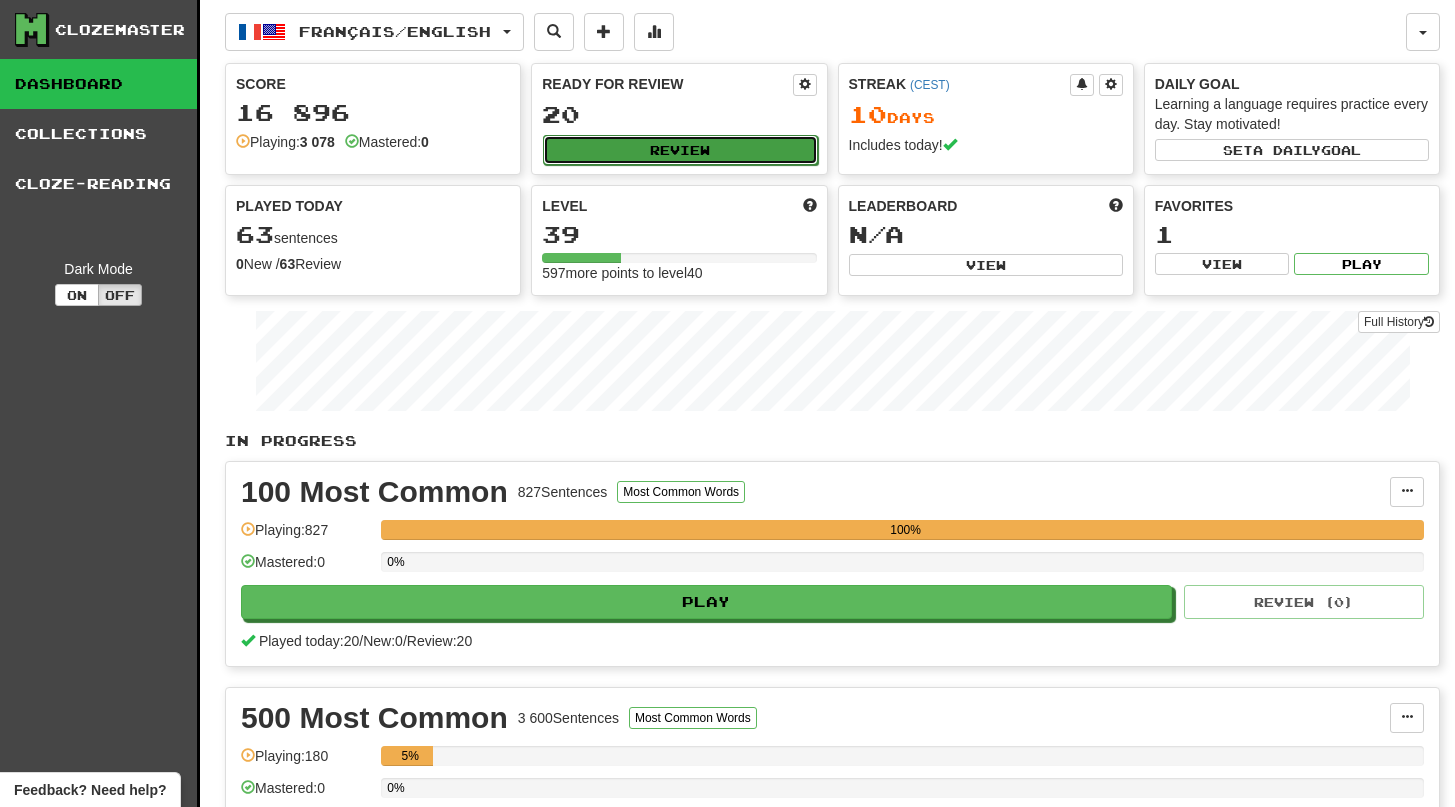 click on "Review" at bounding box center (680, 150) 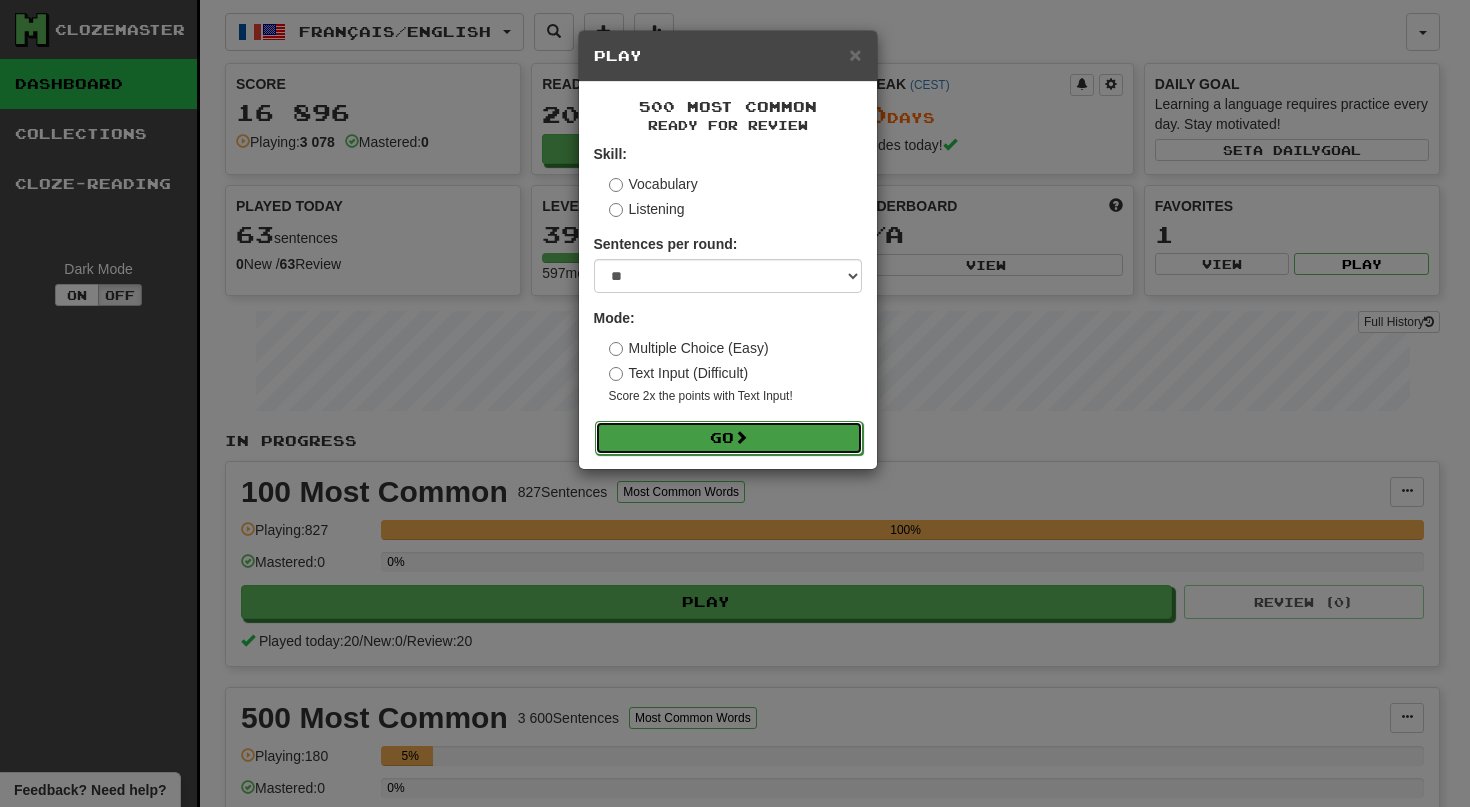 click on "Go" at bounding box center (729, 438) 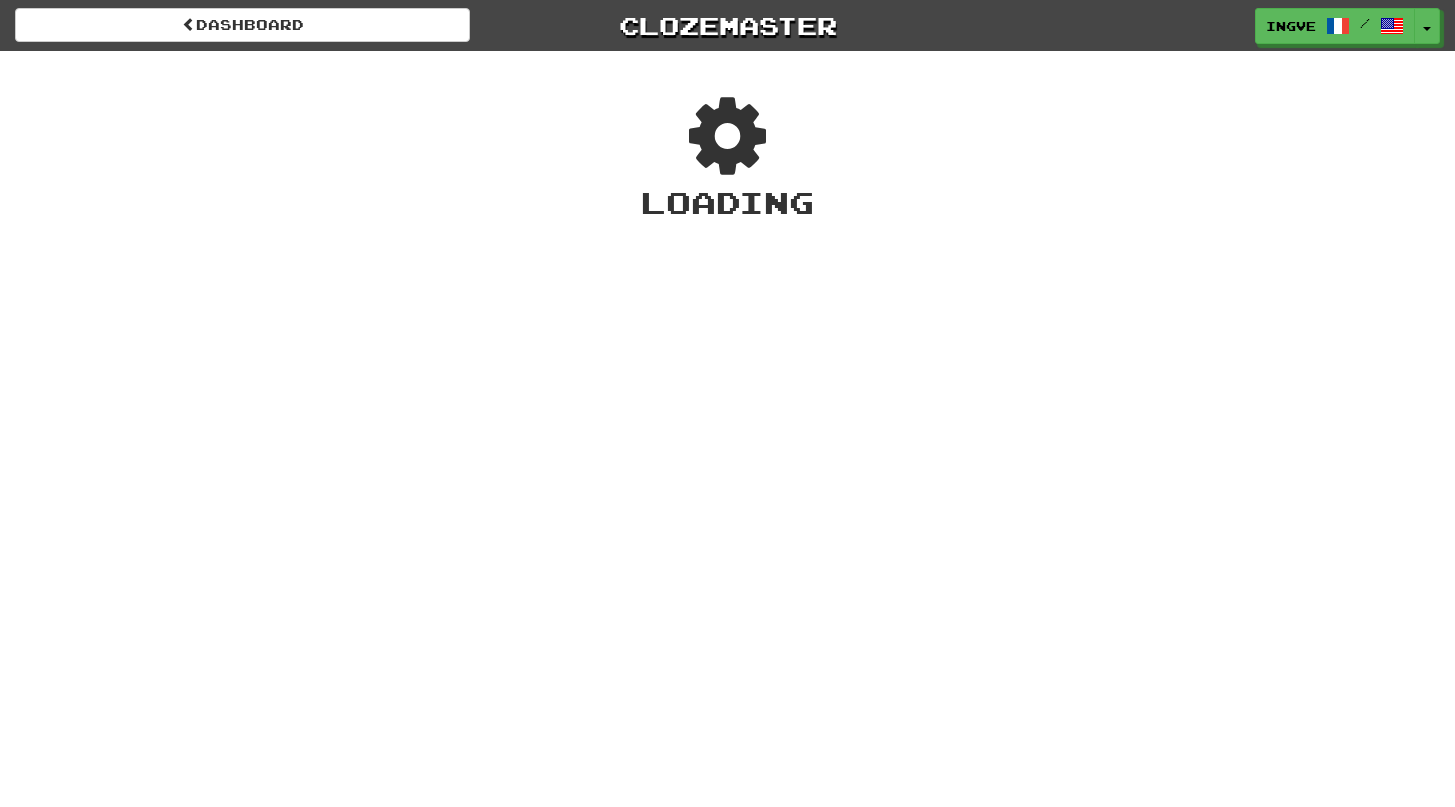 scroll, scrollTop: 0, scrollLeft: 0, axis: both 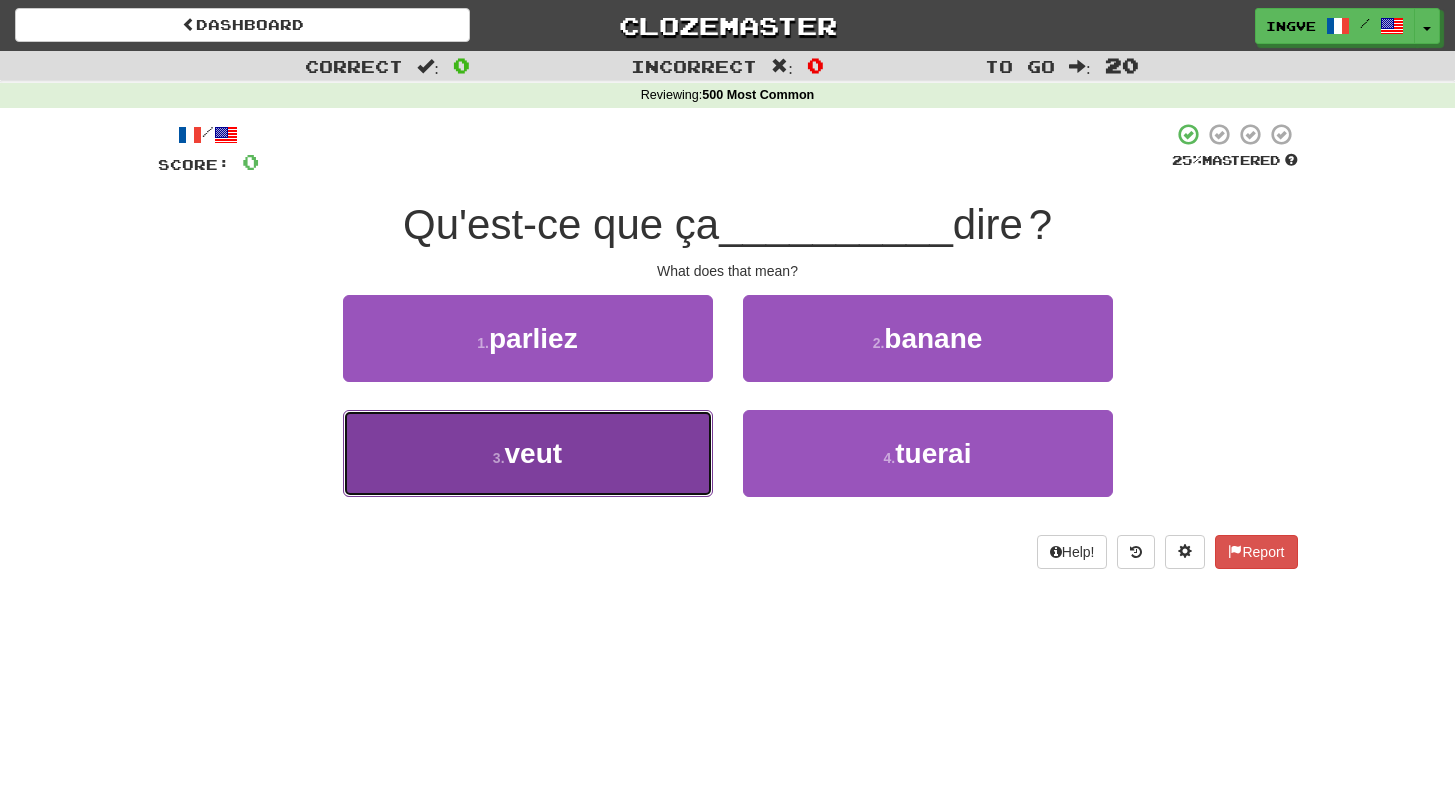 click on "3 .  veut" at bounding box center (528, 453) 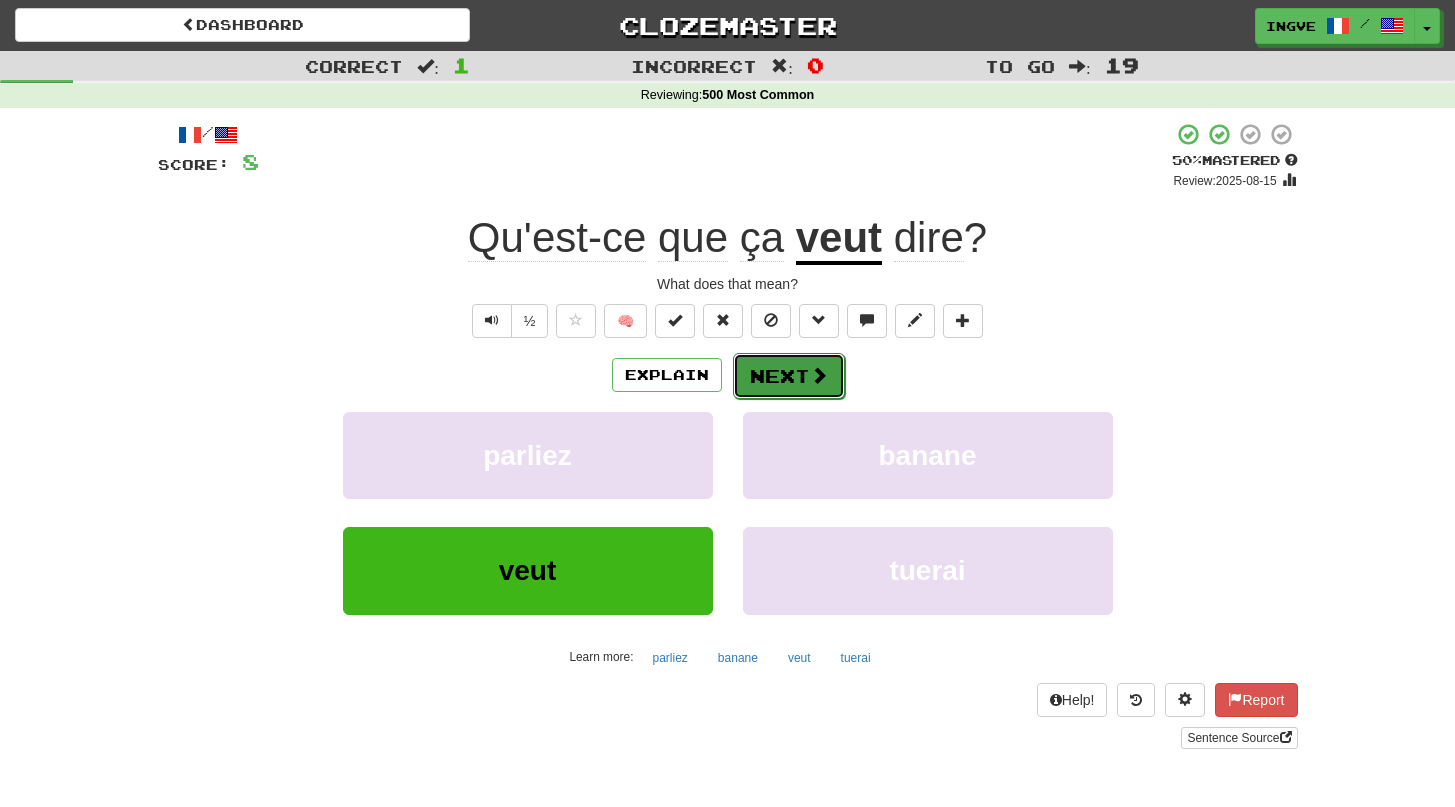 click at bounding box center [819, 375] 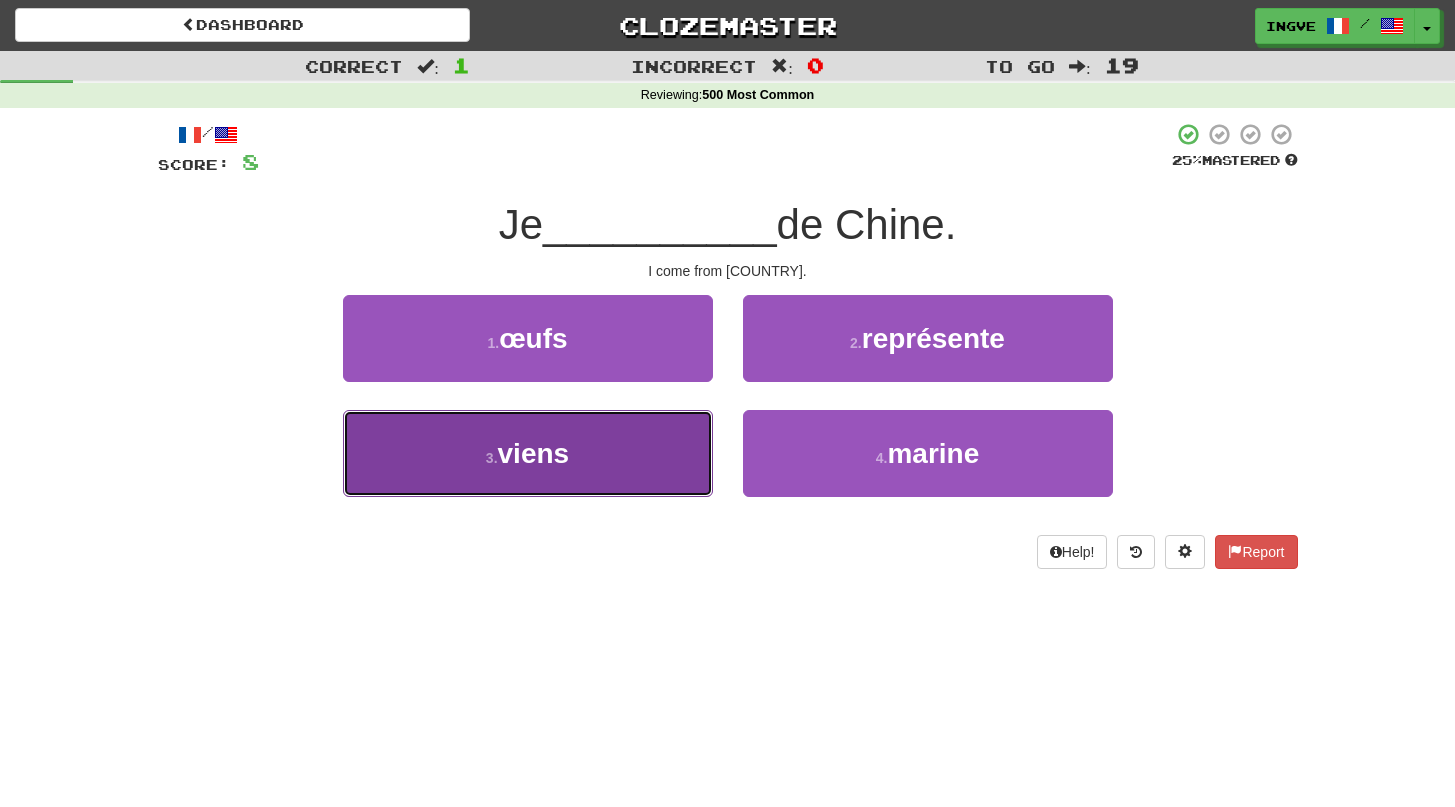 click on "3 .  viens" at bounding box center (528, 453) 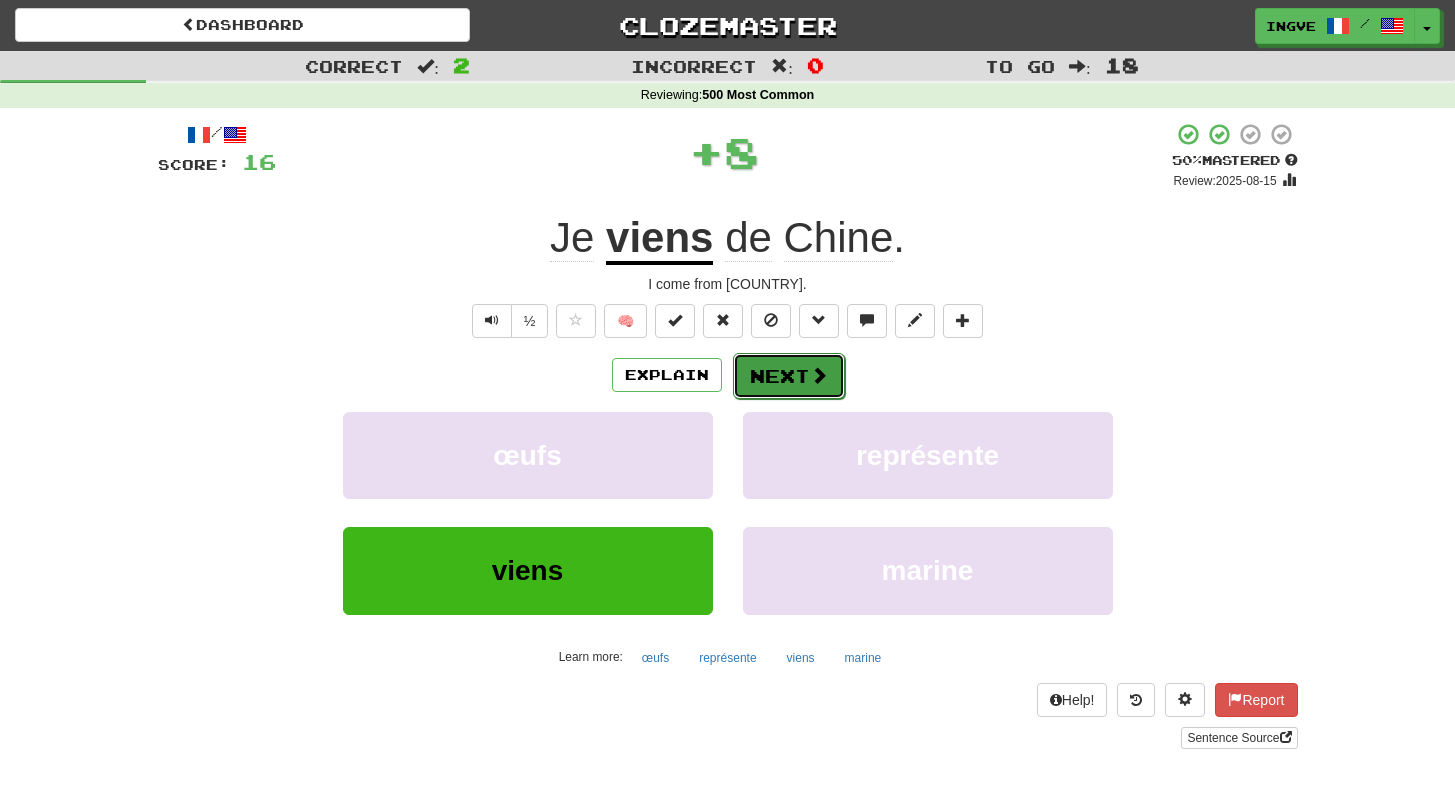click at bounding box center [819, 375] 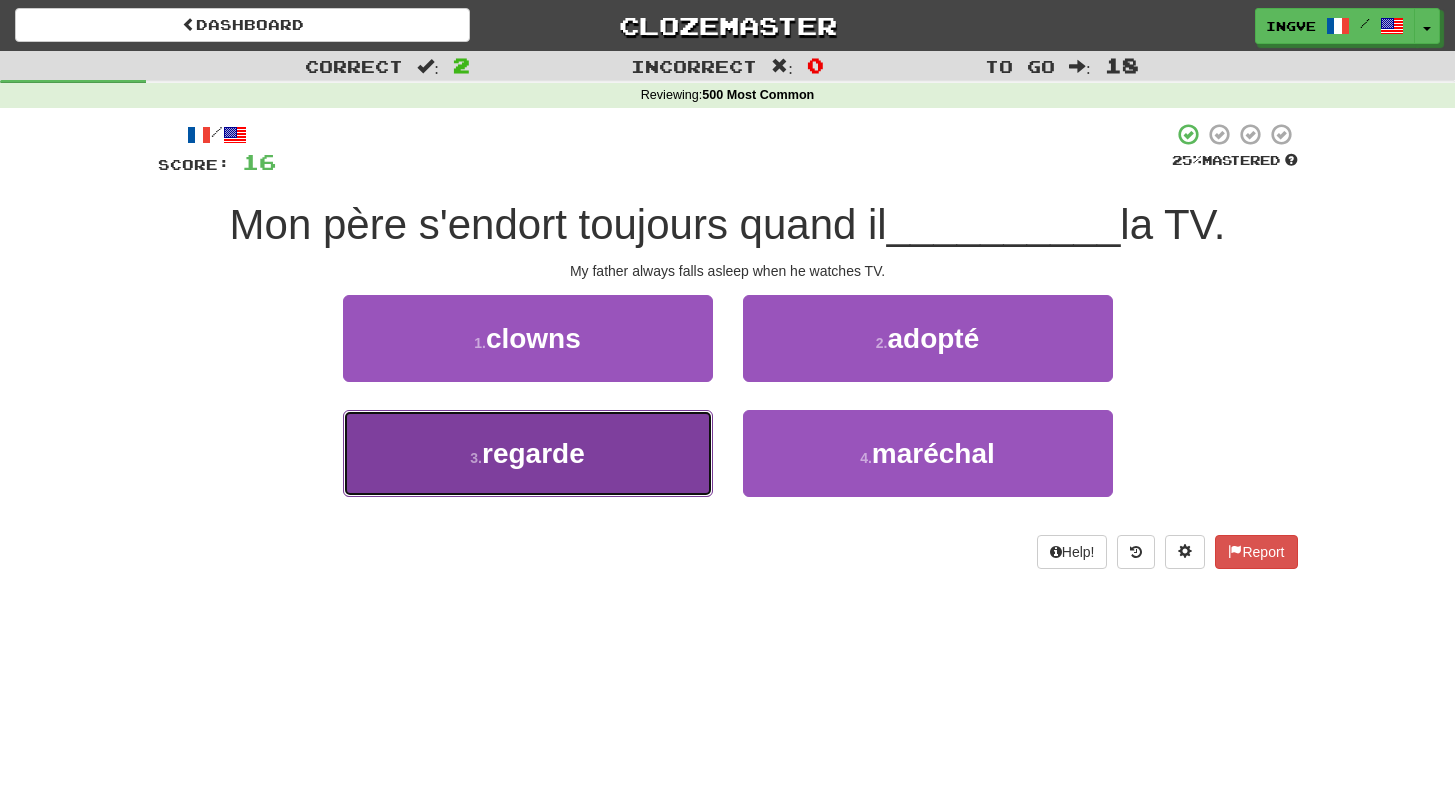 click on "regarde" at bounding box center [533, 453] 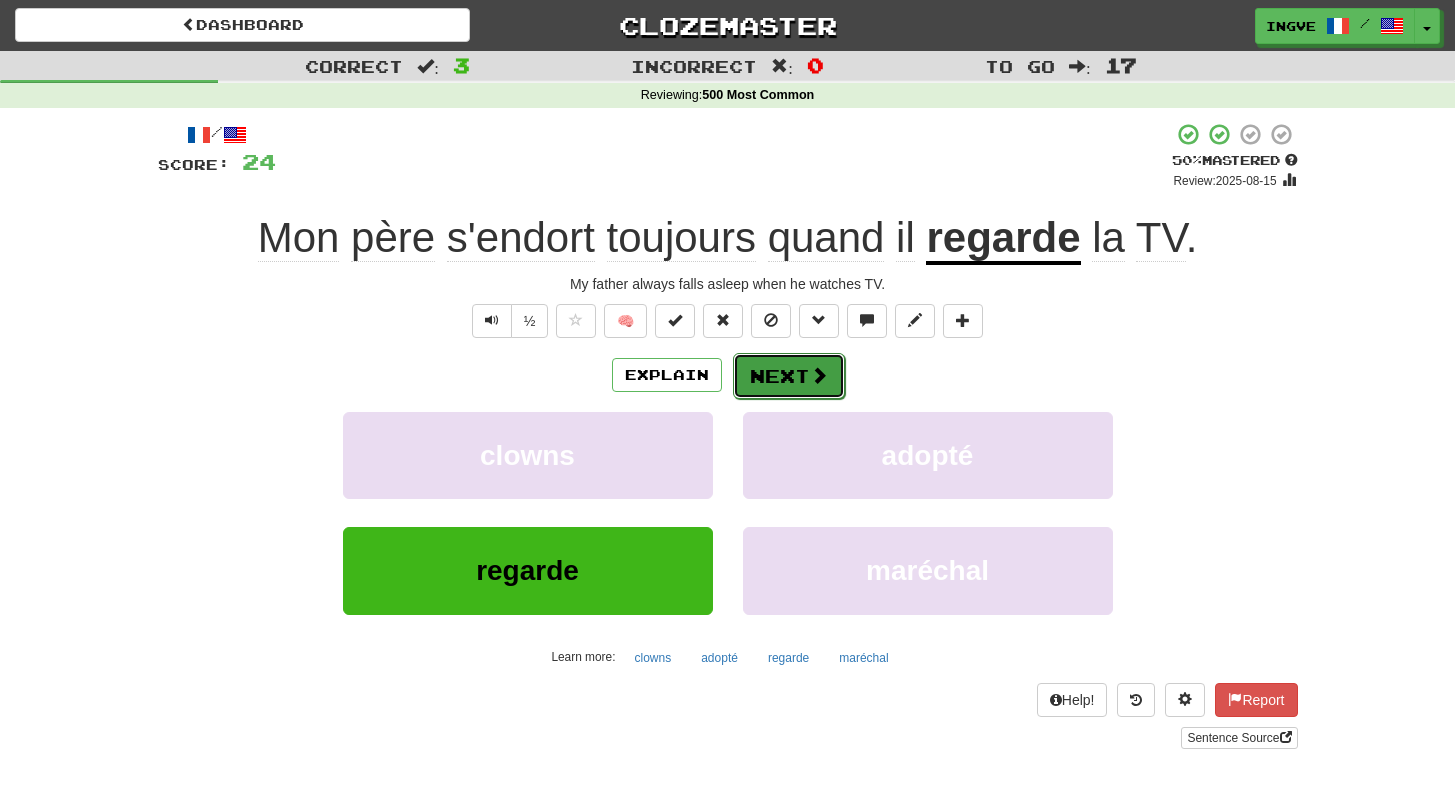 click on "Next" at bounding box center (789, 376) 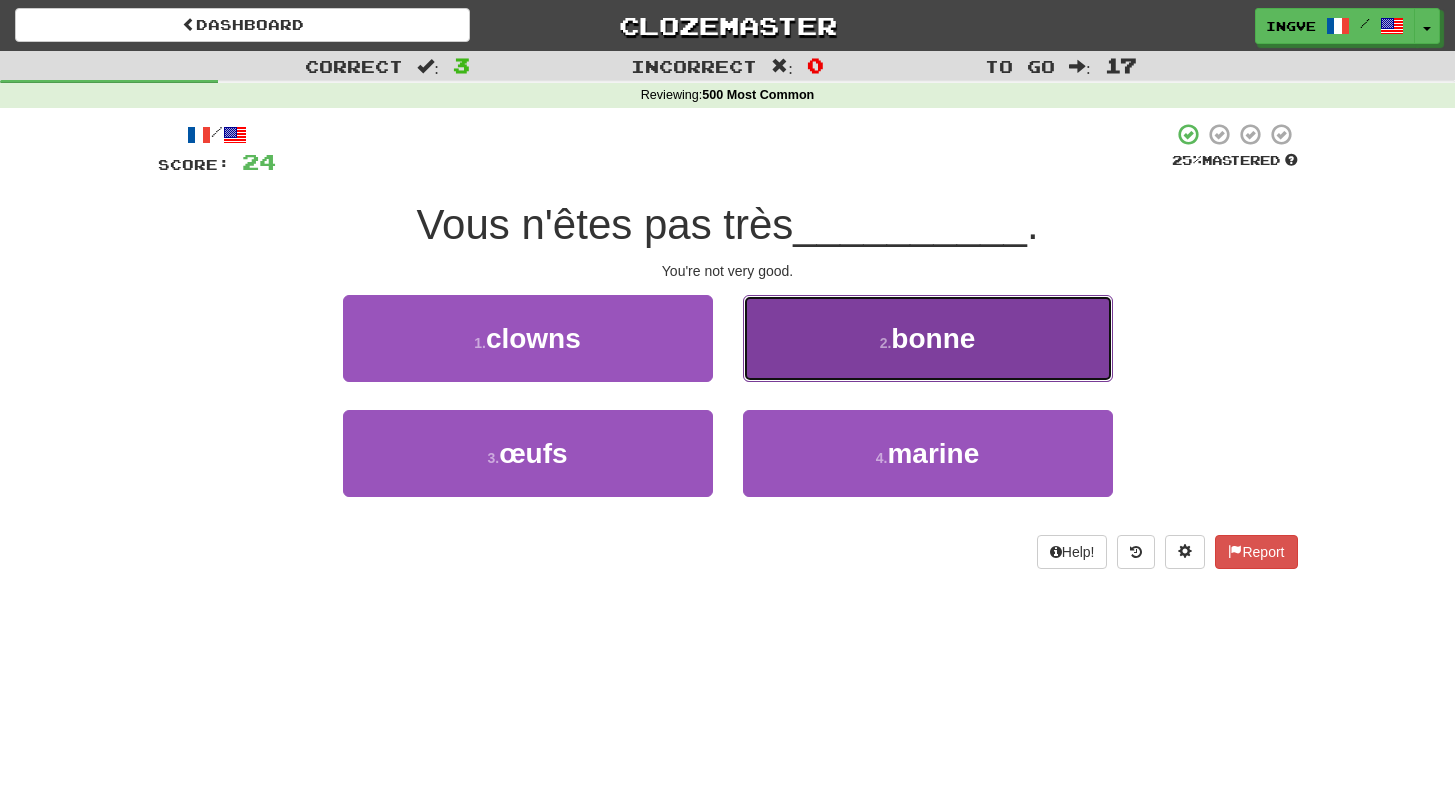 click on "2 .  bonne" at bounding box center [928, 338] 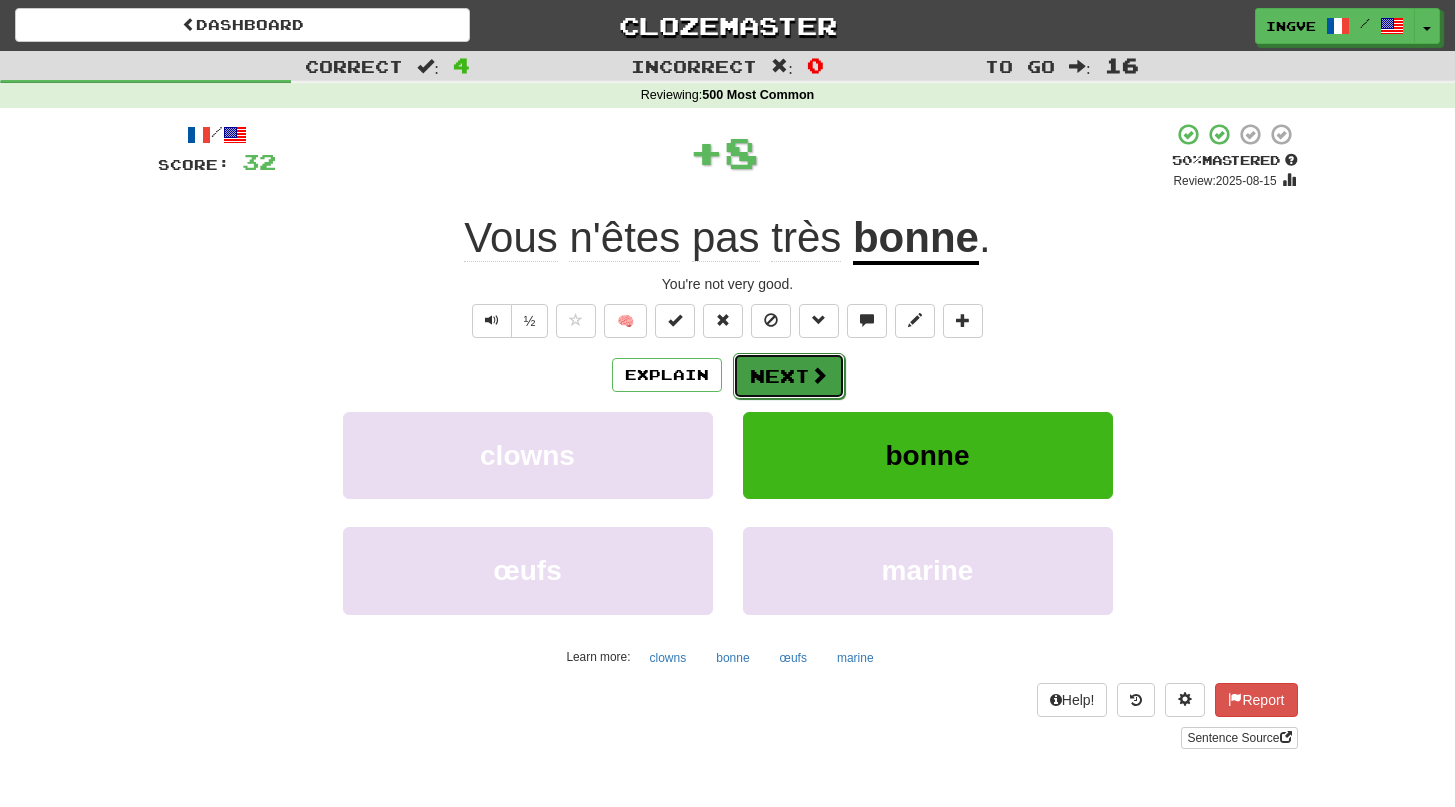 click on "Next" at bounding box center [789, 376] 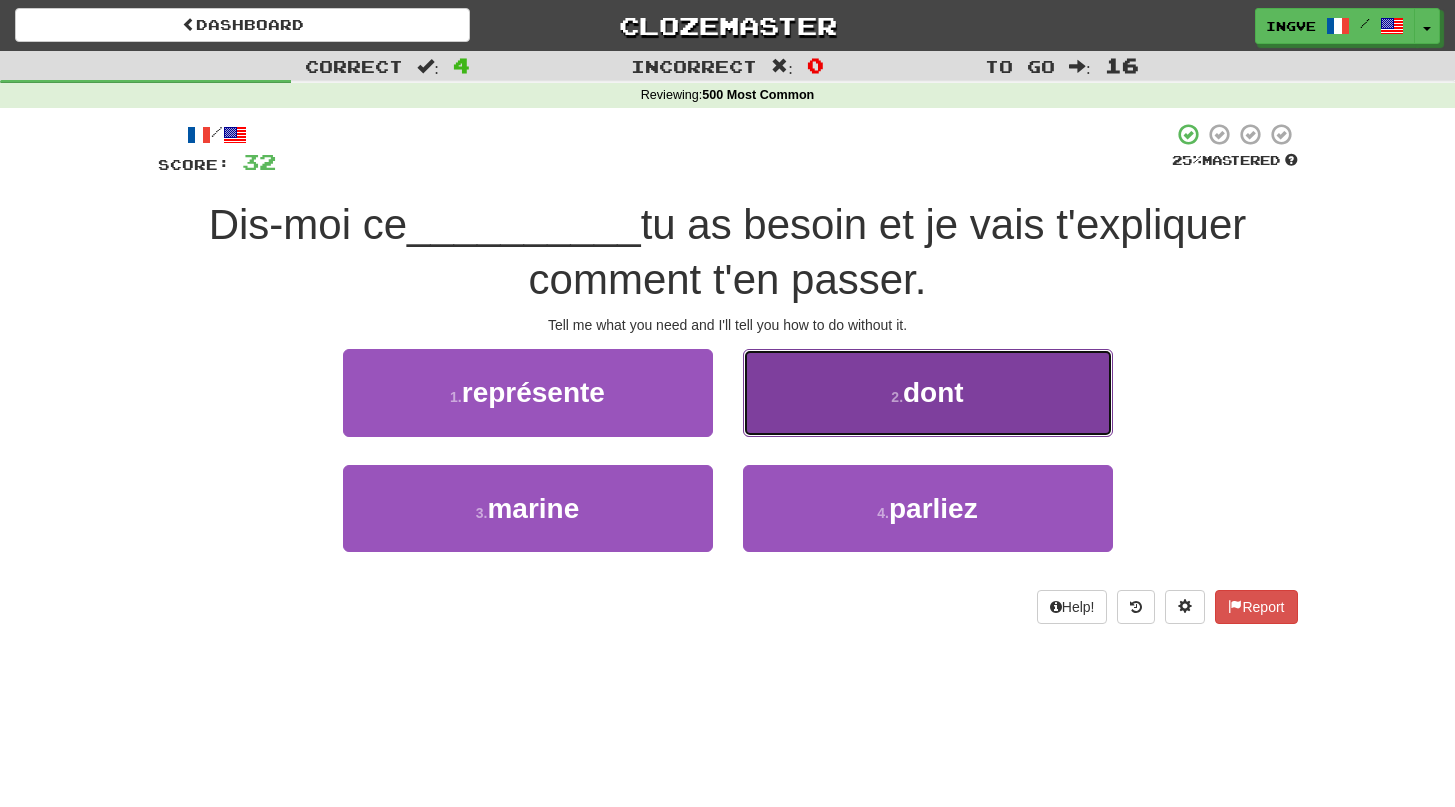 click on "dont" at bounding box center [933, 392] 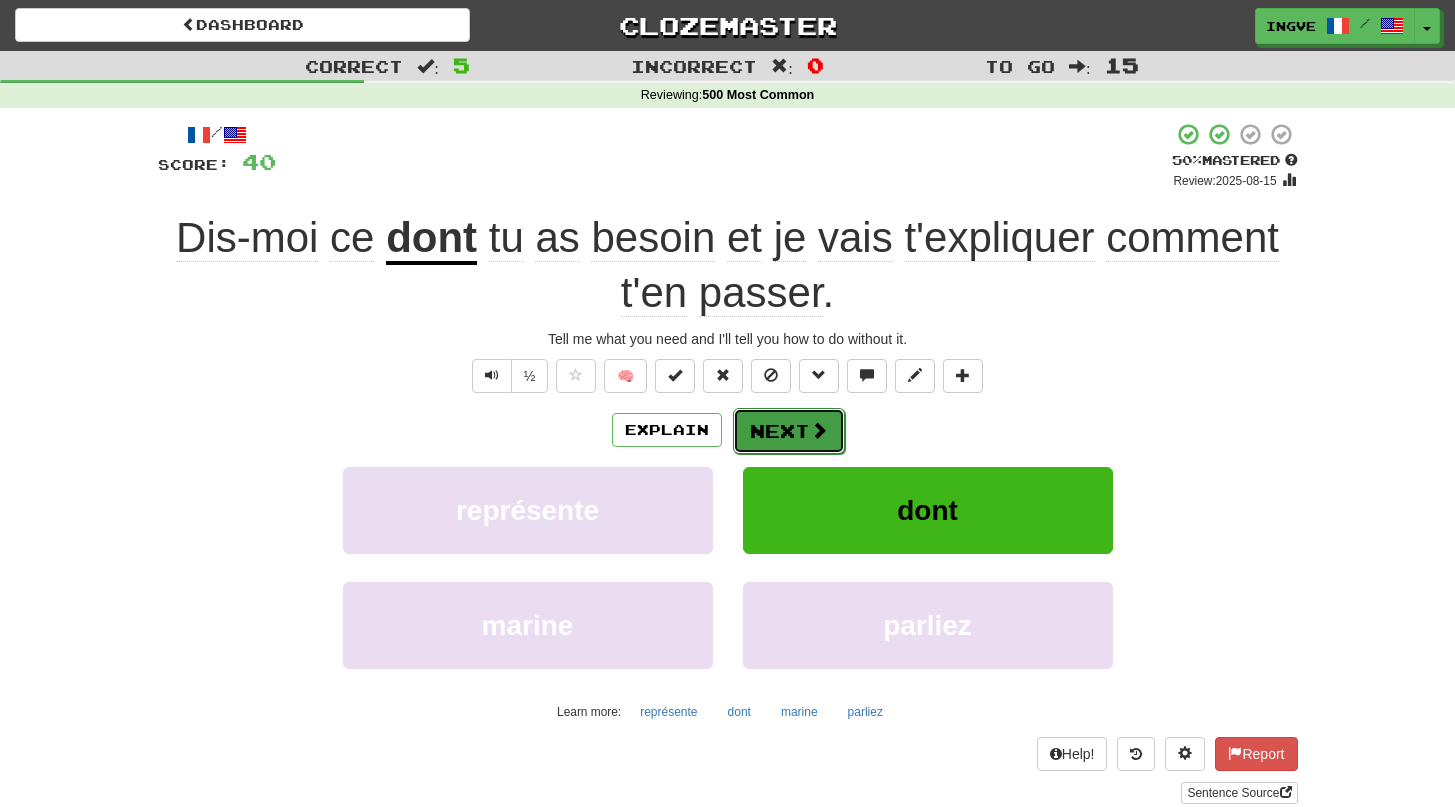 click on "Next" at bounding box center (789, 431) 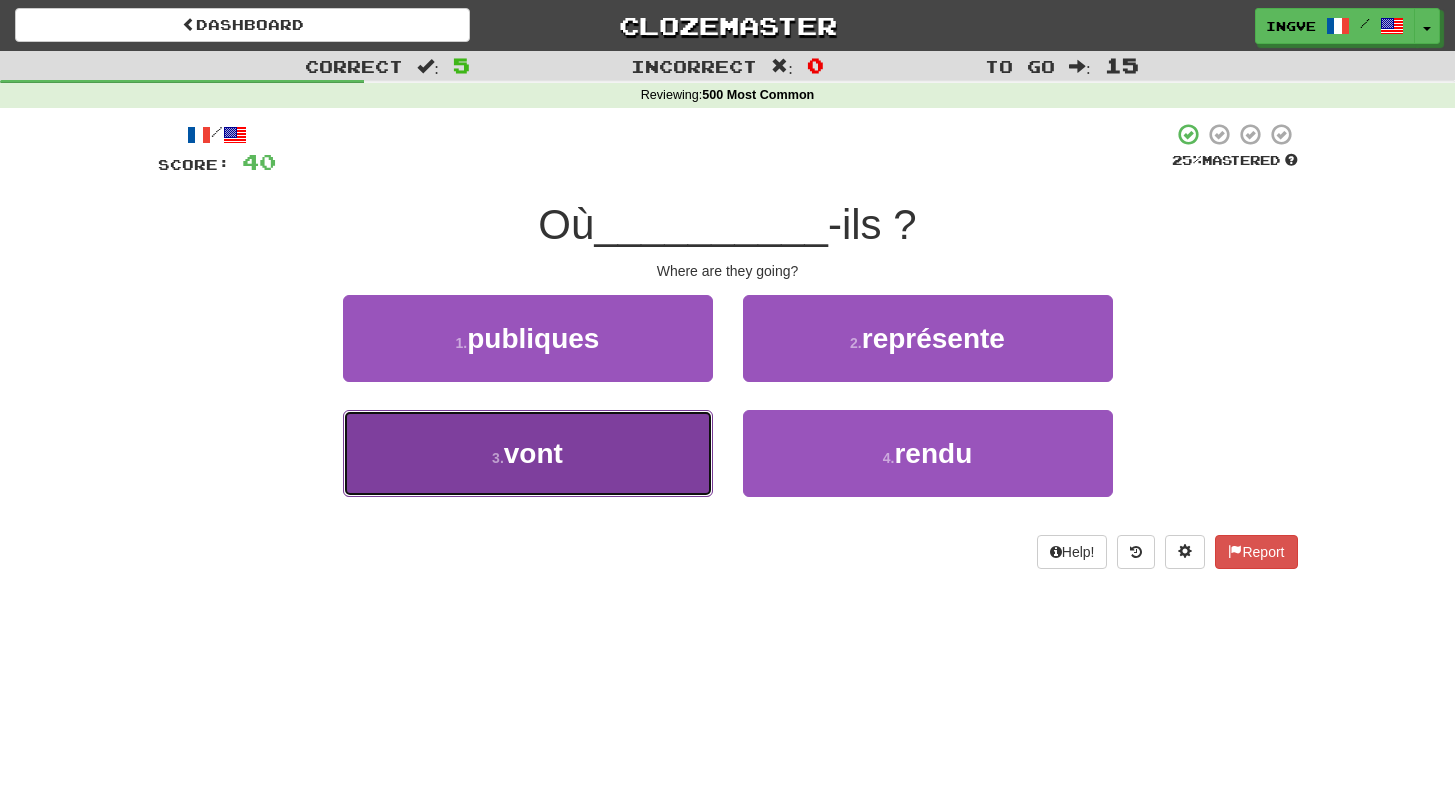 click on "3 .  vont" at bounding box center (528, 453) 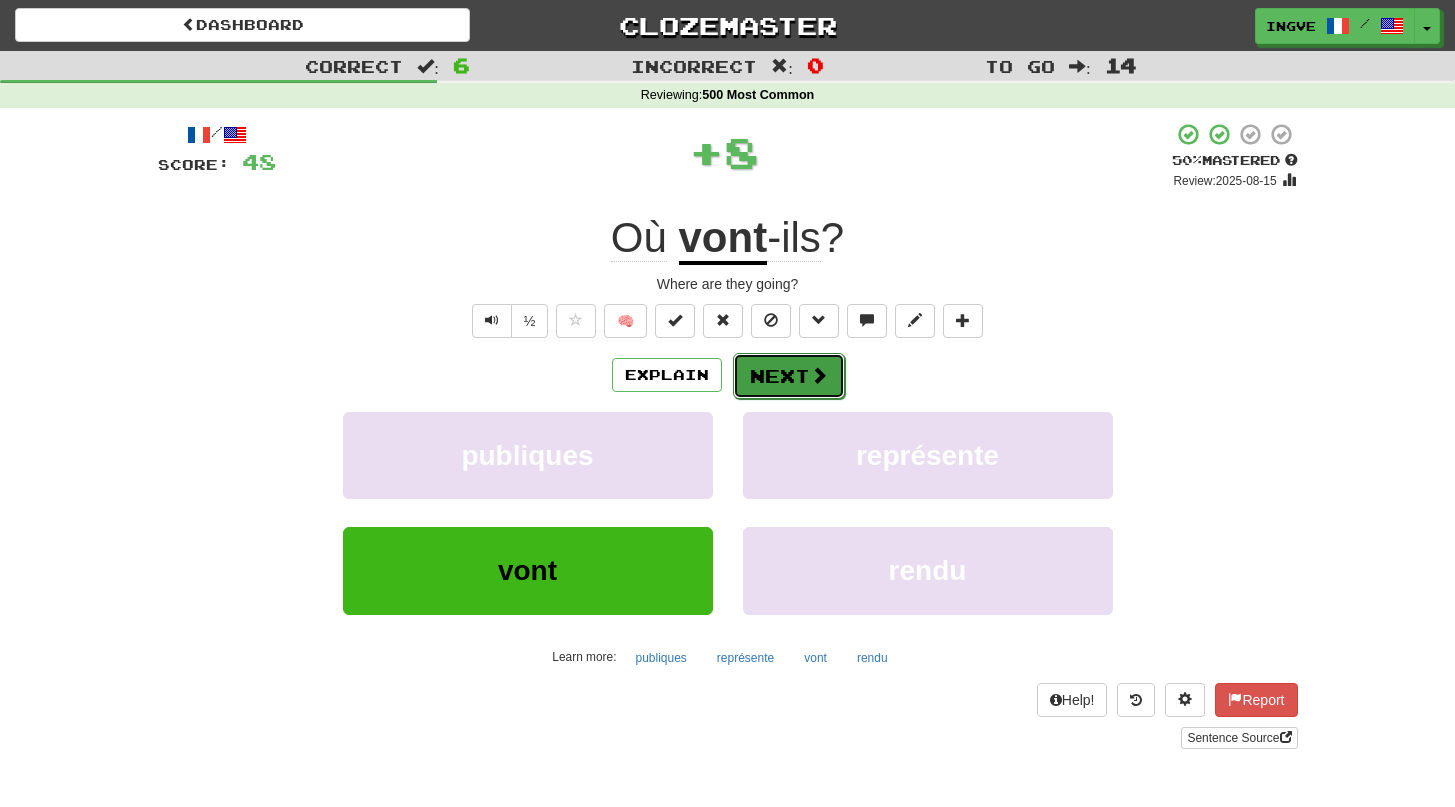 click on "Next" at bounding box center (789, 376) 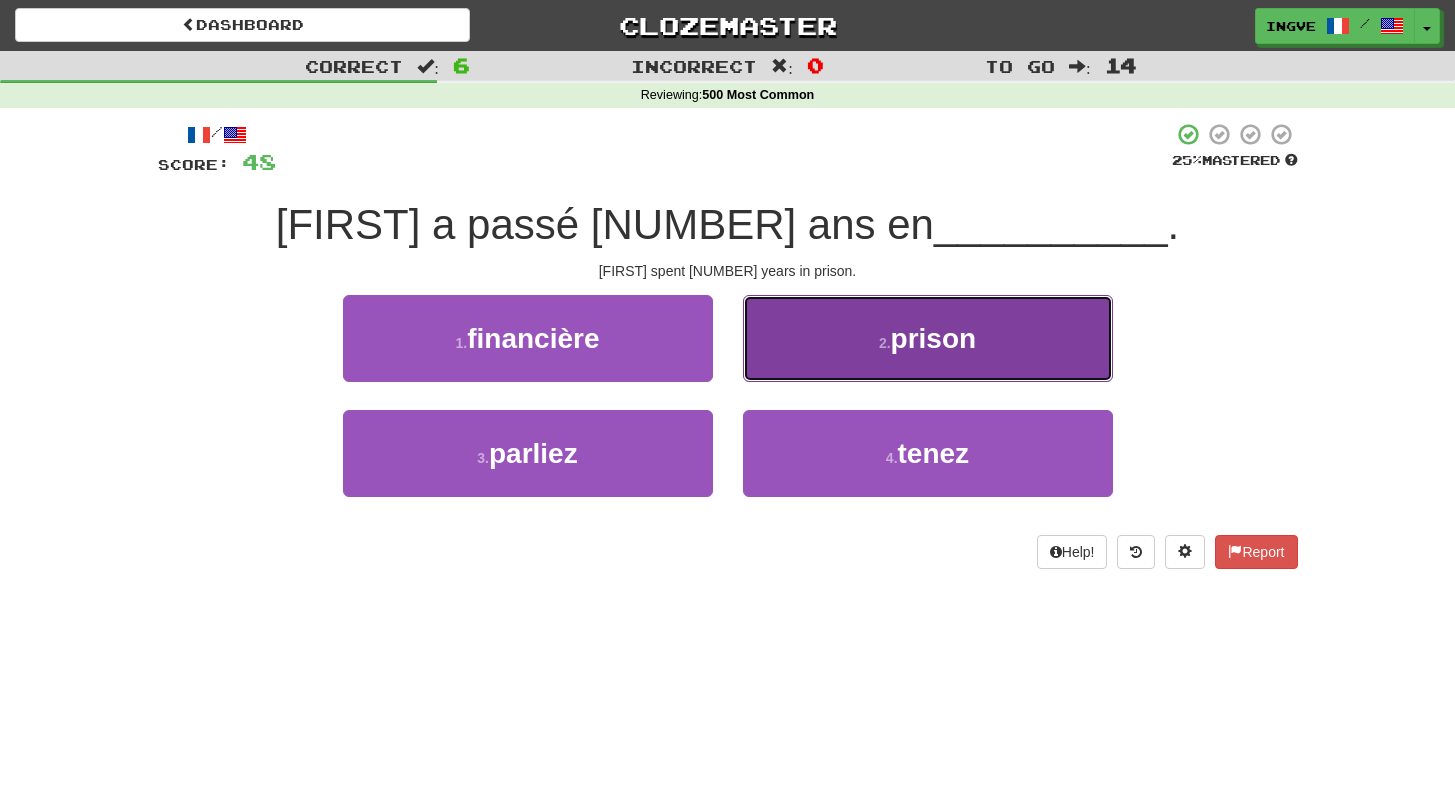 click on "2 .  prison" at bounding box center (928, 338) 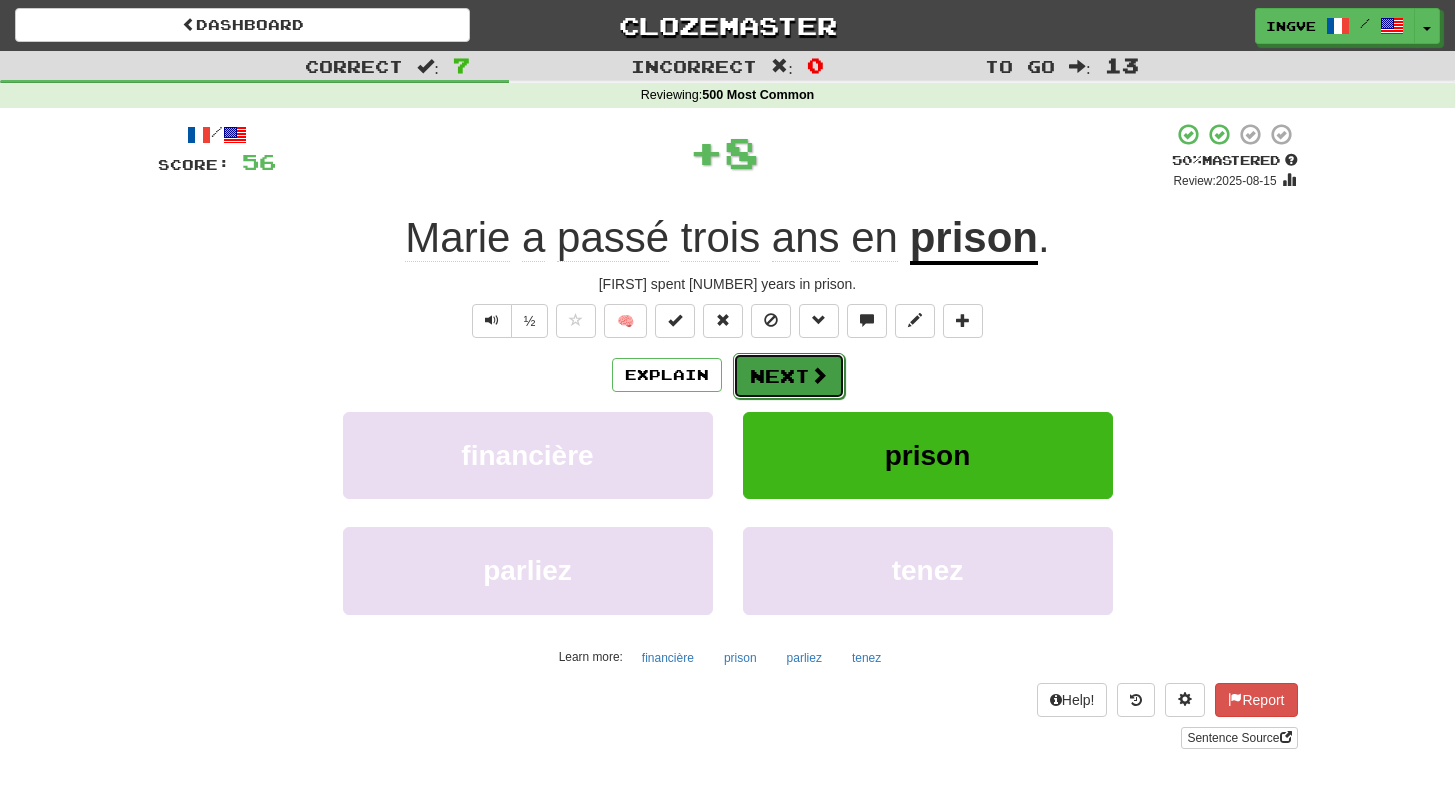 click on "Next" at bounding box center (789, 376) 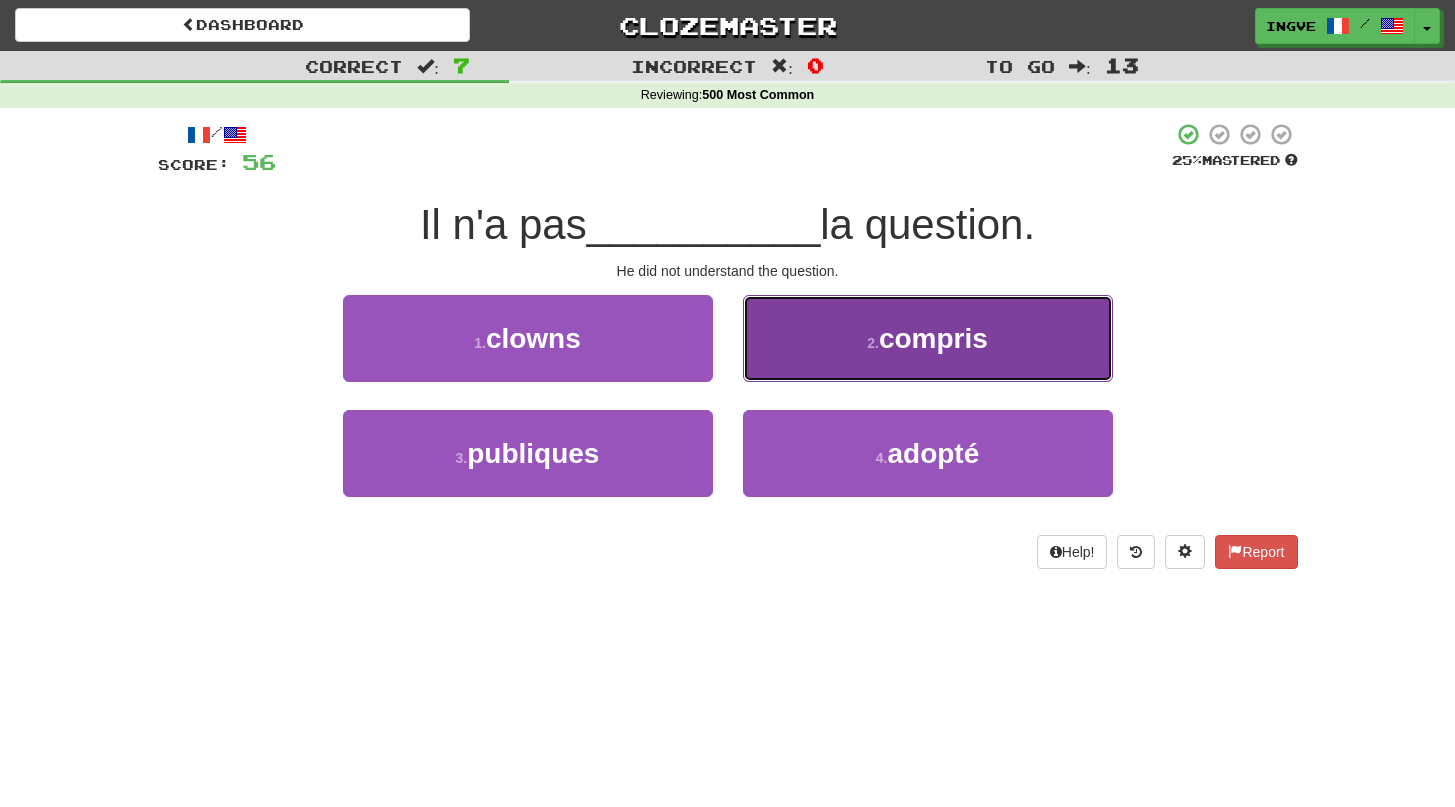 click on "compris" at bounding box center (933, 338) 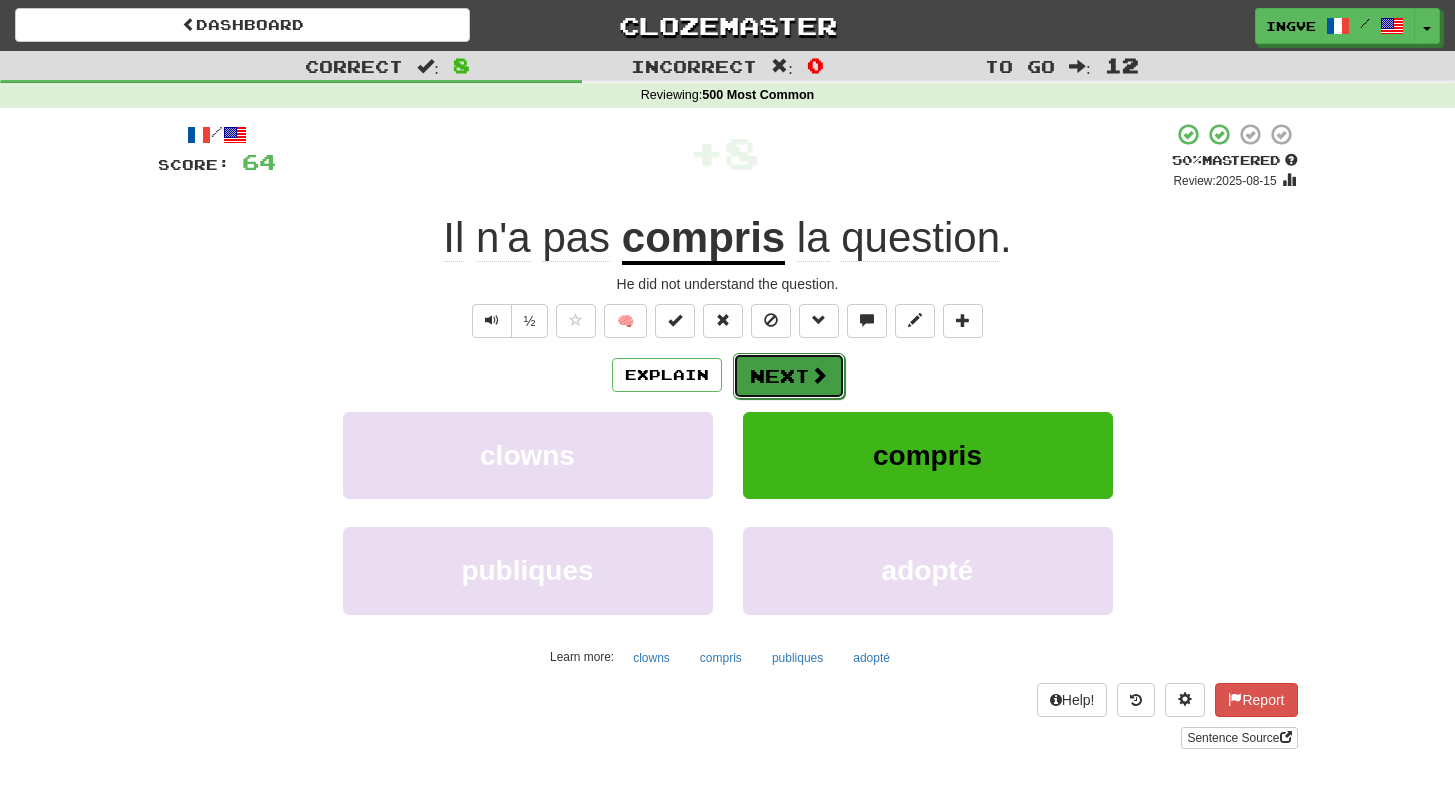 click on "Next" at bounding box center [789, 376] 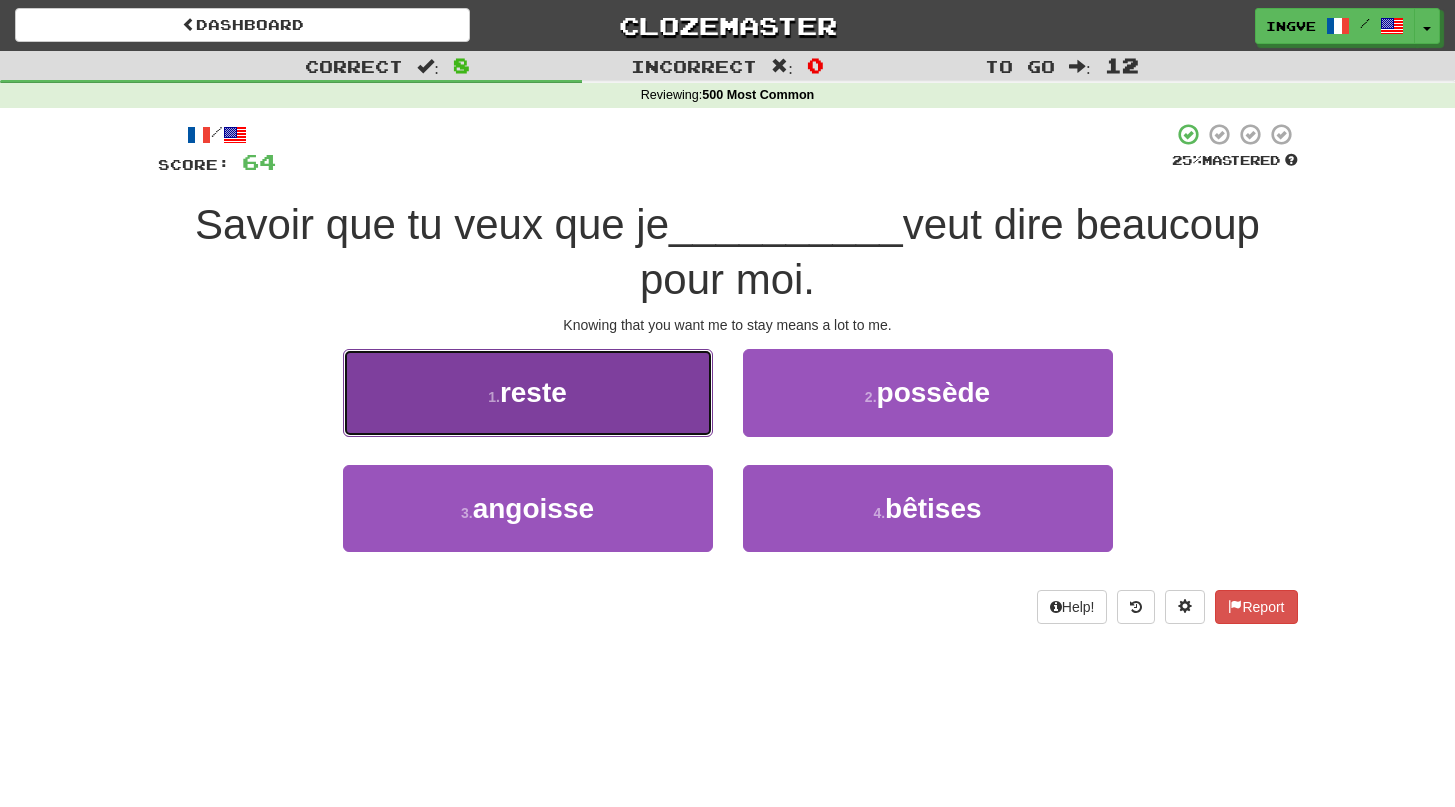 click on "1 . reste" at bounding box center (528, 392) 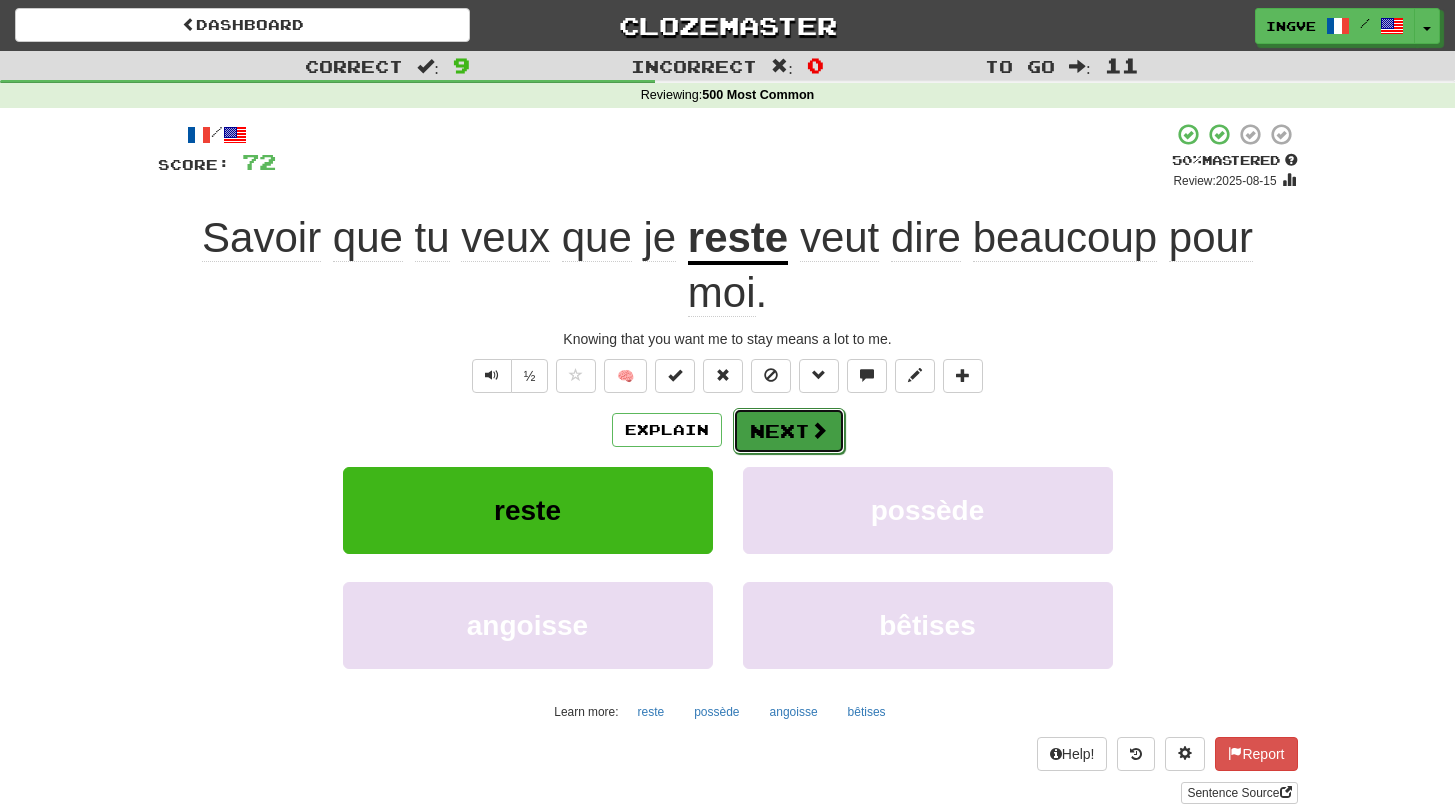 click on "Next" at bounding box center [789, 431] 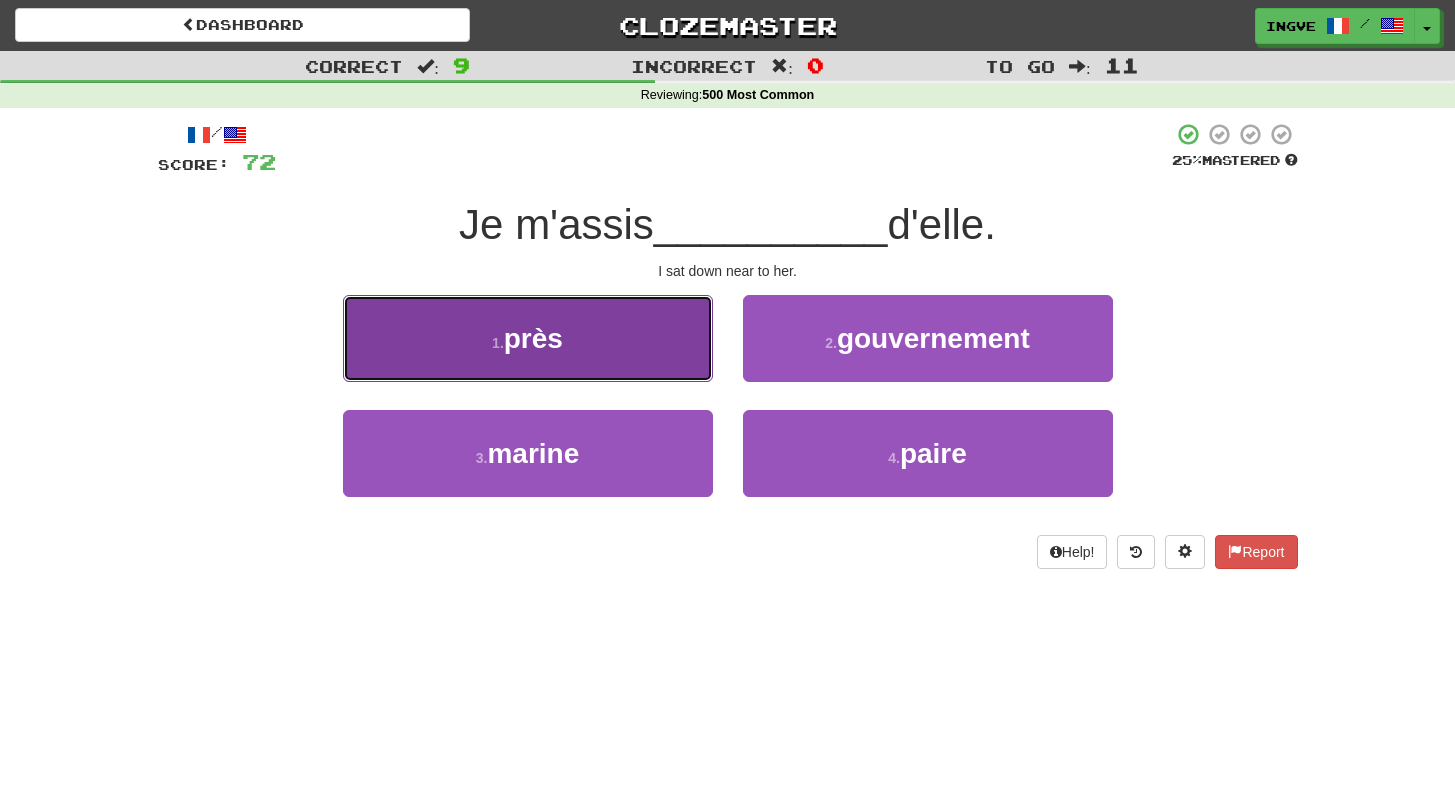 click on "1 .  près" at bounding box center [528, 338] 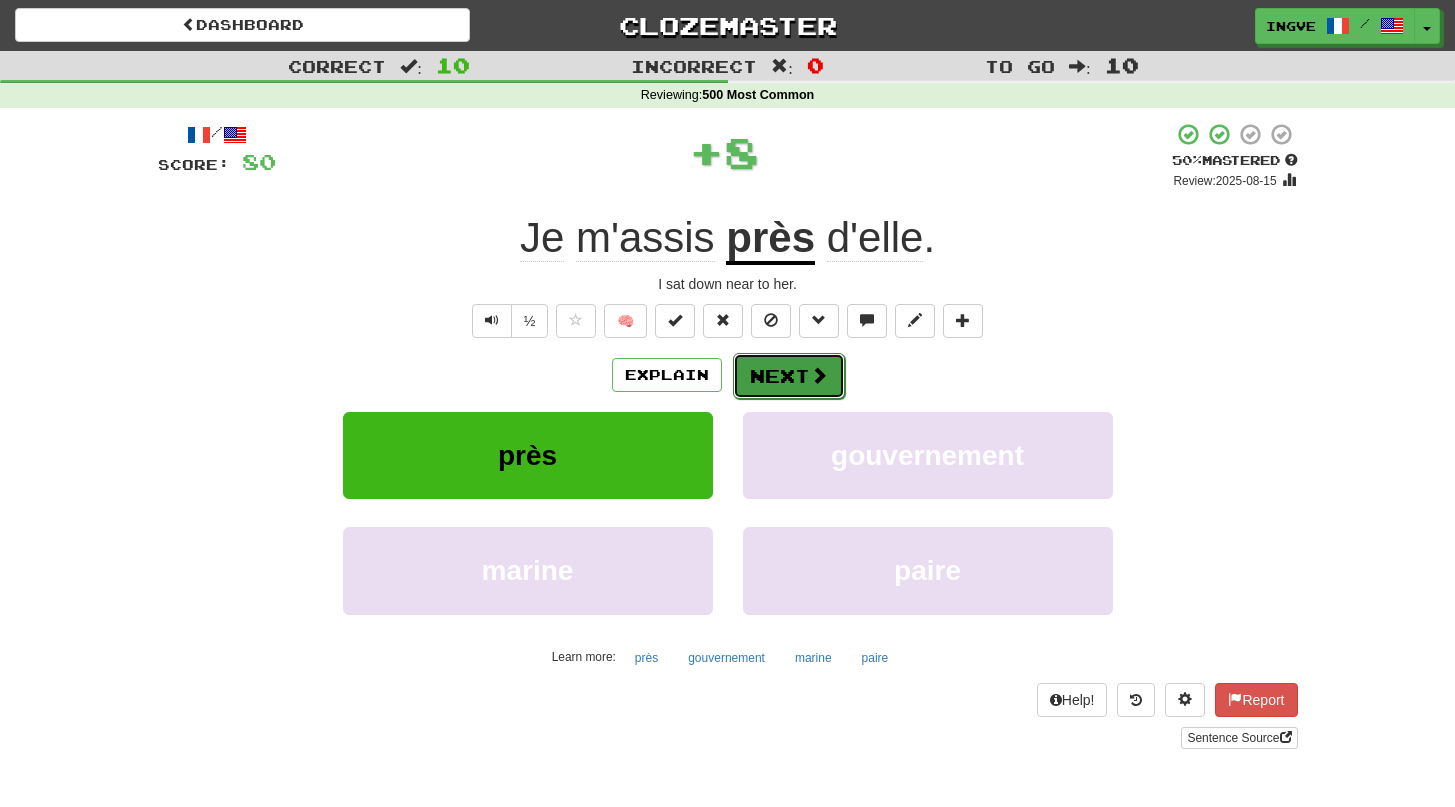 click on "Next" at bounding box center [789, 376] 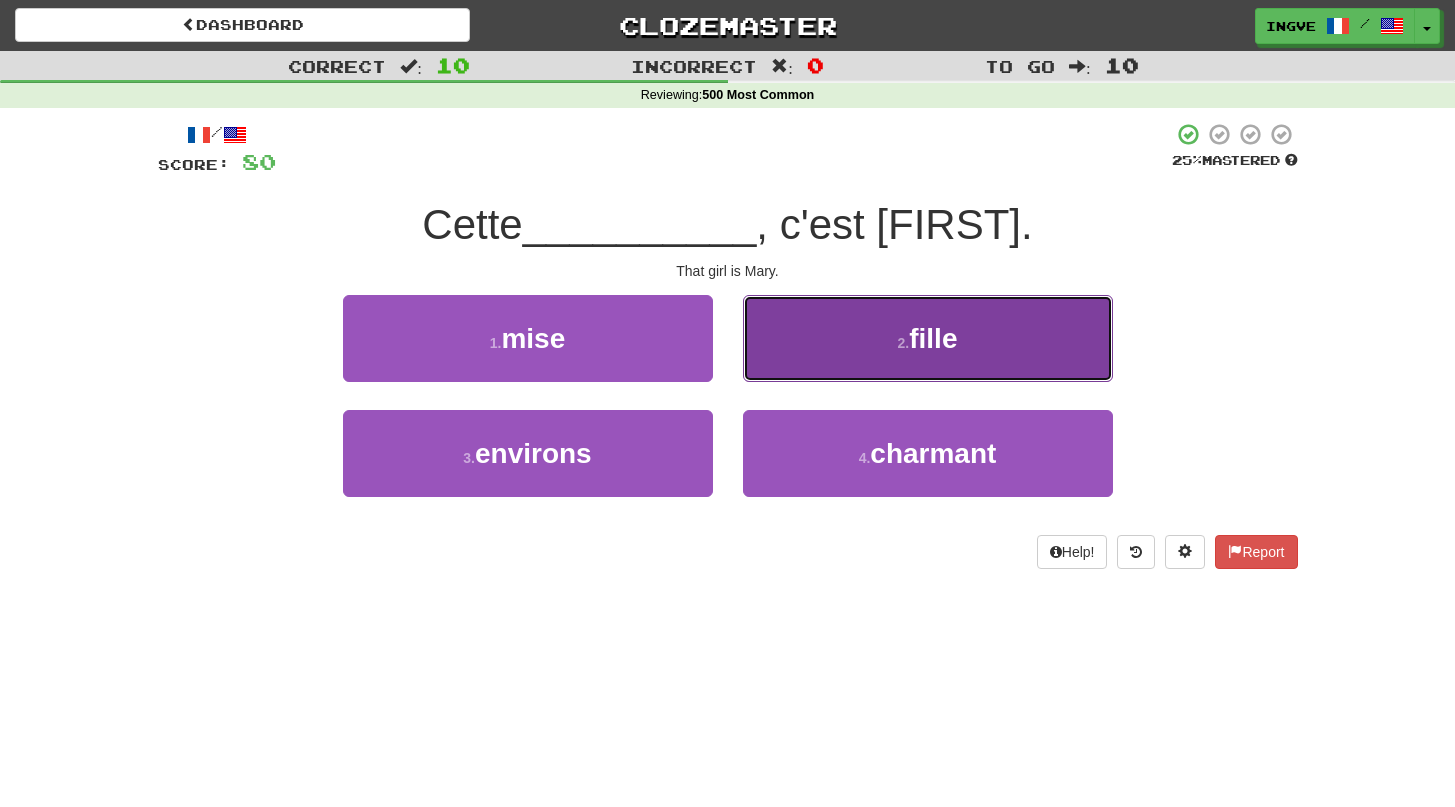 click on "2 .  fille" at bounding box center (928, 338) 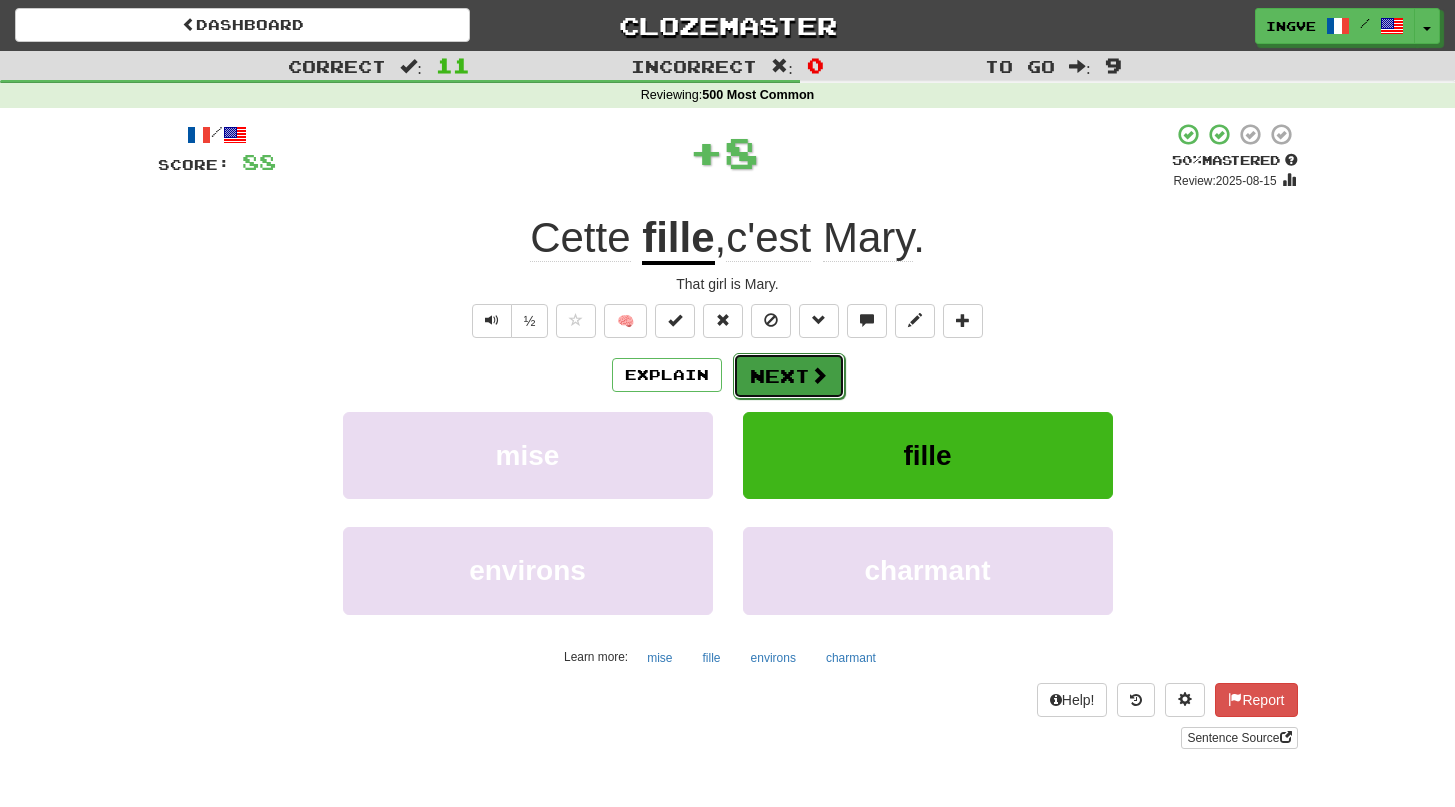click on "Next" at bounding box center (789, 376) 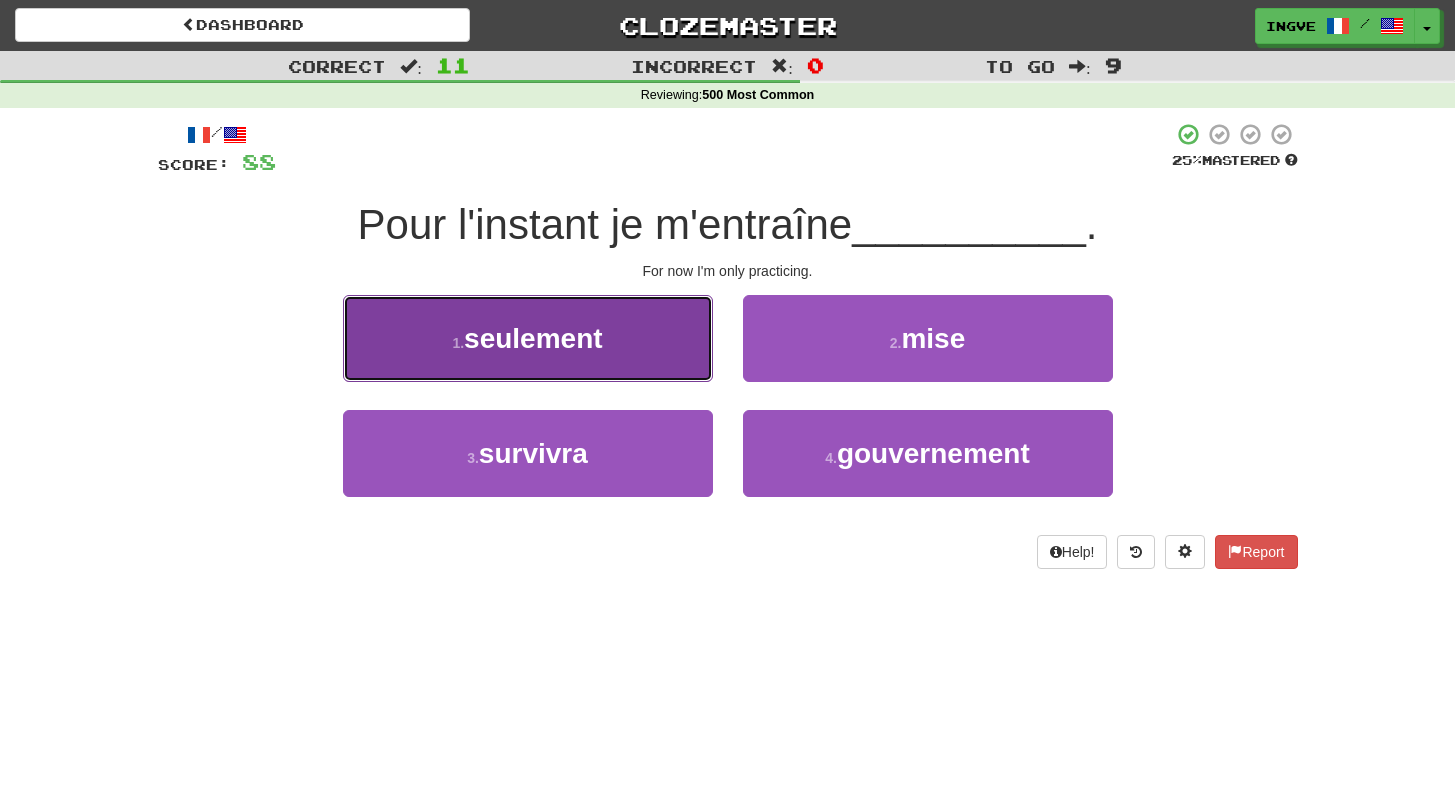click on "1 .  seulement" at bounding box center (528, 338) 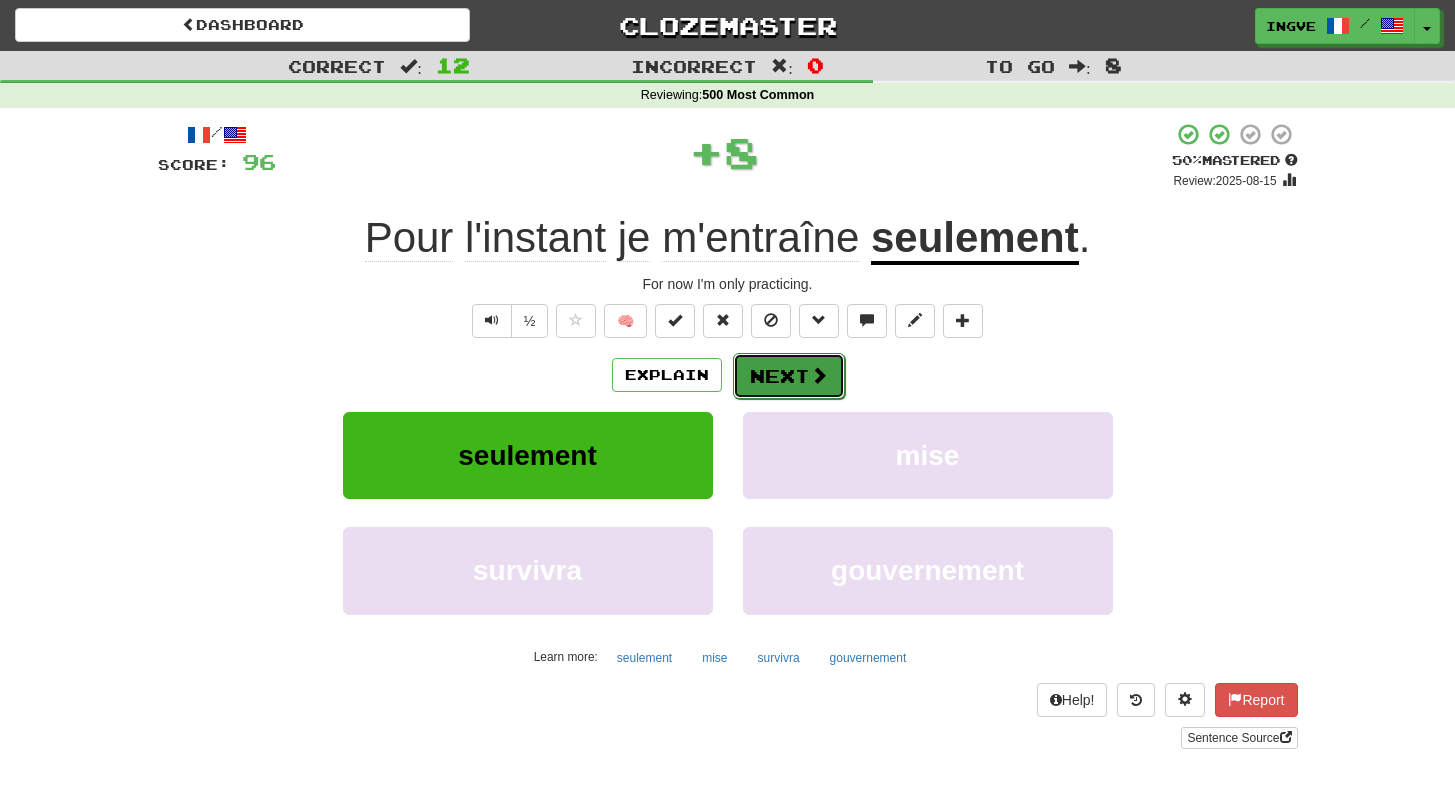 click on "Next" at bounding box center (789, 376) 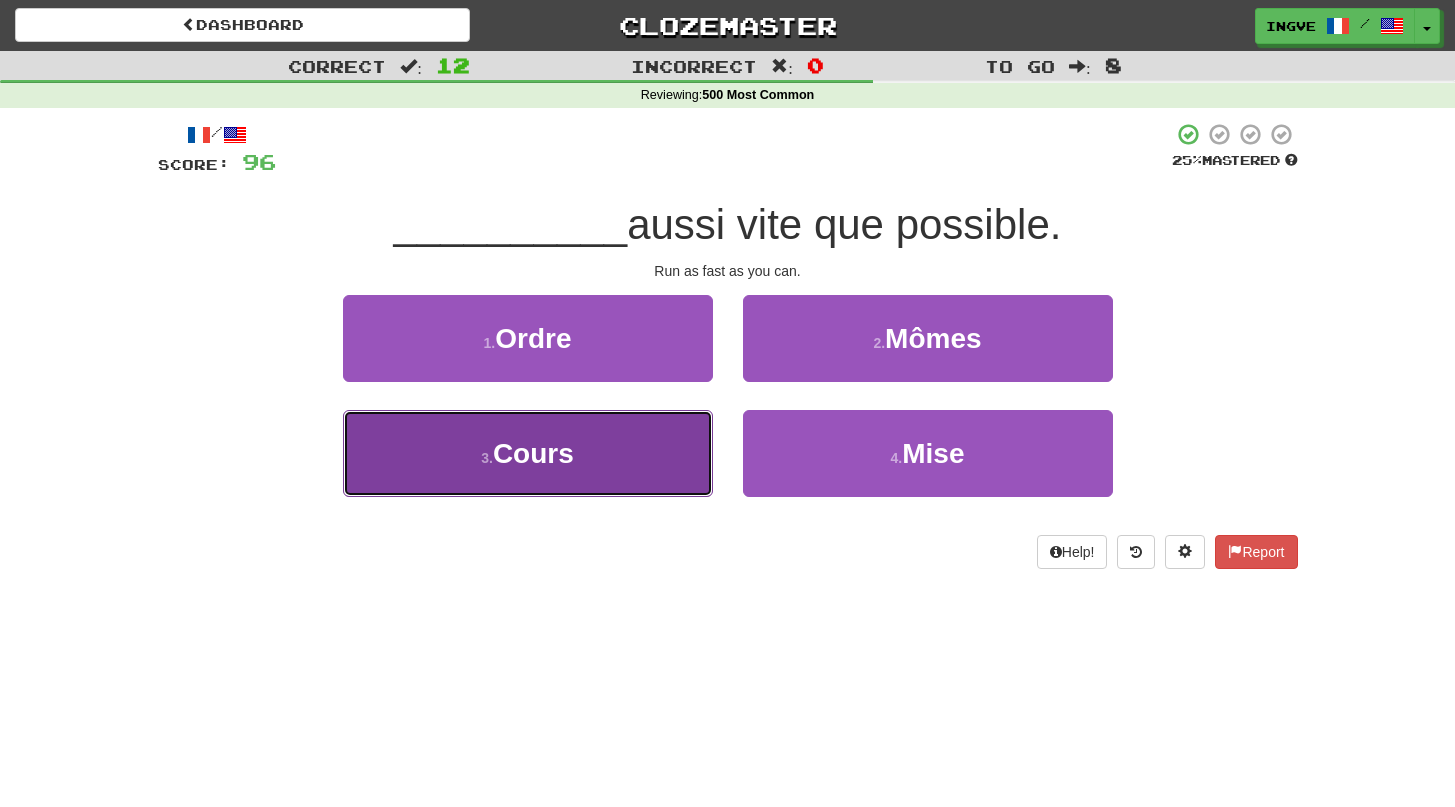 click on "3 .  Cours" at bounding box center (528, 453) 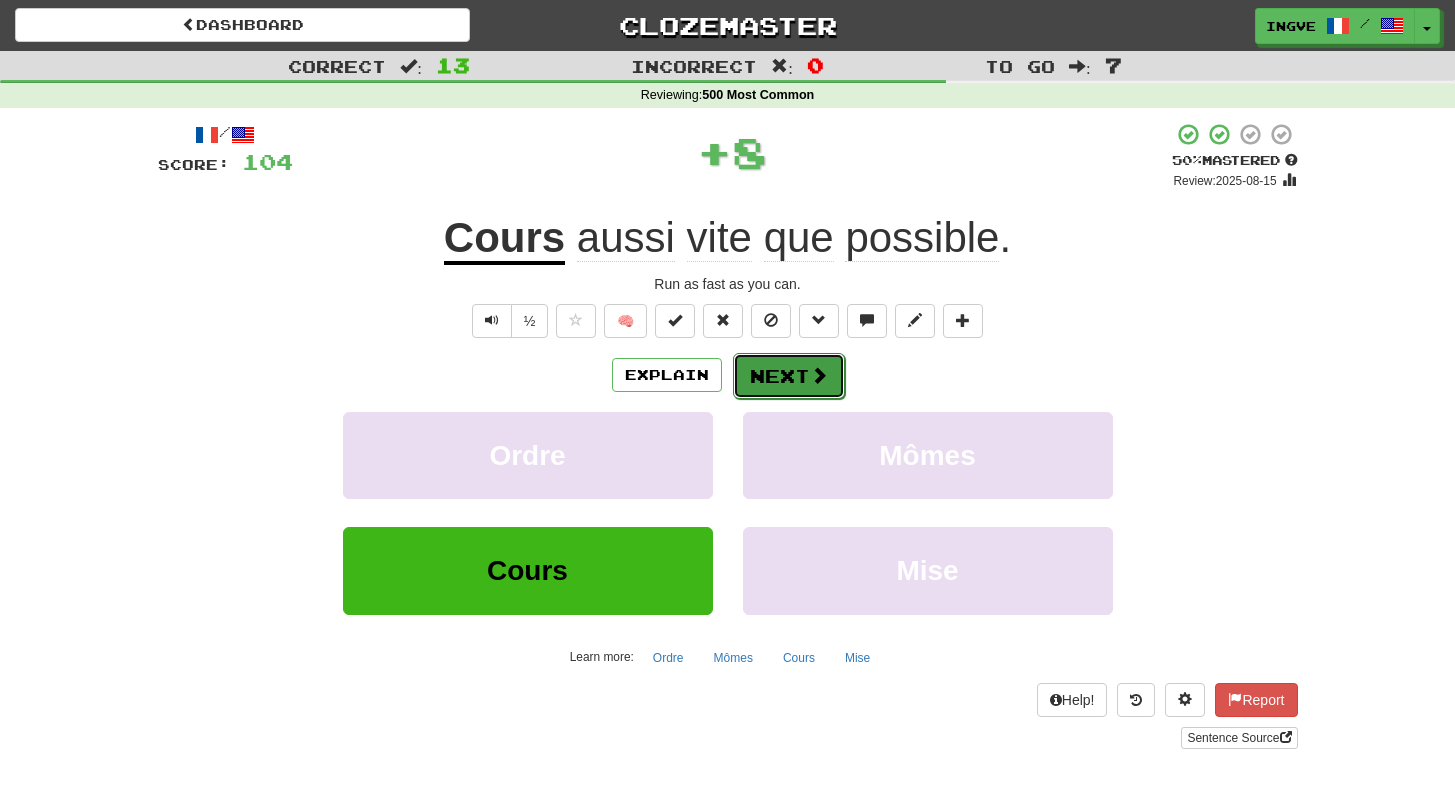 click on "Next" at bounding box center (789, 376) 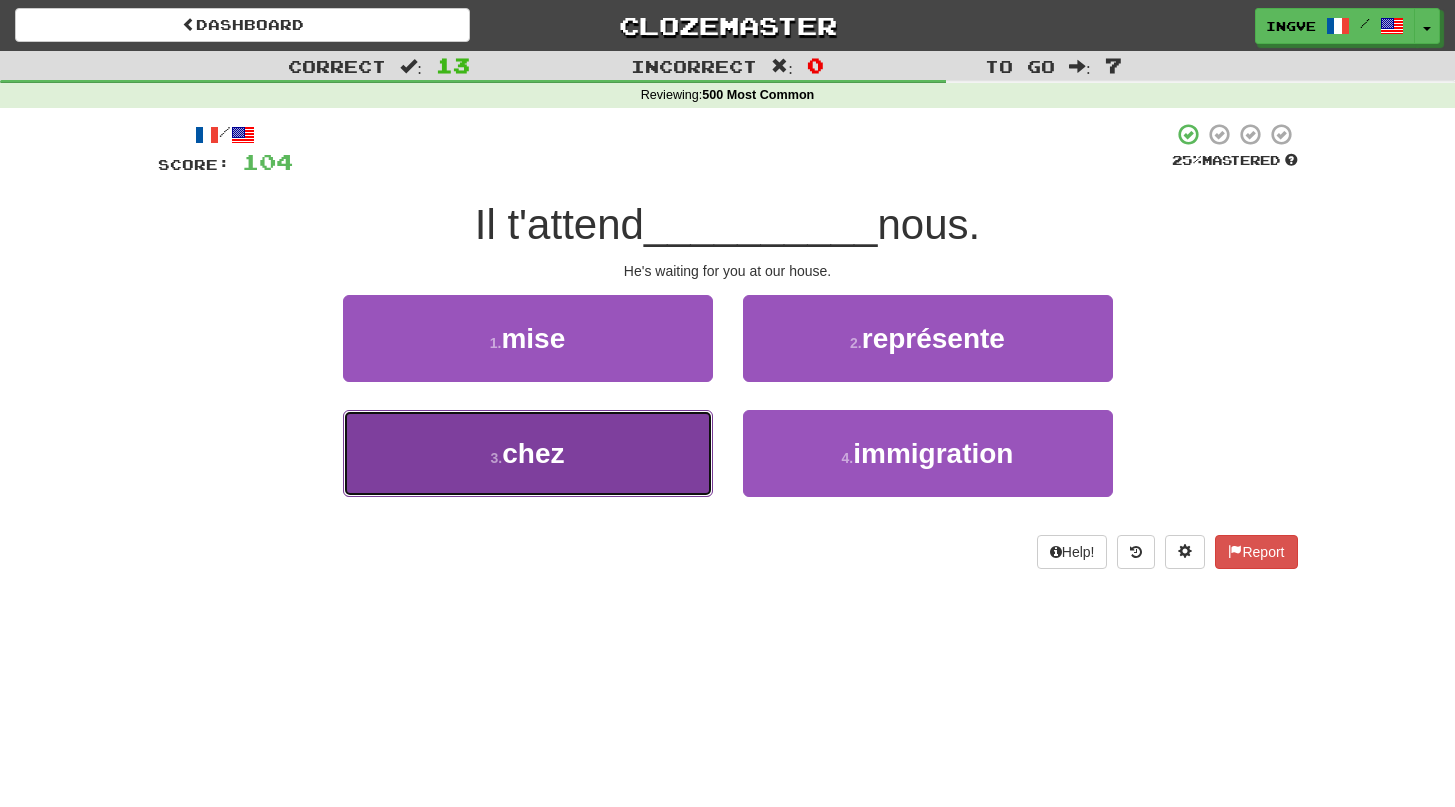 click on "3 .  chez" at bounding box center [528, 453] 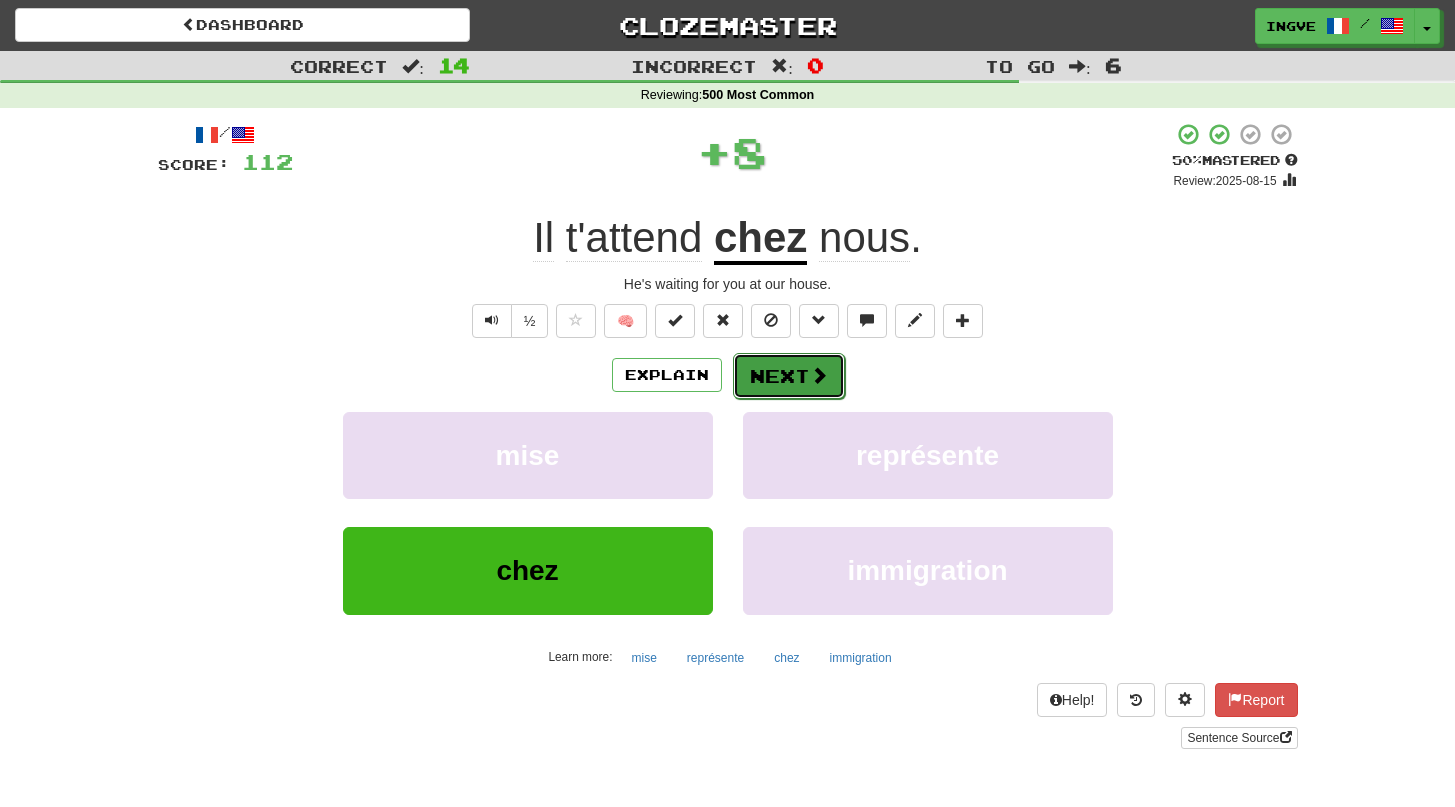 click on "Next" at bounding box center [789, 376] 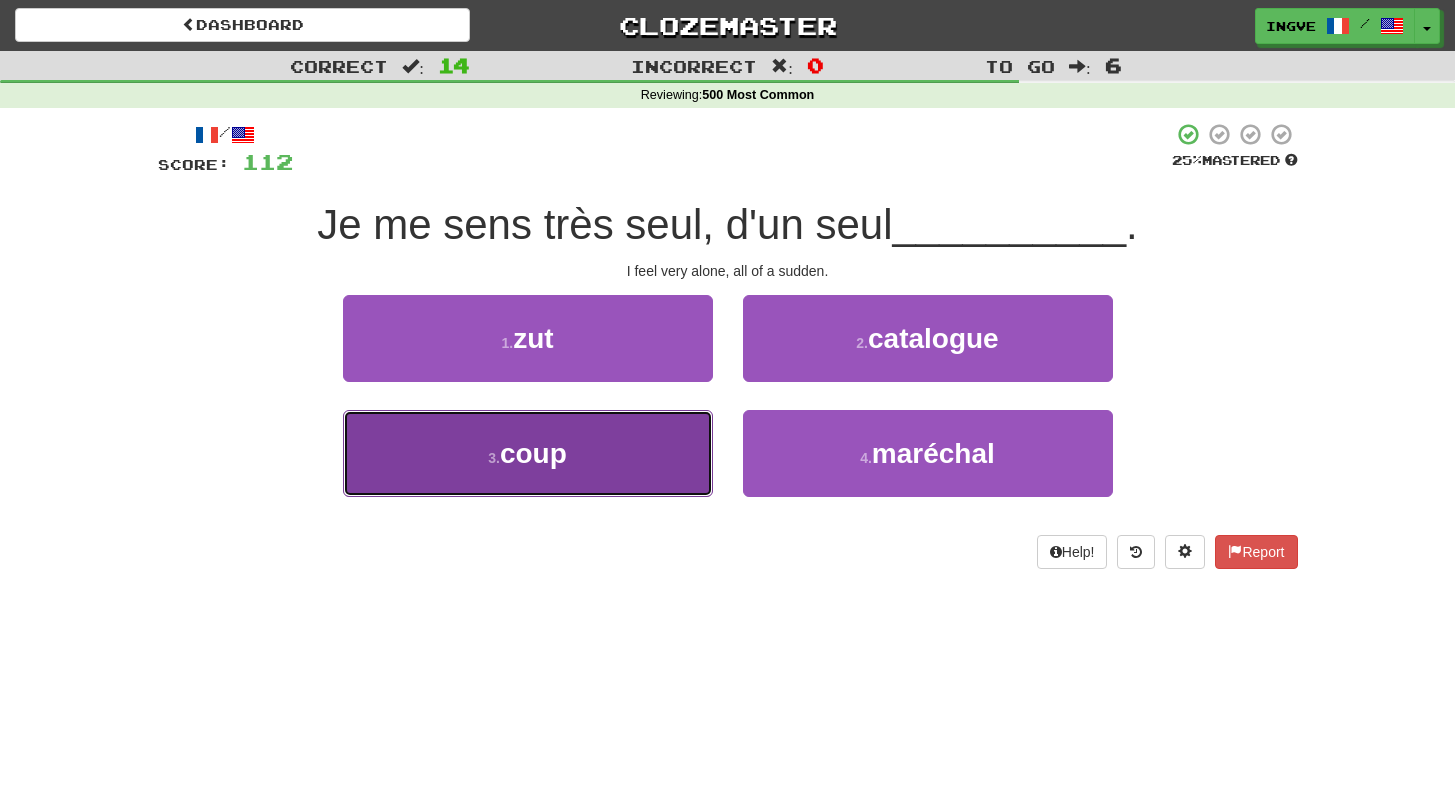 click on "3 .  coup" at bounding box center [528, 453] 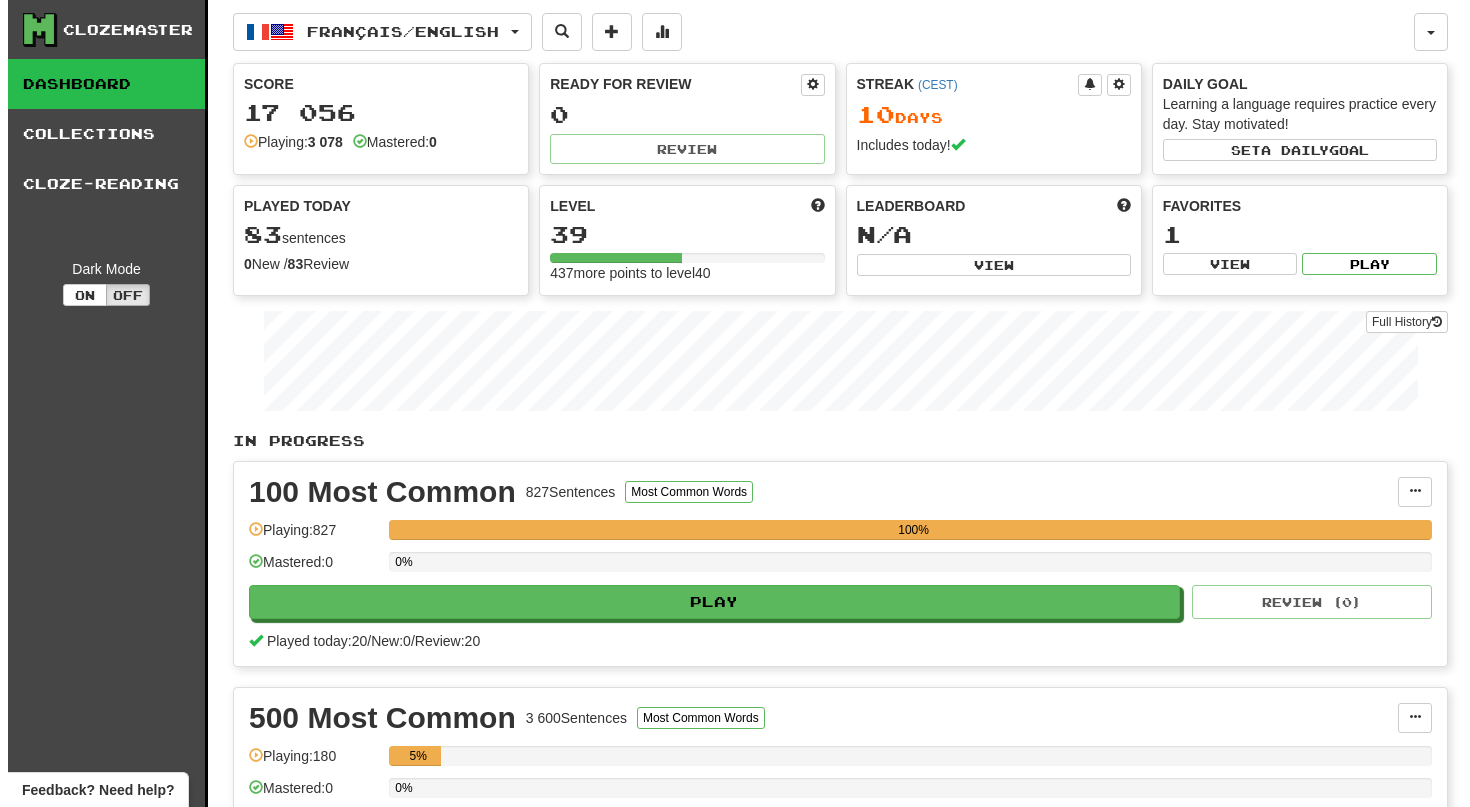 scroll, scrollTop: 0, scrollLeft: 0, axis: both 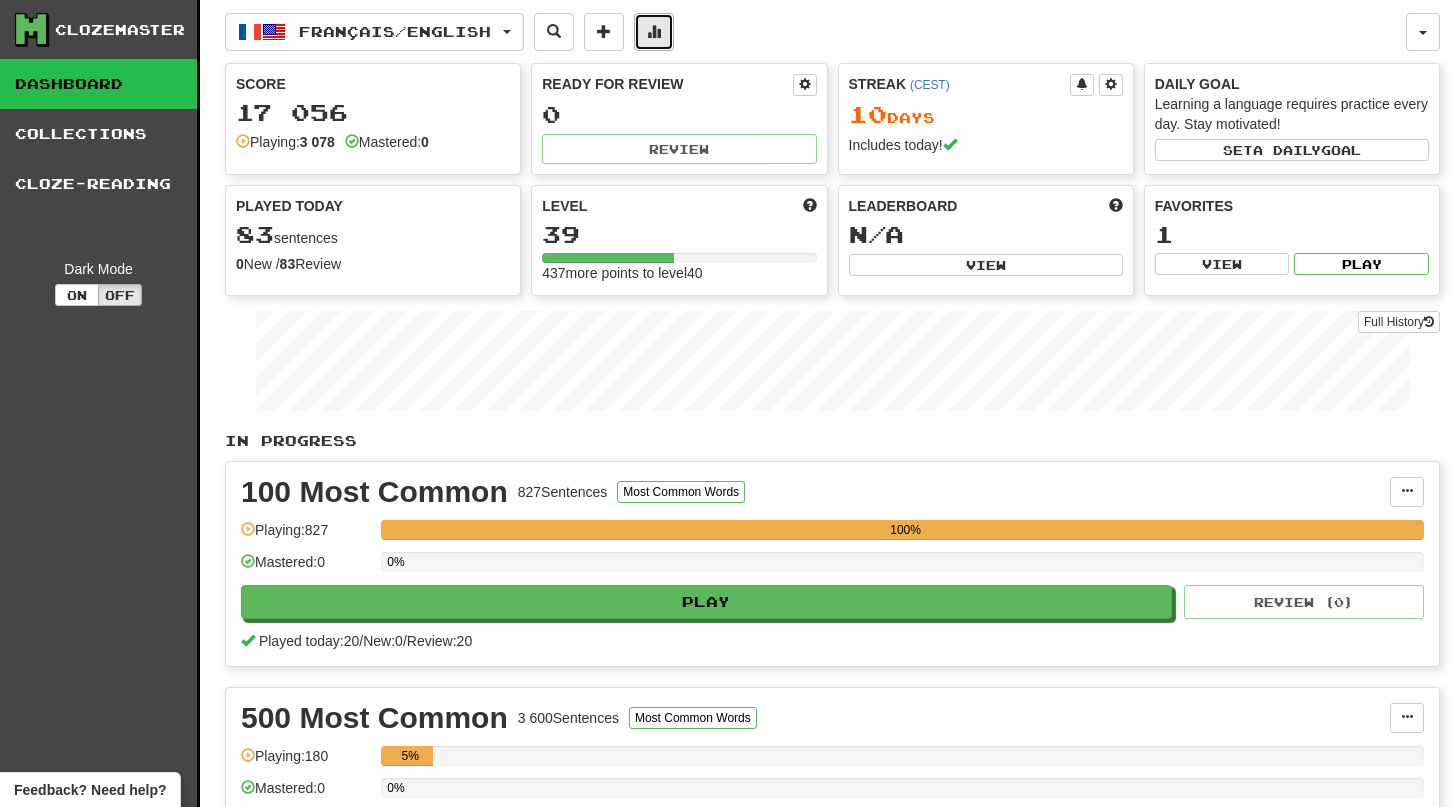 click at bounding box center (654, 32) 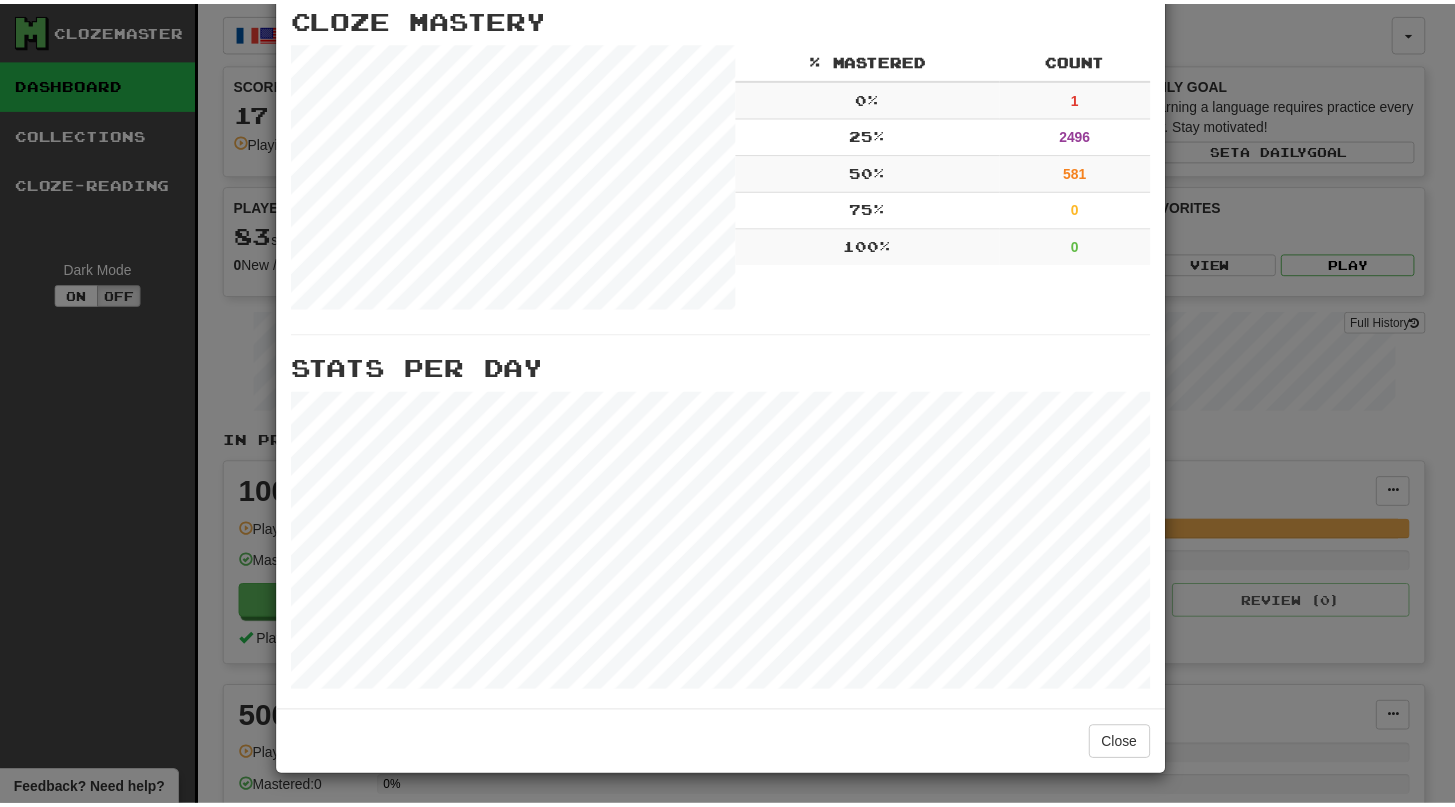scroll, scrollTop: 622, scrollLeft: 0, axis: vertical 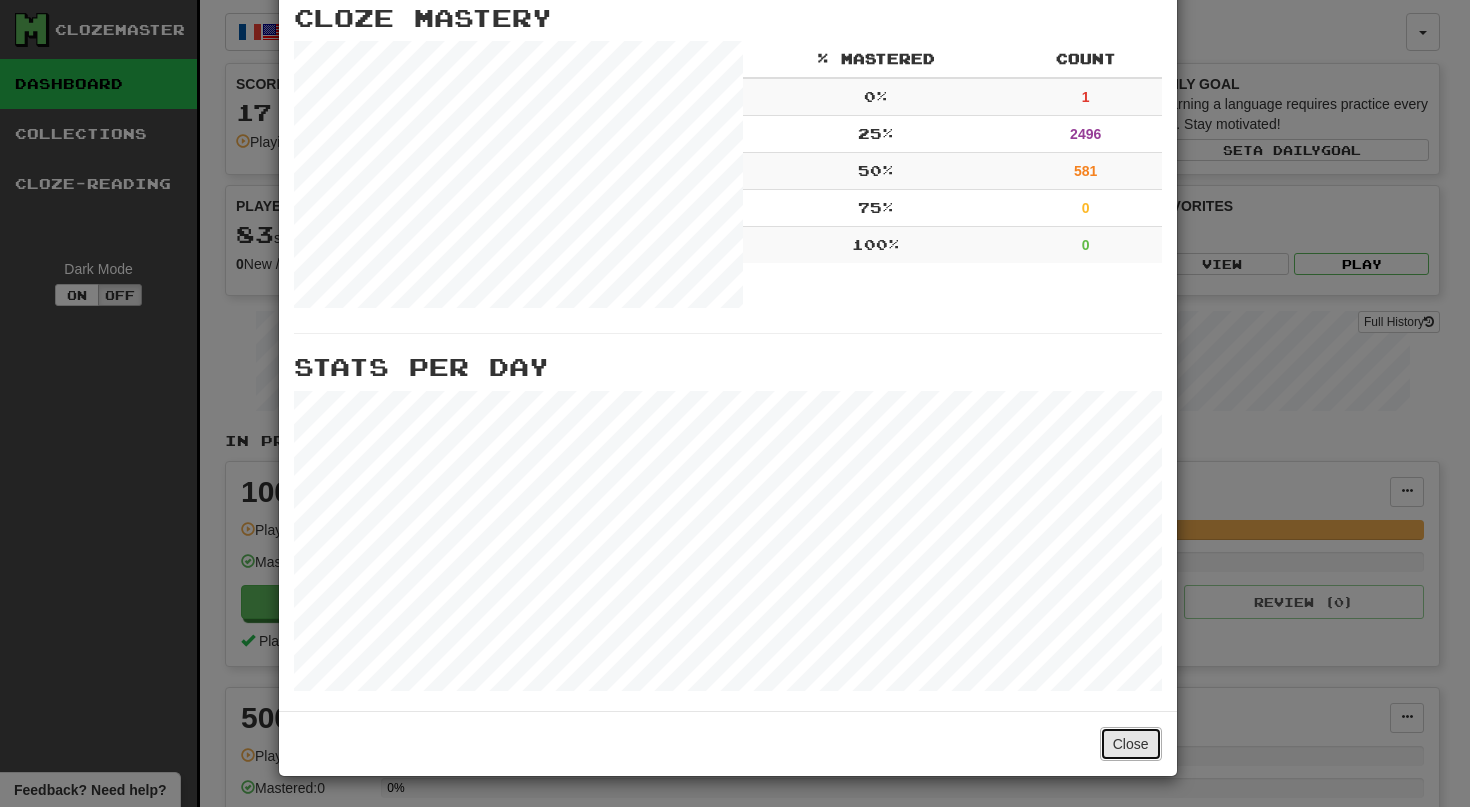 click on "Close" at bounding box center (1131, 744) 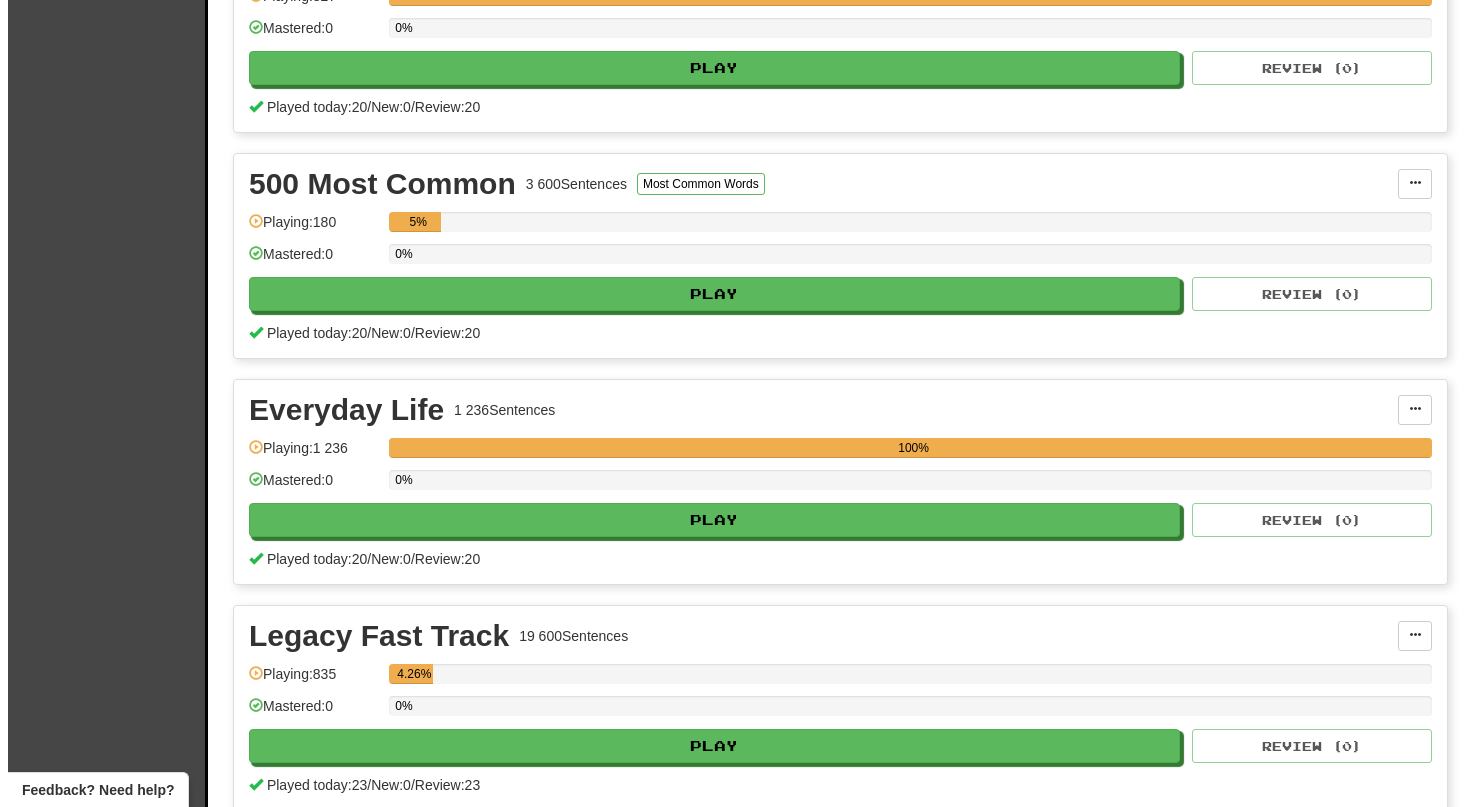 scroll, scrollTop: 536, scrollLeft: 0, axis: vertical 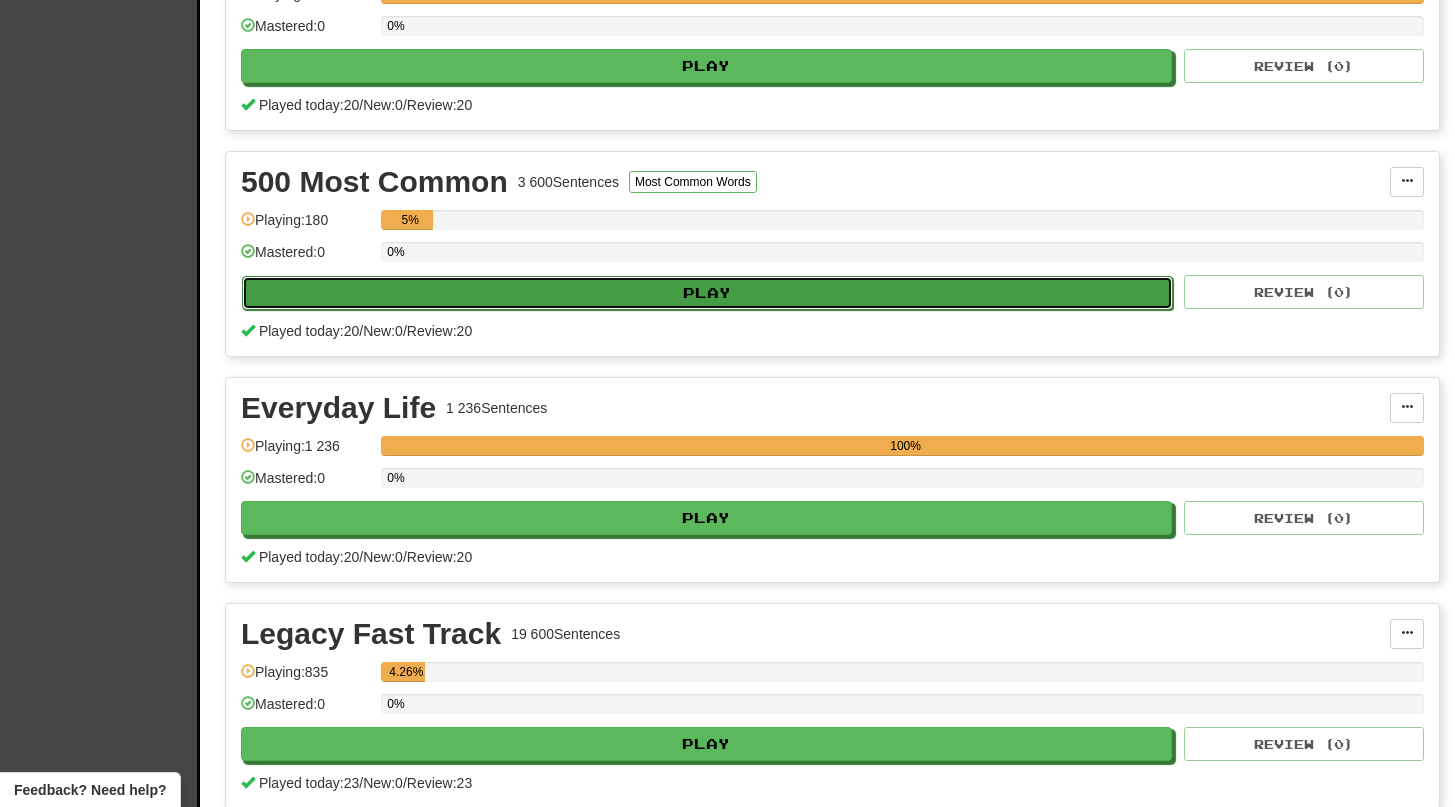 click on "Play" at bounding box center [707, 293] 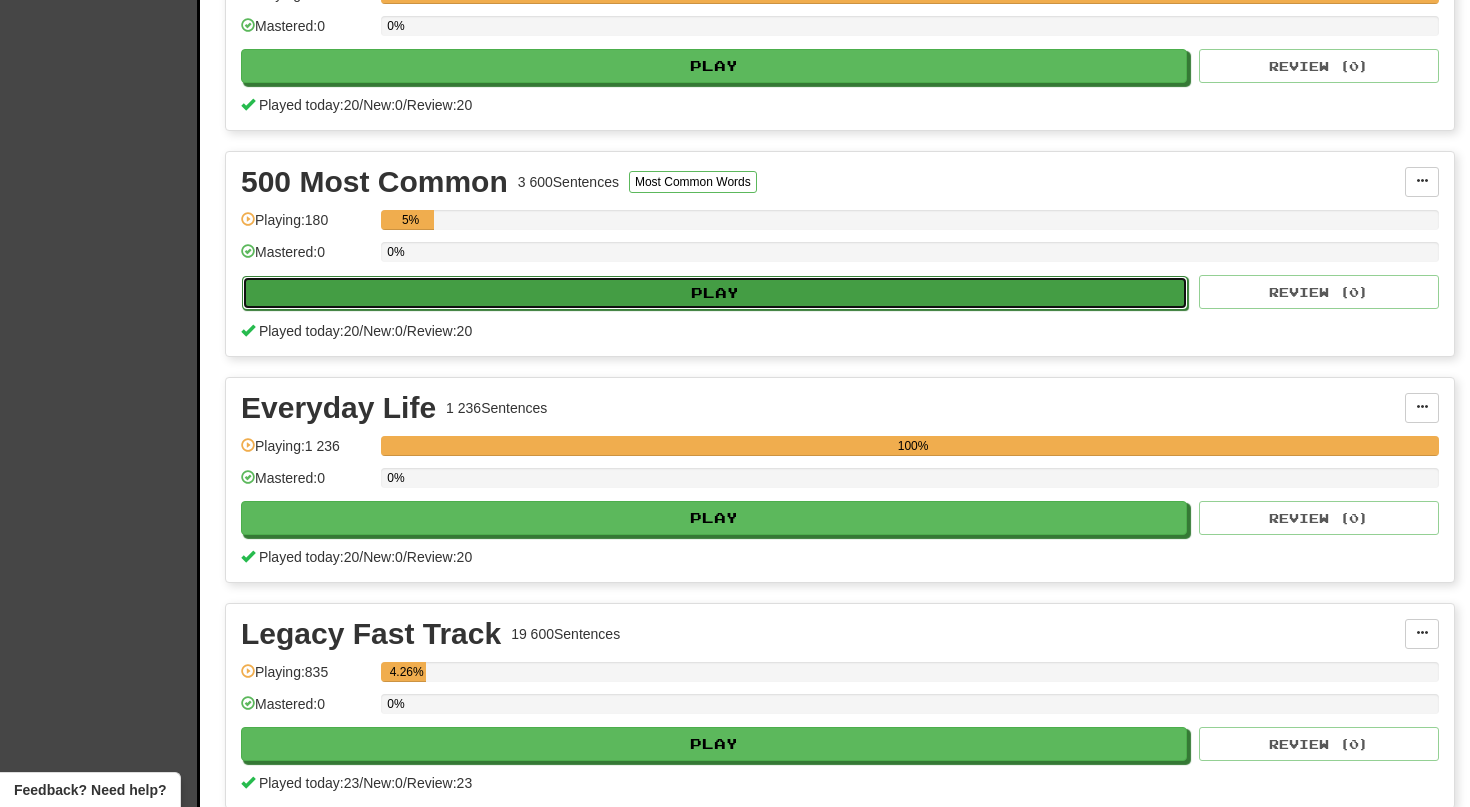 select on "**" 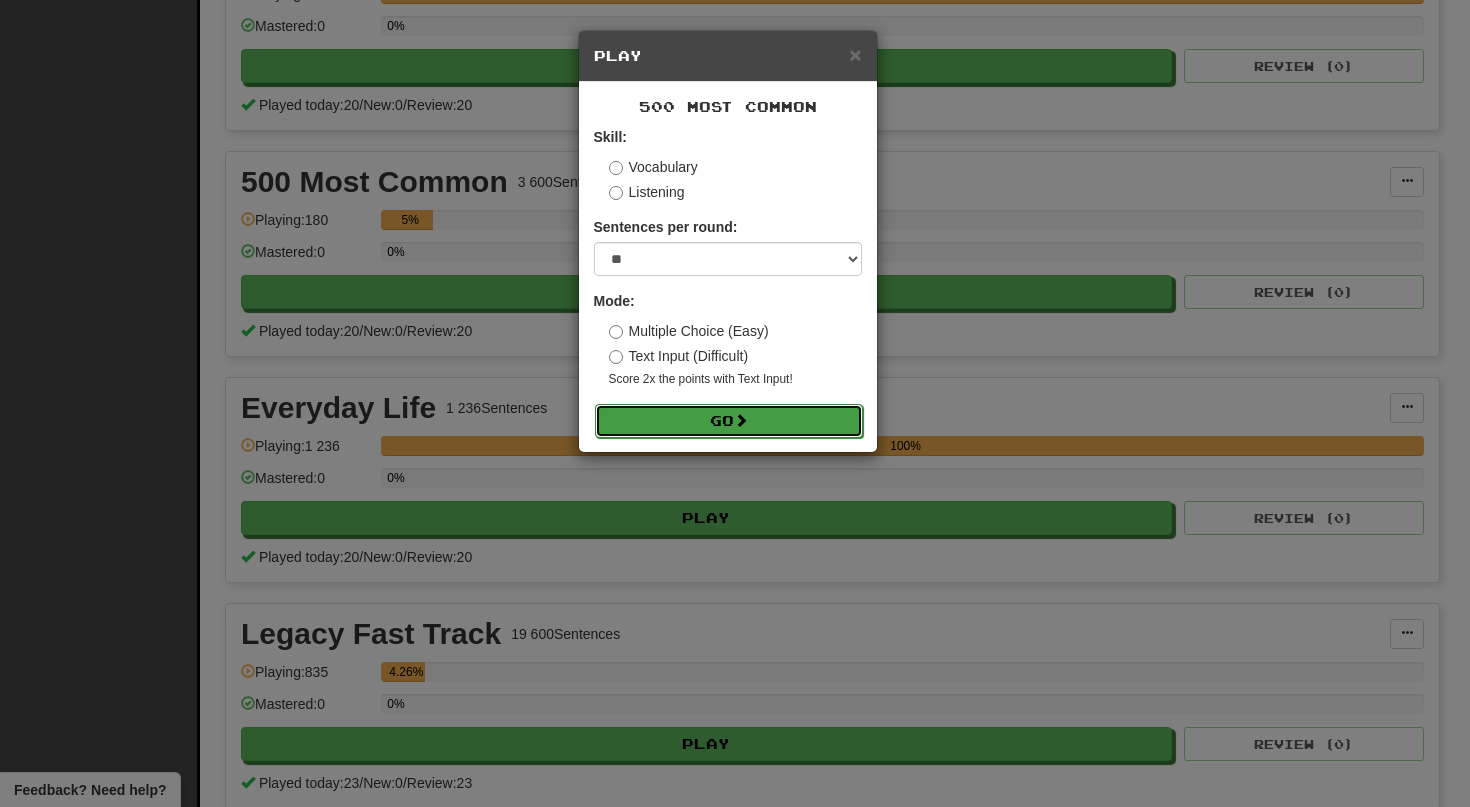 click on "Go" at bounding box center (729, 421) 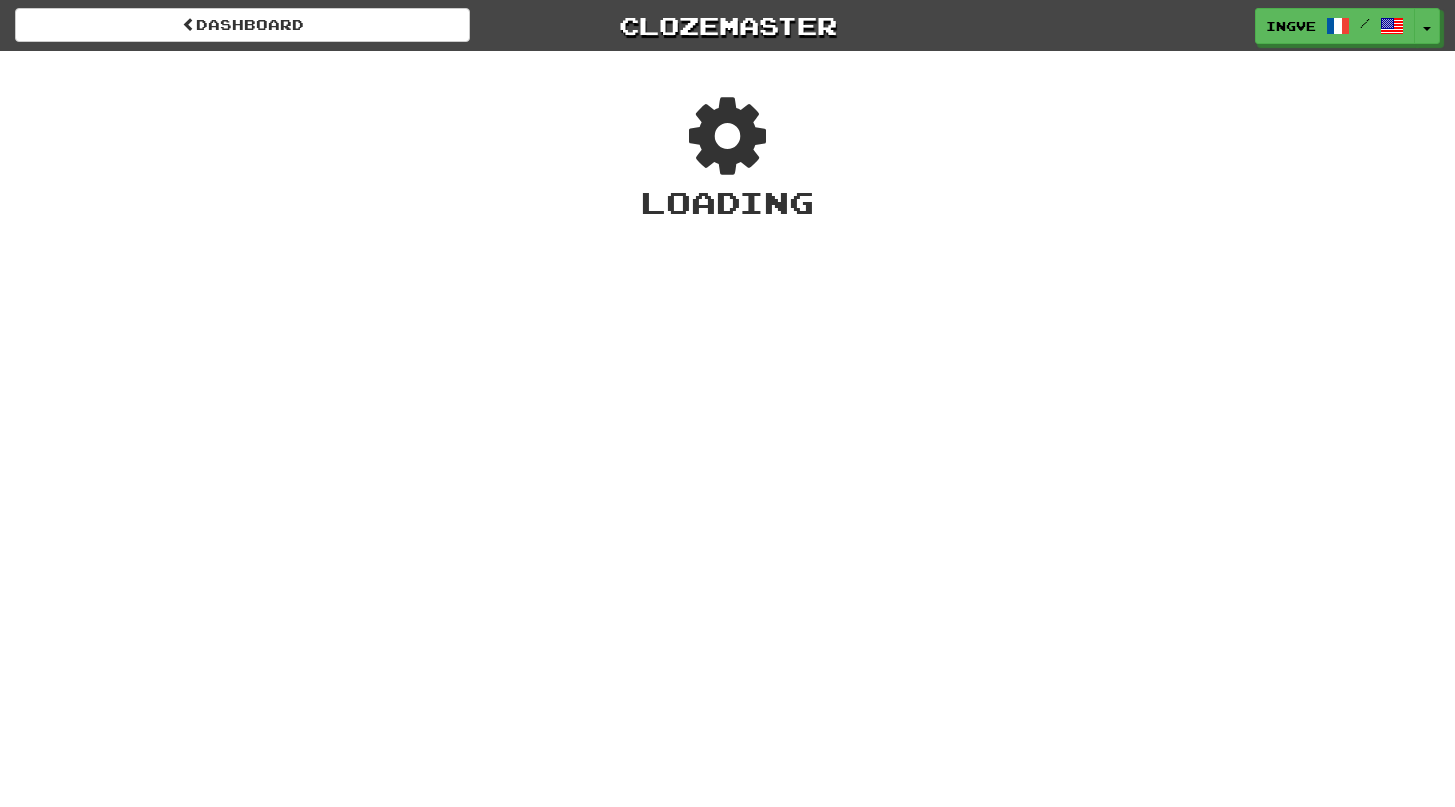 scroll, scrollTop: 0, scrollLeft: 0, axis: both 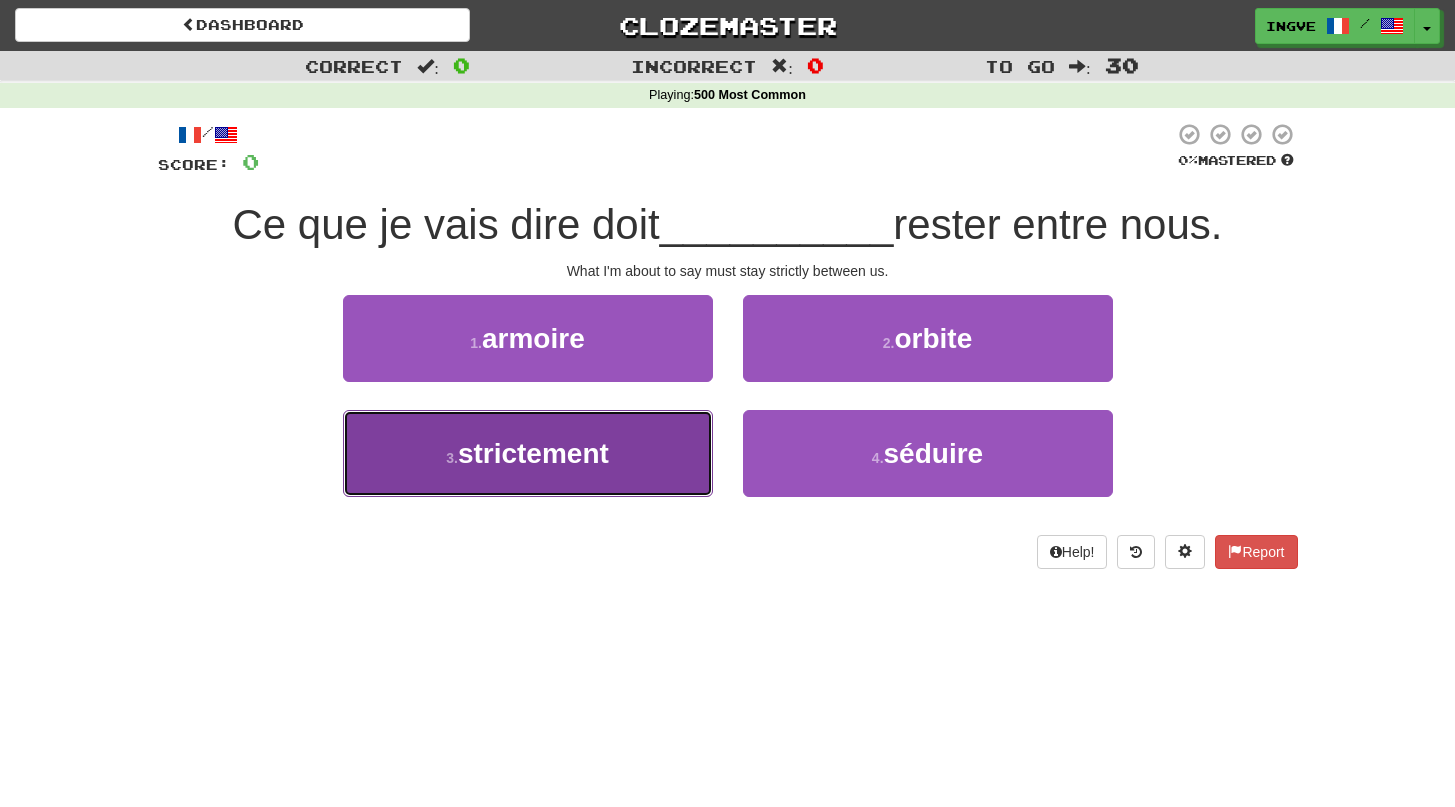 click on "strictement" at bounding box center (533, 453) 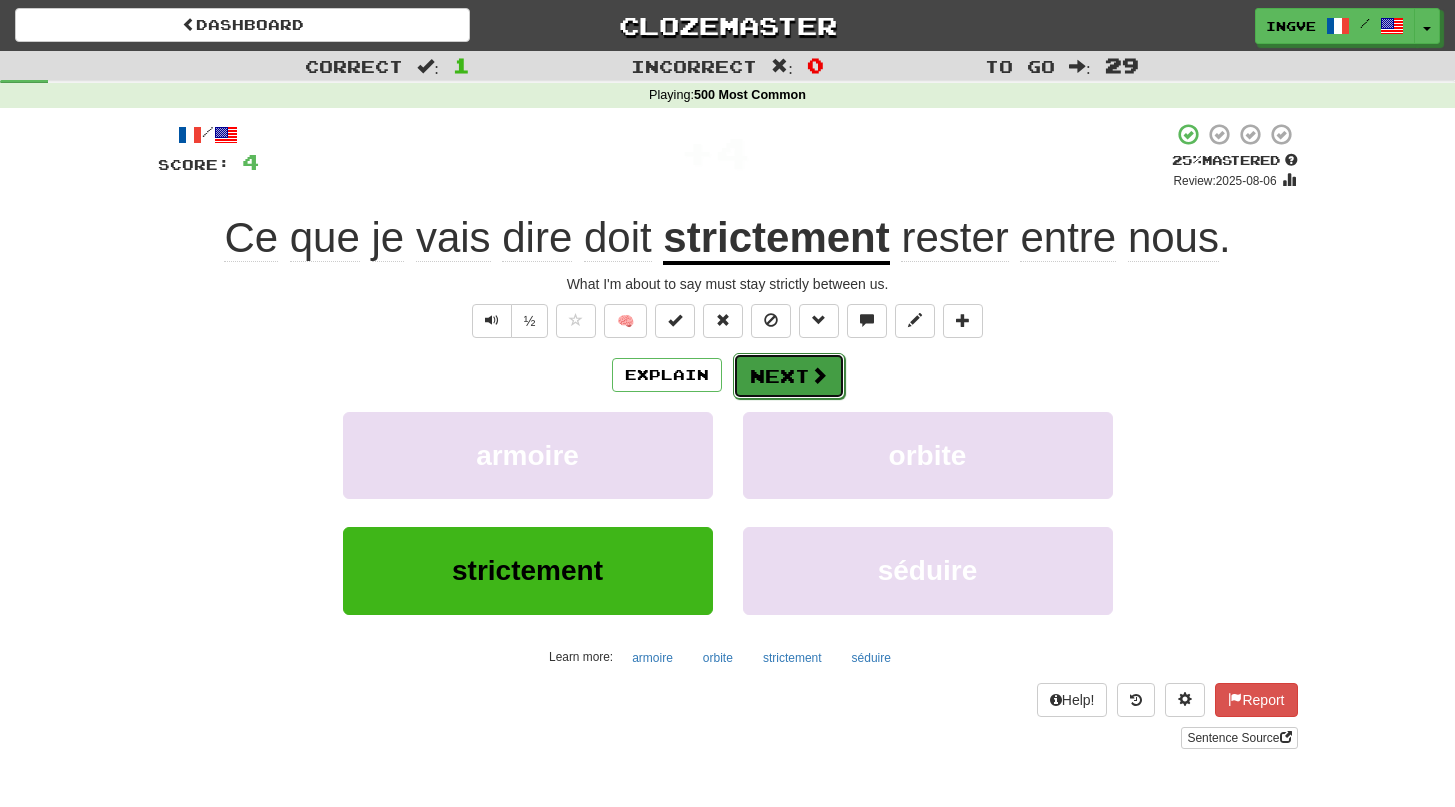 click on "Next" at bounding box center [789, 376] 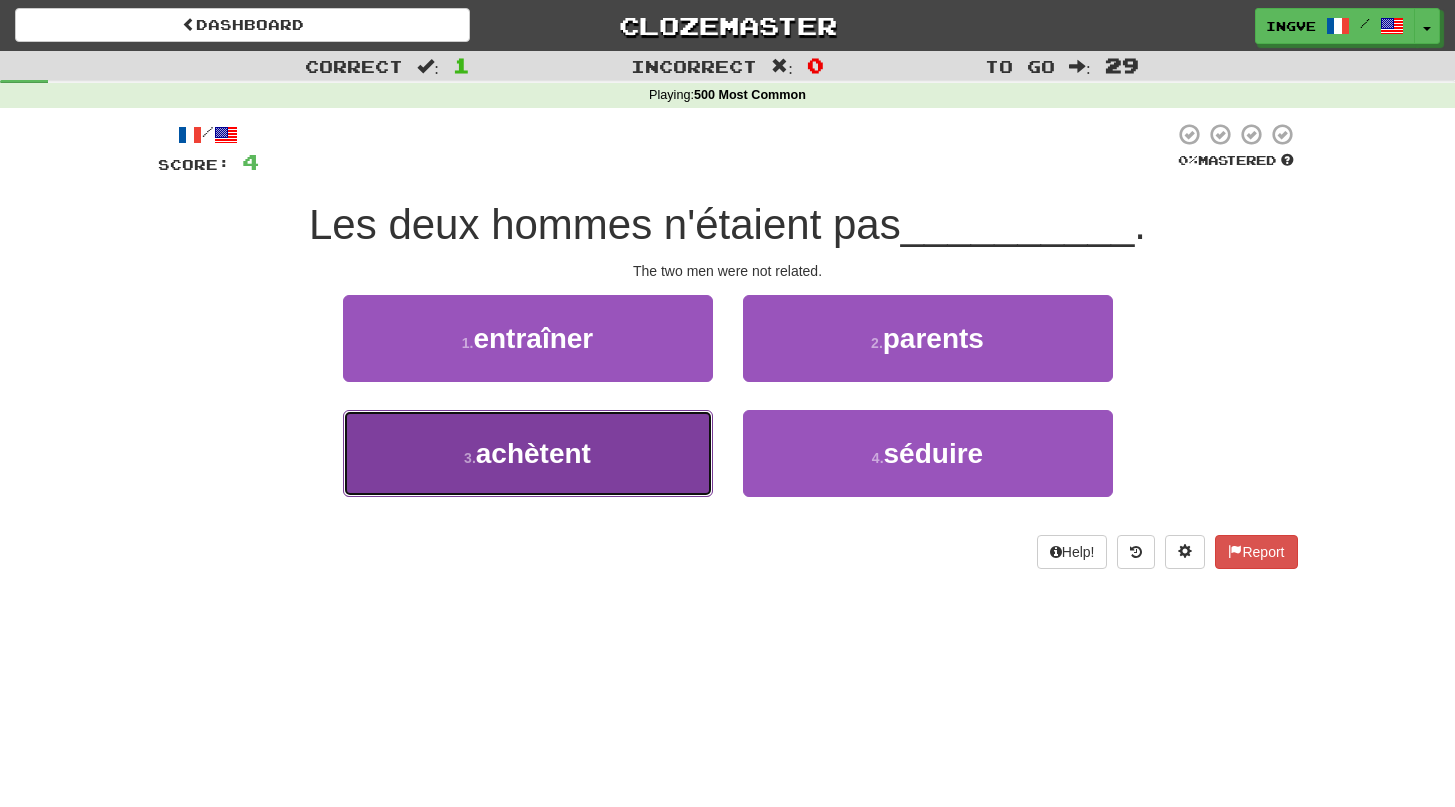 click on "3 .  achètent" at bounding box center (528, 453) 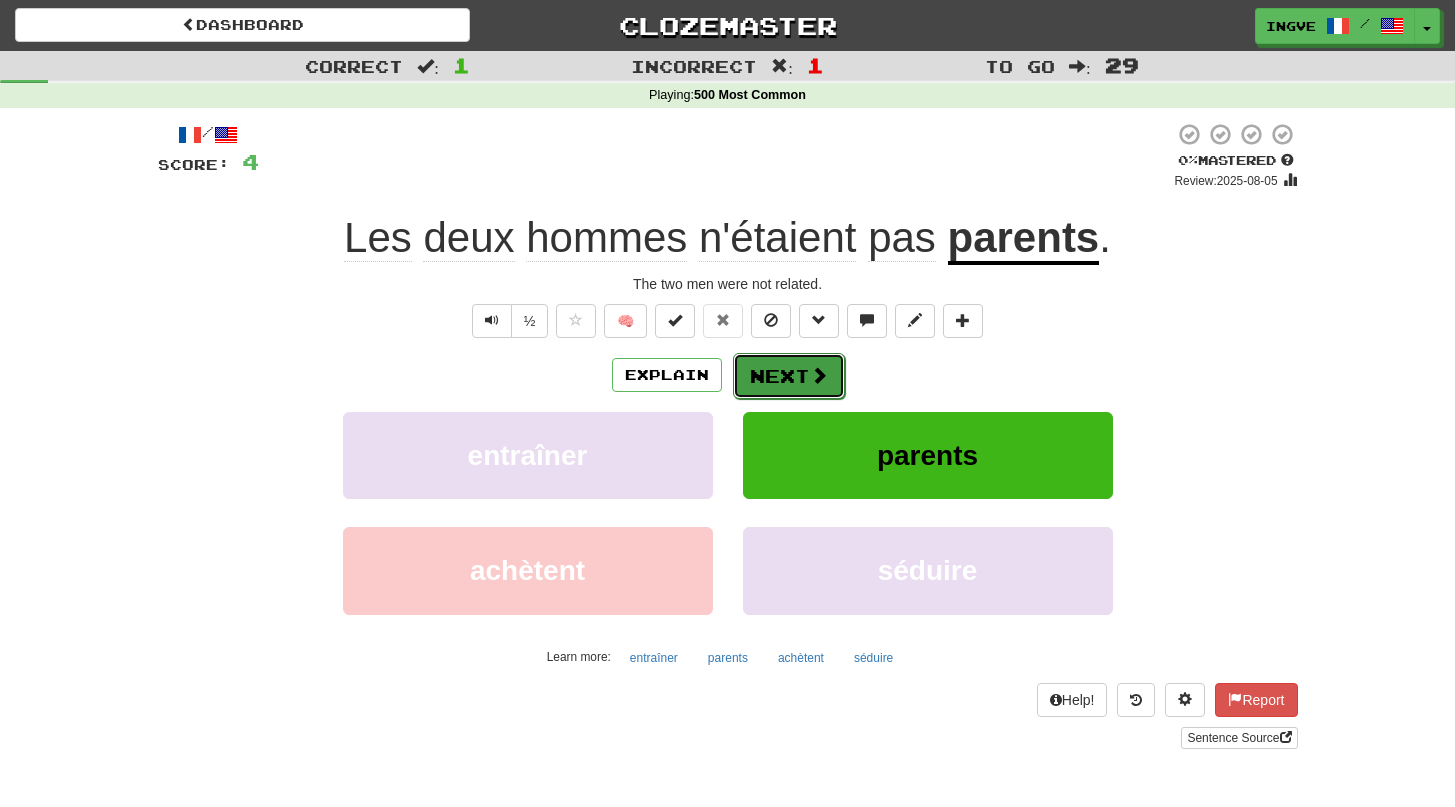 click on "Next" at bounding box center (789, 376) 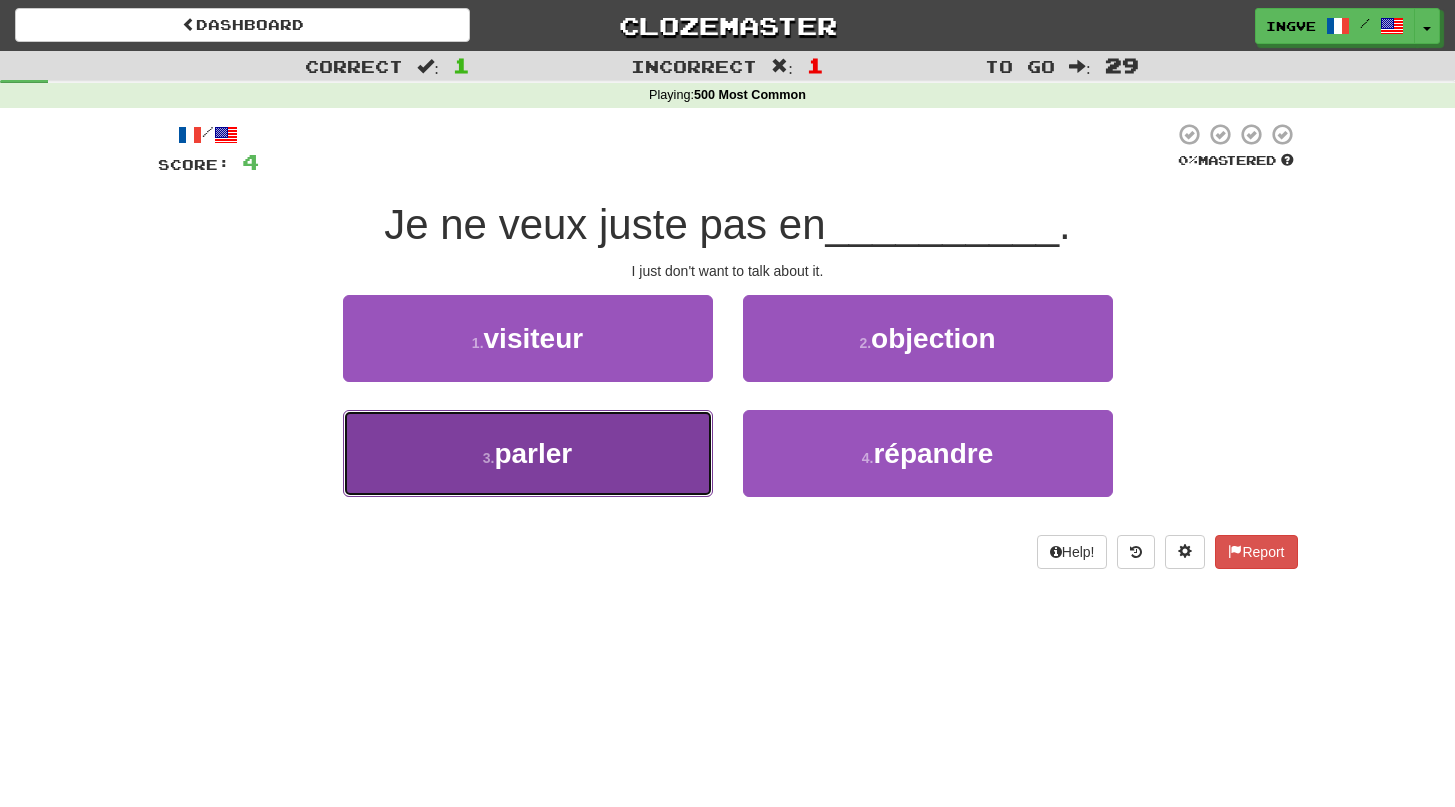 click on "3 .  parler" at bounding box center [528, 453] 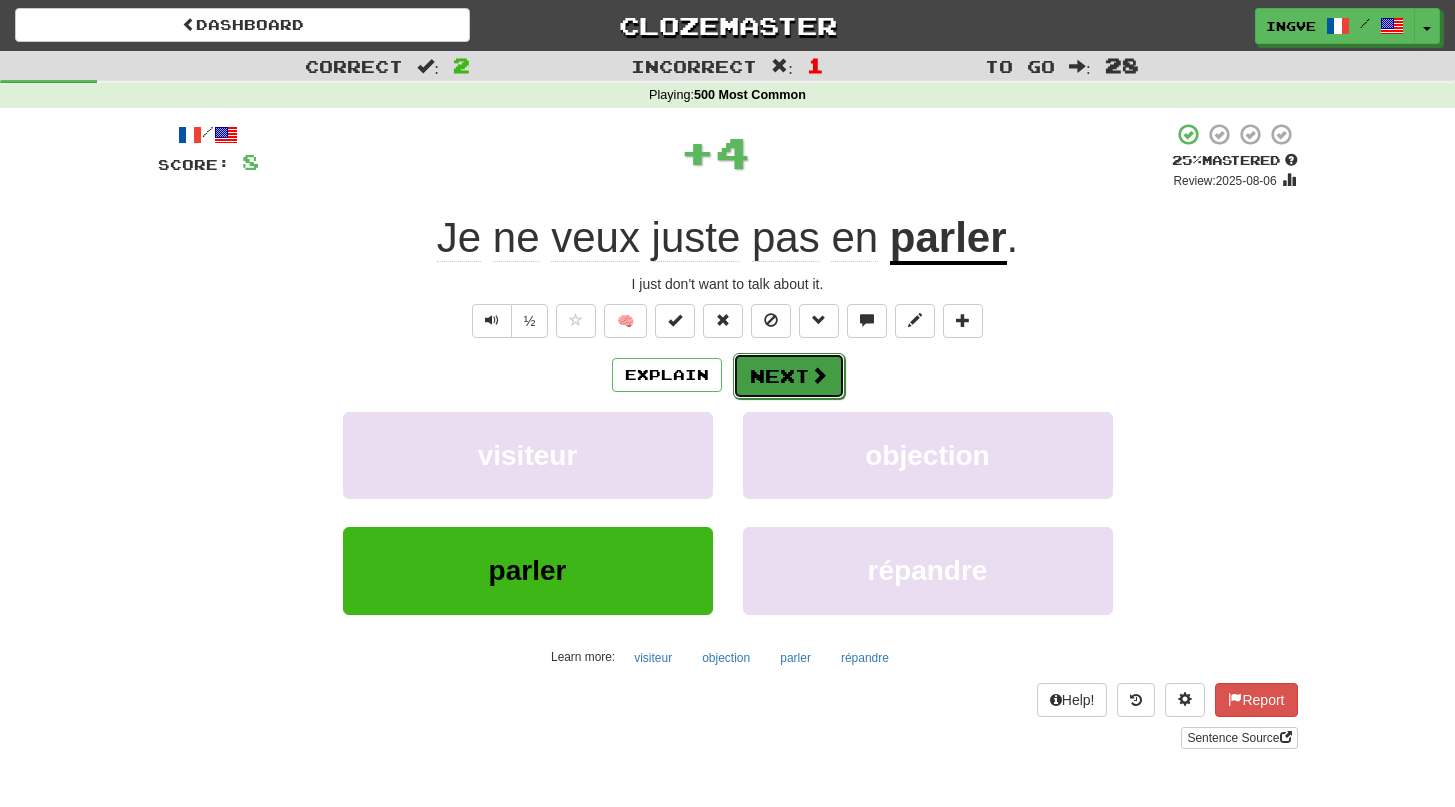 click on "Next" at bounding box center (789, 376) 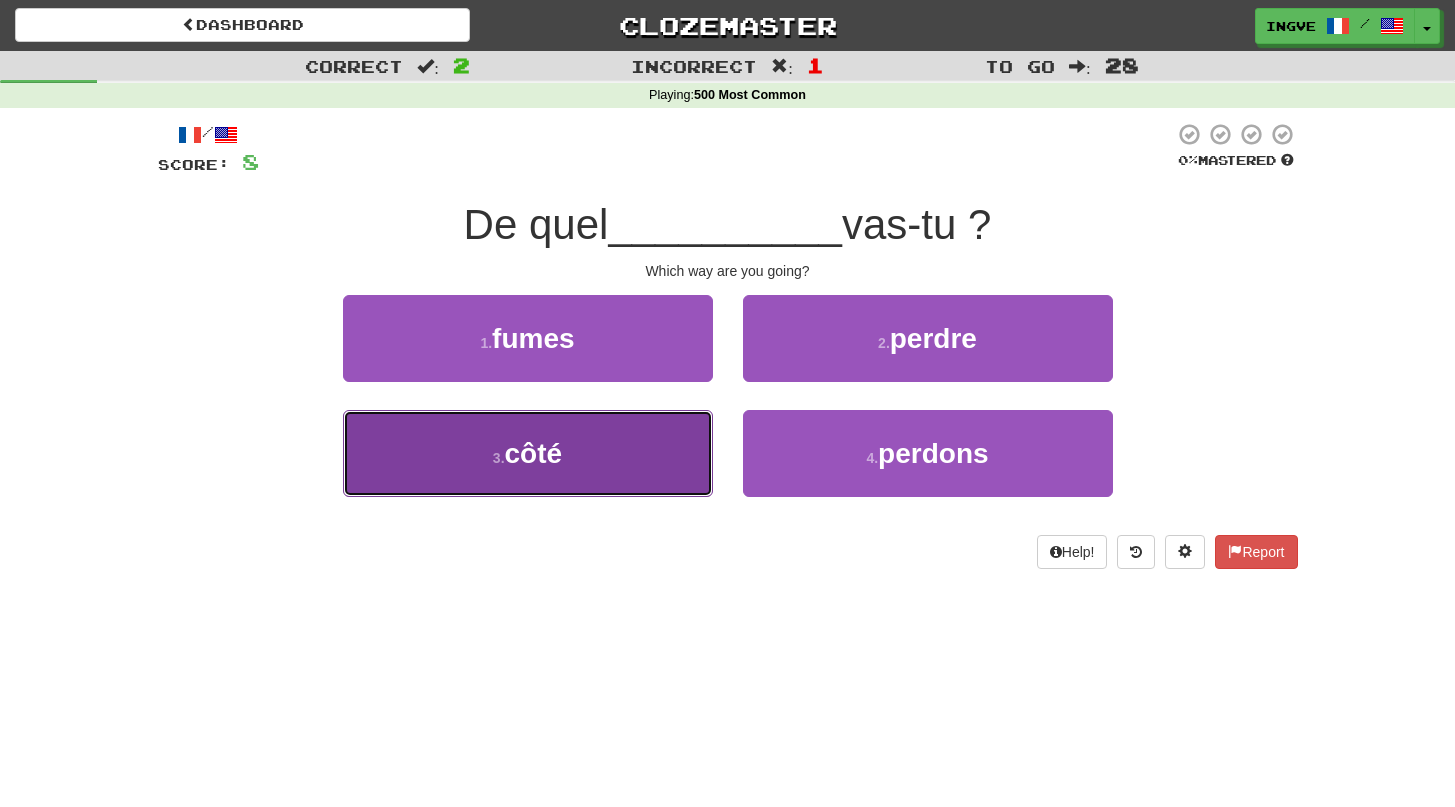 click on "3 .  côté" at bounding box center [528, 453] 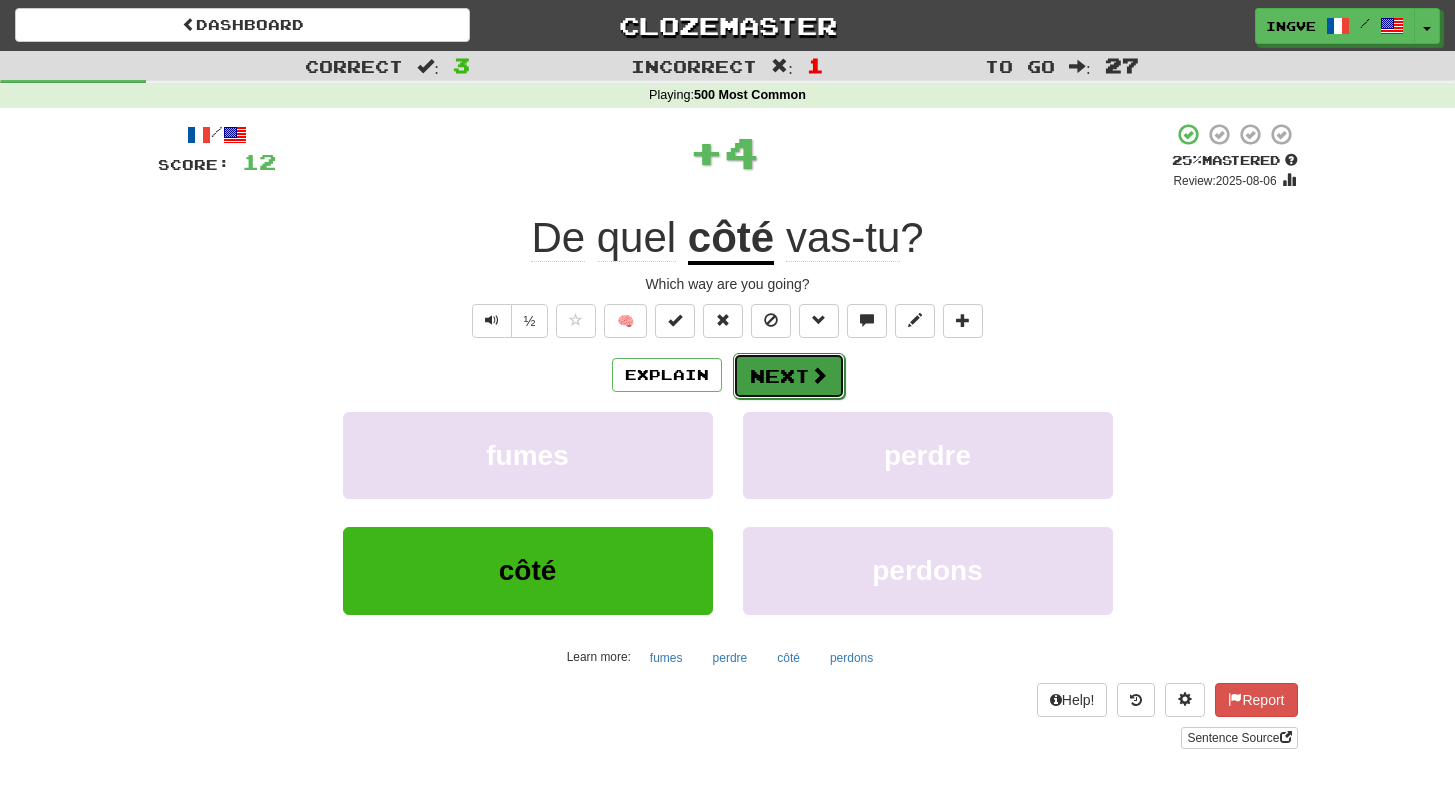 click on "Next" at bounding box center (789, 376) 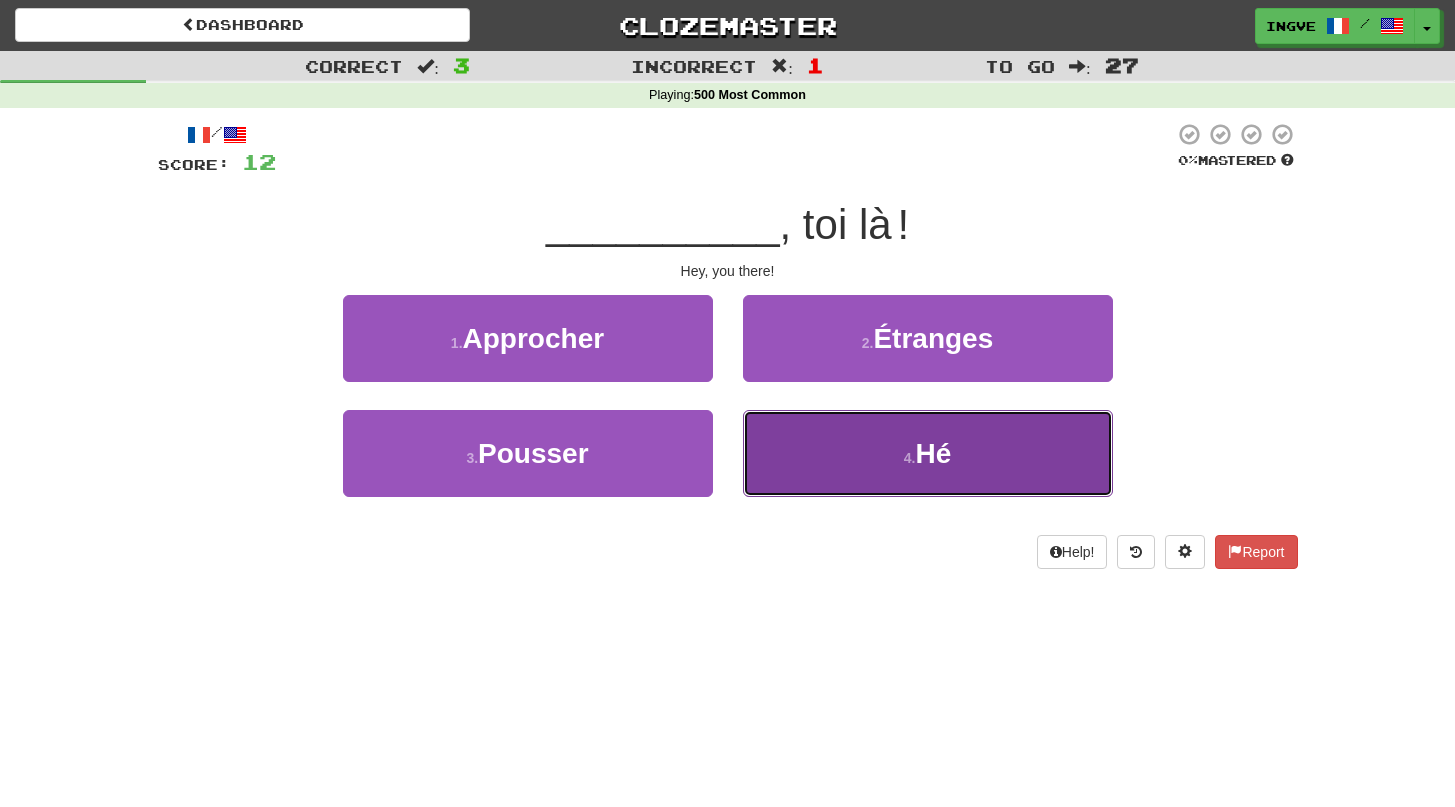click on "4 .  Hé" at bounding box center [928, 453] 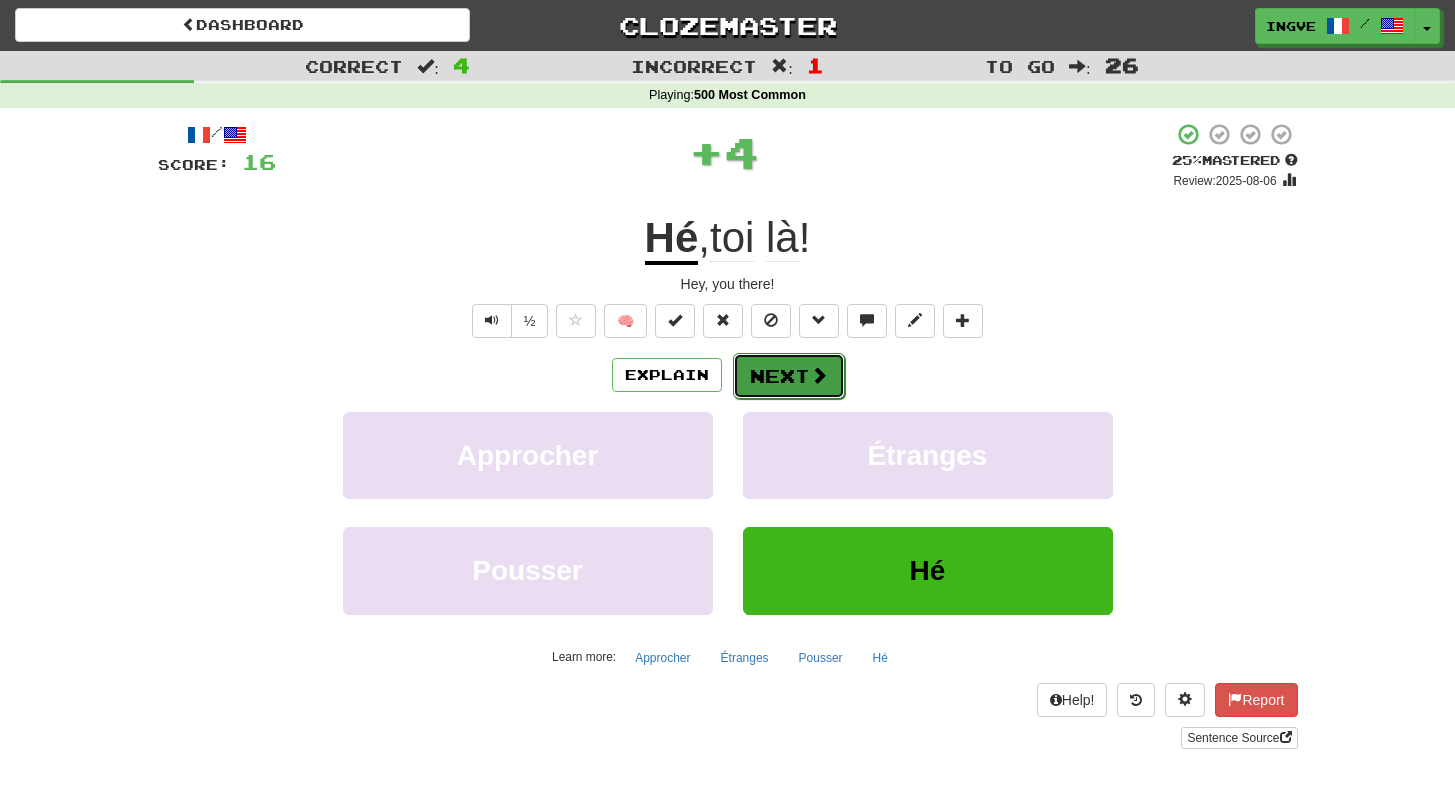 click on "Next" at bounding box center (789, 376) 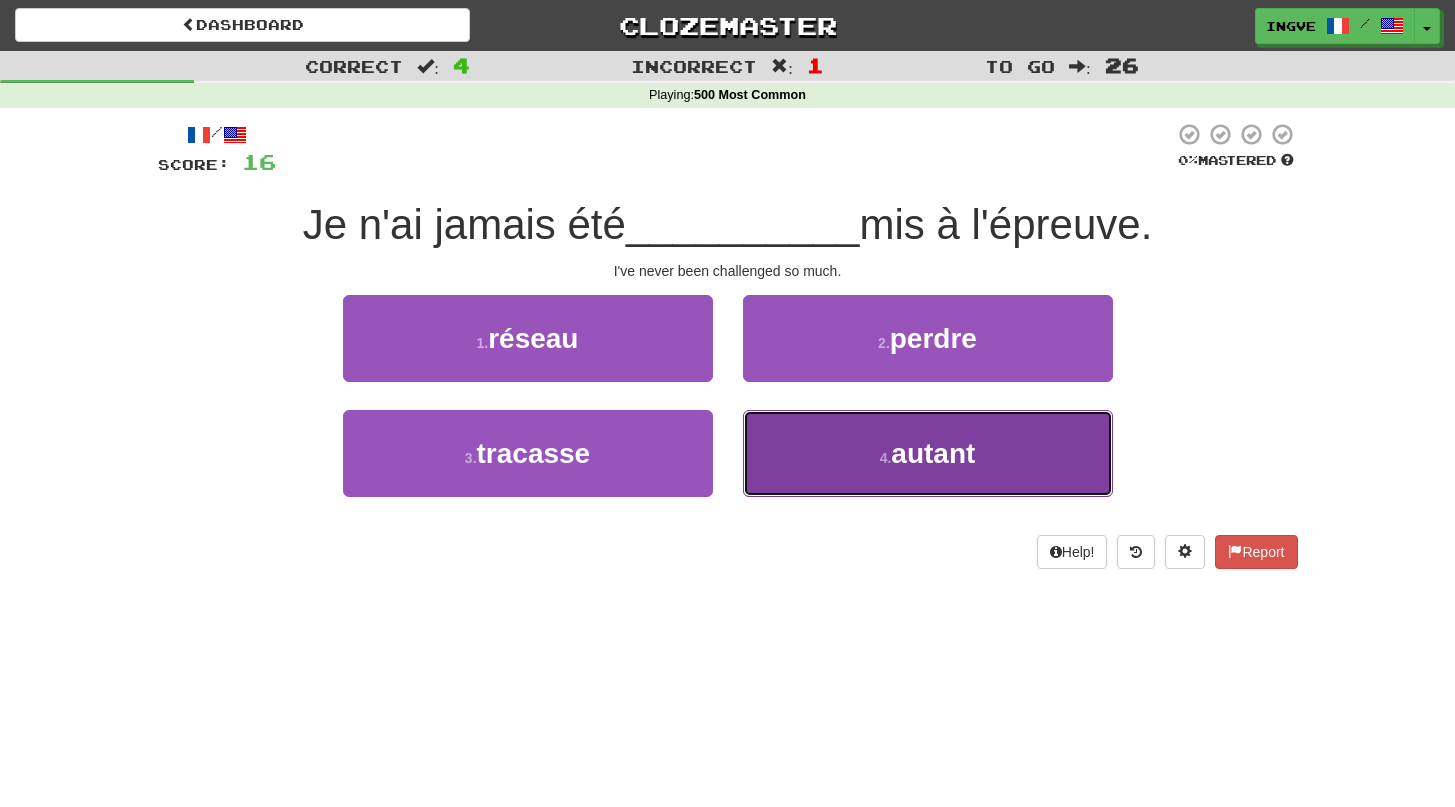 click on "4 .  autant" at bounding box center (928, 453) 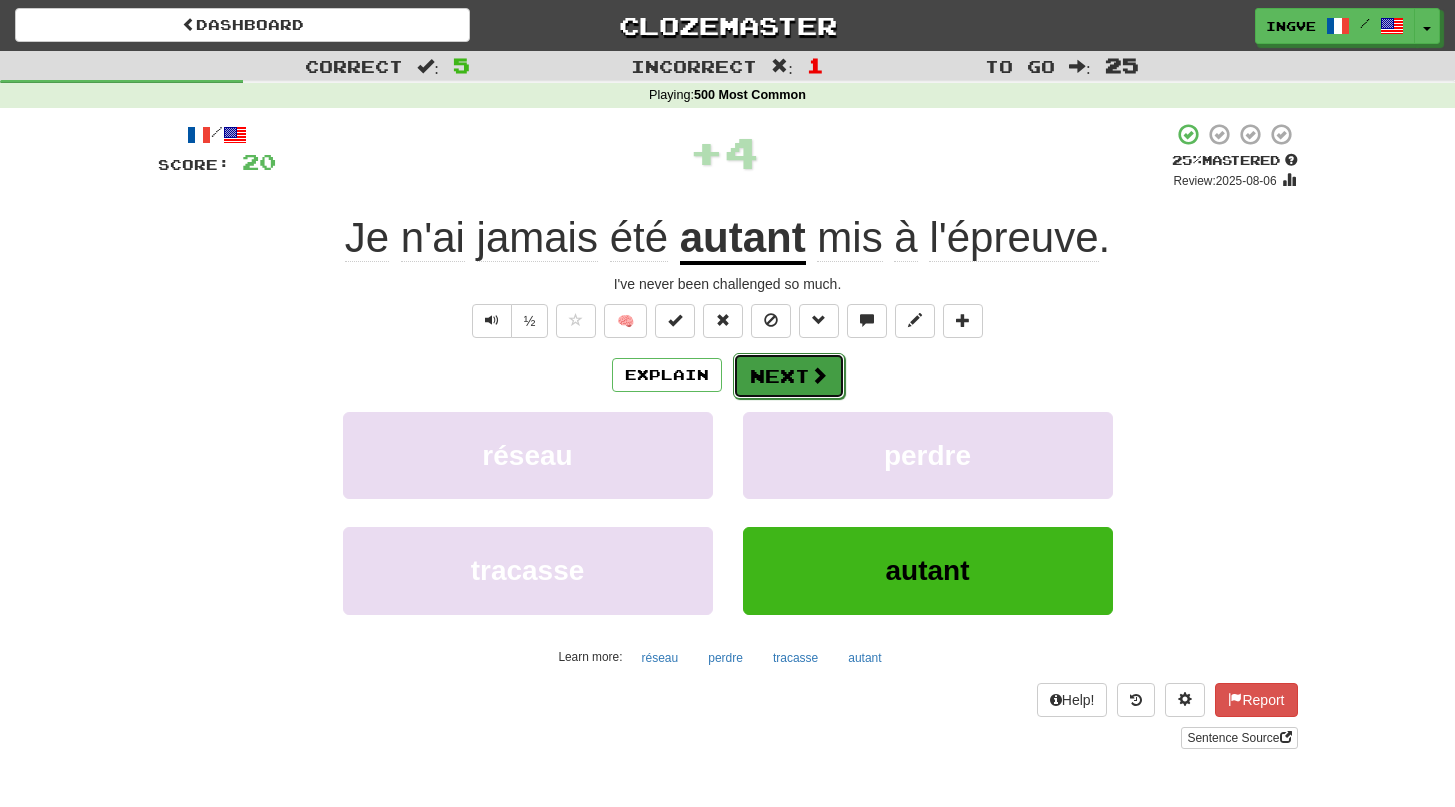click at bounding box center [819, 375] 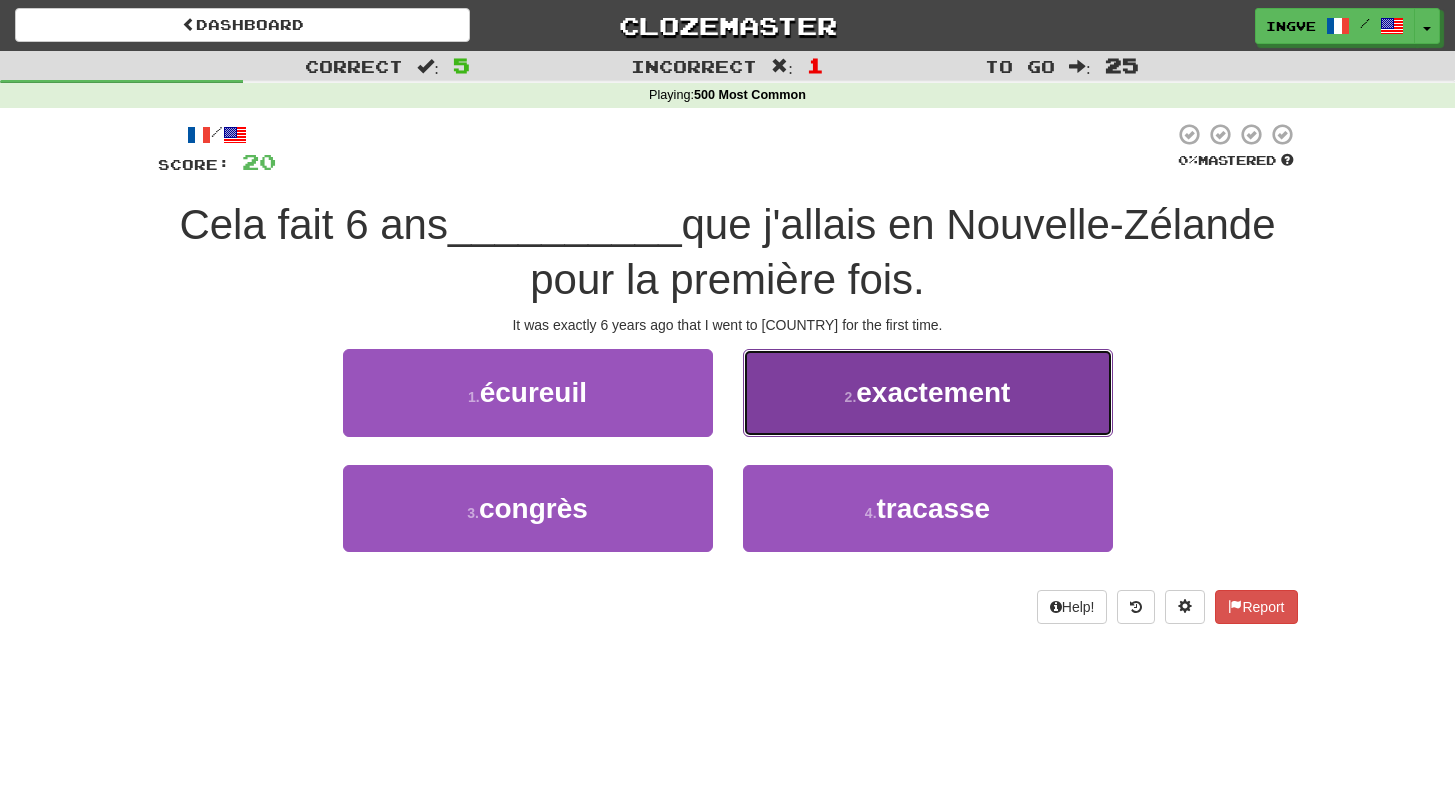 click on "2 .  exactement" at bounding box center (928, 392) 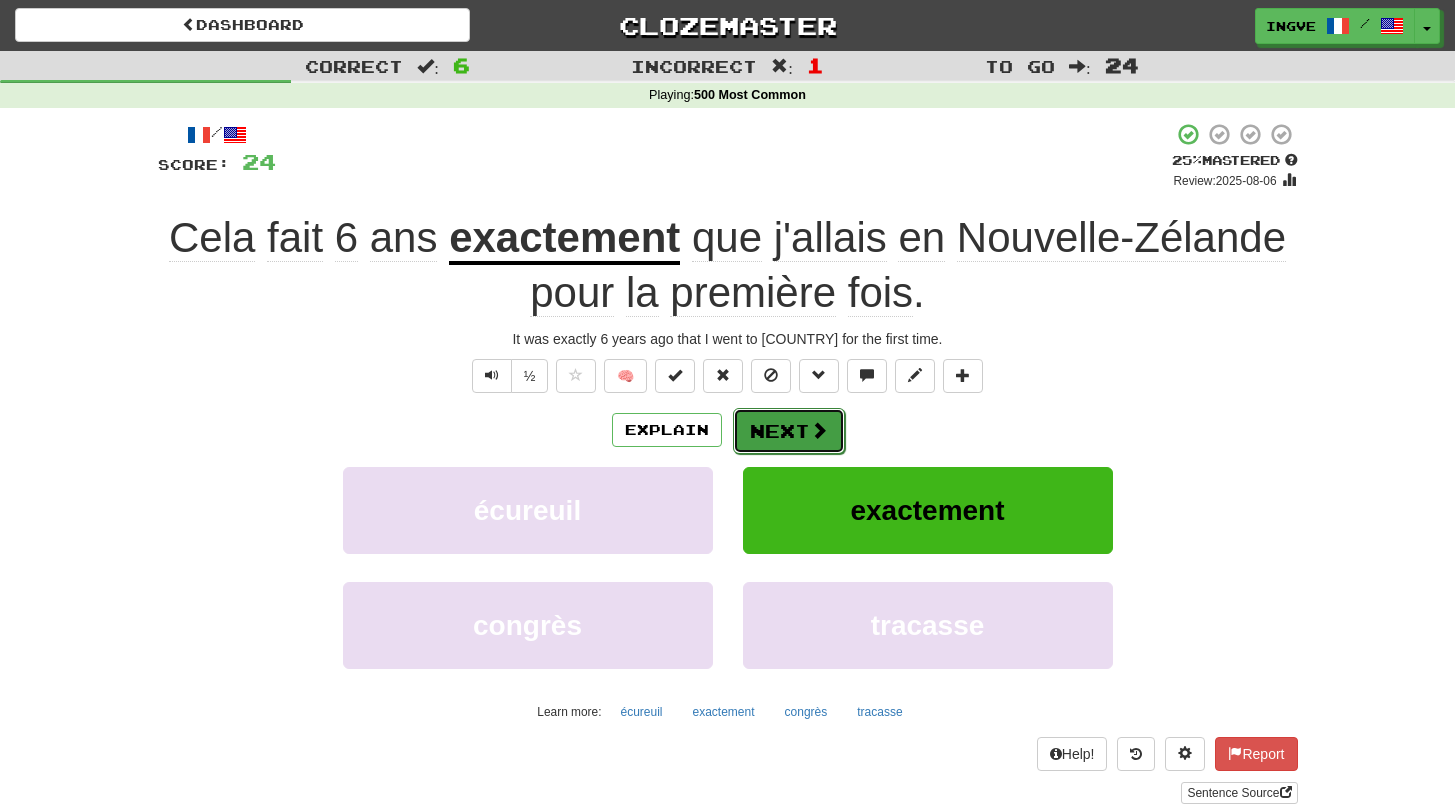 click on "Next" at bounding box center [789, 431] 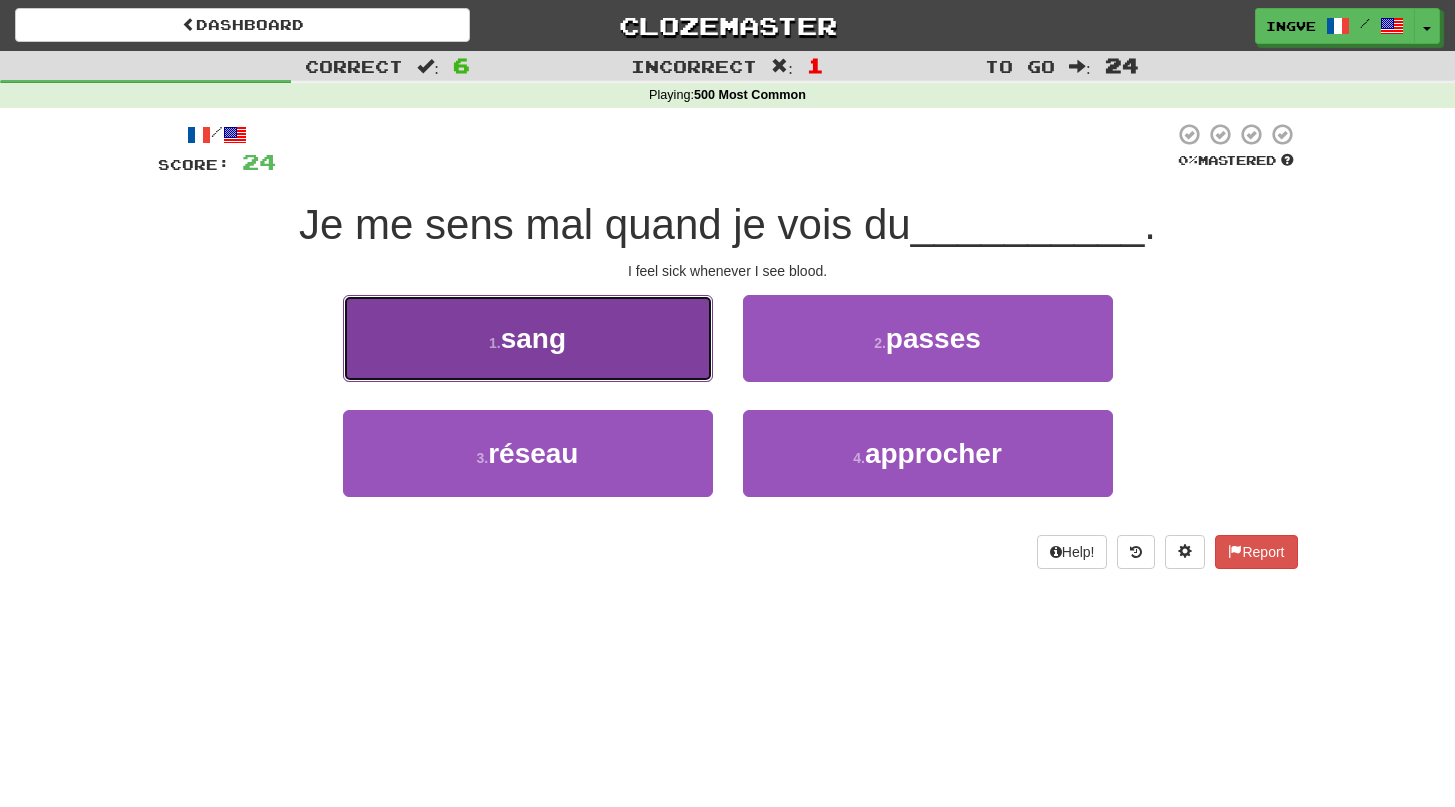 click on "1 .  sang" at bounding box center [528, 338] 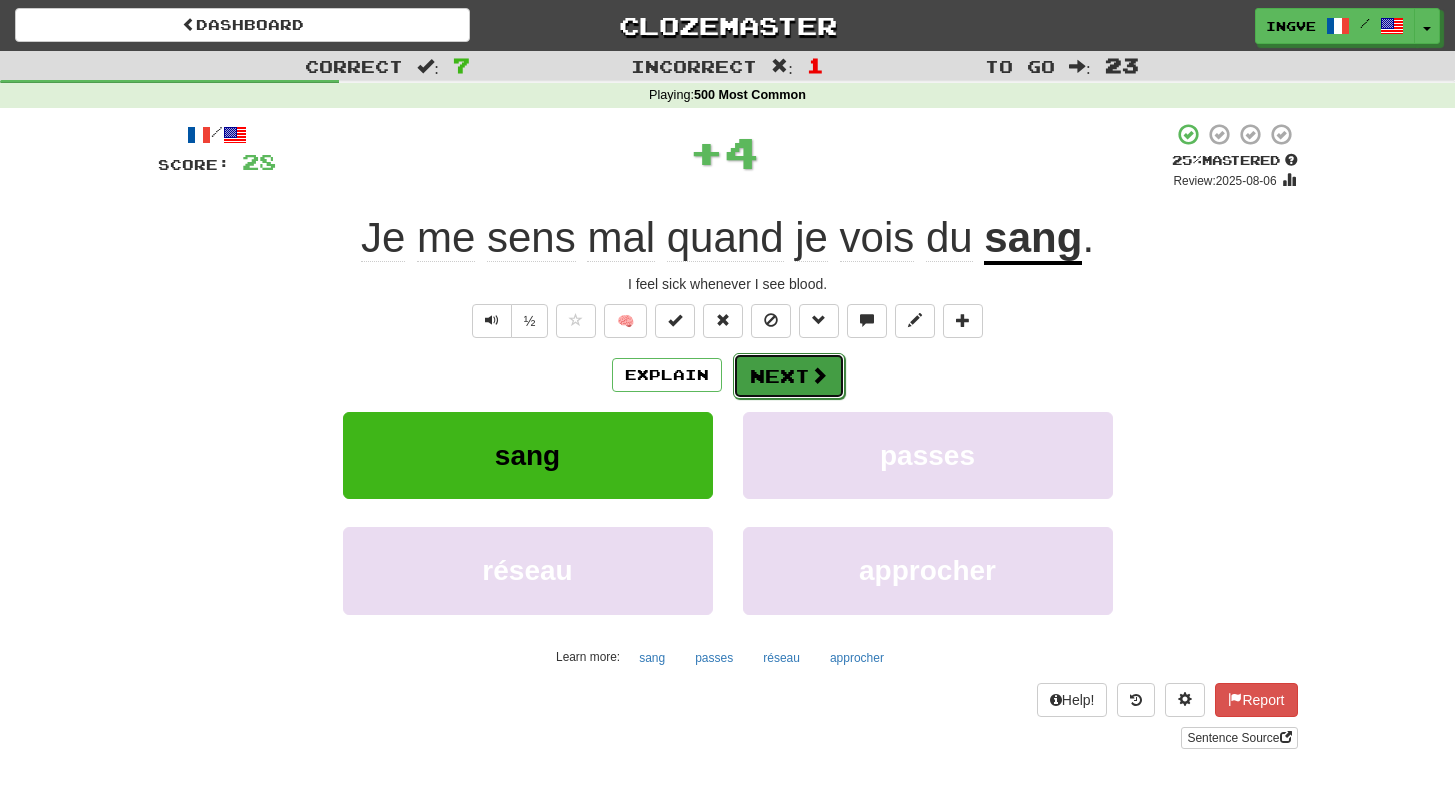 click on "Next" at bounding box center [789, 376] 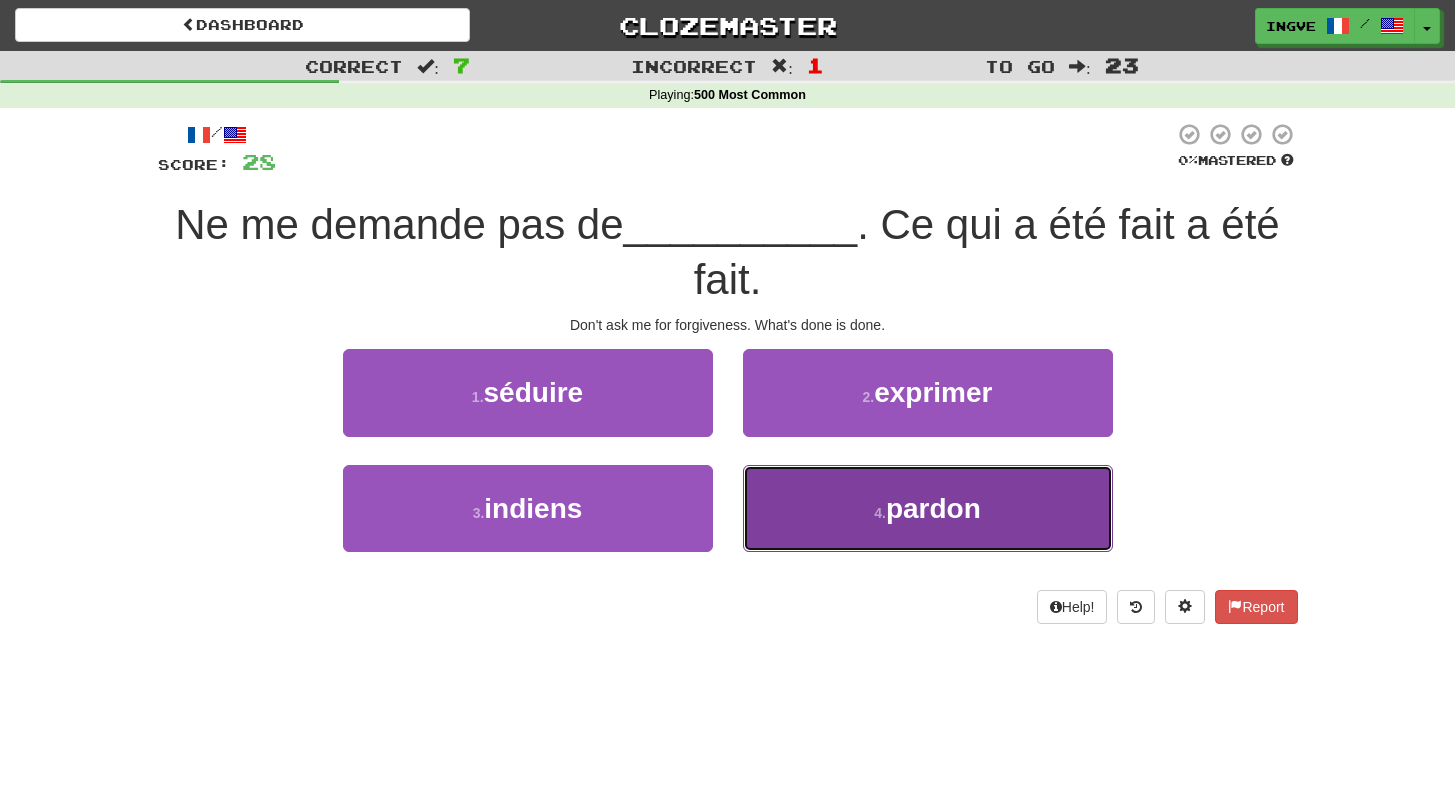 click on "4 .  pardon" at bounding box center (928, 508) 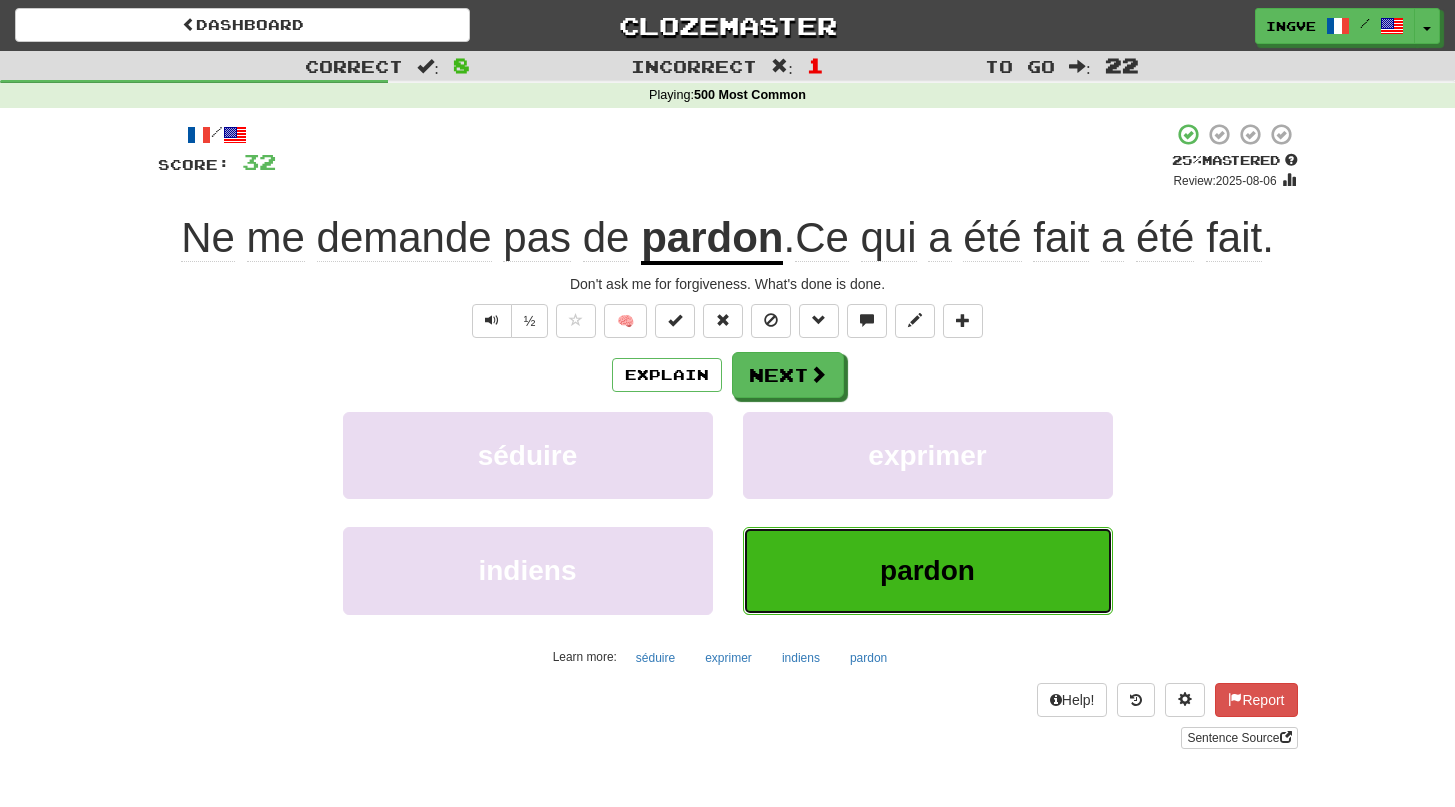 click on "pardon" at bounding box center [928, 570] 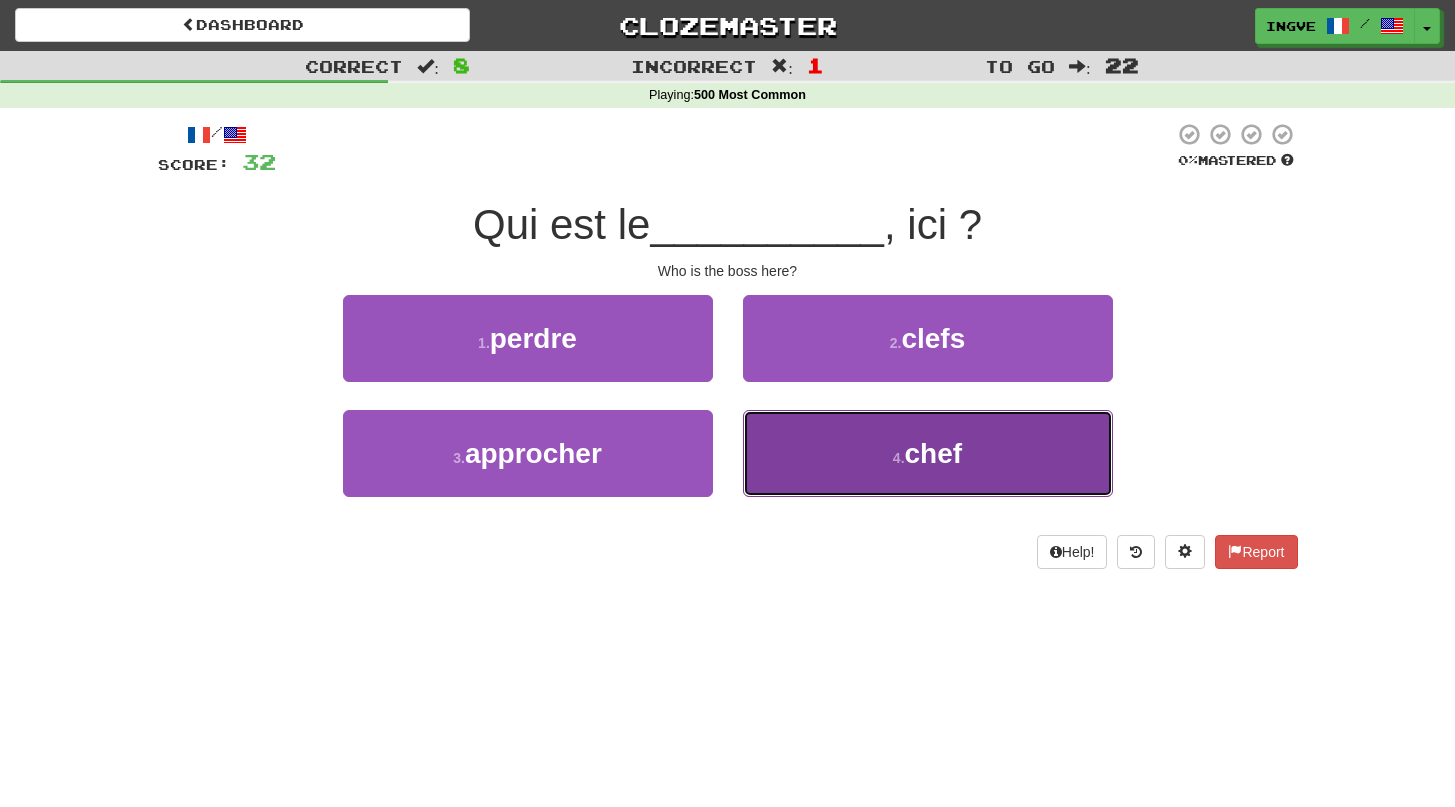 click on "4 .  chef" at bounding box center [928, 453] 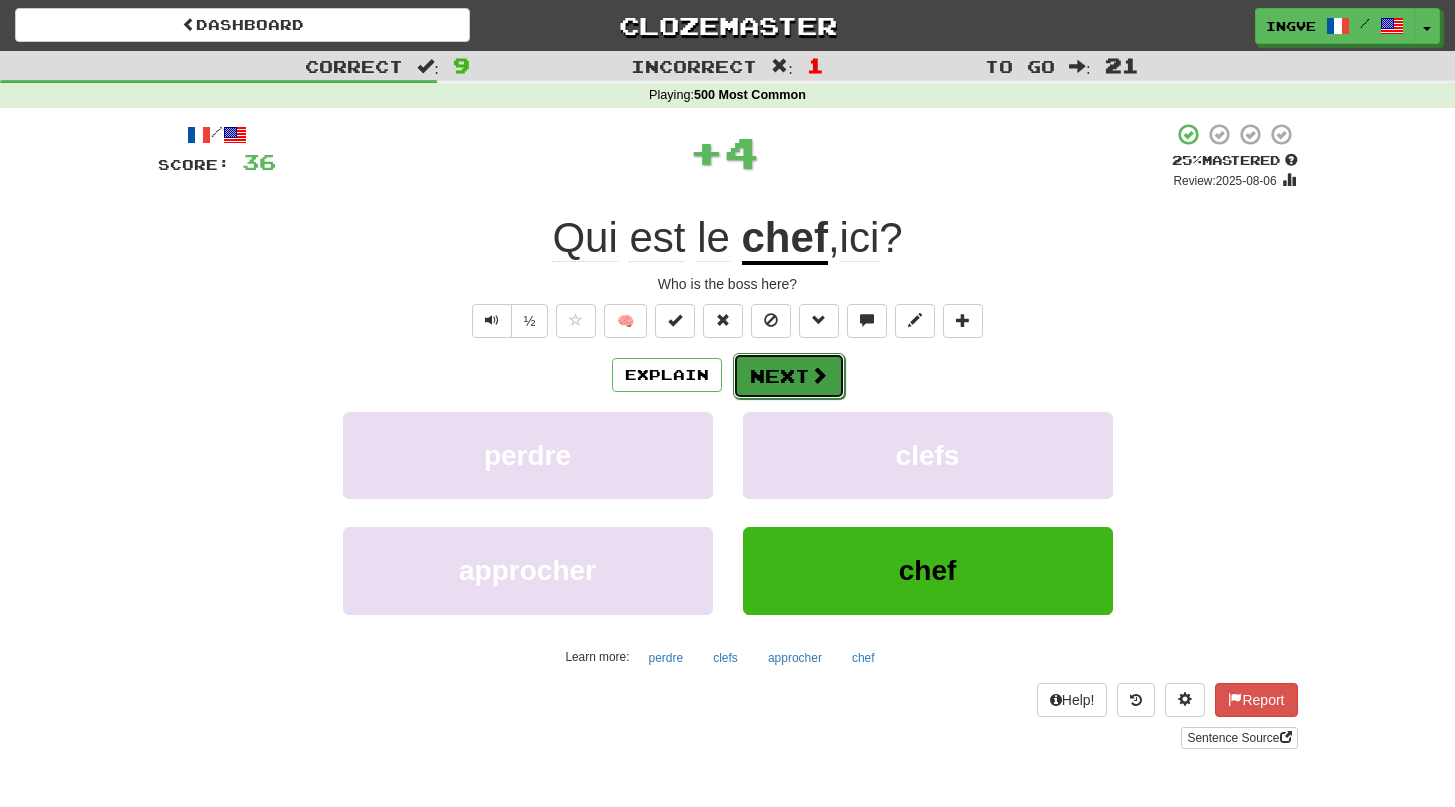 click on "Next" at bounding box center [789, 376] 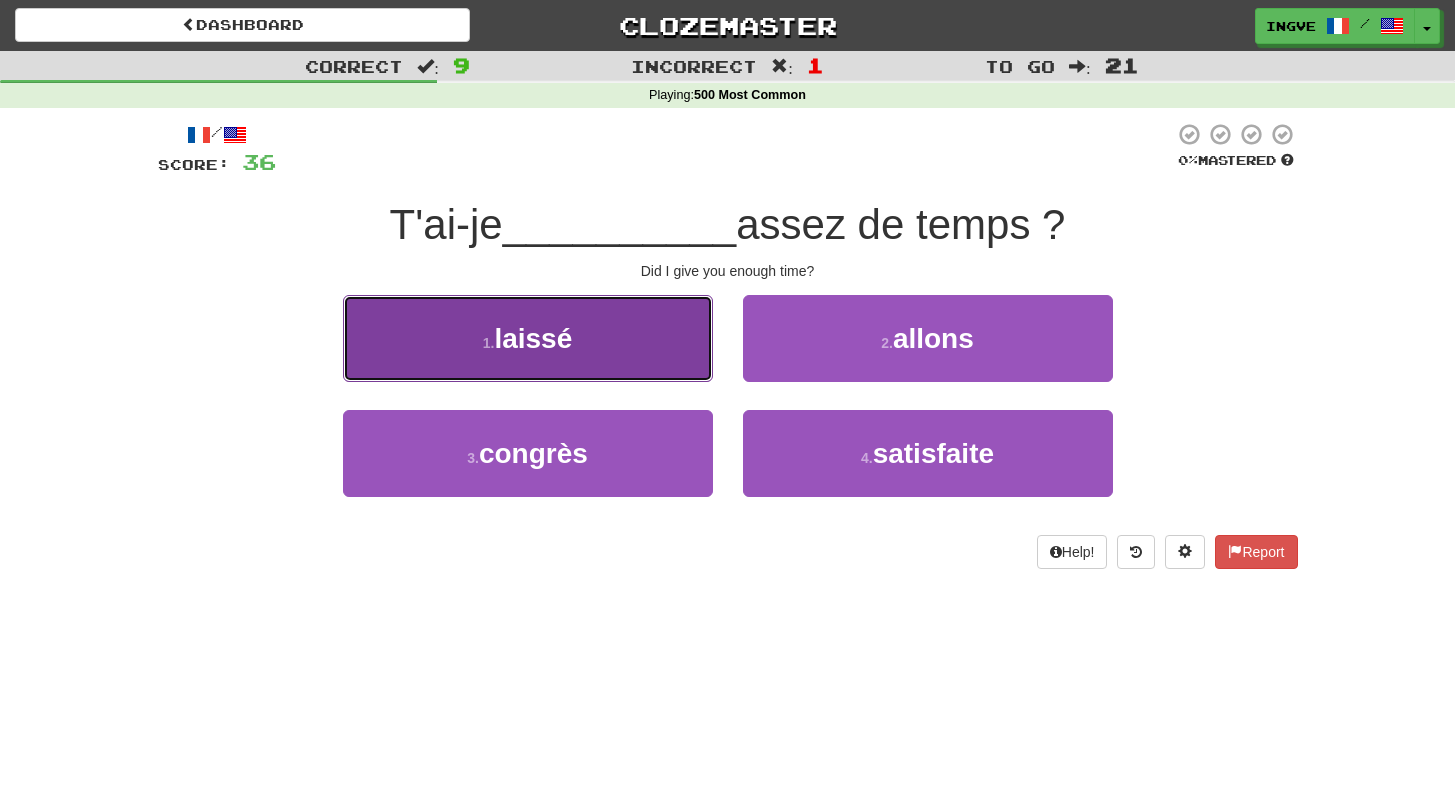 click on "1 .  laissé" at bounding box center [528, 338] 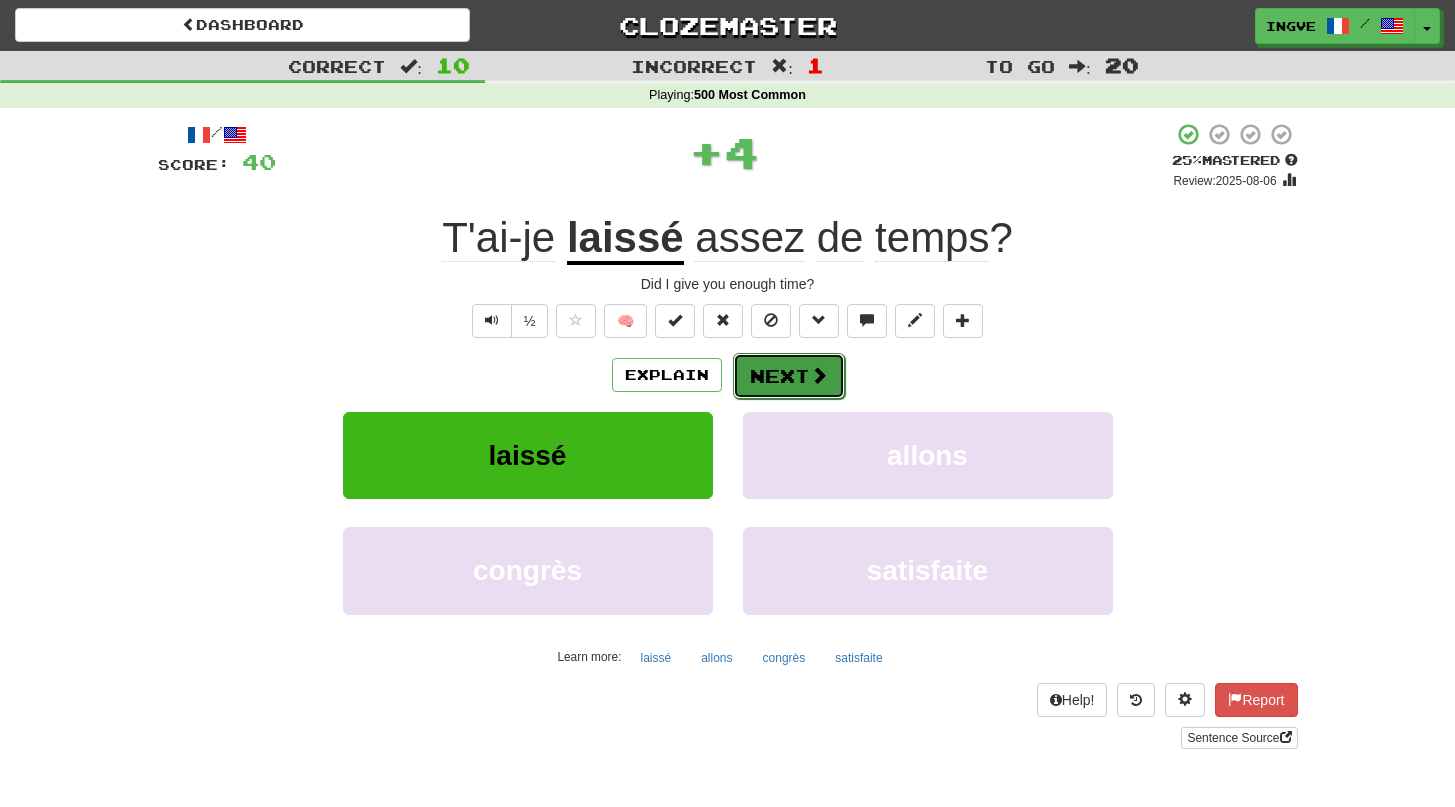 click on "Next" at bounding box center (789, 376) 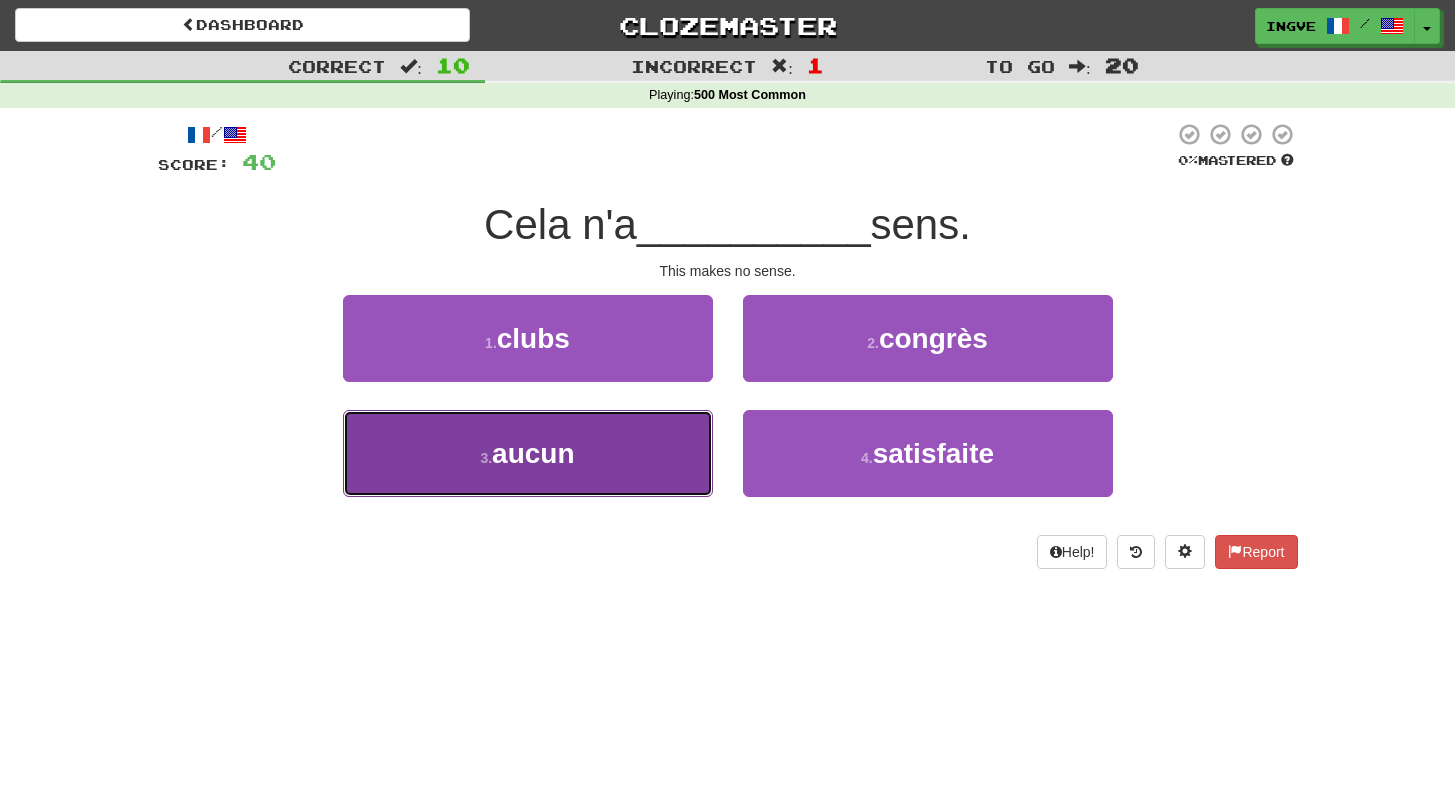 click on "3 .  aucun" at bounding box center (528, 453) 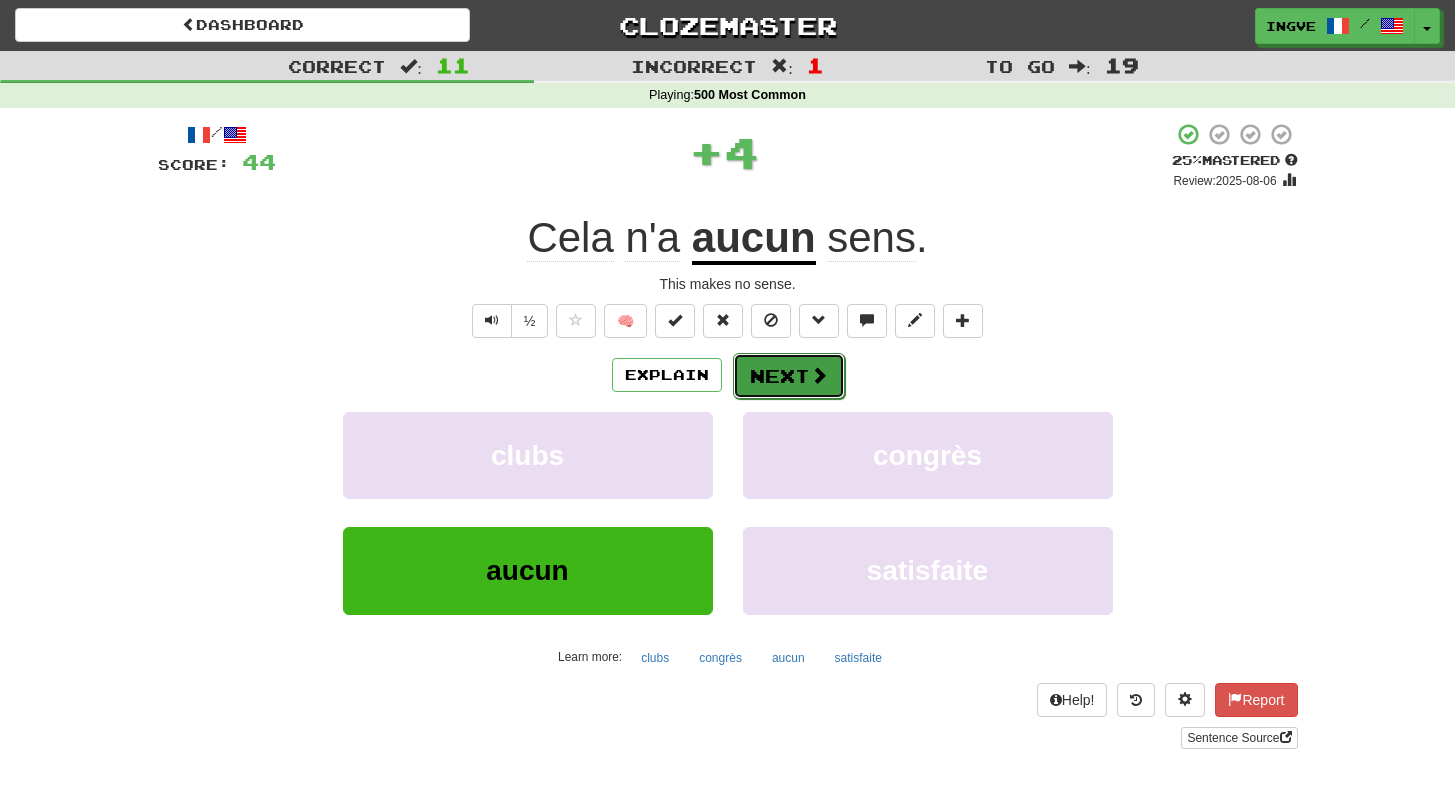 click on "Next" at bounding box center (789, 376) 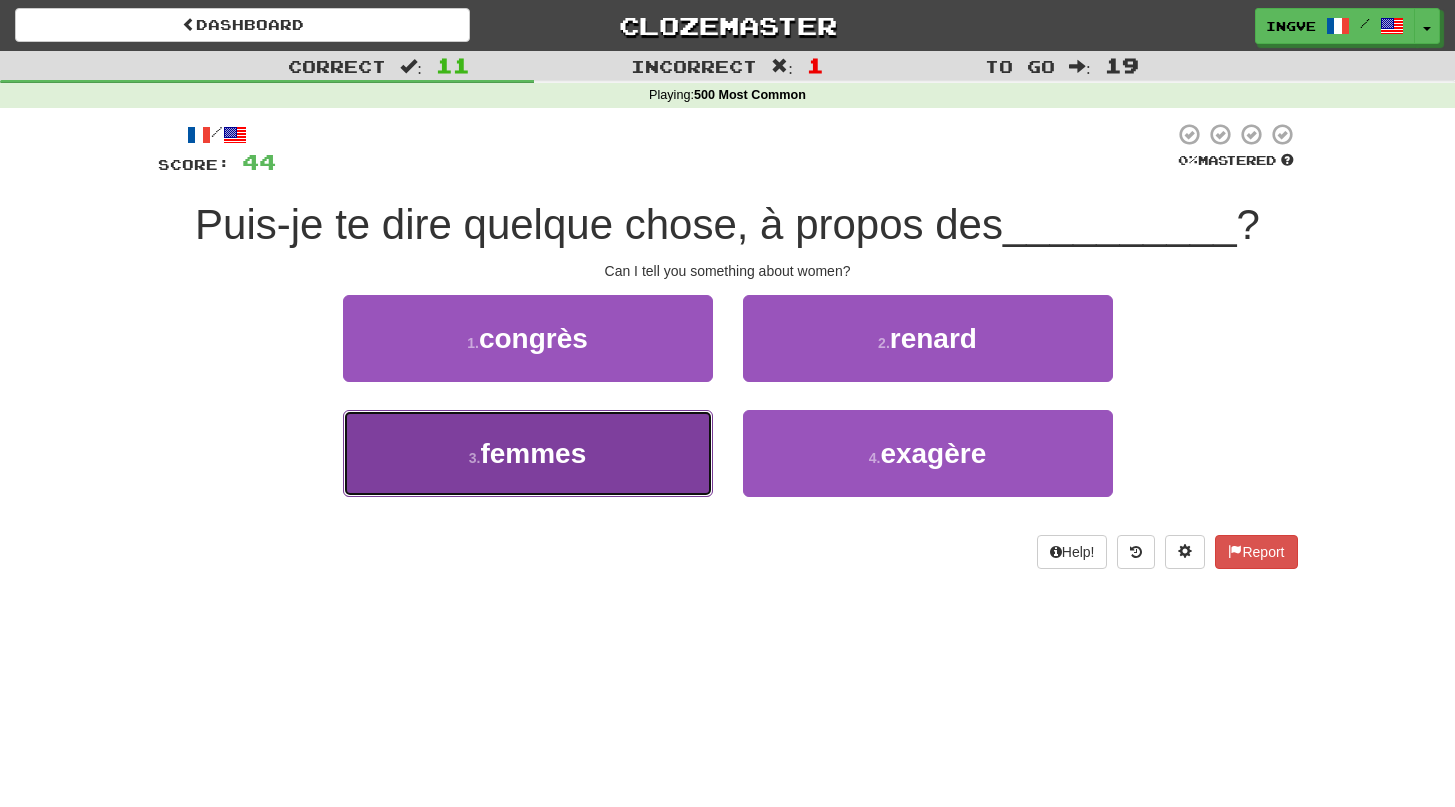 click on "3 .  femmes" at bounding box center [528, 453] 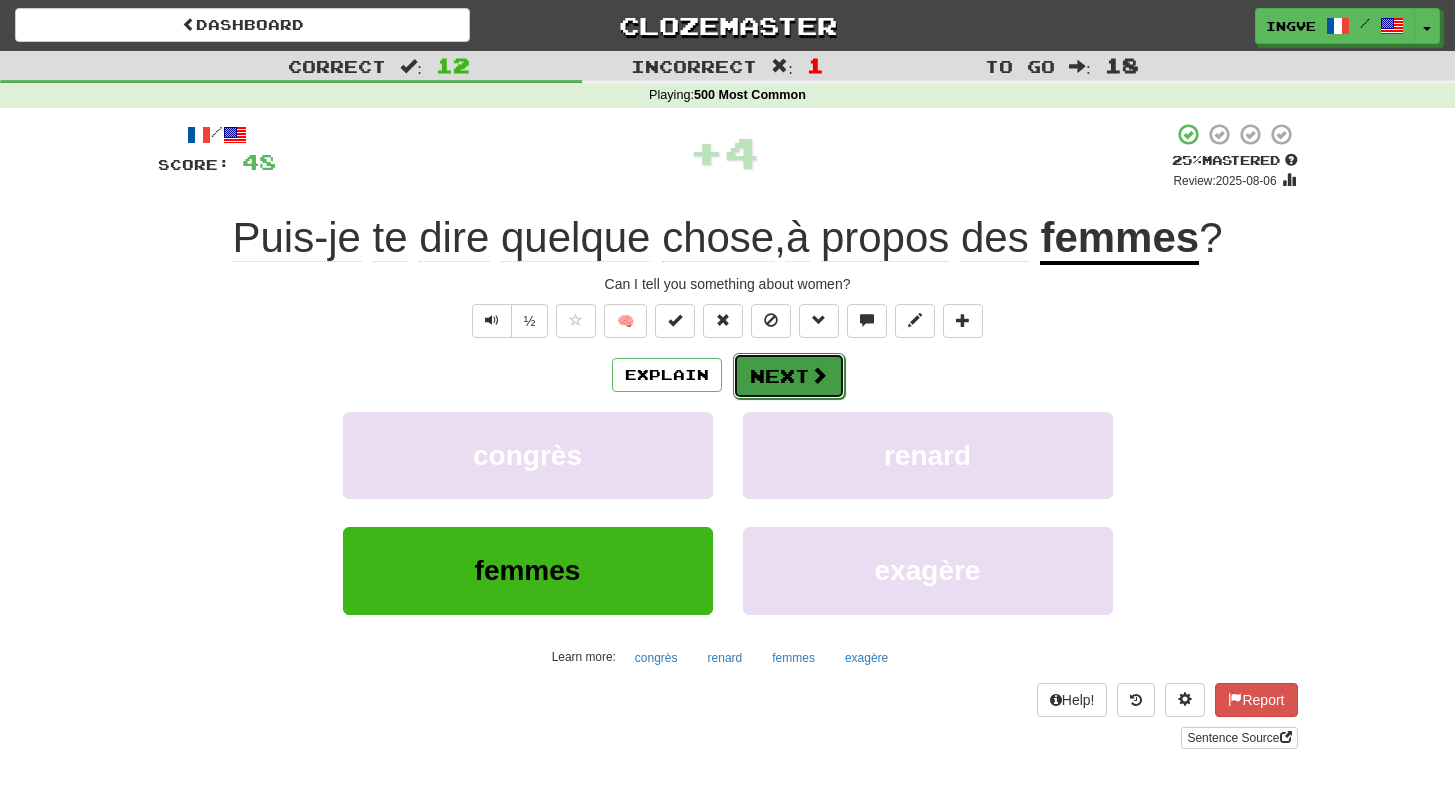 click on "Next" at bounding box center [789, 376] 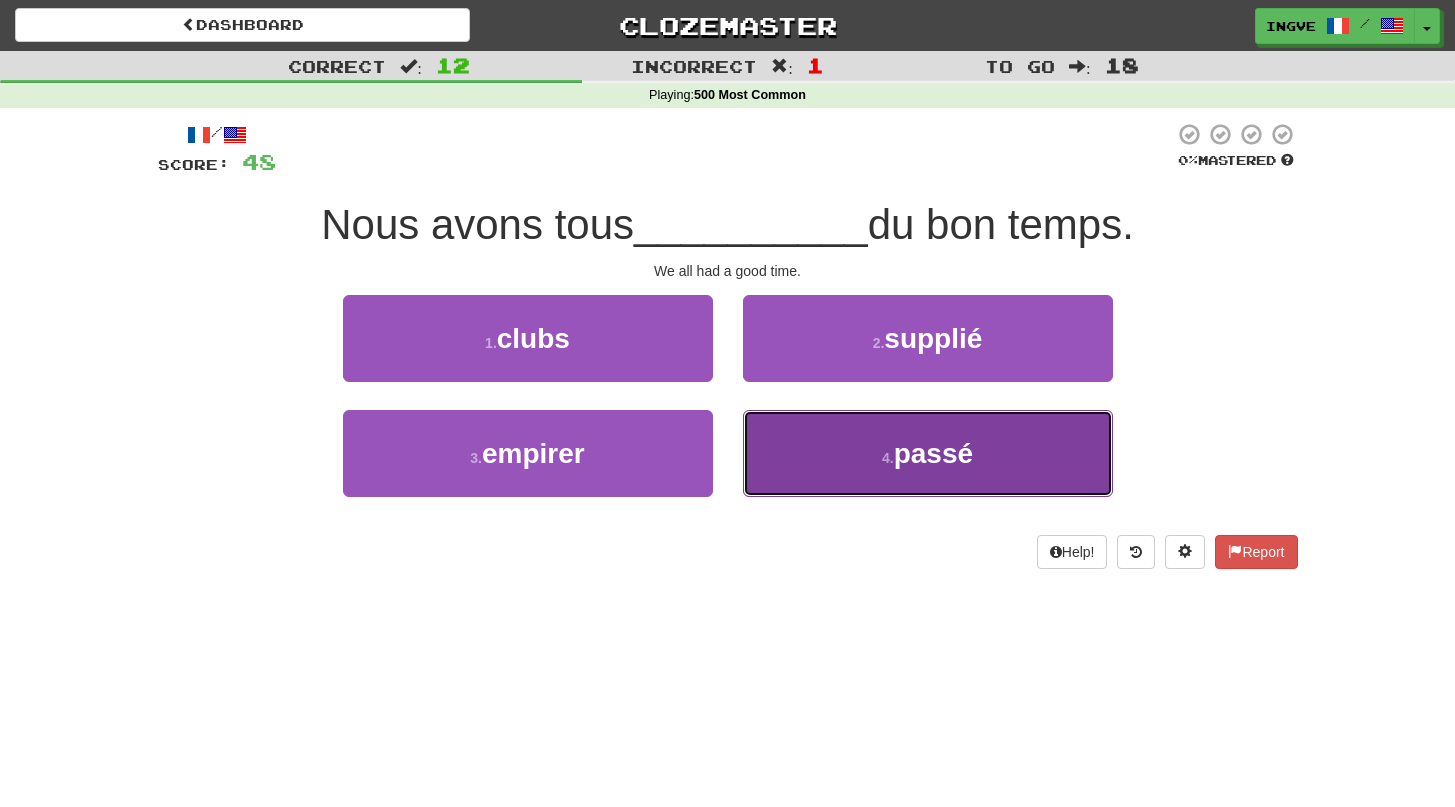 click on "passé" at bounding box center (933, 453) 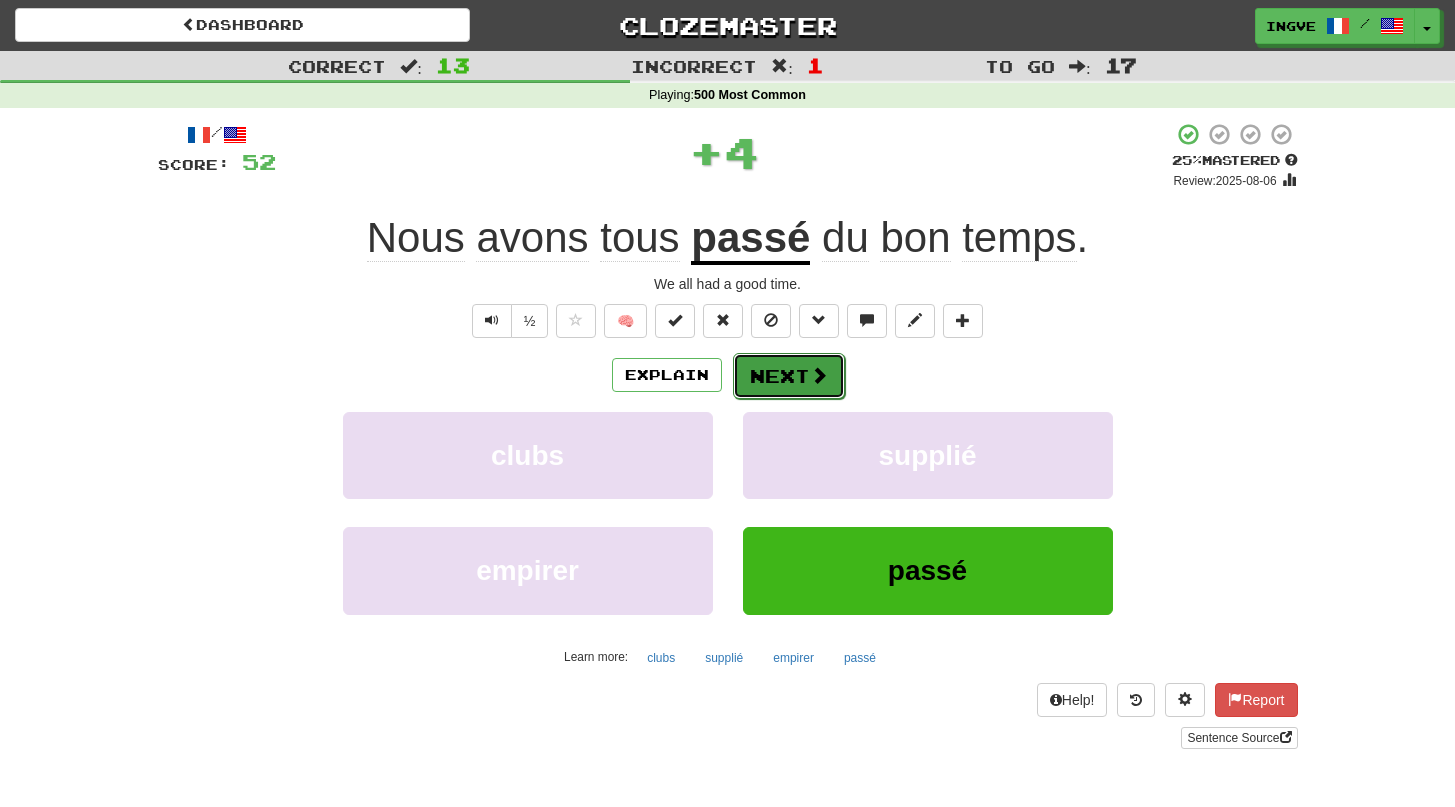 click on "Next" at bounding box center [789, 376] 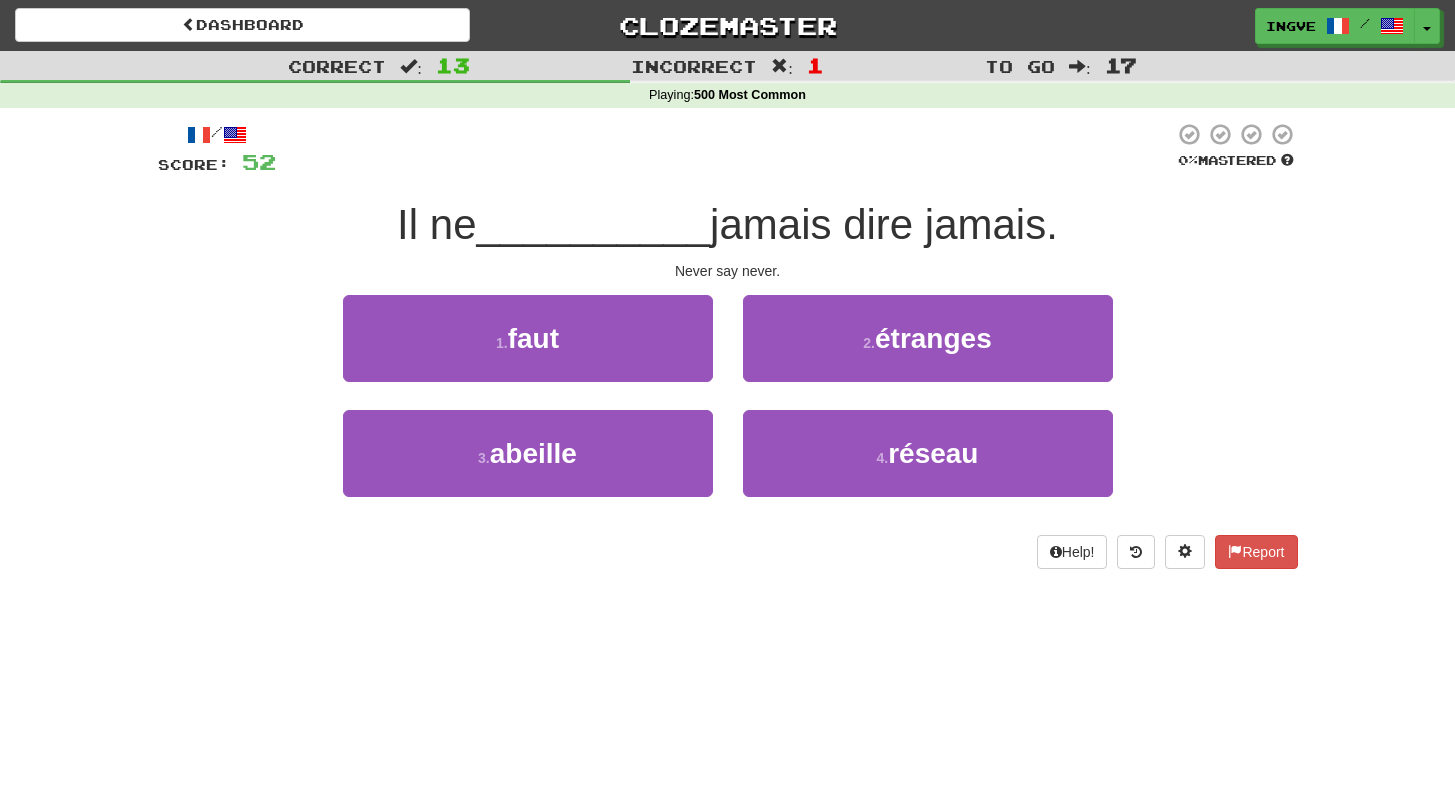 click on "1 .  faut" at bounding box center [528, 352] 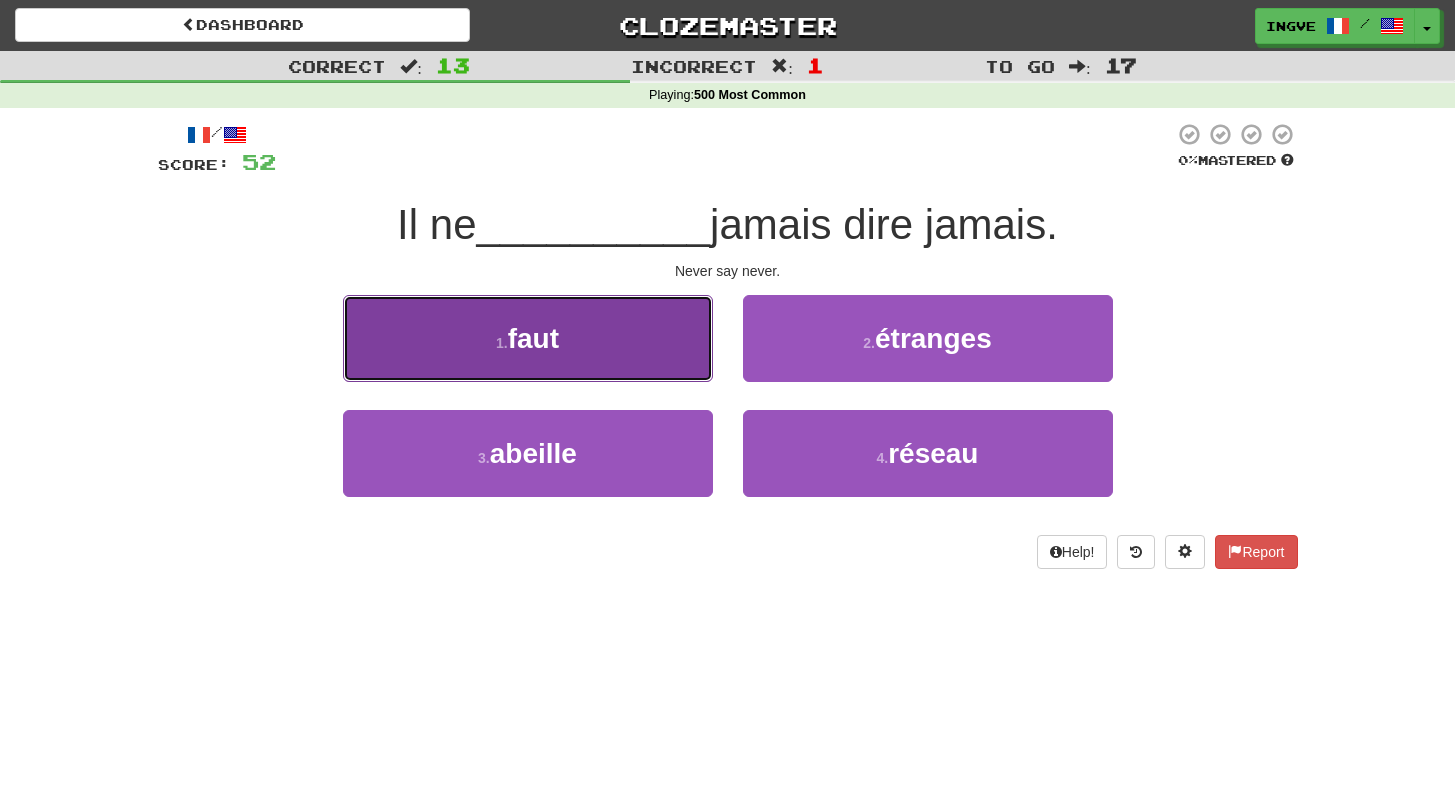 click on "1 .  faut" at bounding box center [528, 338] 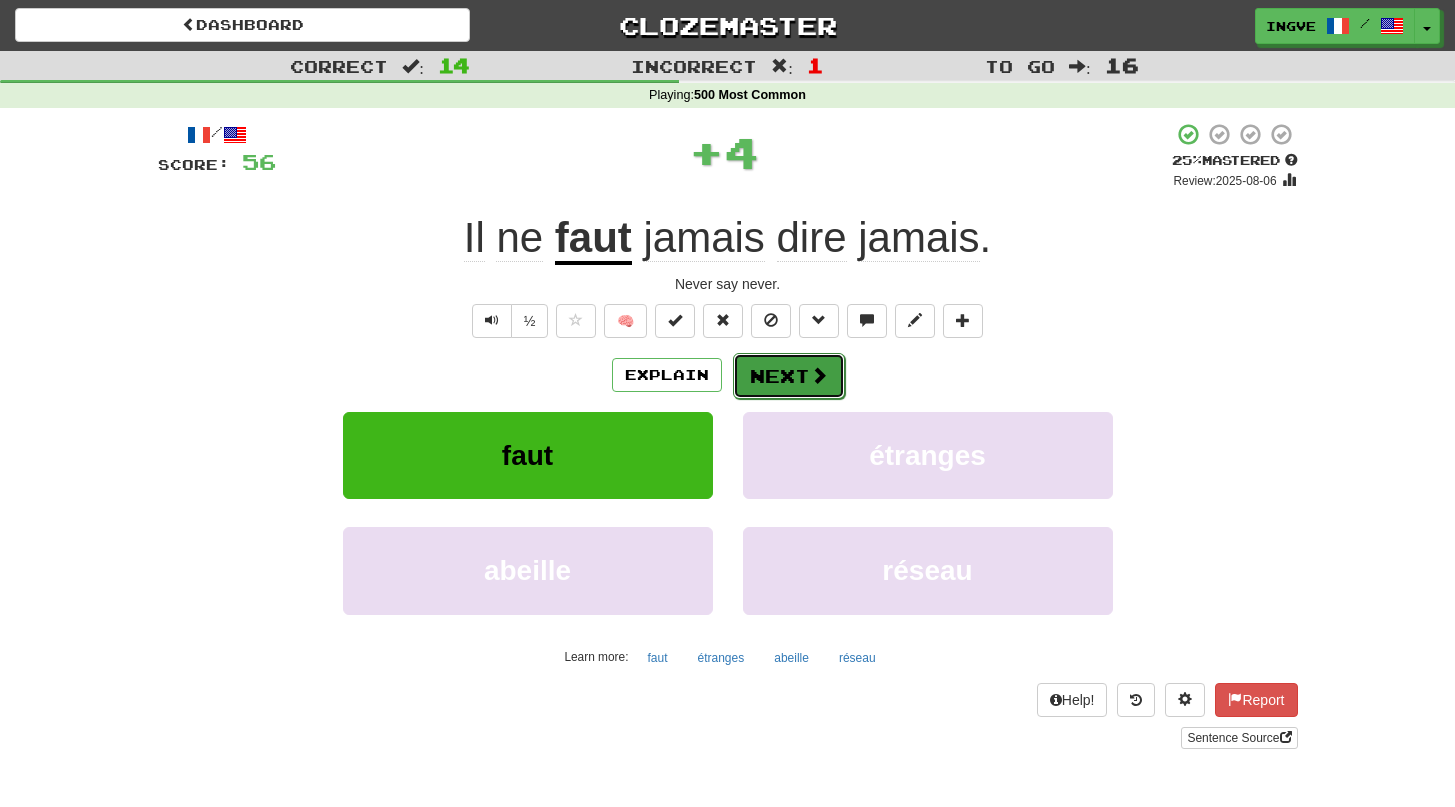 click on "Next" at bounding box center [789, 376] 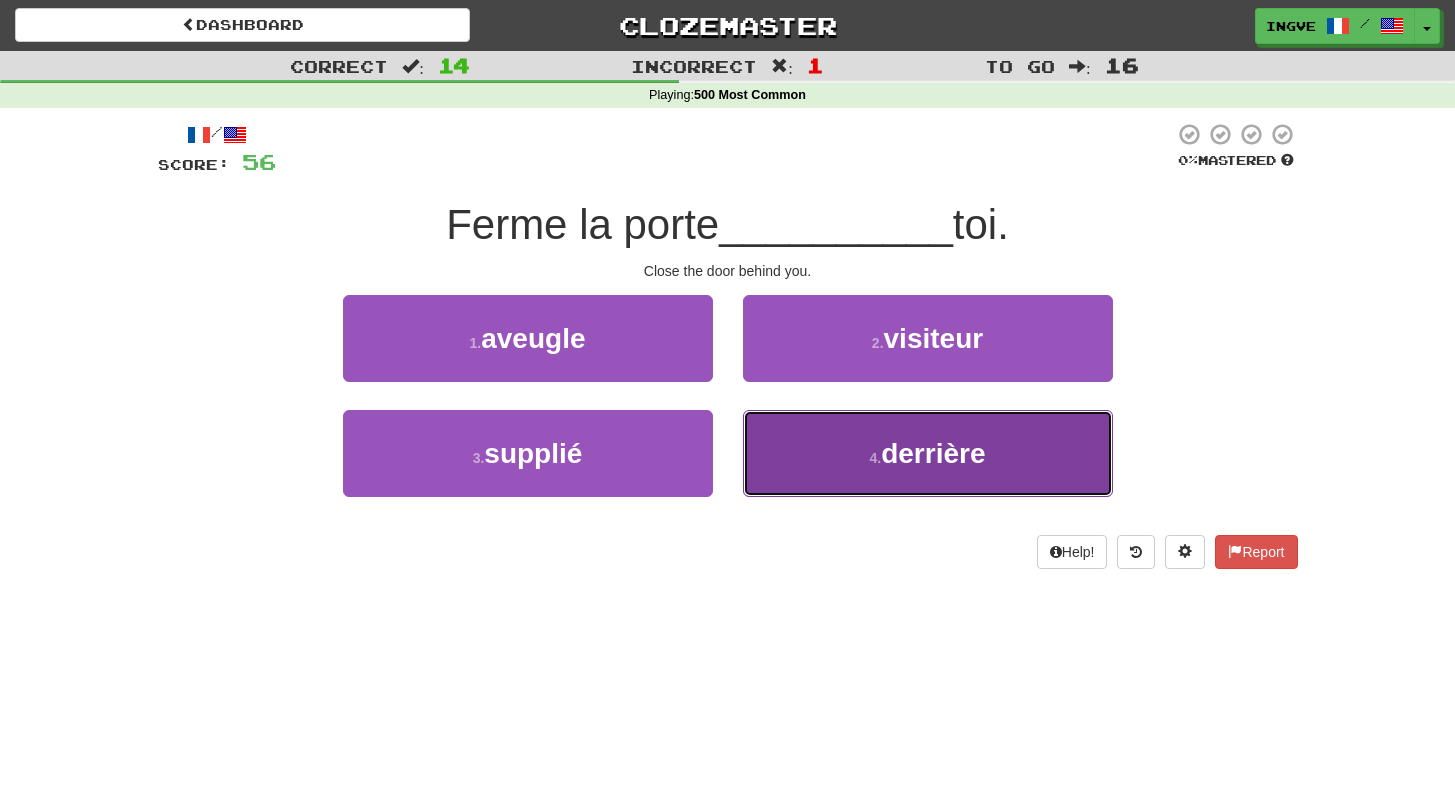click on "4 .  derrière" at bounding box center [928, 453] 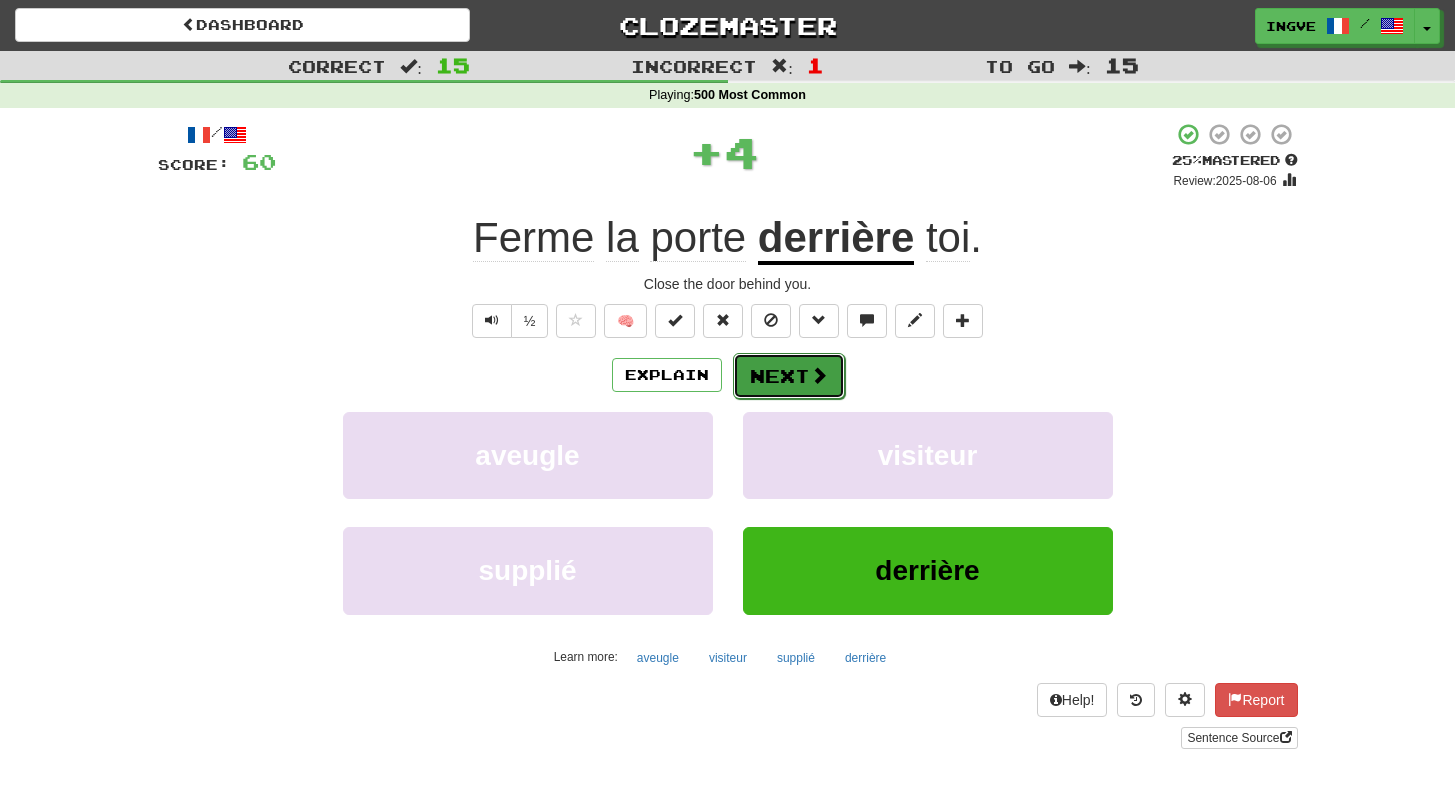 click on "Next" at bounding box center [789, 376] 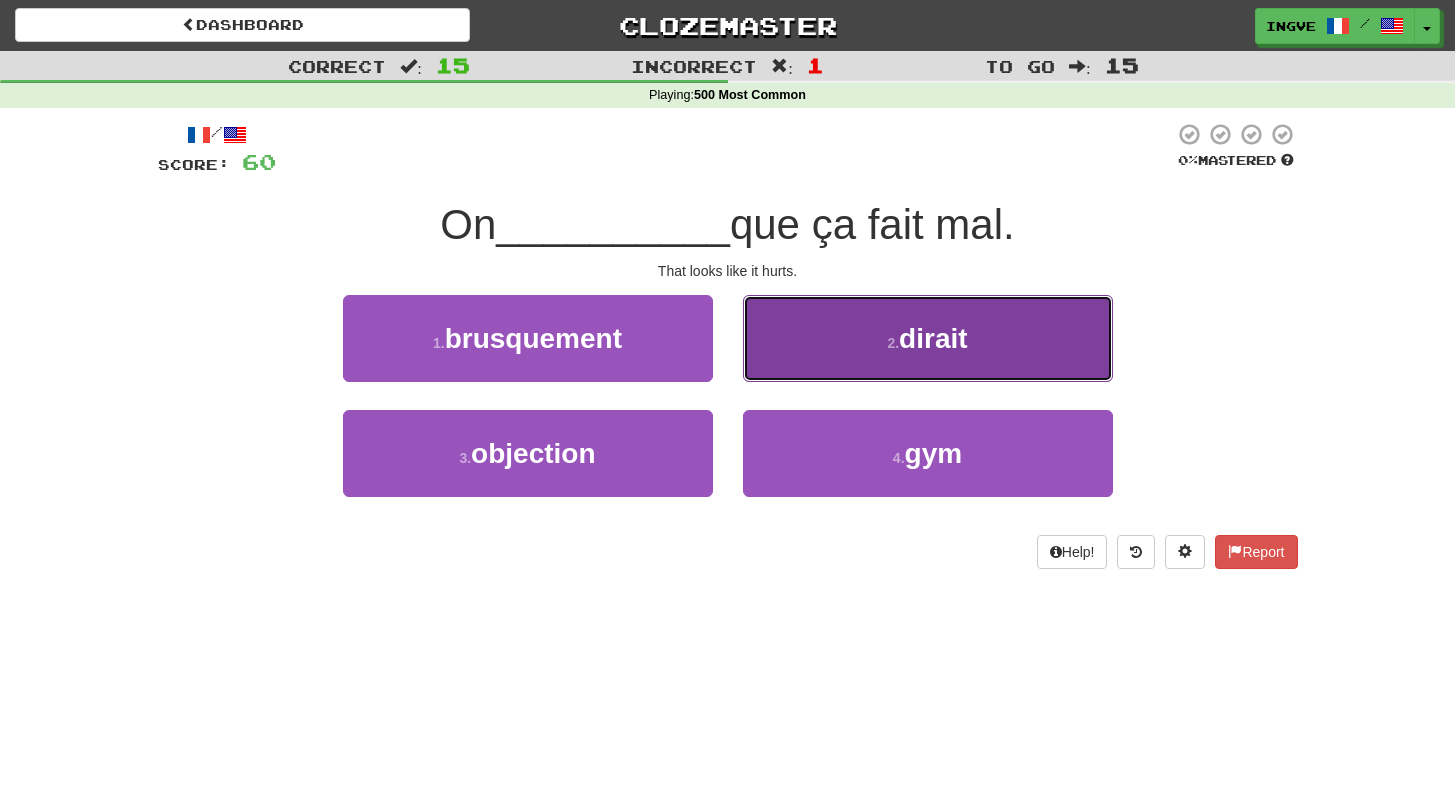 click on "2 .  dirait" at bounding box center [928, 338] 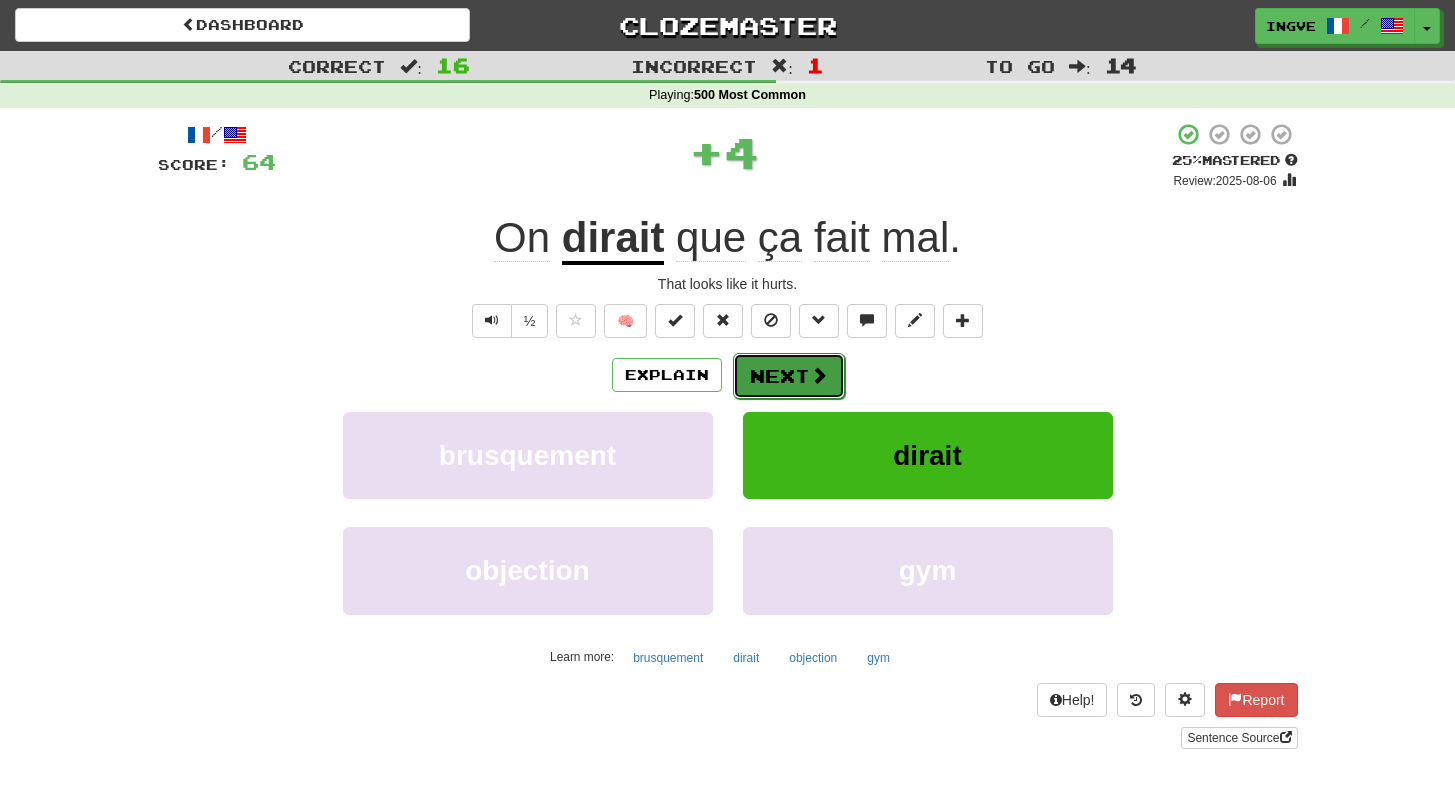 click at bounding box center (819, 375) 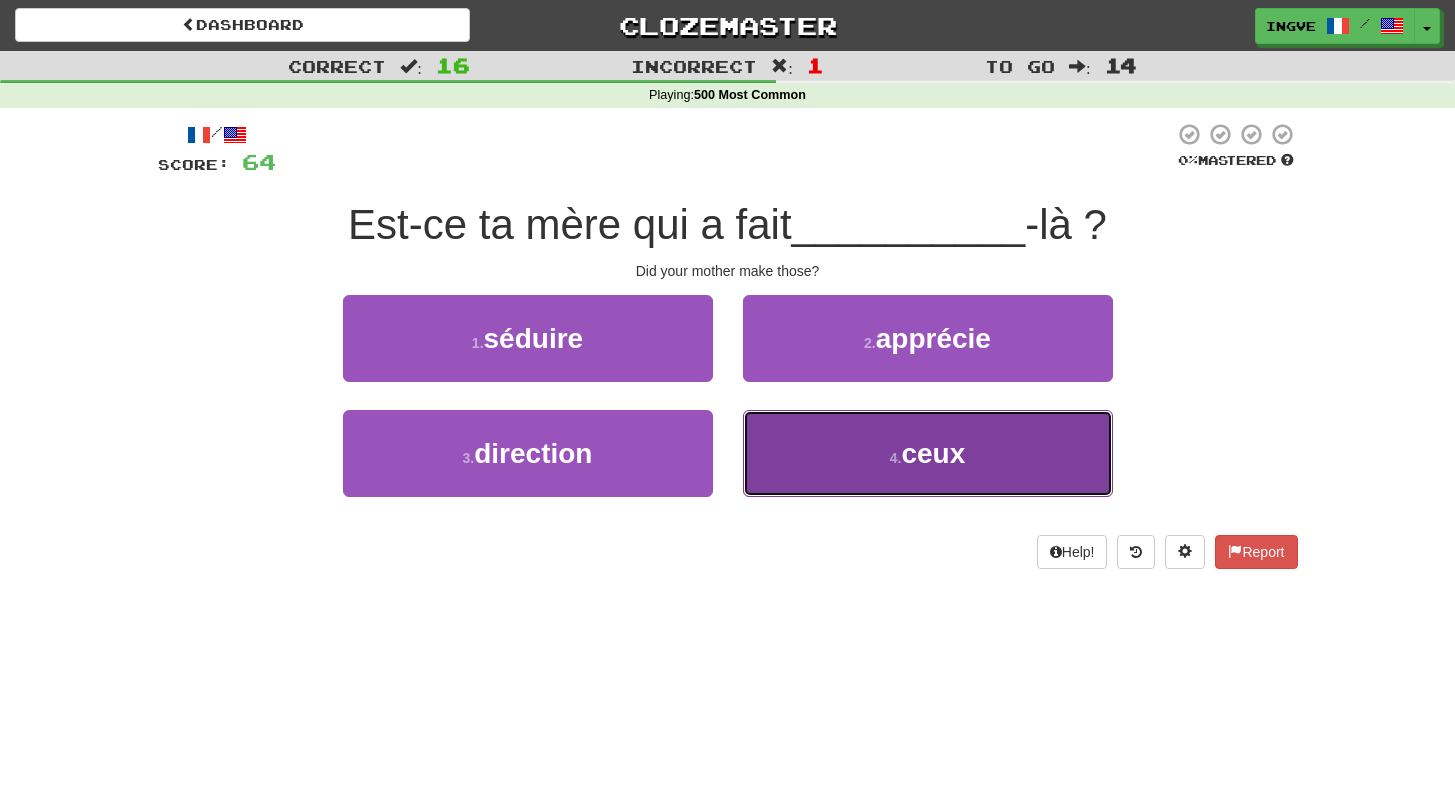 click on "4 .  ceux" at bounding box center (928, 453) 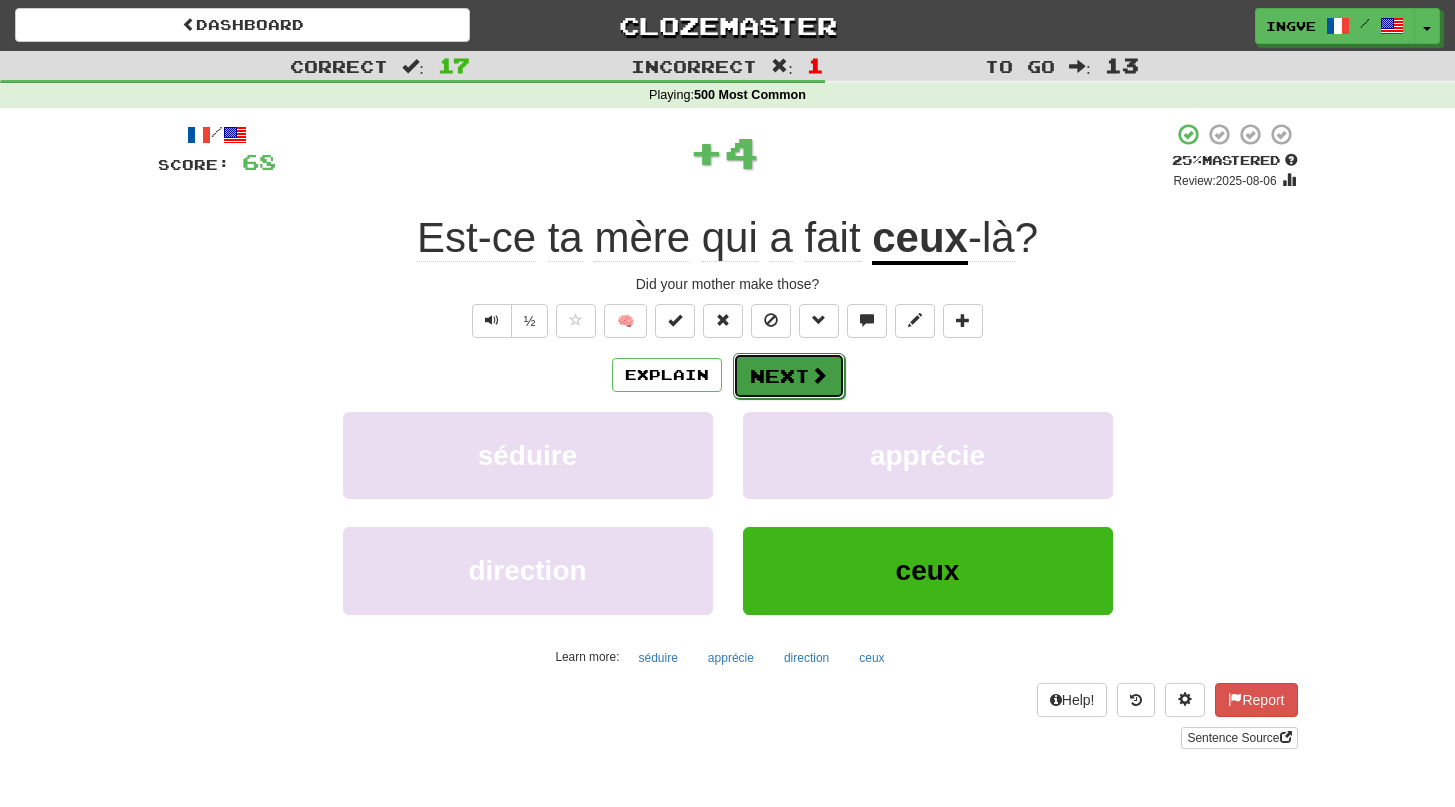 click on "Next" at bounding box center (789, 376) 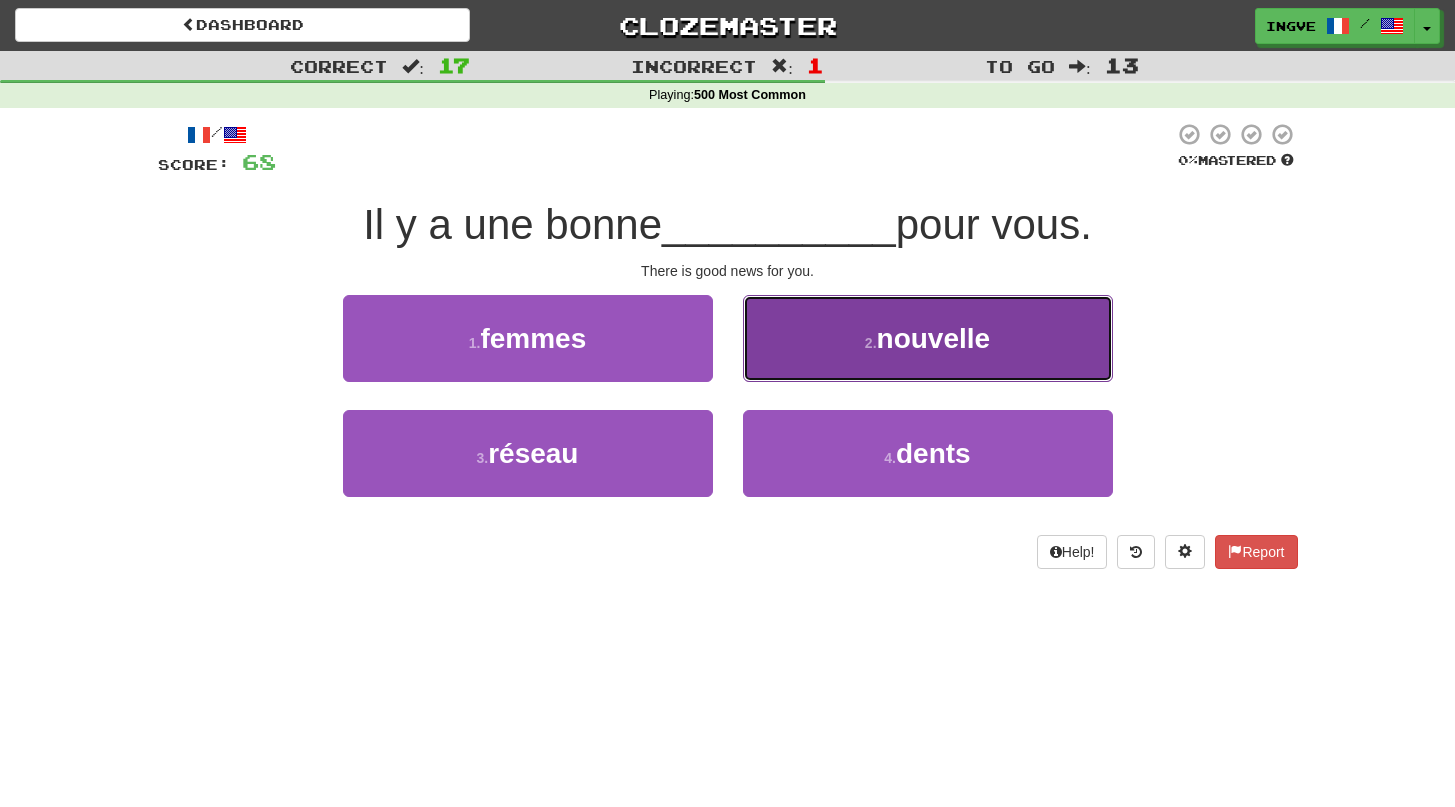 click on "nouvelle" at bounding box center [934, 338] 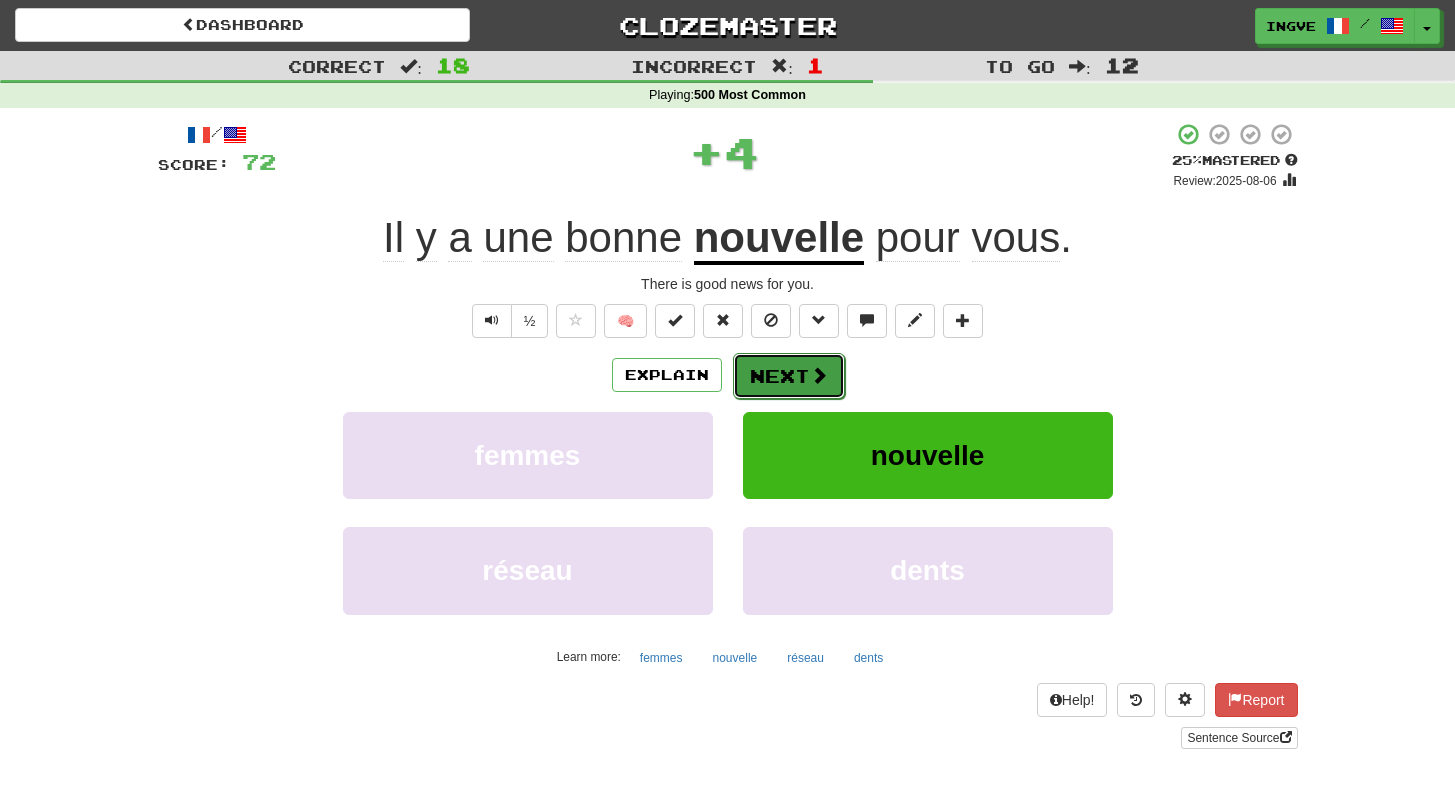 click on "Next" at bounding box center [789, 376] 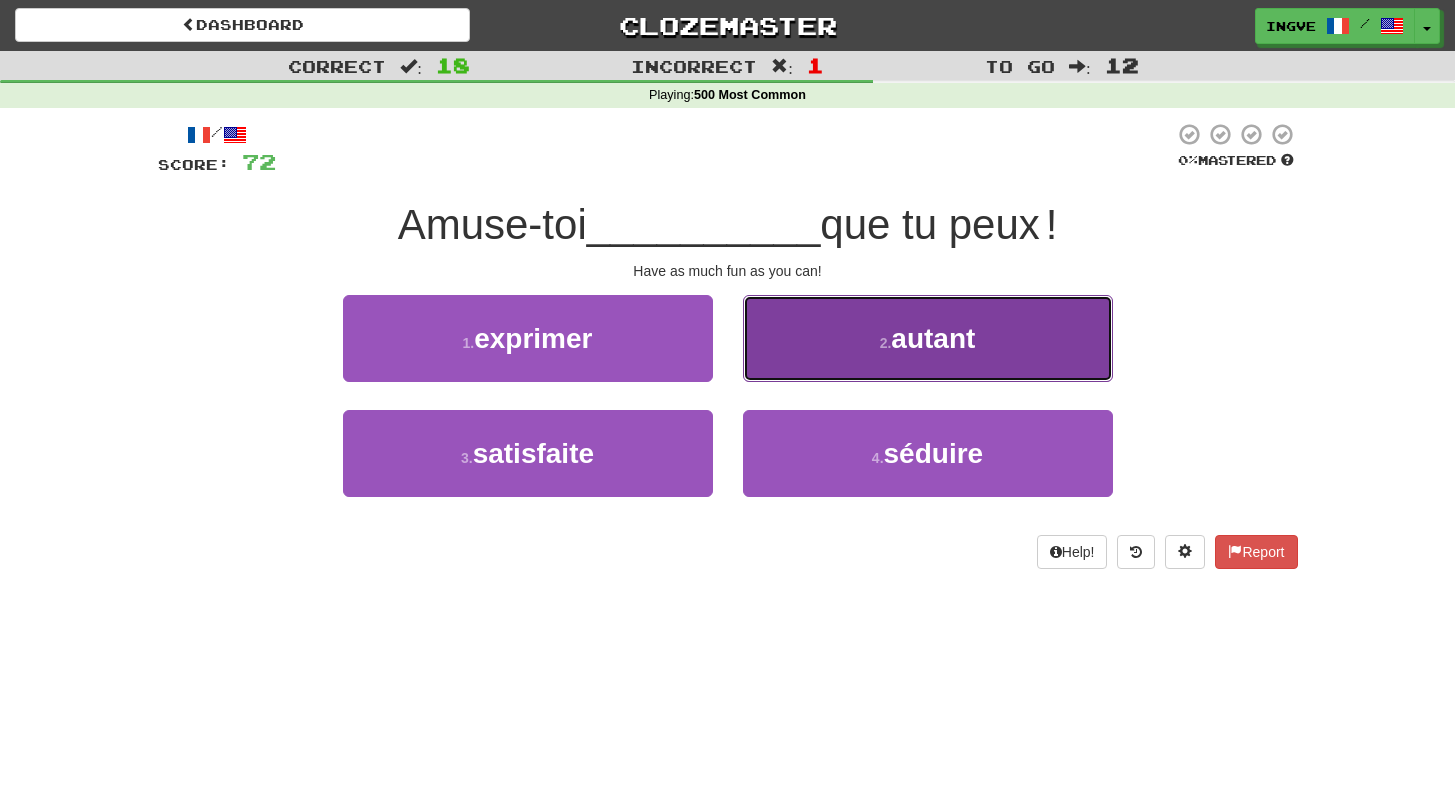 click on "2 .  autant" at bounding box center (928, 338) 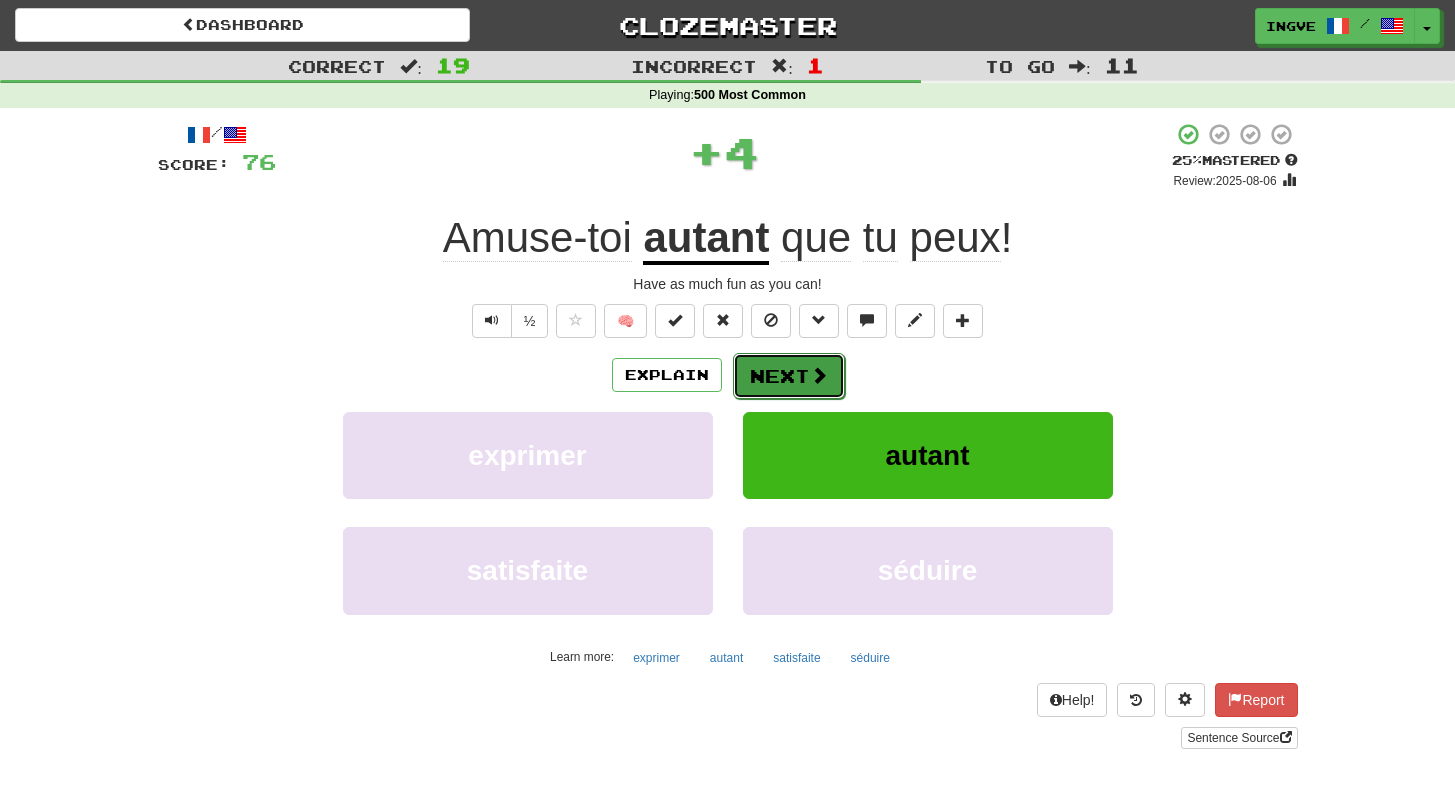 click on "Next" at bounding box center (789, 376) 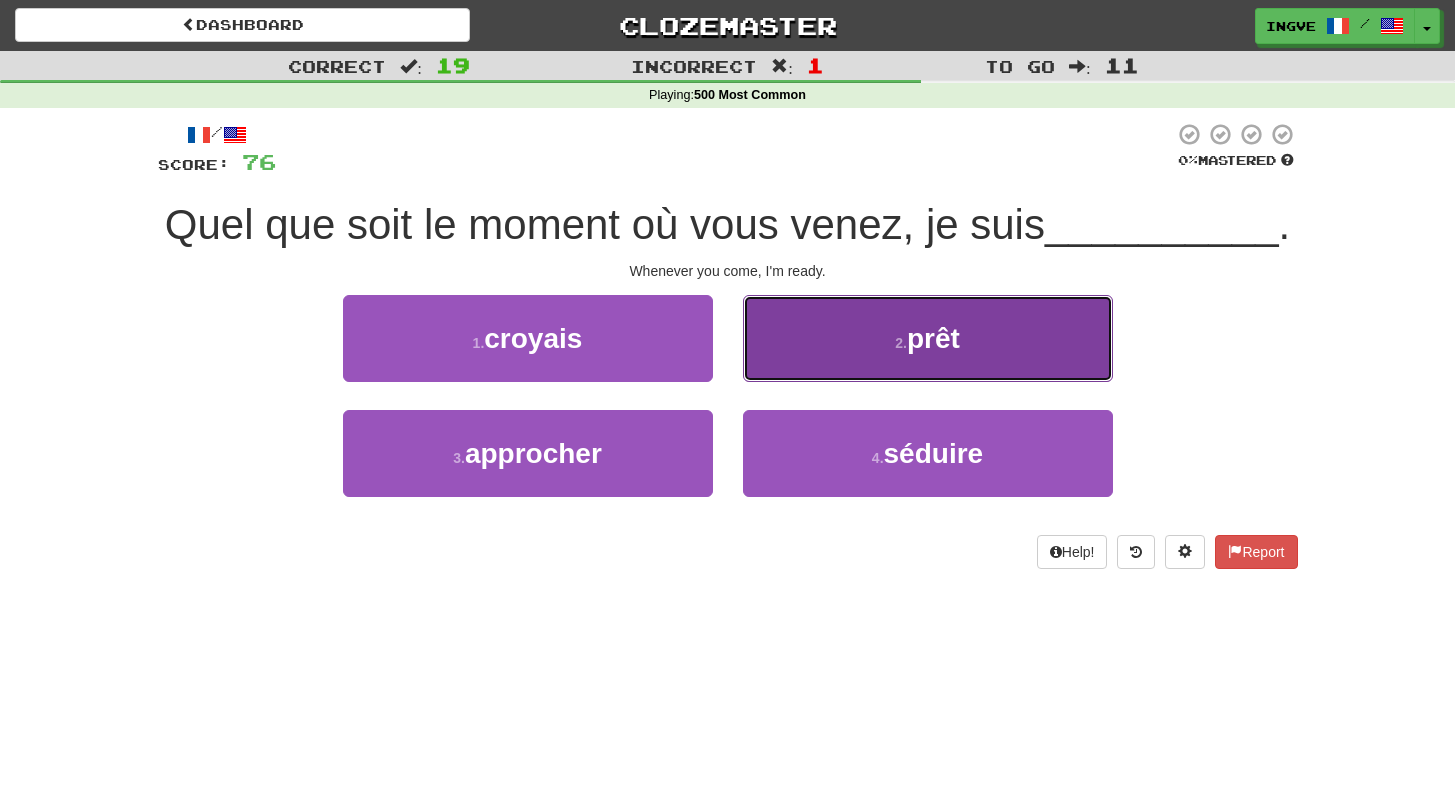 click on "2 .  prêt" at bounding box center (928, 338) 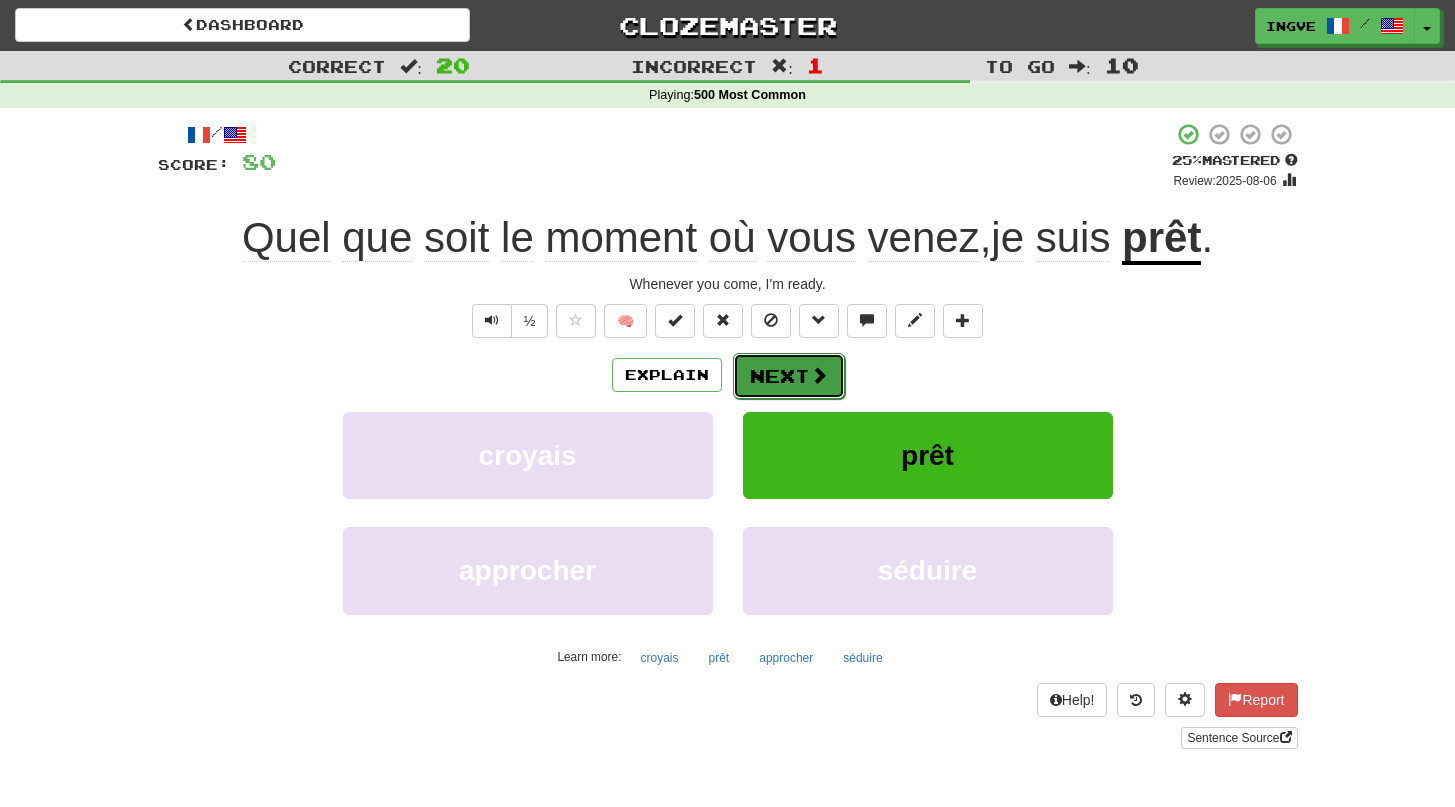 click on "Next" at bounding box center (789, 376) 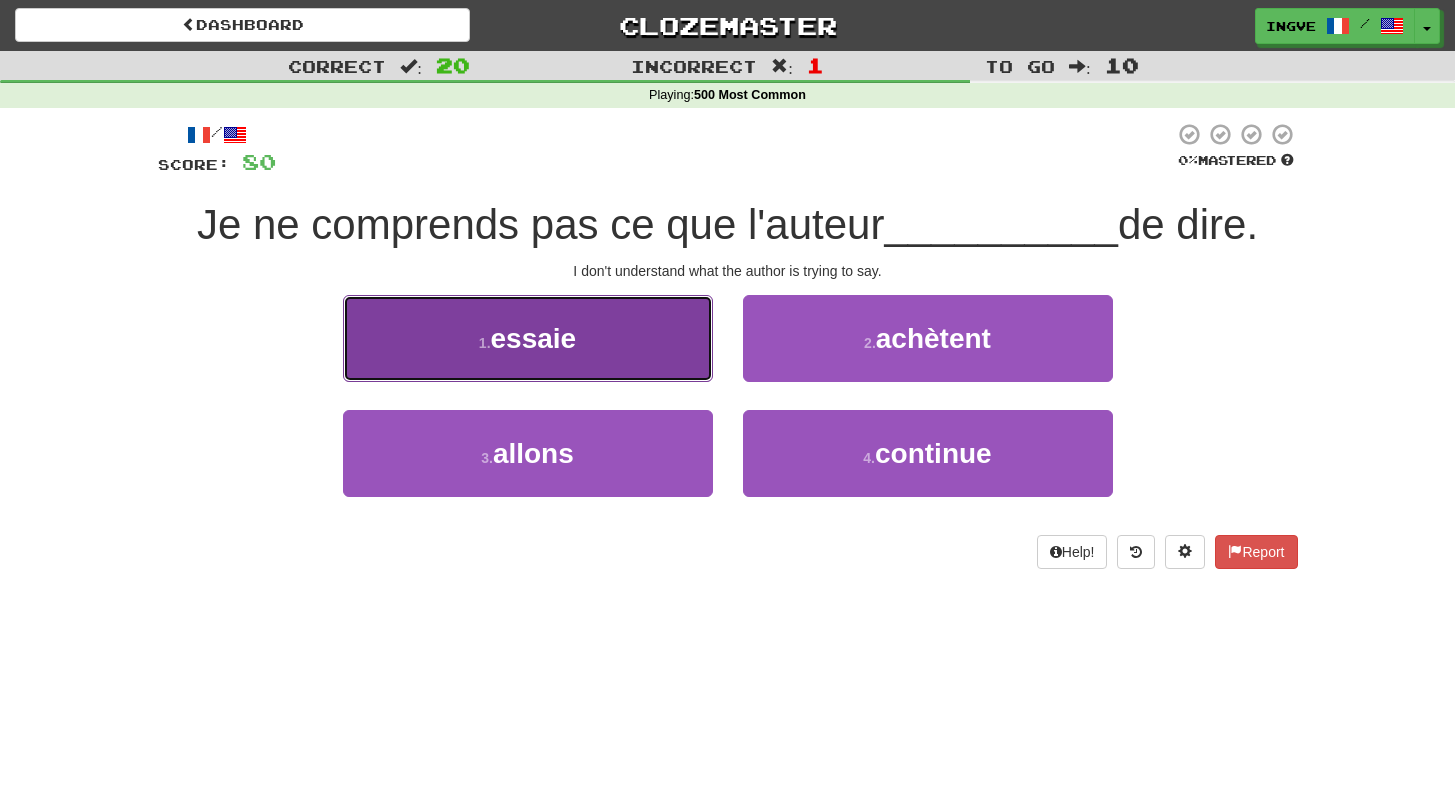 click on "1 .  essaie" at bounding box center (528, 338) 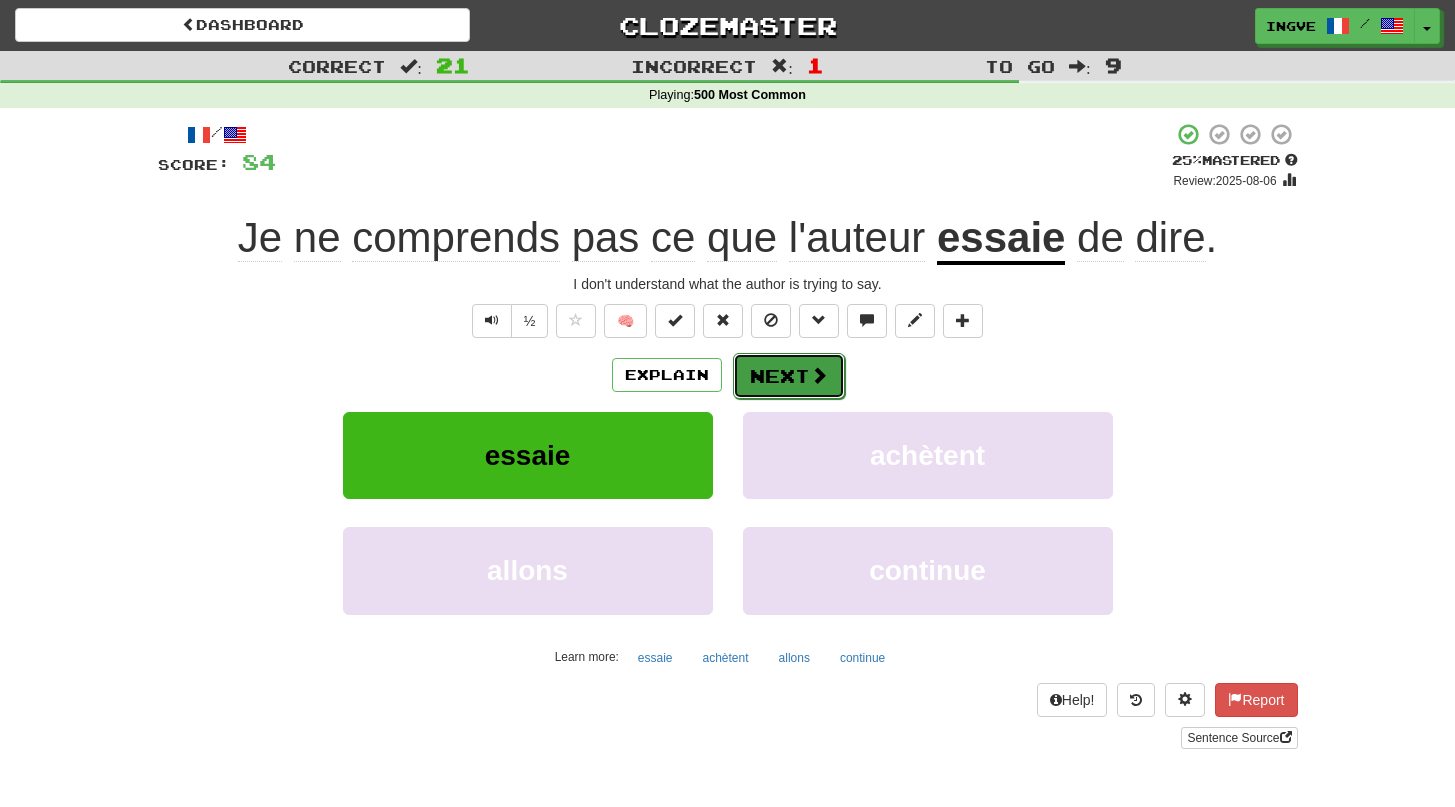click on "Next" at bounding box center [789, 376] 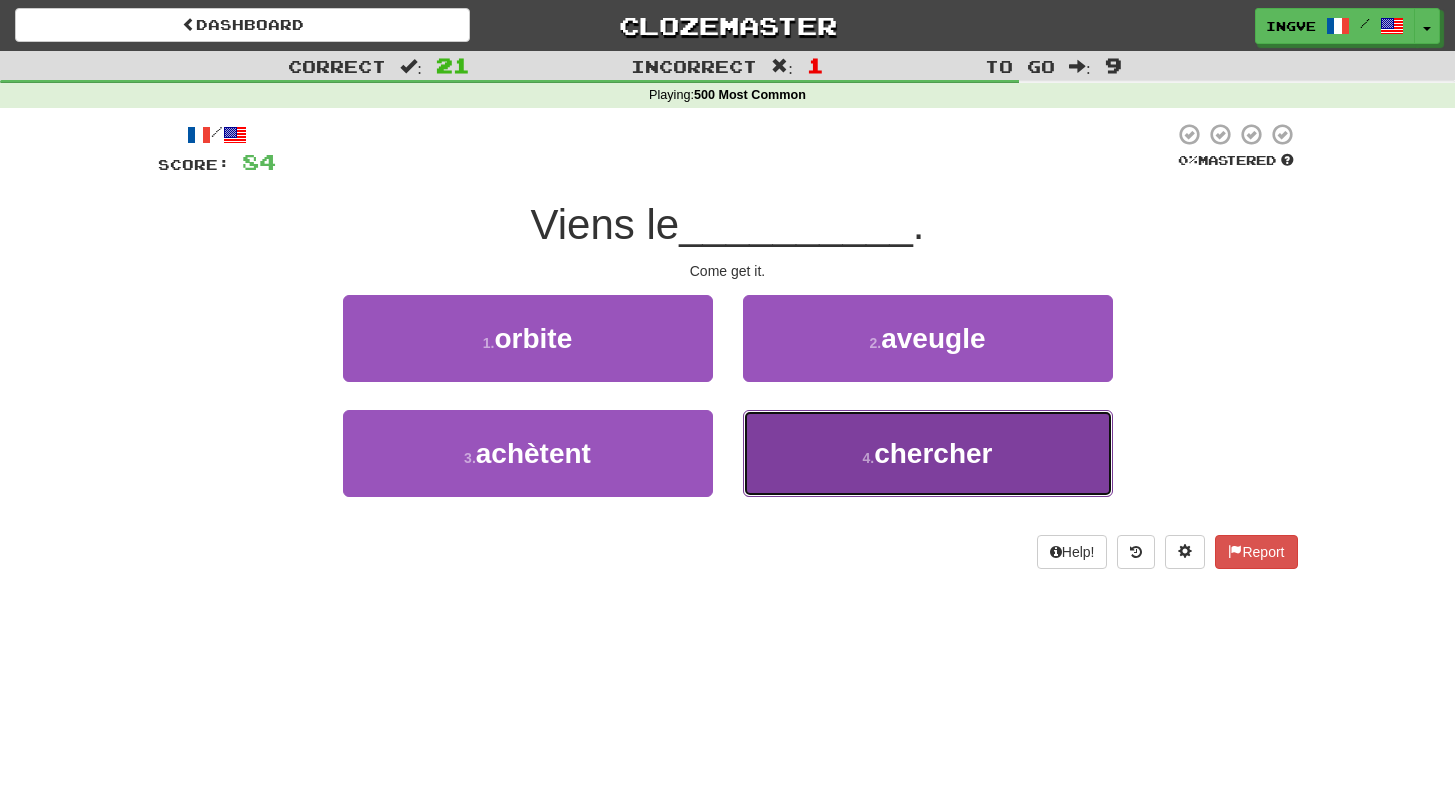 click on "4 .  chercher" at bounding box center [928, 453] 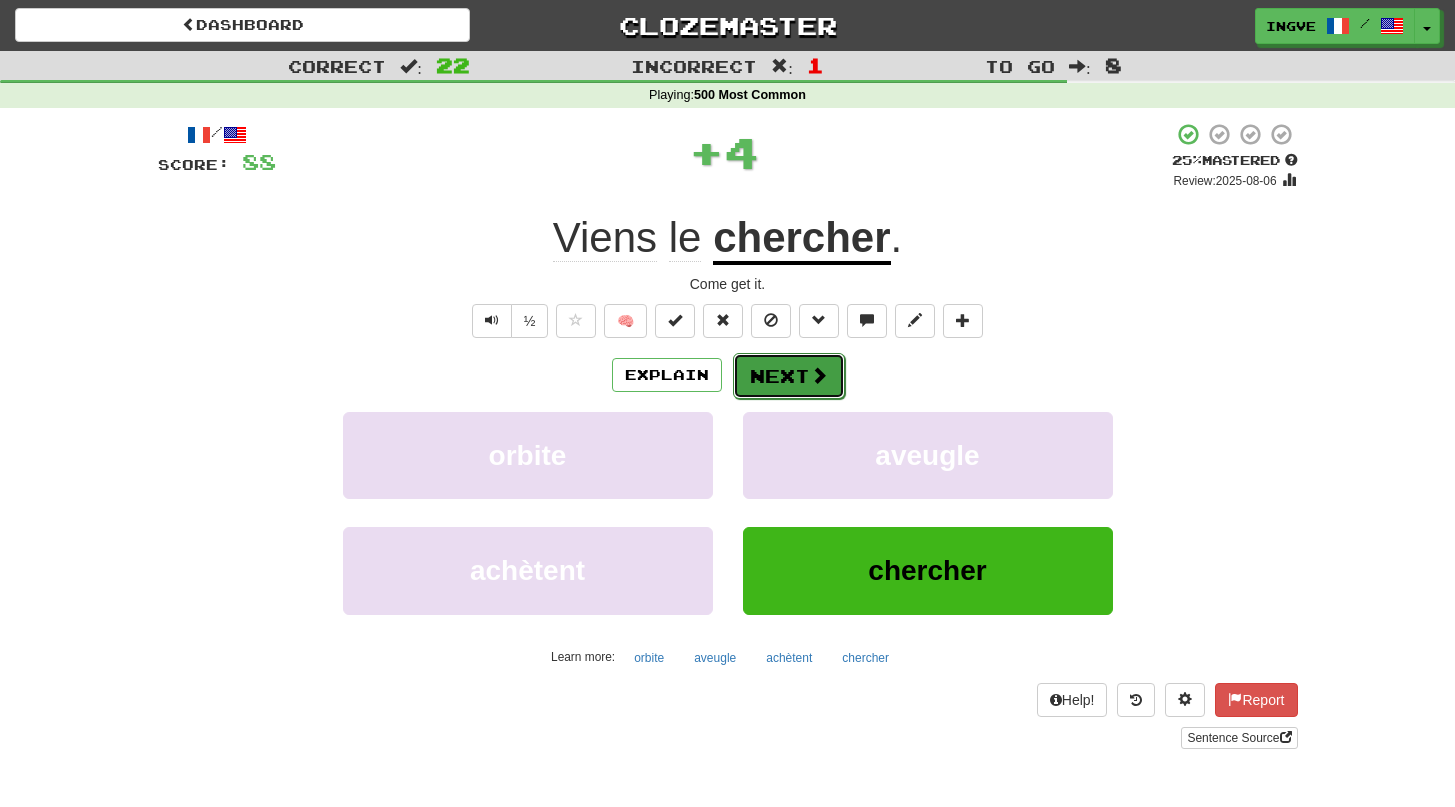 click on "Next" at bounding box center [789, 376] 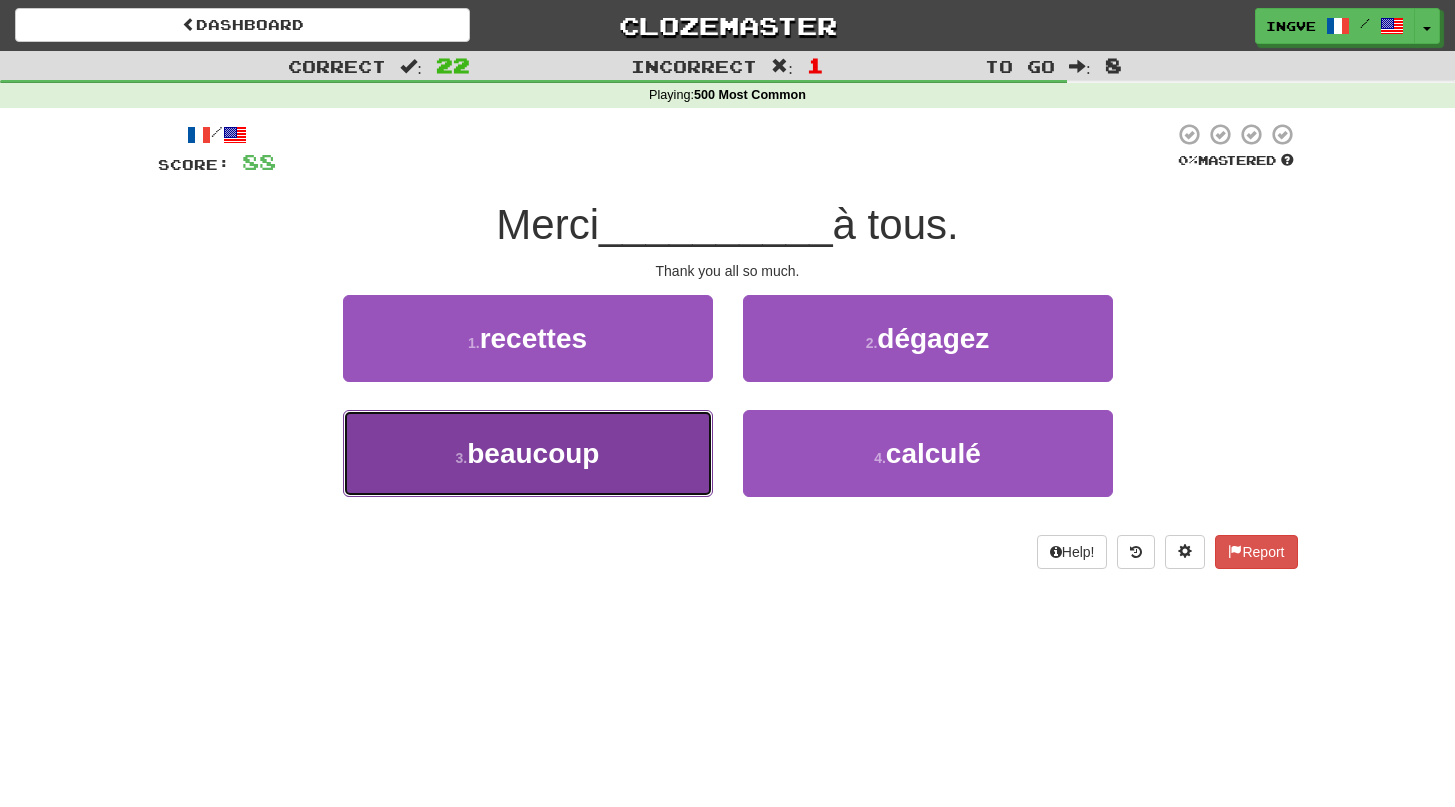click on "3 .  beaucoup" at bounding box center [528, 453] 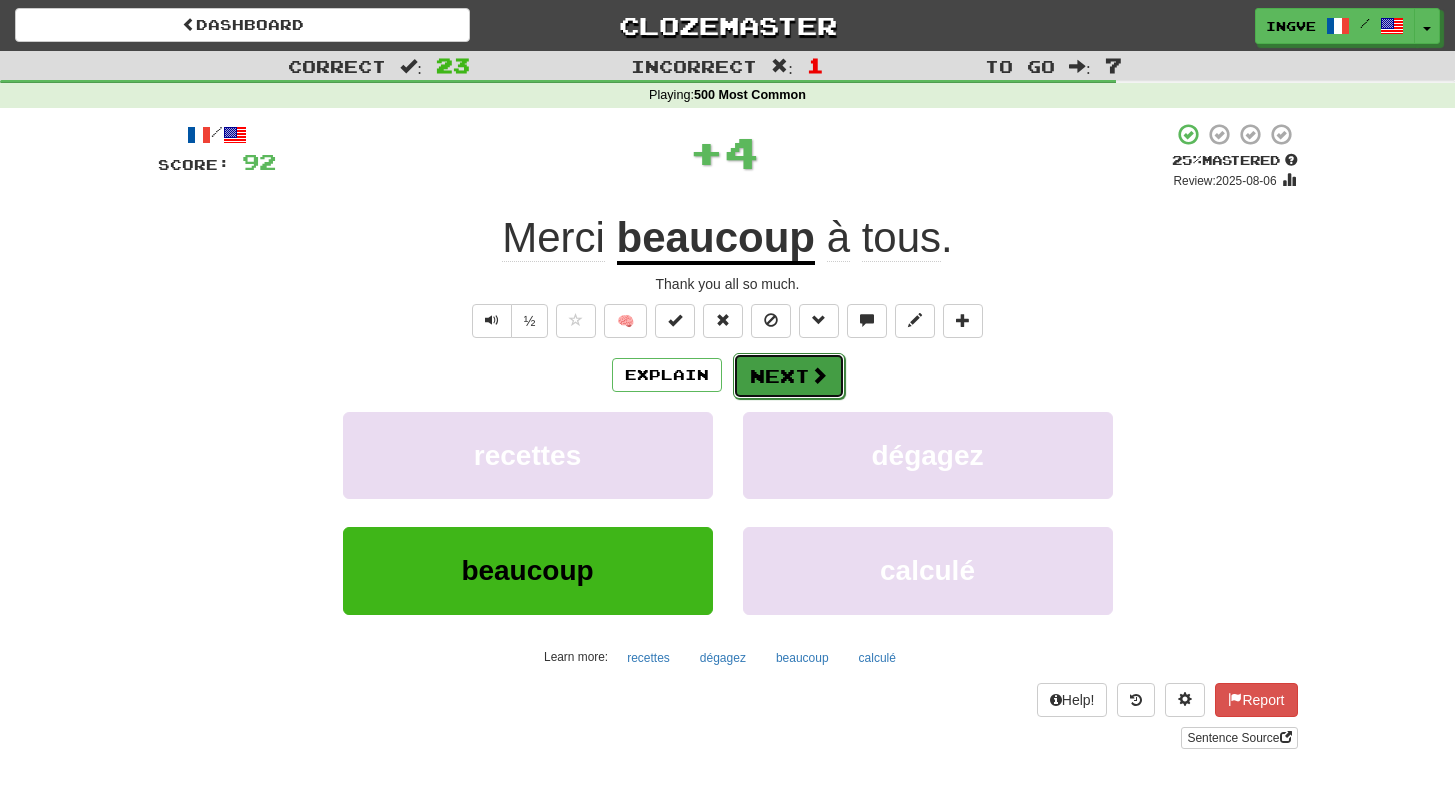 click on "Next" at bounding box center [789, 376] 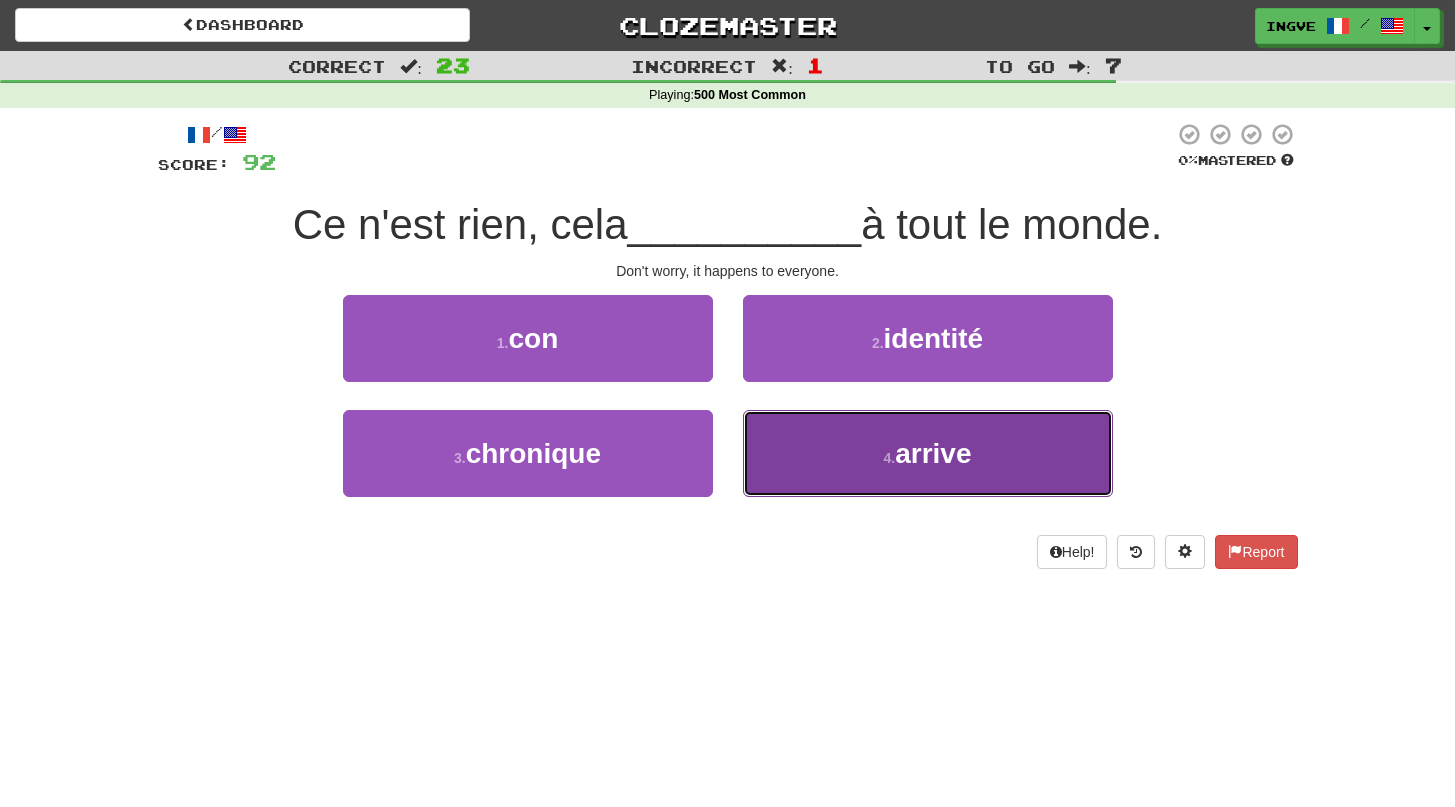 click on "4 .  arrive" at bounding box center (928, 453) 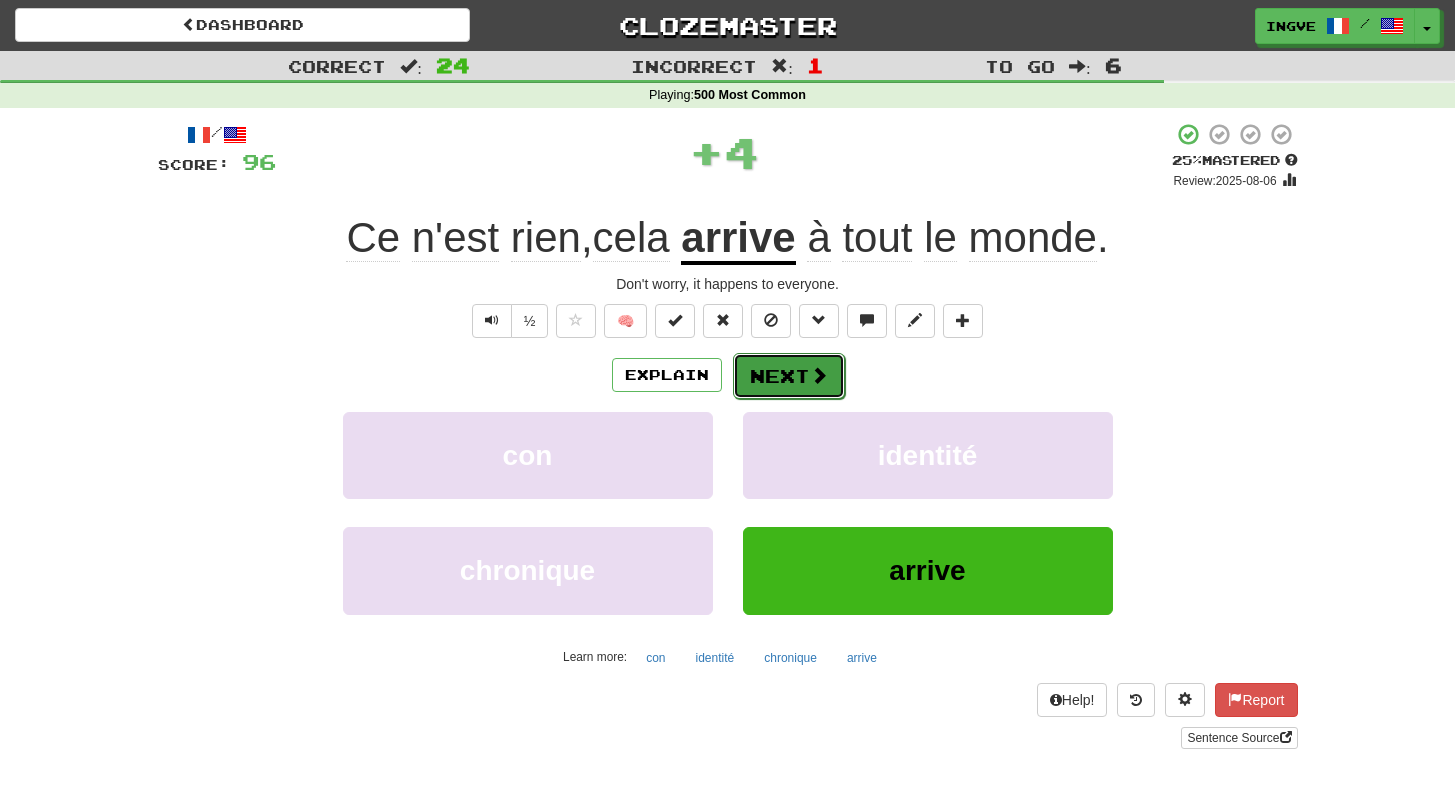 click on "Next" at bounding box center [789, 376] 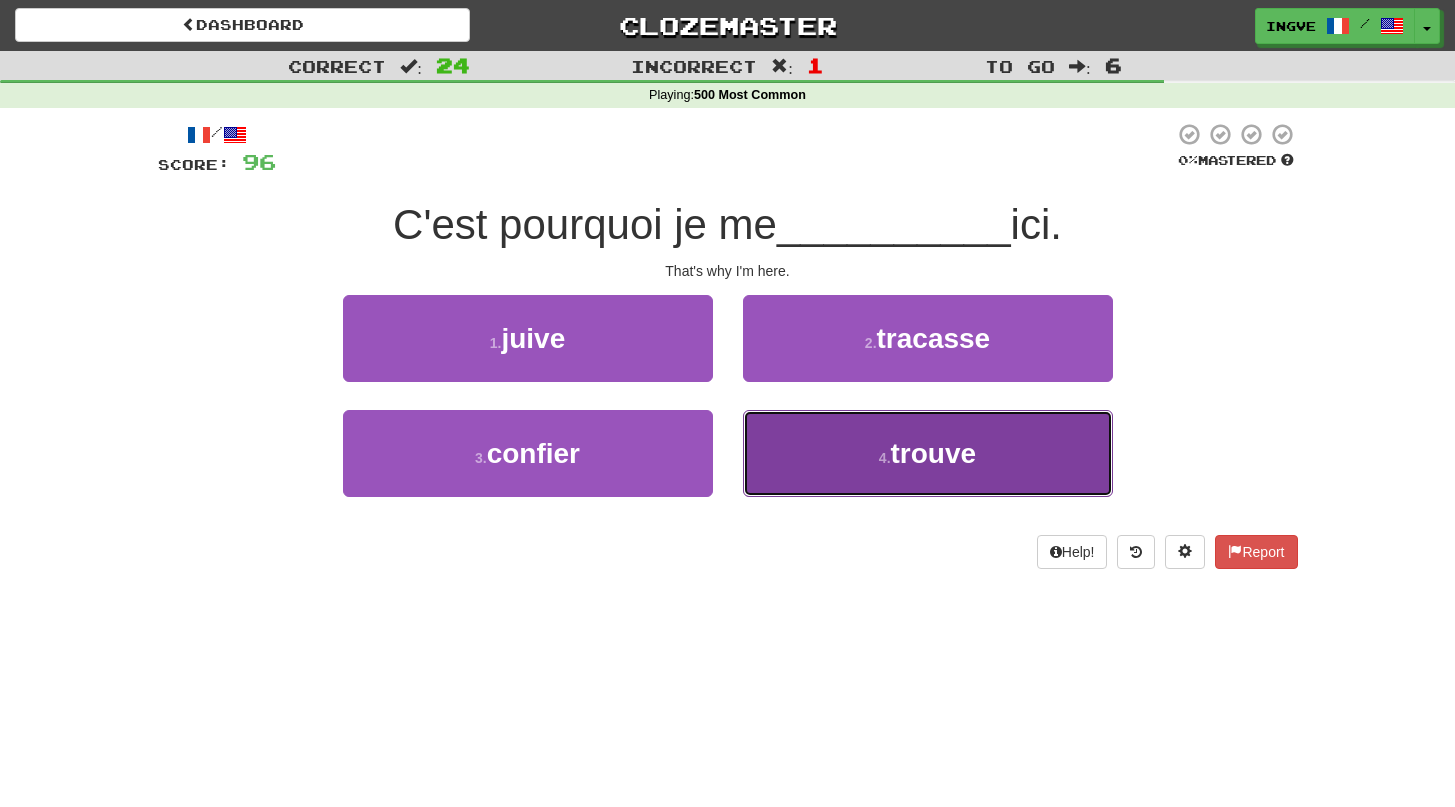 click on "4 .  trouve" at bounding box center [928, 453] 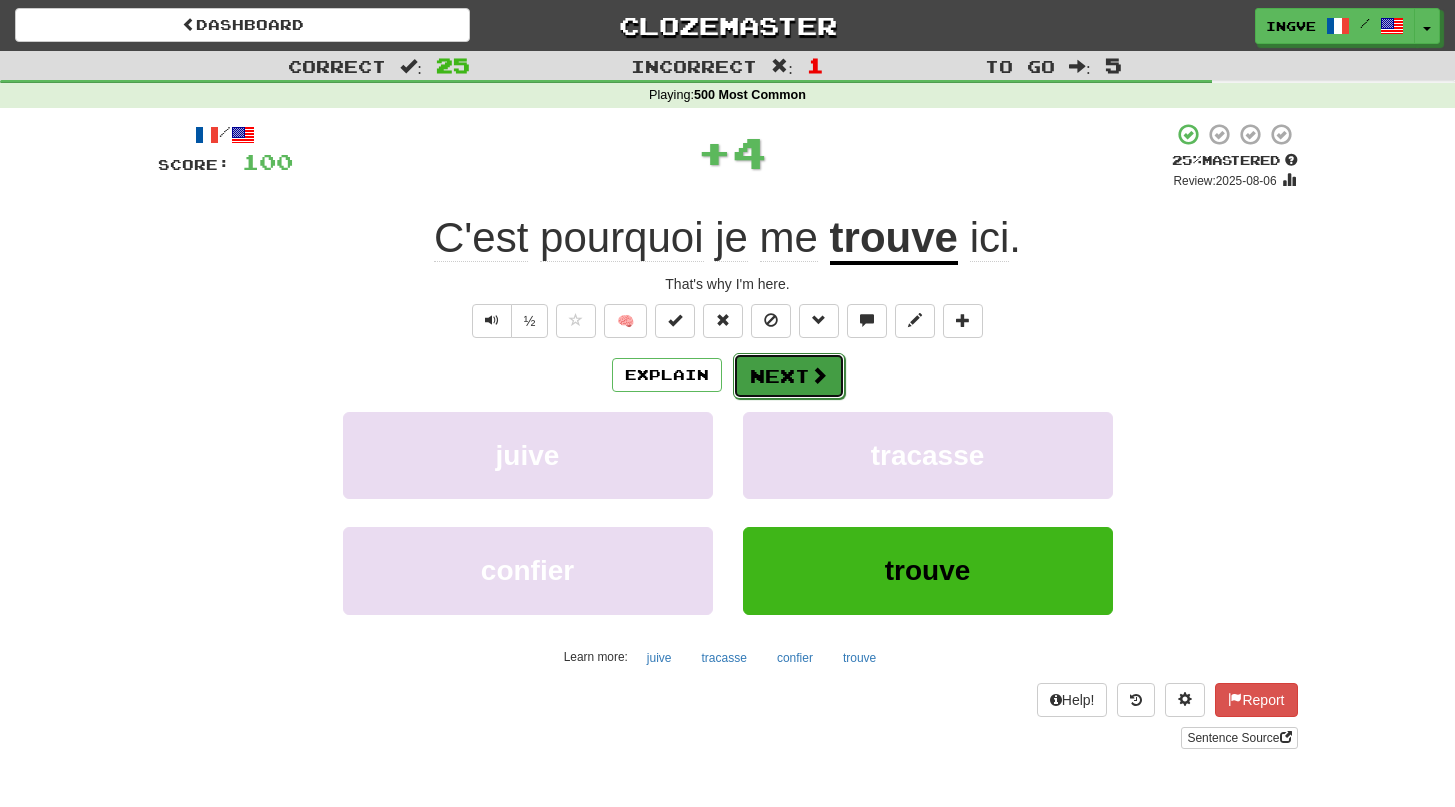 click on "Next" at bounding box center (789, 376) 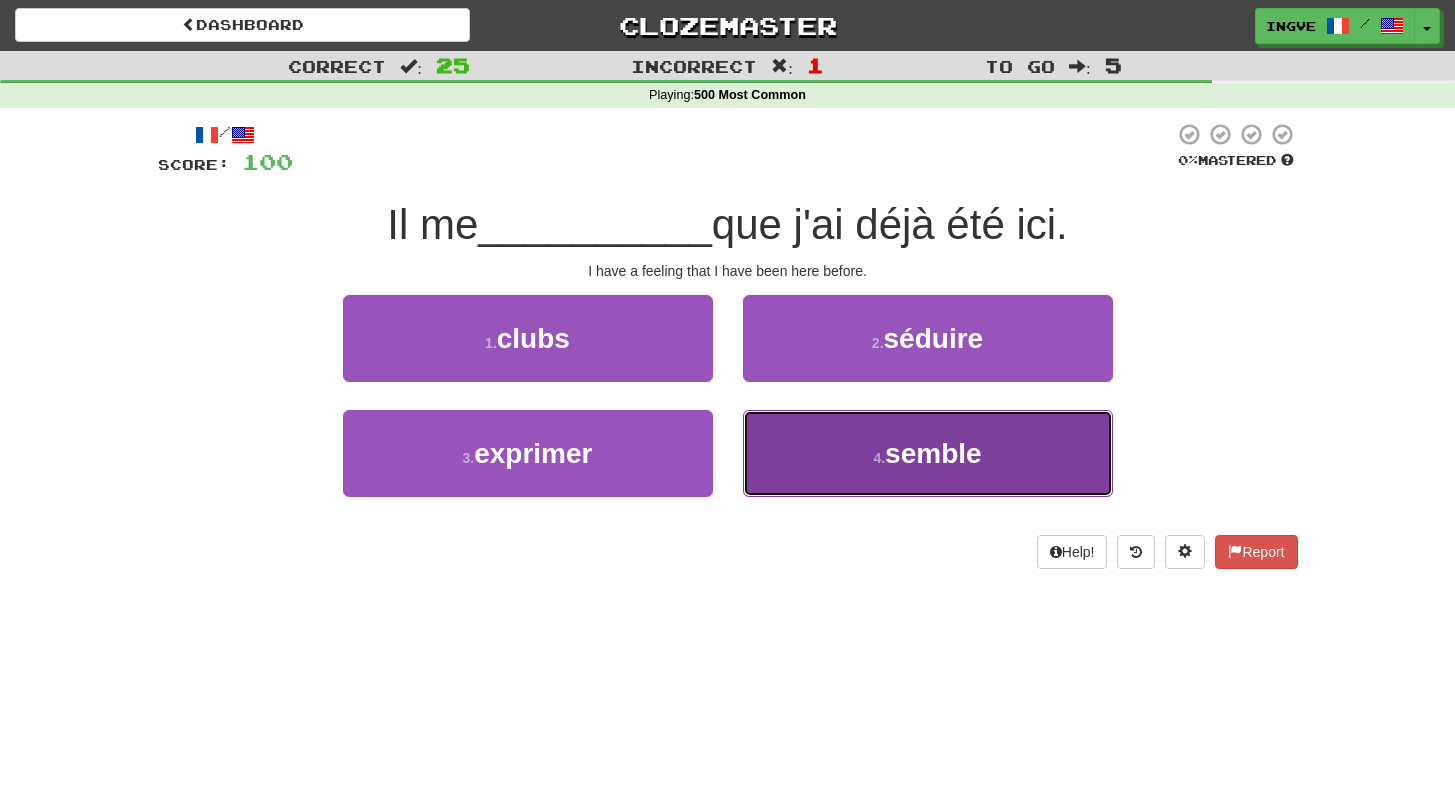 click on "4 .  semble" at bounding box center (928, 453) 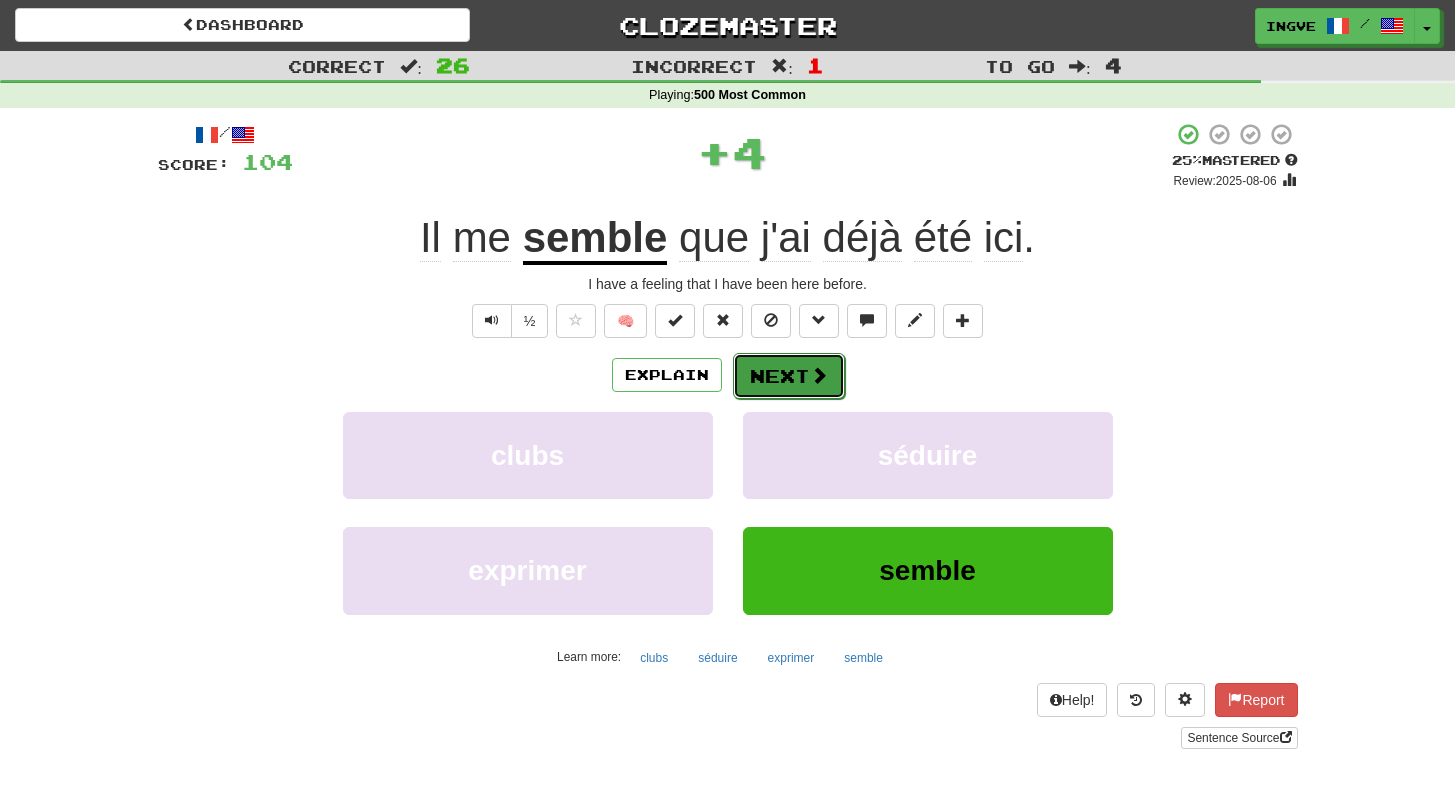 click at bounding box center (819, 375) 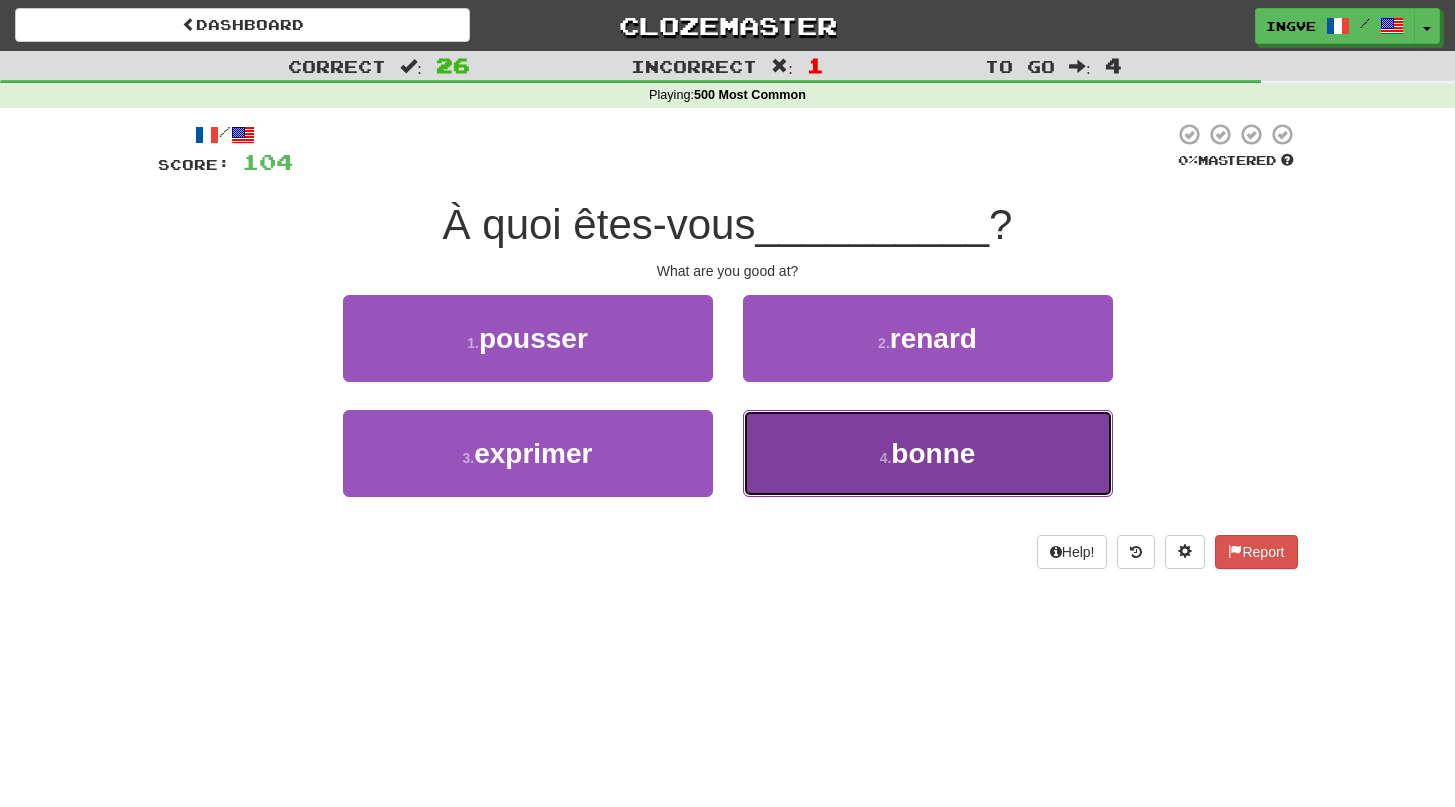 click on "4 .  bonne" at bounding box center (928, 453) 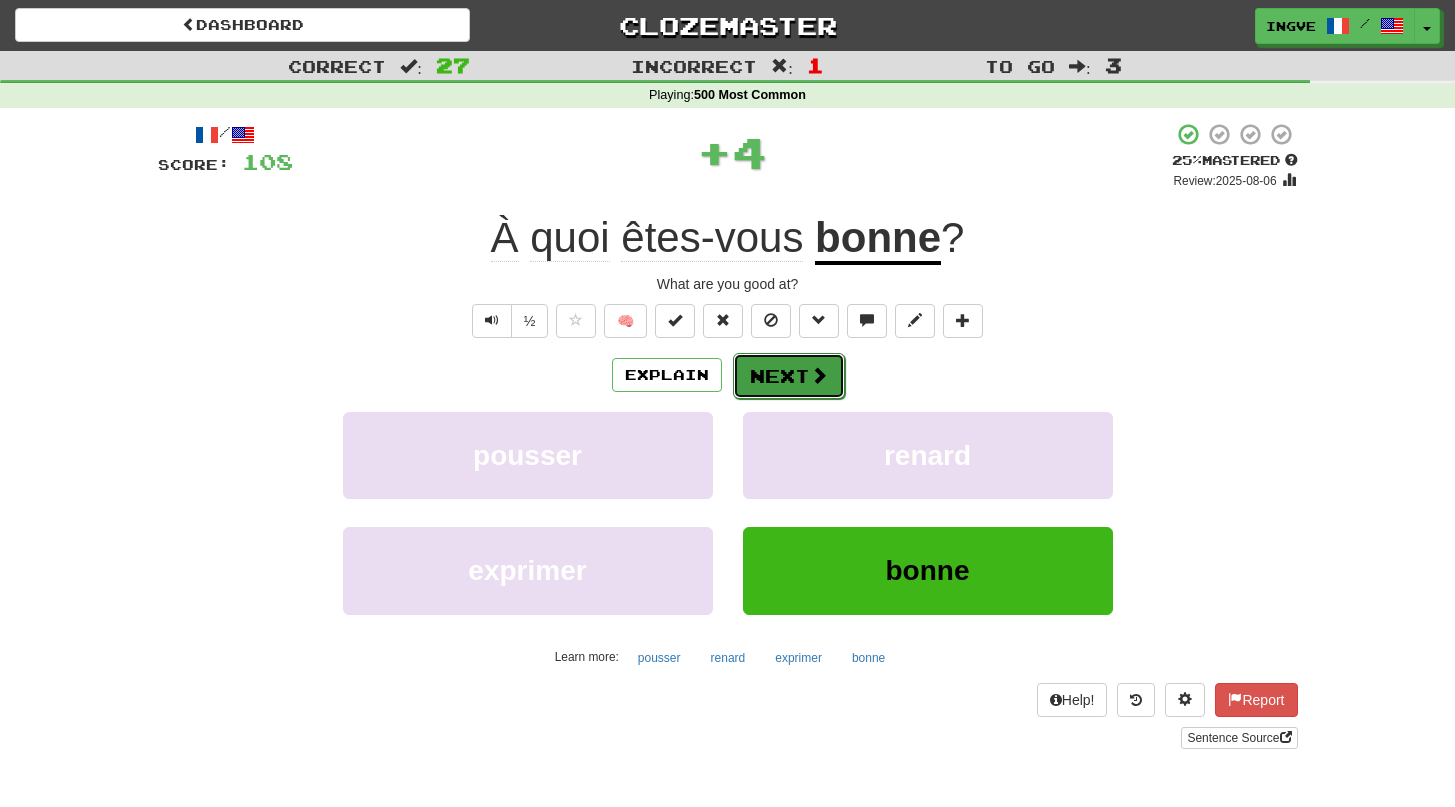 click at bounding box center [819, 375] 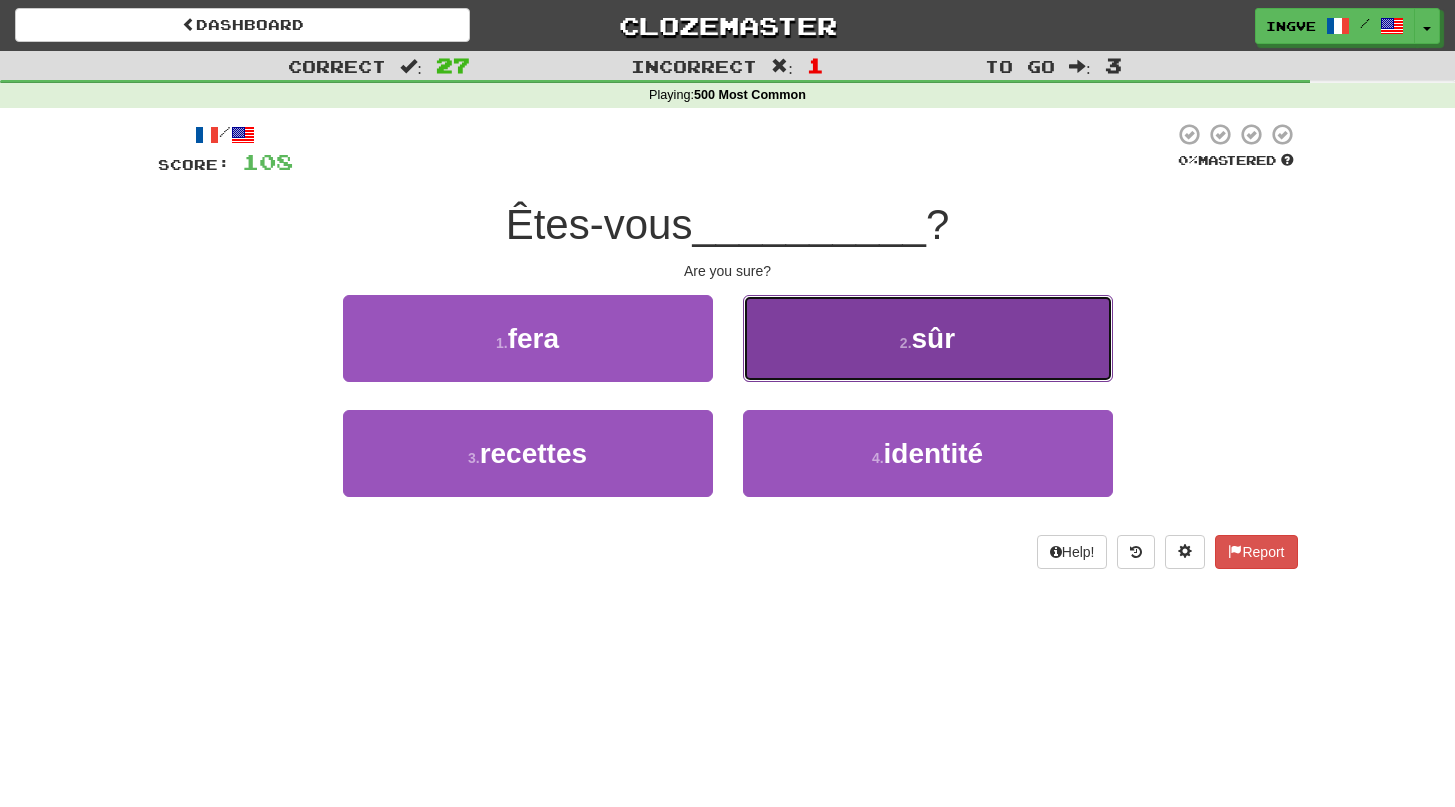 click on "2 .  sûr" at bounding box center [928, 338] 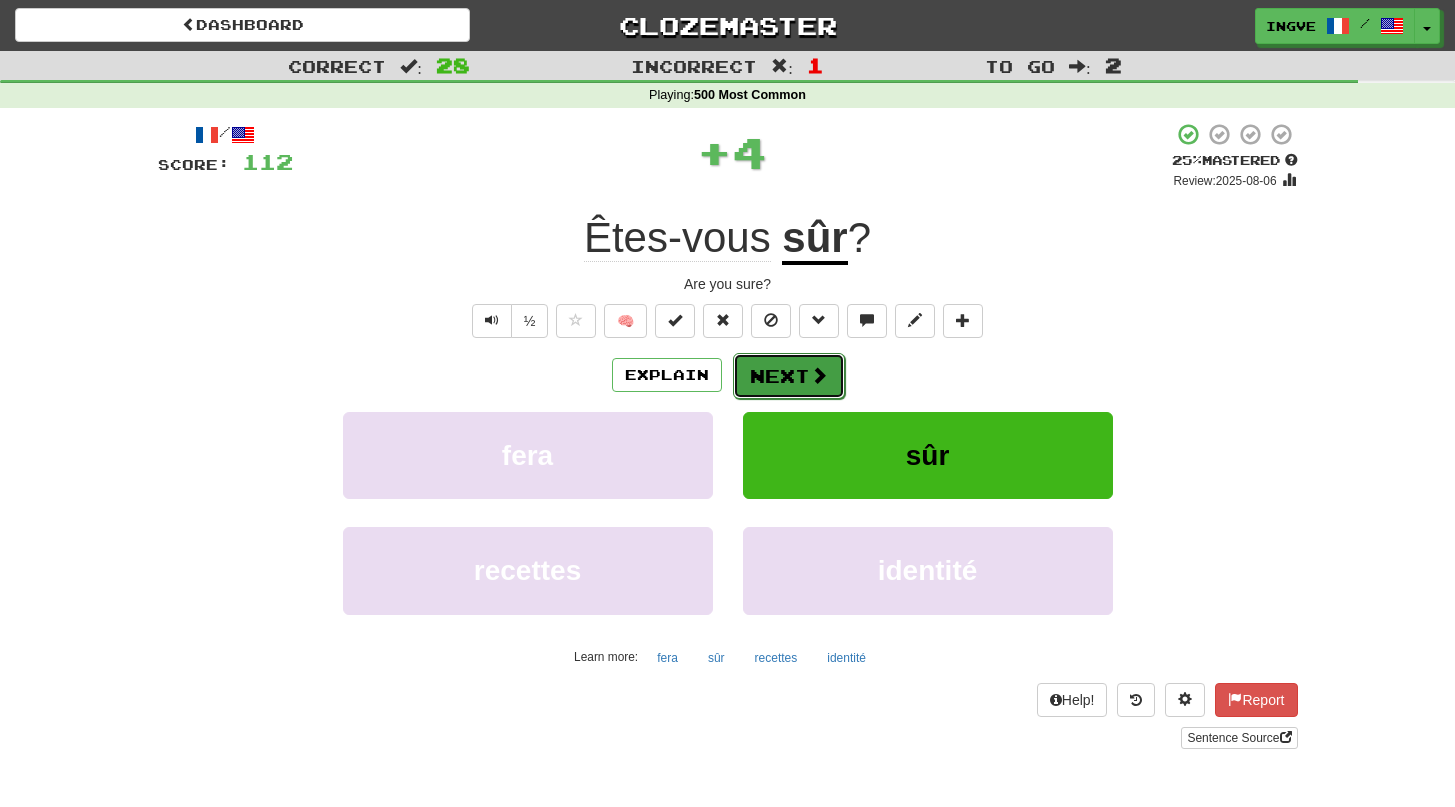 click on "Next" at bounding box center (789, 376) 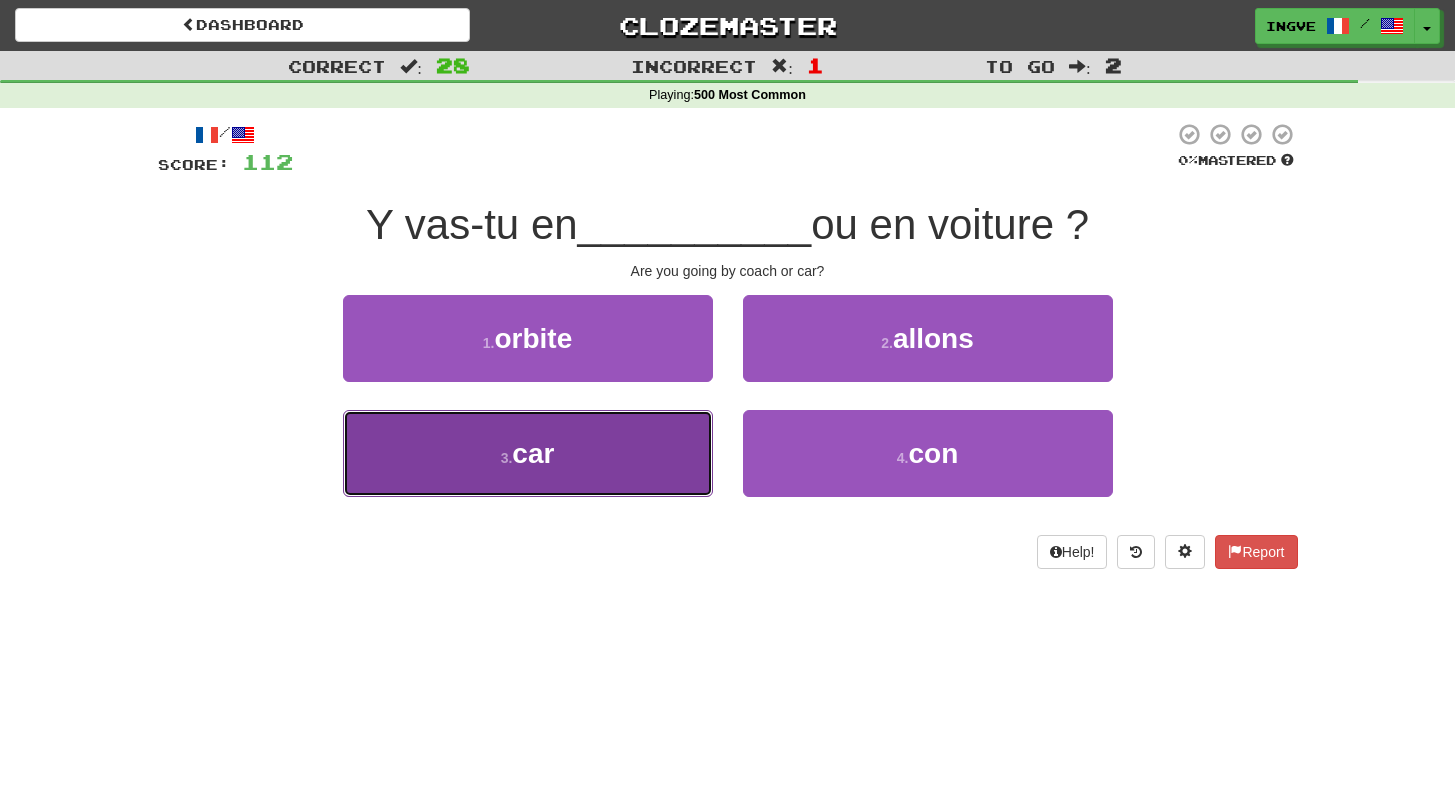click on "3 .  car" at bounding box center (528, 453) 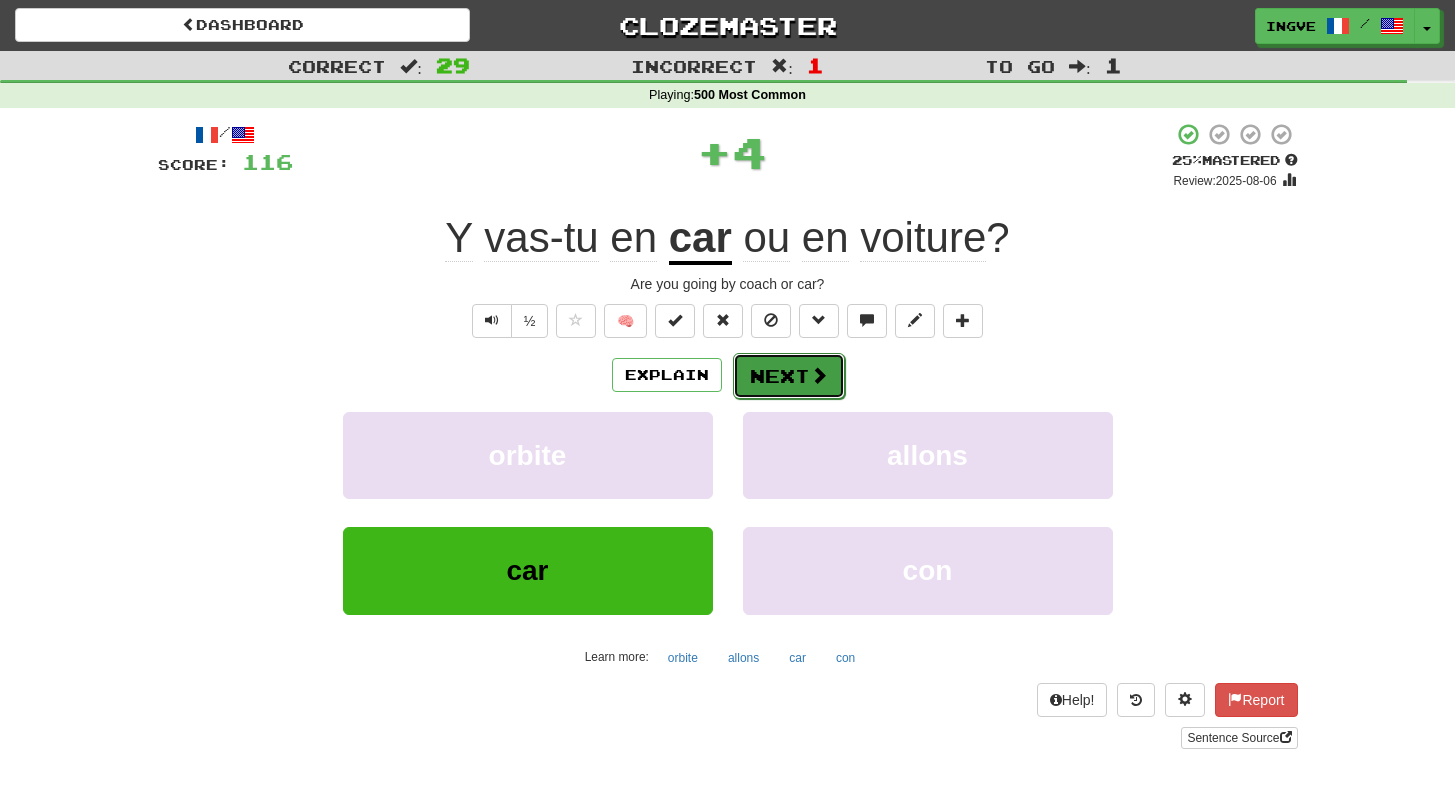 click on "Next" at bounding box center (789, 376) 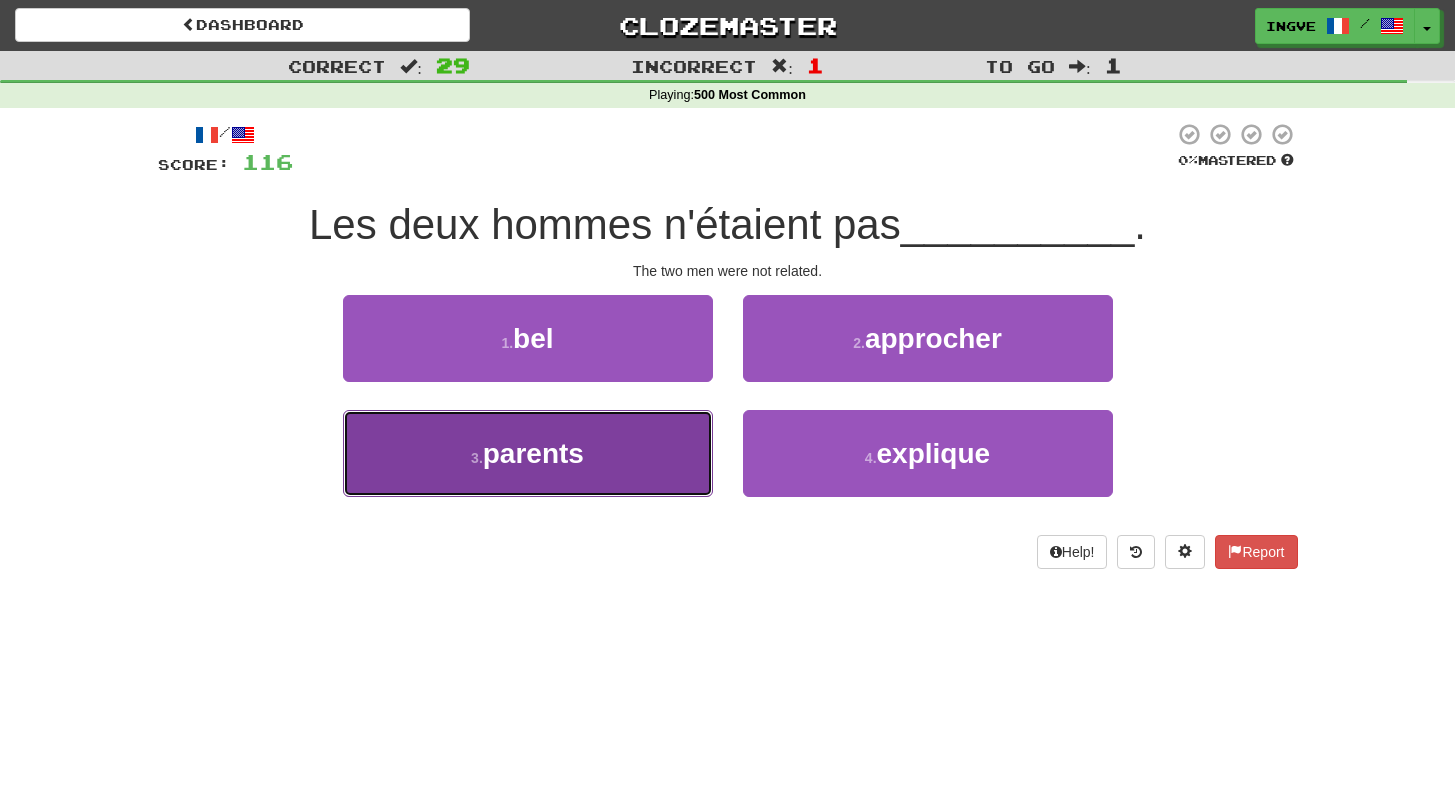 click on "3 .  parents" at bounding box center (528, 453) 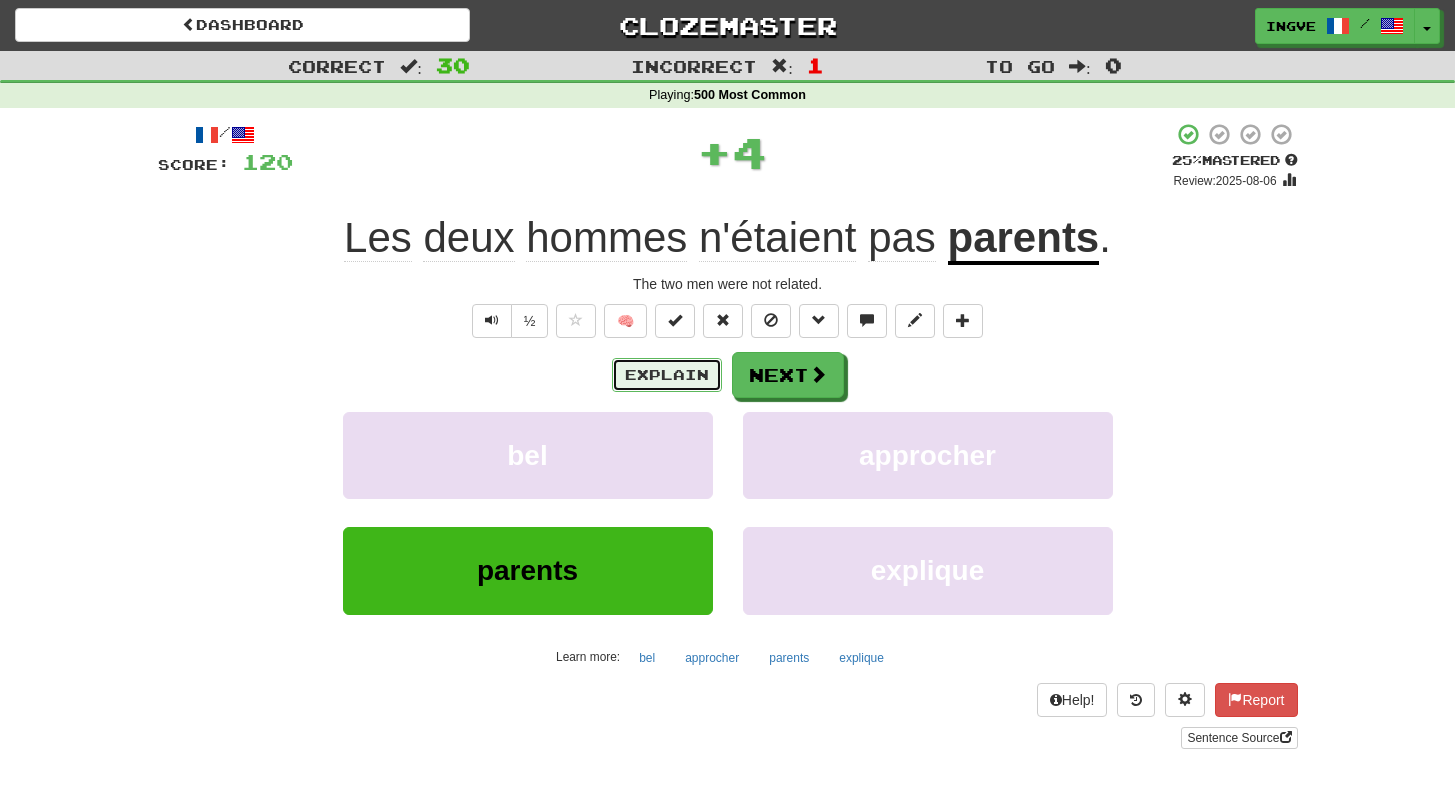 click on "Explain" at bounding box center (667, 375) 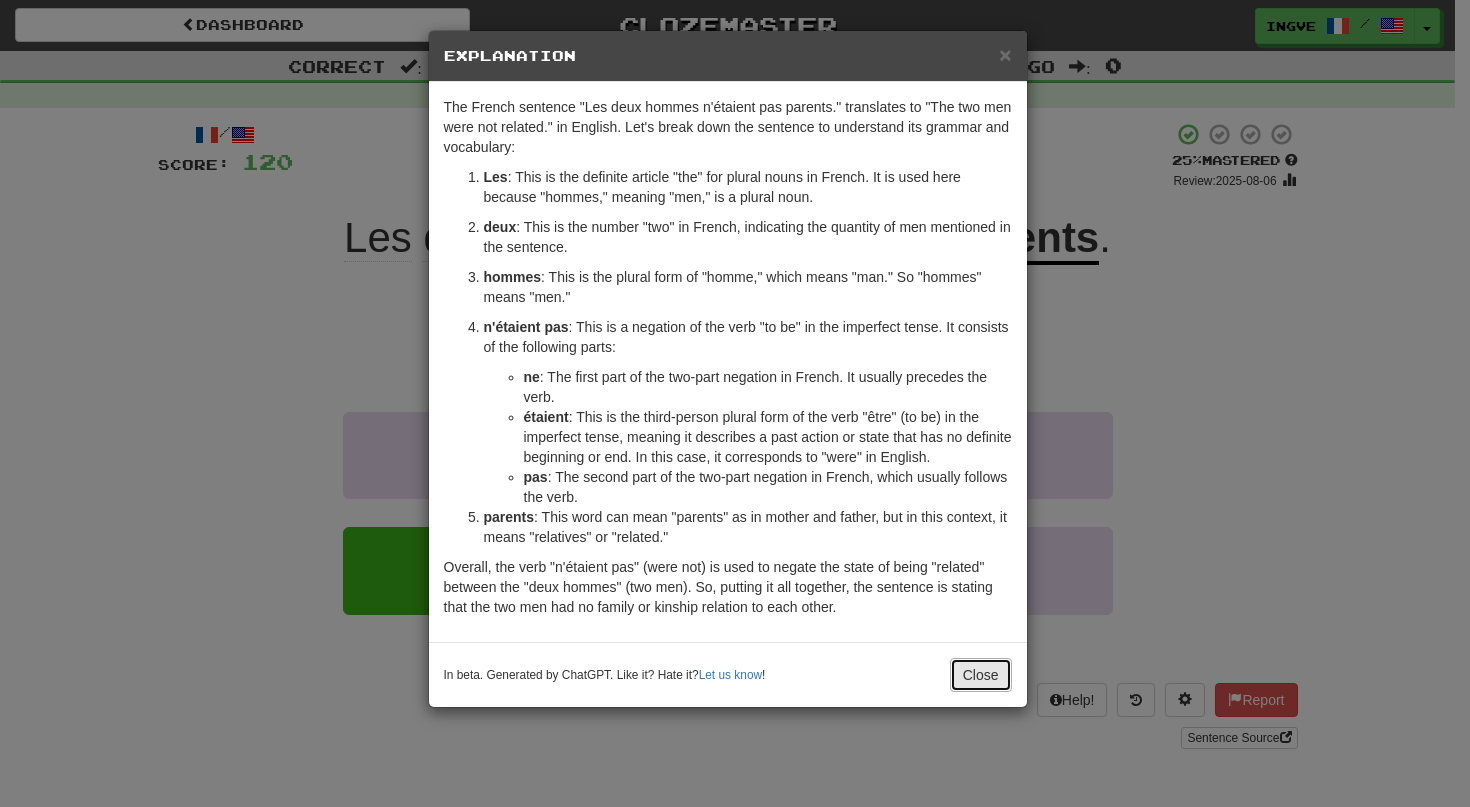 click on "Close" at bounding box center [981, 675] 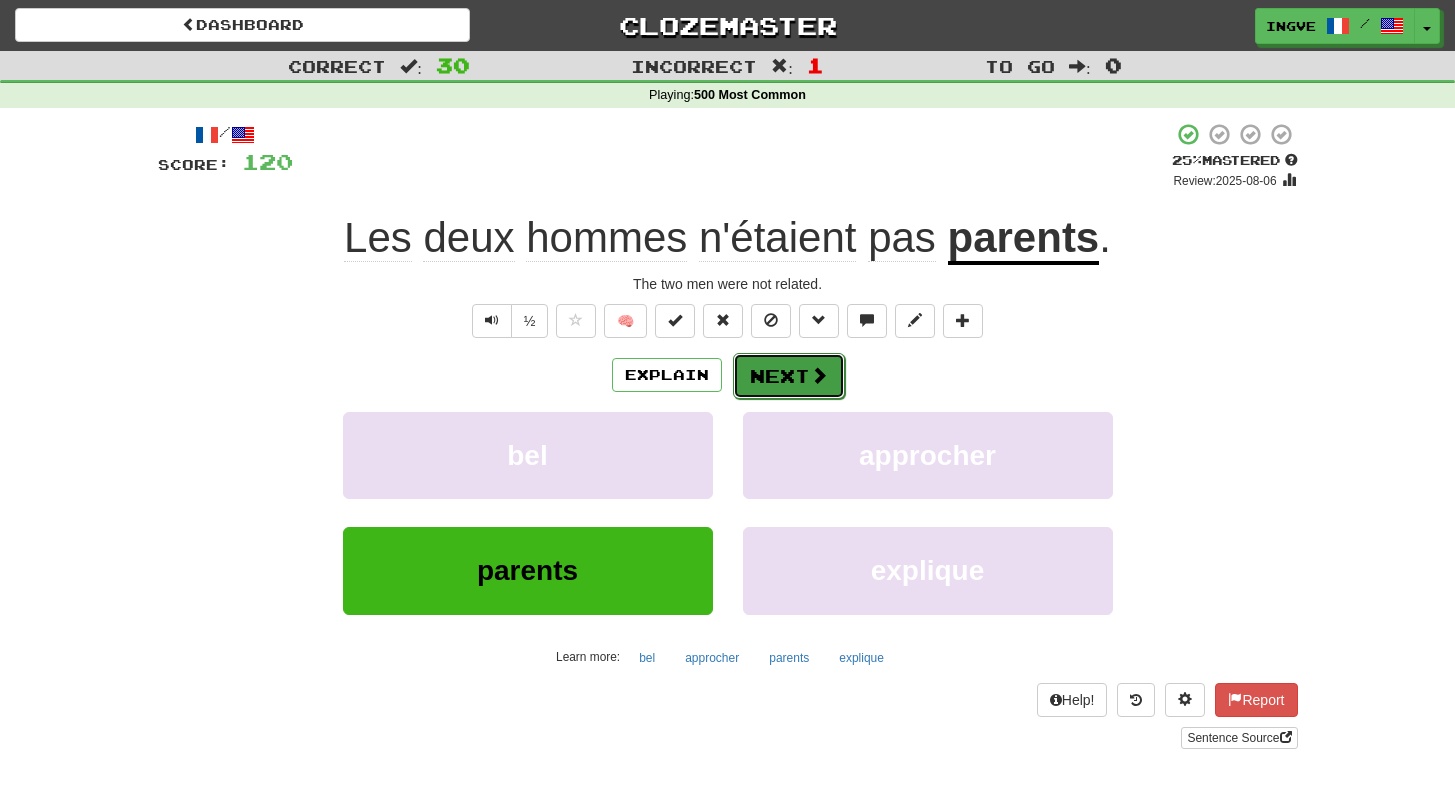 click on "Next" at bounding box center [789, 376] 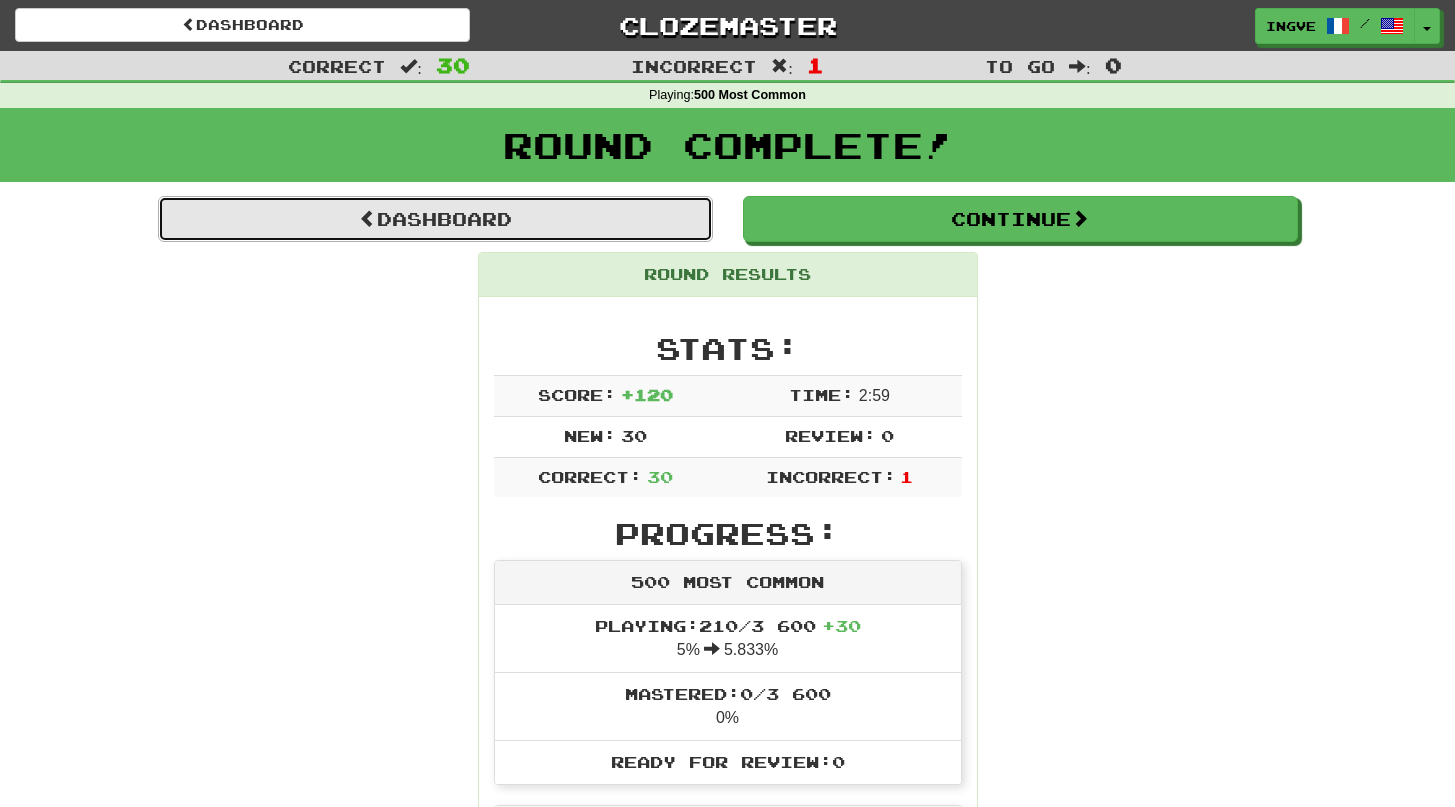 click on "Dashboard" at bounding box center [435, 219] 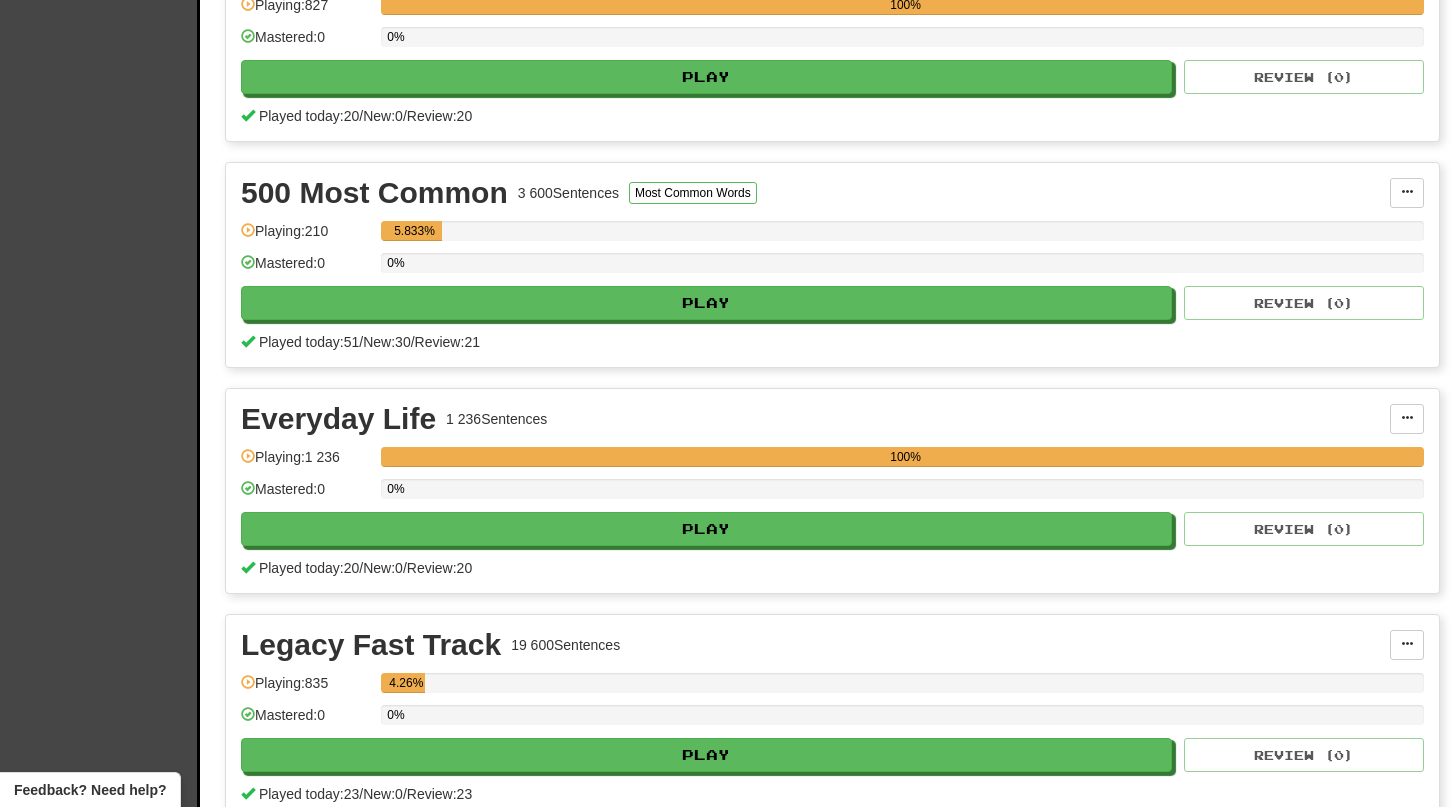 scroll, scrollTop: 527, scrollLeft: 0, axis: vertical 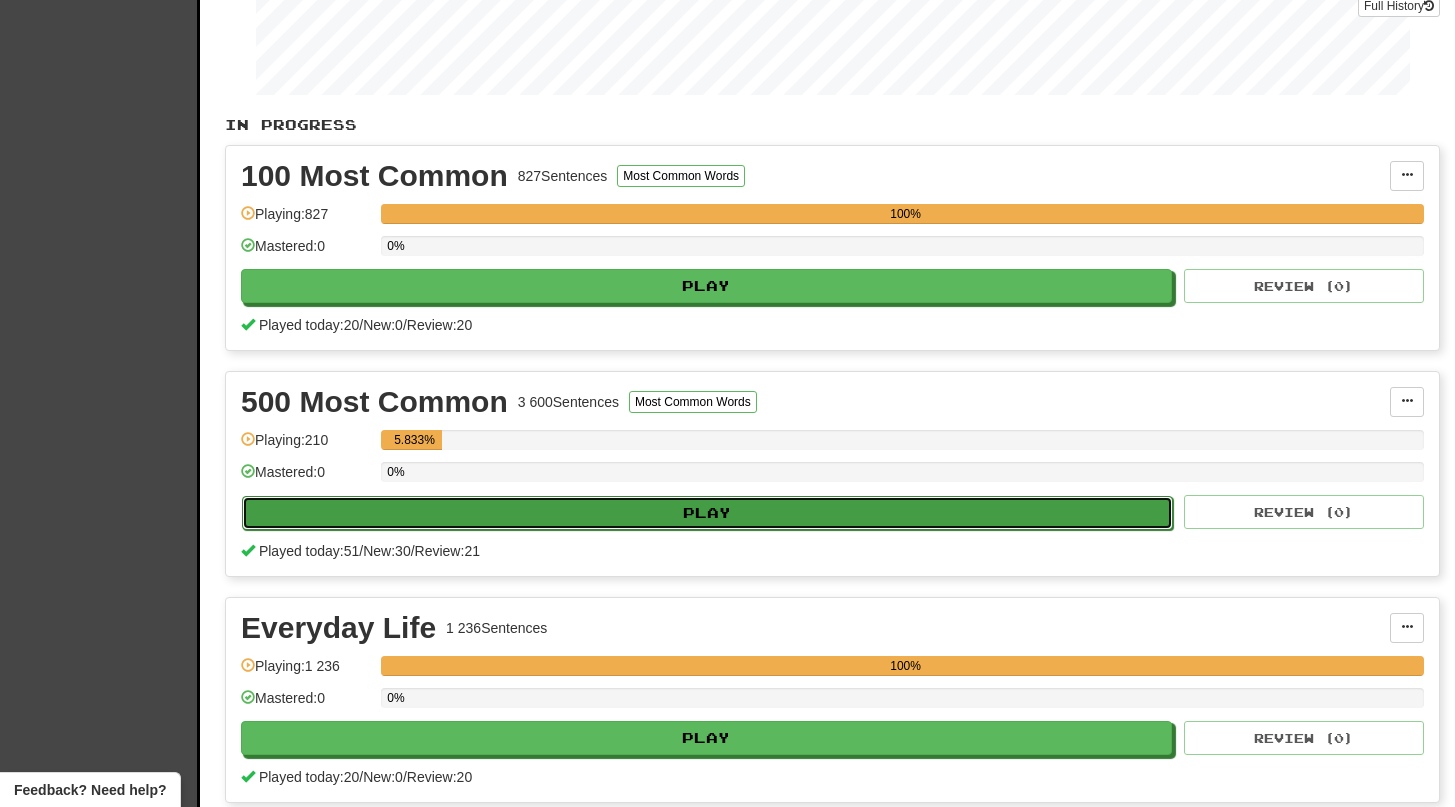 click on "Play" at bounding box center [707, 513] 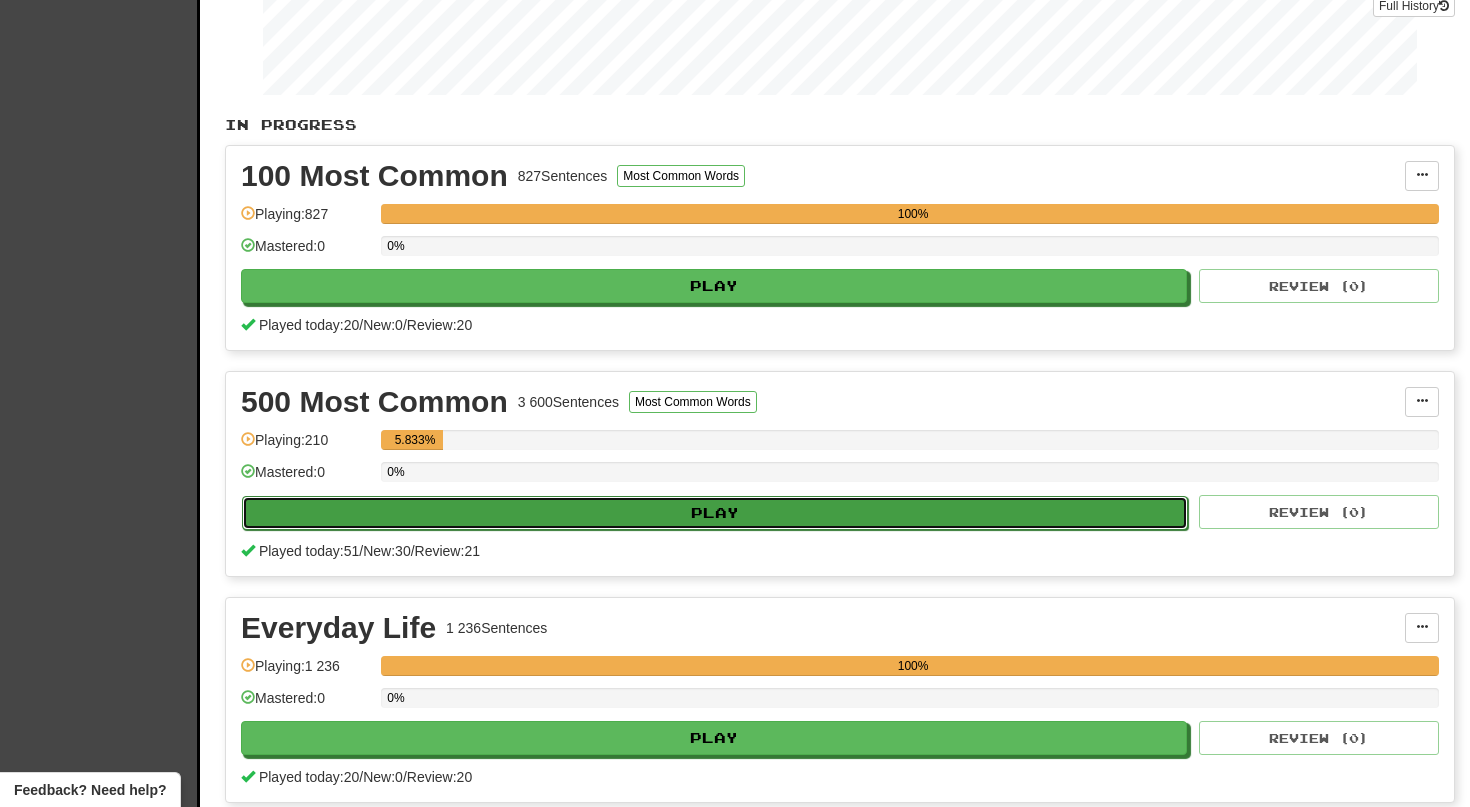 select on "**" 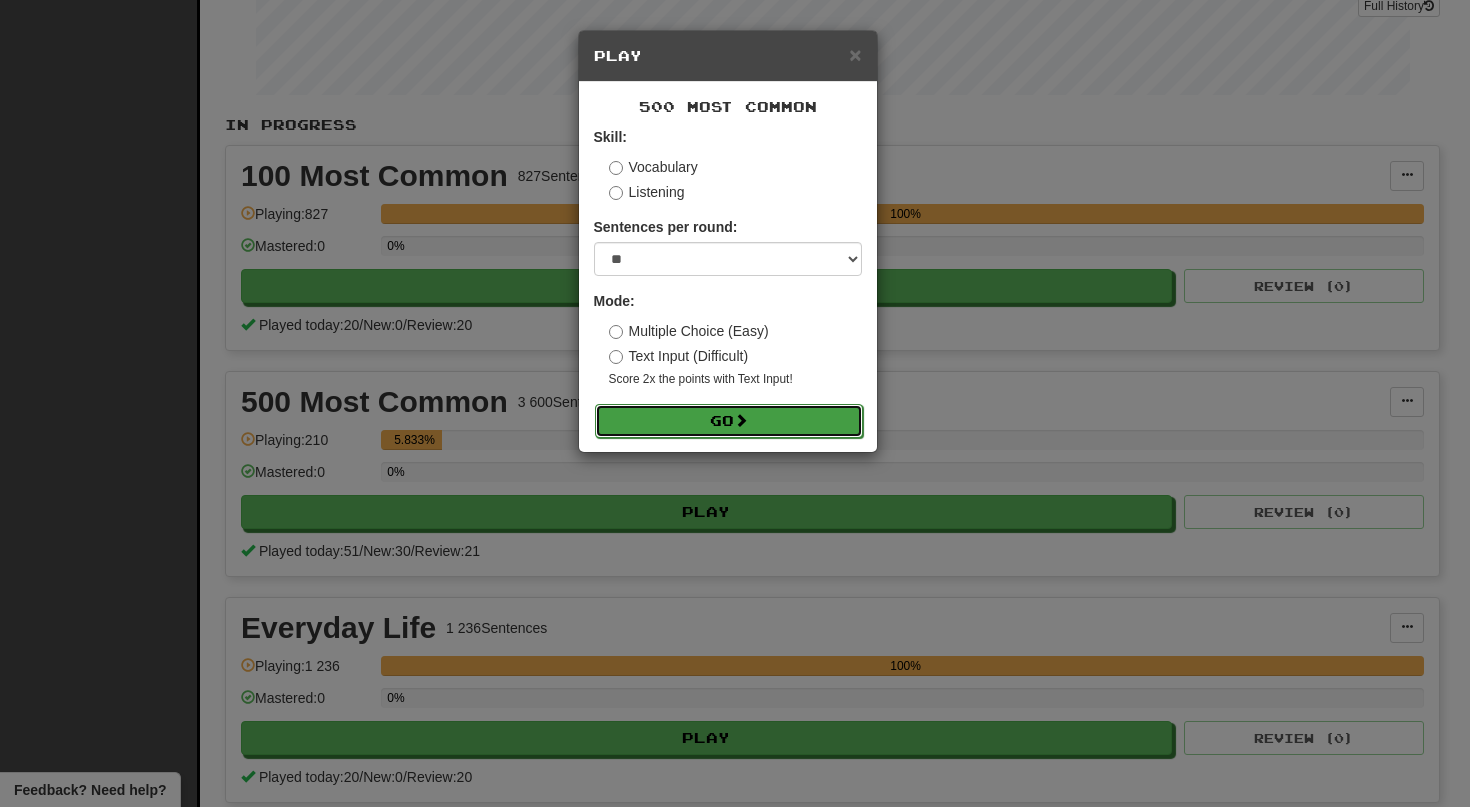 click on "Go" at bounding box center (729, 421) 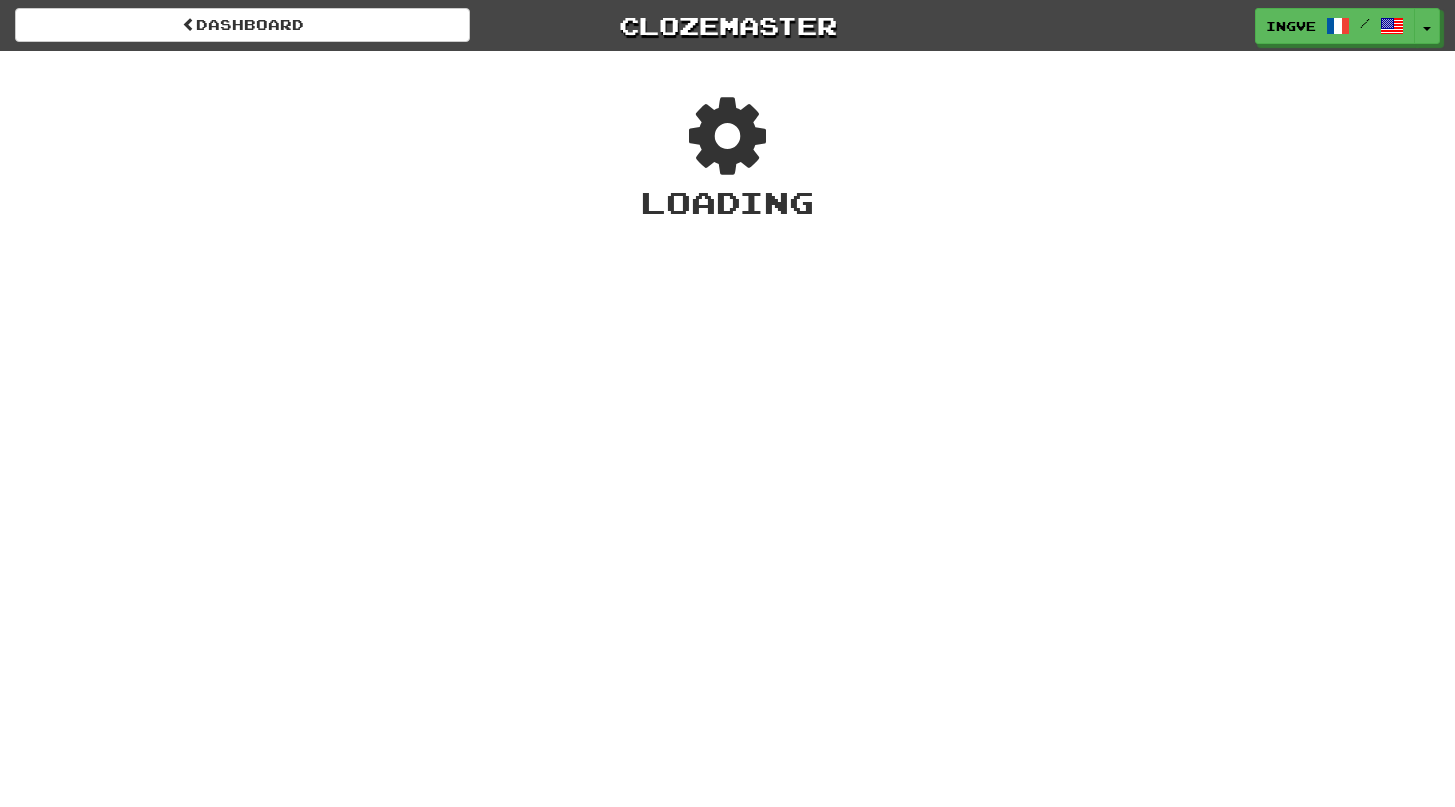 scroll, scrollTop: 0, scrollLeft: 0, axis: both 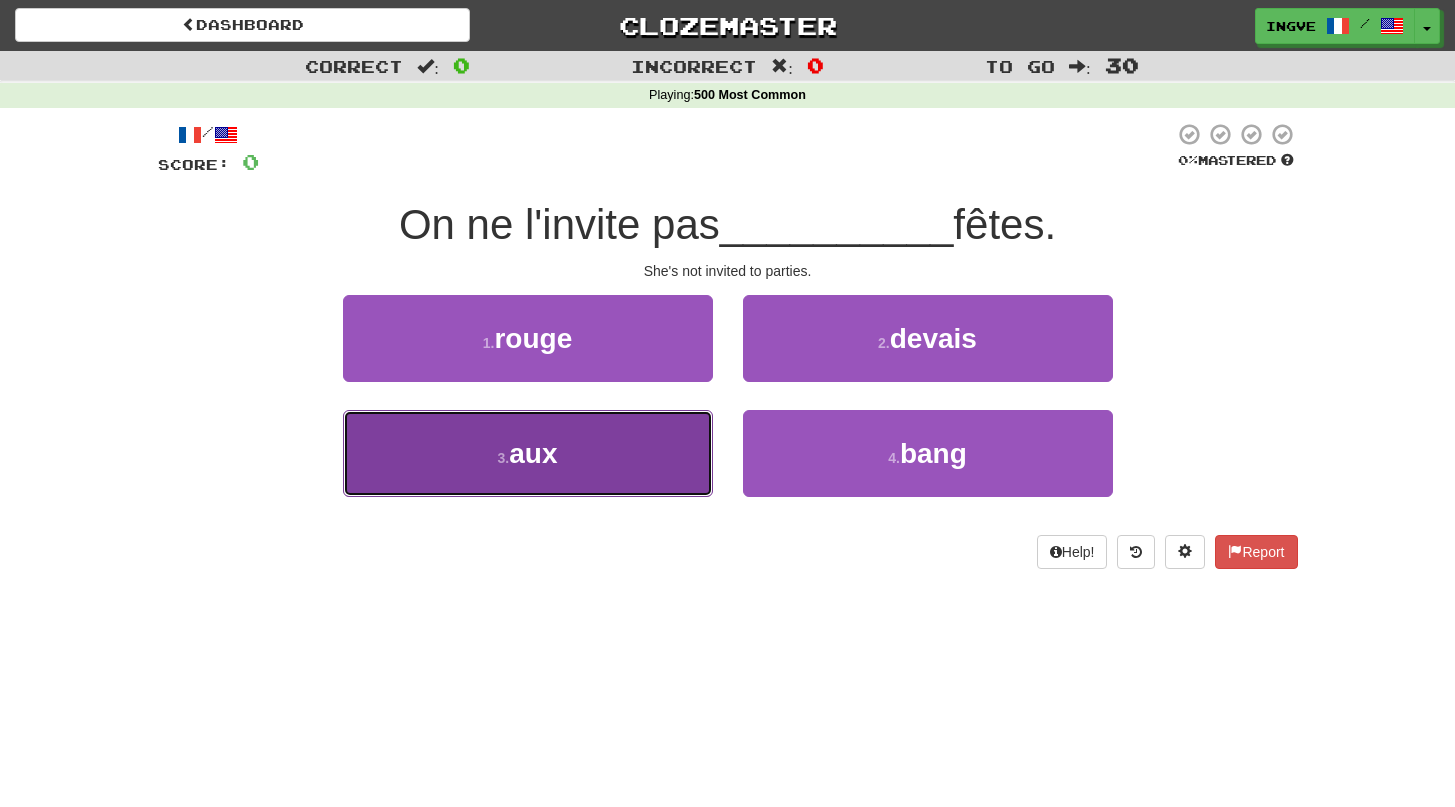 click on "3 . aux" at bounding box center [528, 453] 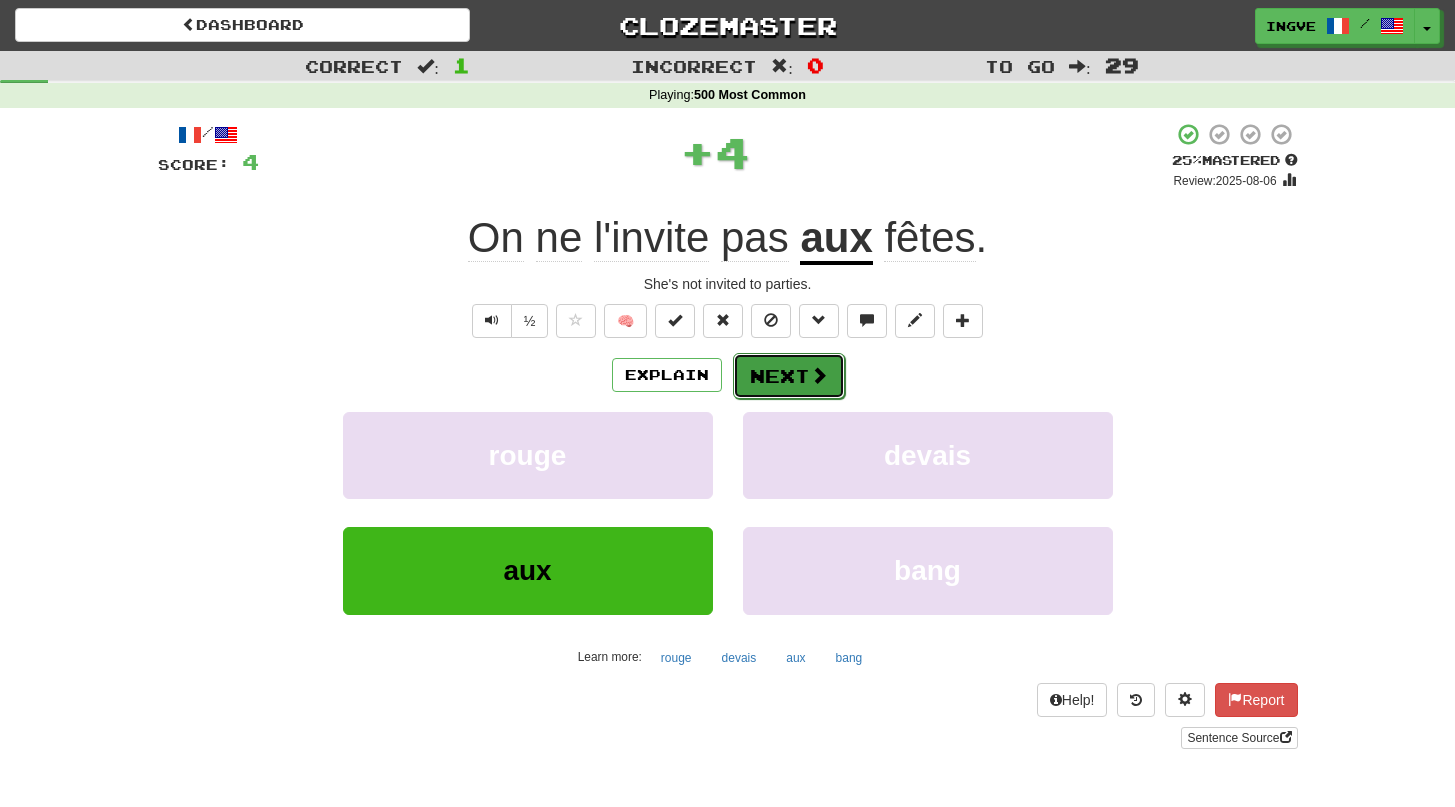 click on "Next" at bounding box center (789, 376) 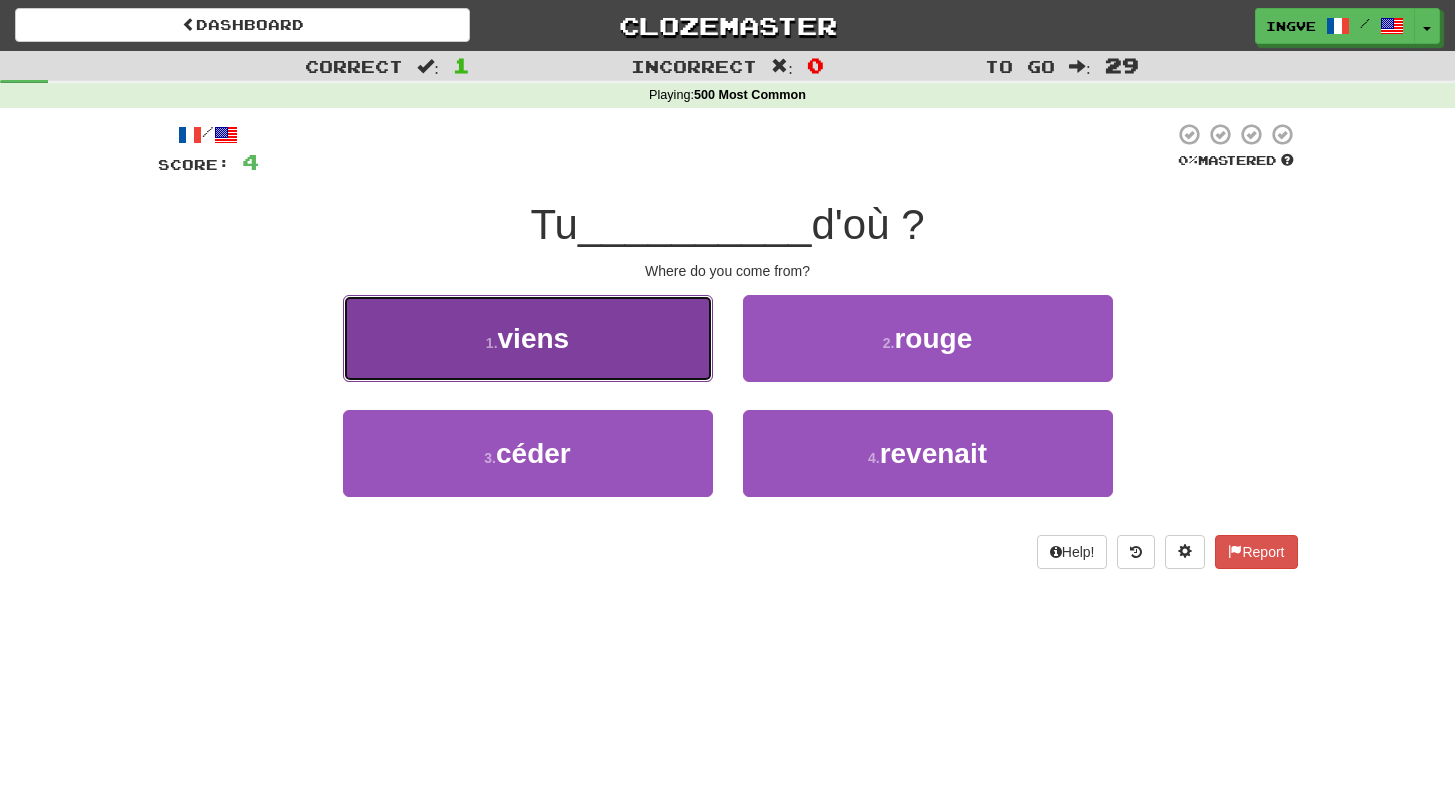 click on "1 .  viens" at bounding box center (528, 338) 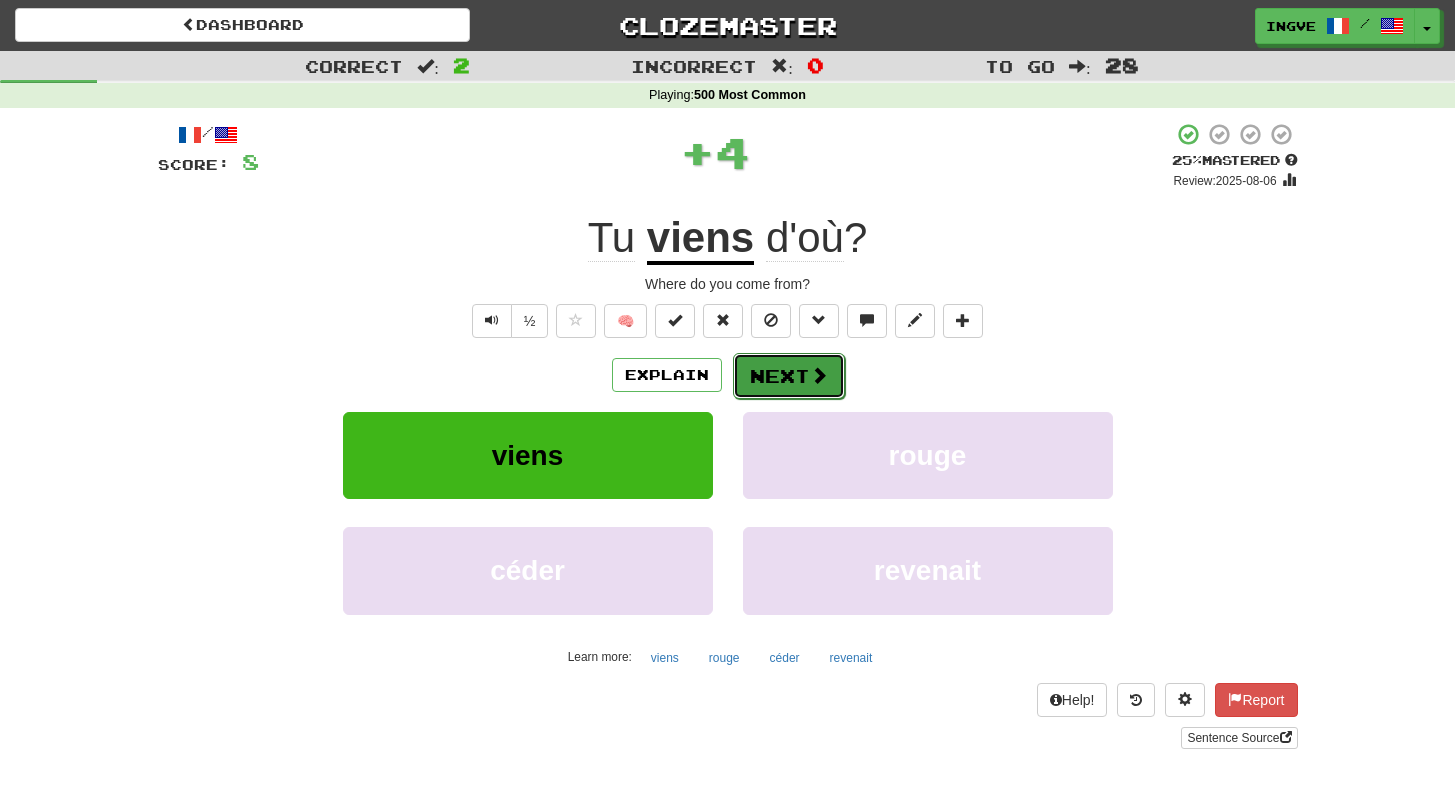 click on "Next" at bounding box center [789, 376] 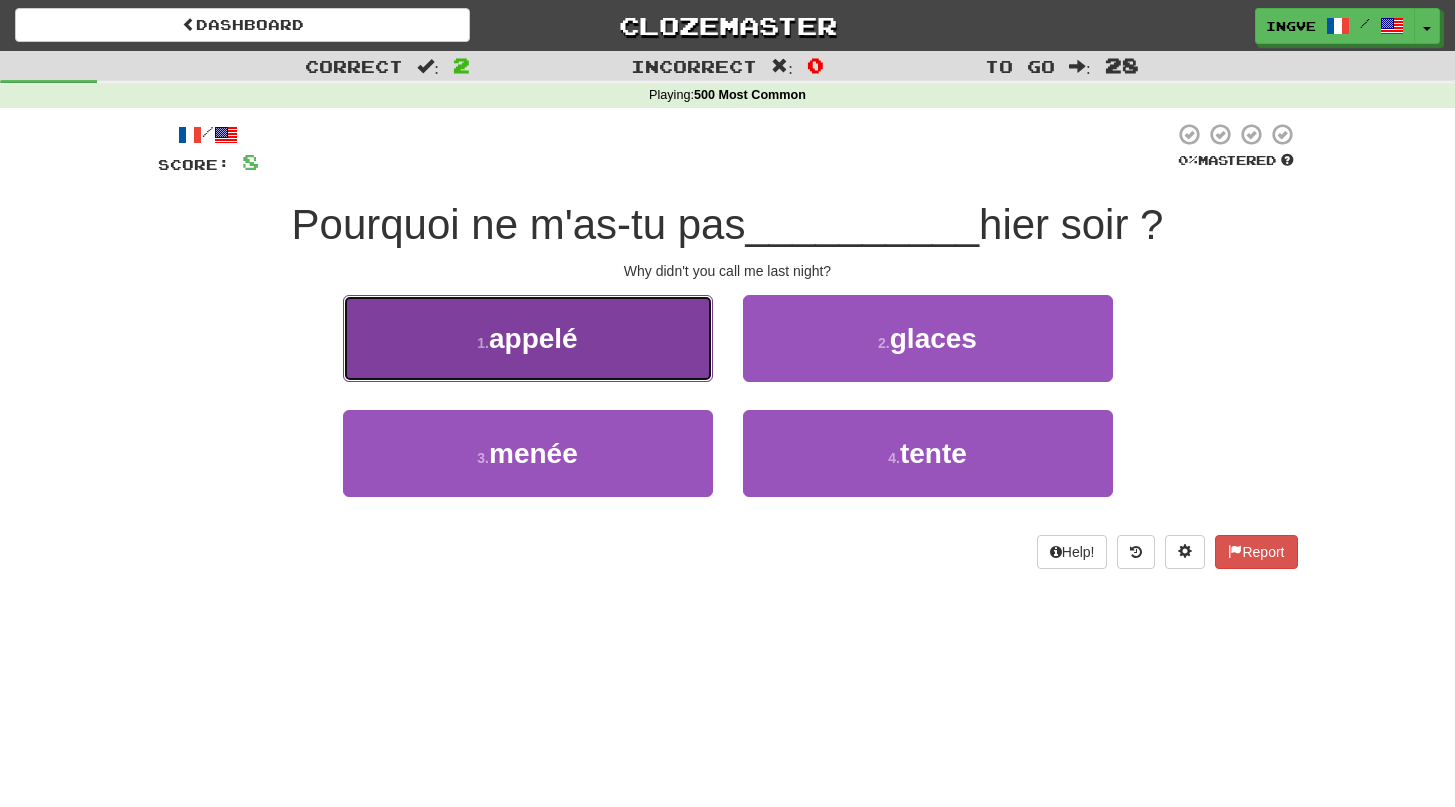 click on "1 .  appelé" at bounding box center [528, 338] 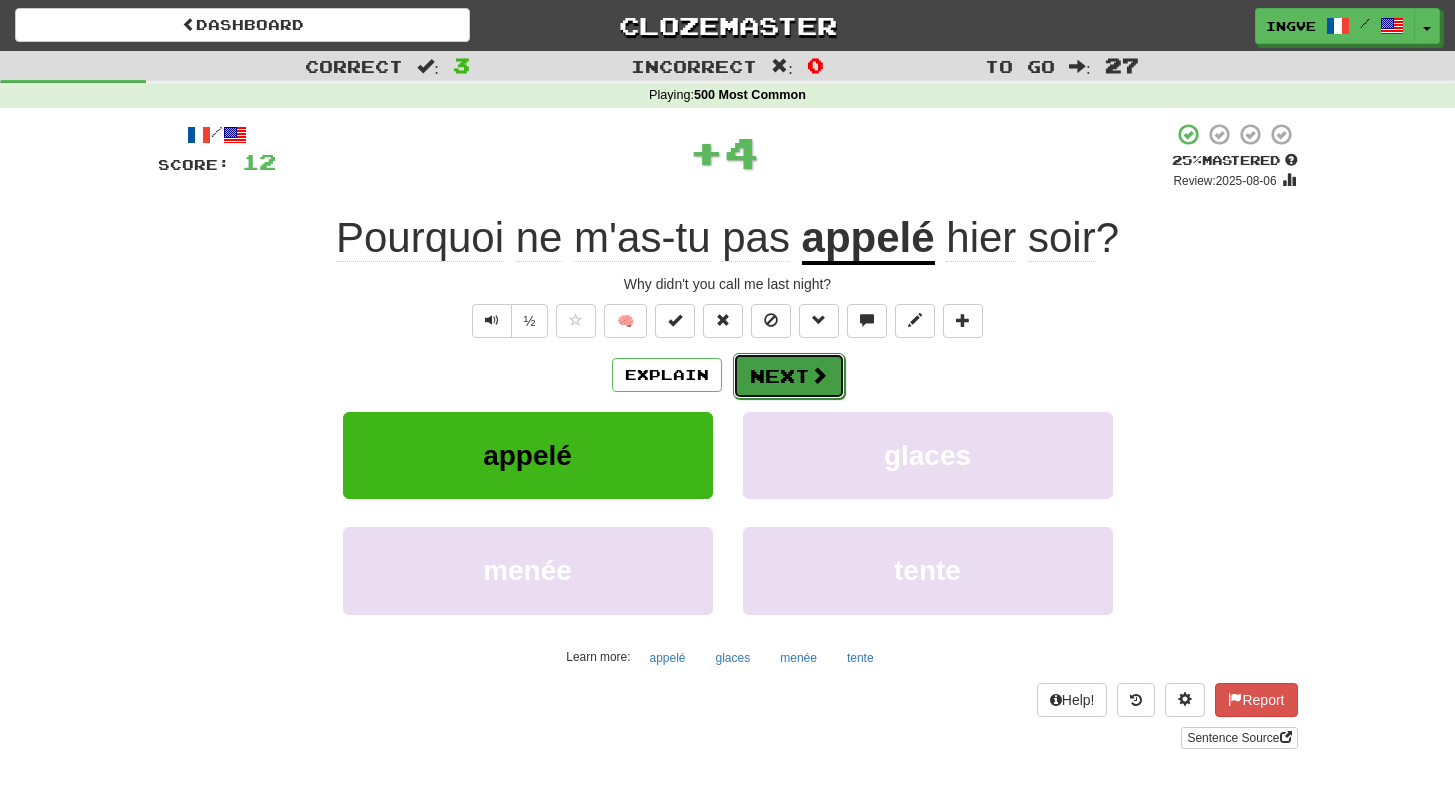 click on "Next" at bounding box center (789, 376) 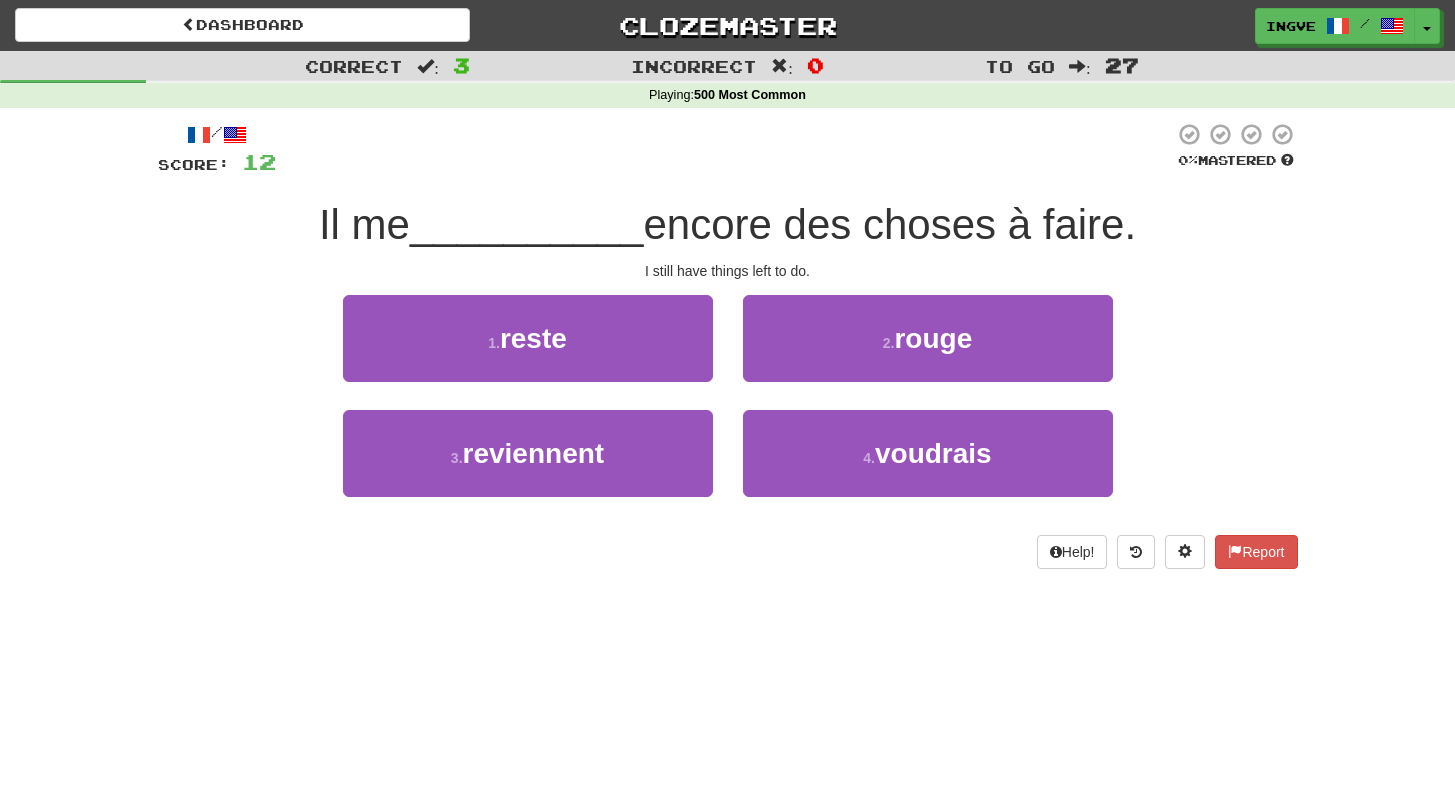 click on "encore des choses à faire." at bounding box center (889, 224) 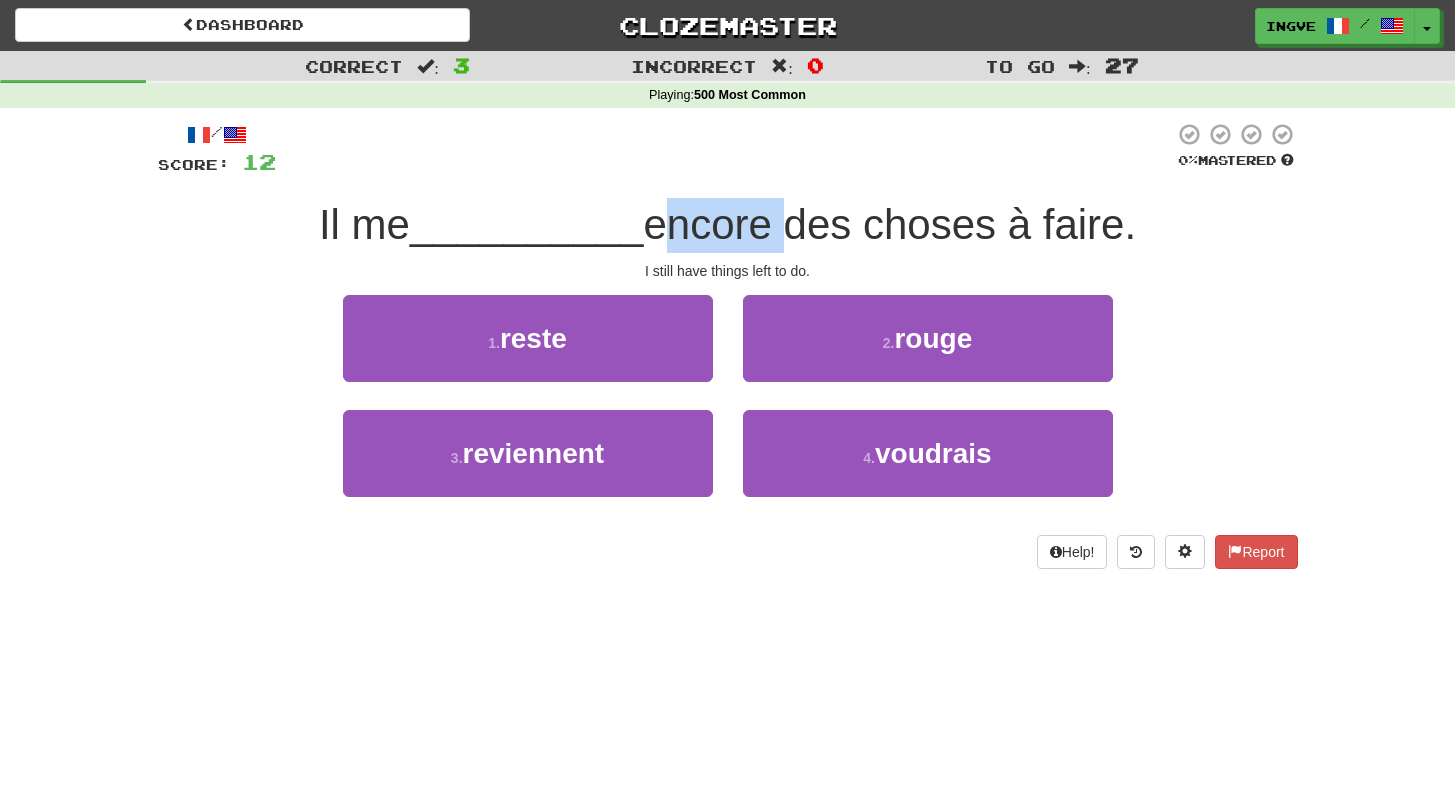 click on "encore des choses à faire." at bounding box center (889, 224) 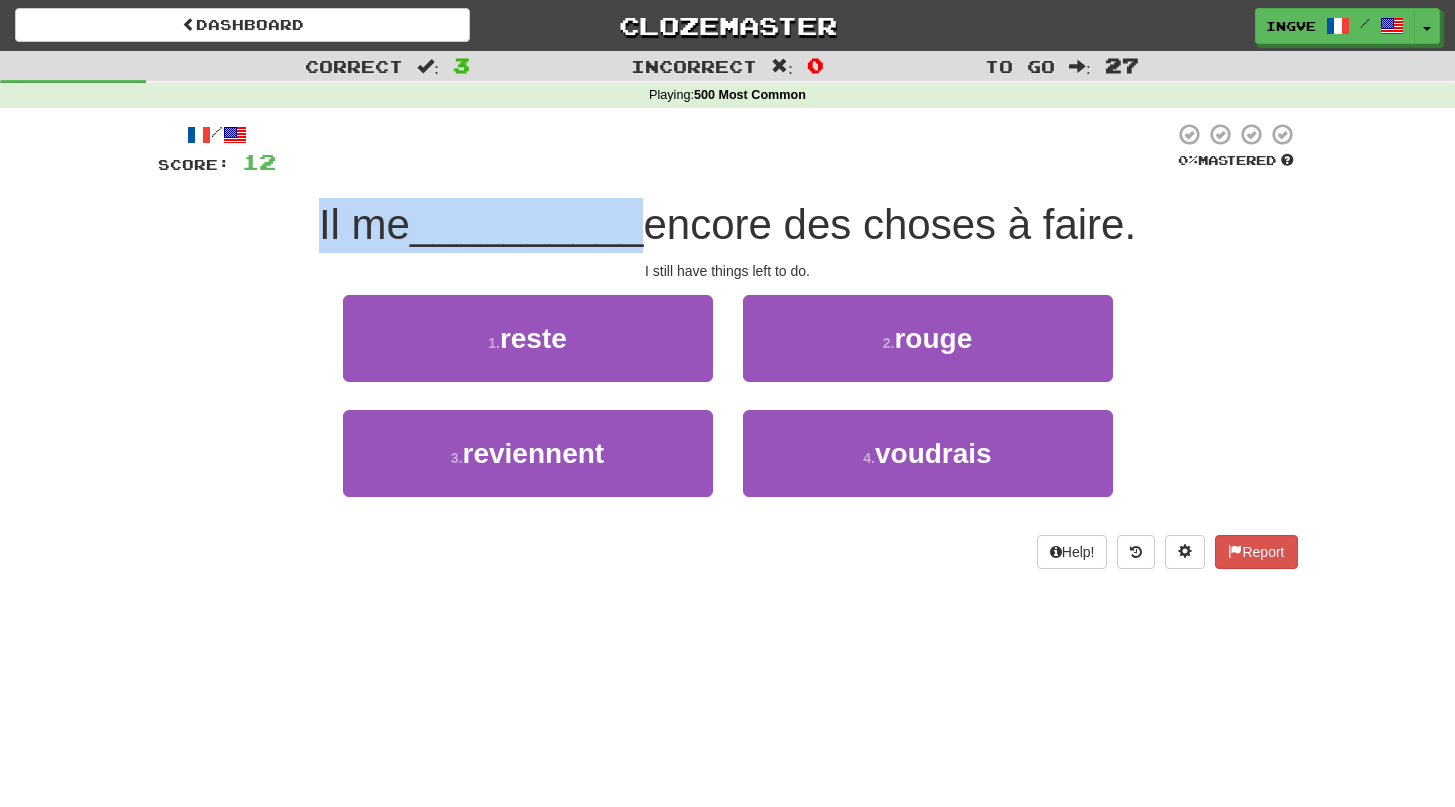 click on "encore des choses à faire." at bounding box center (889, 224) 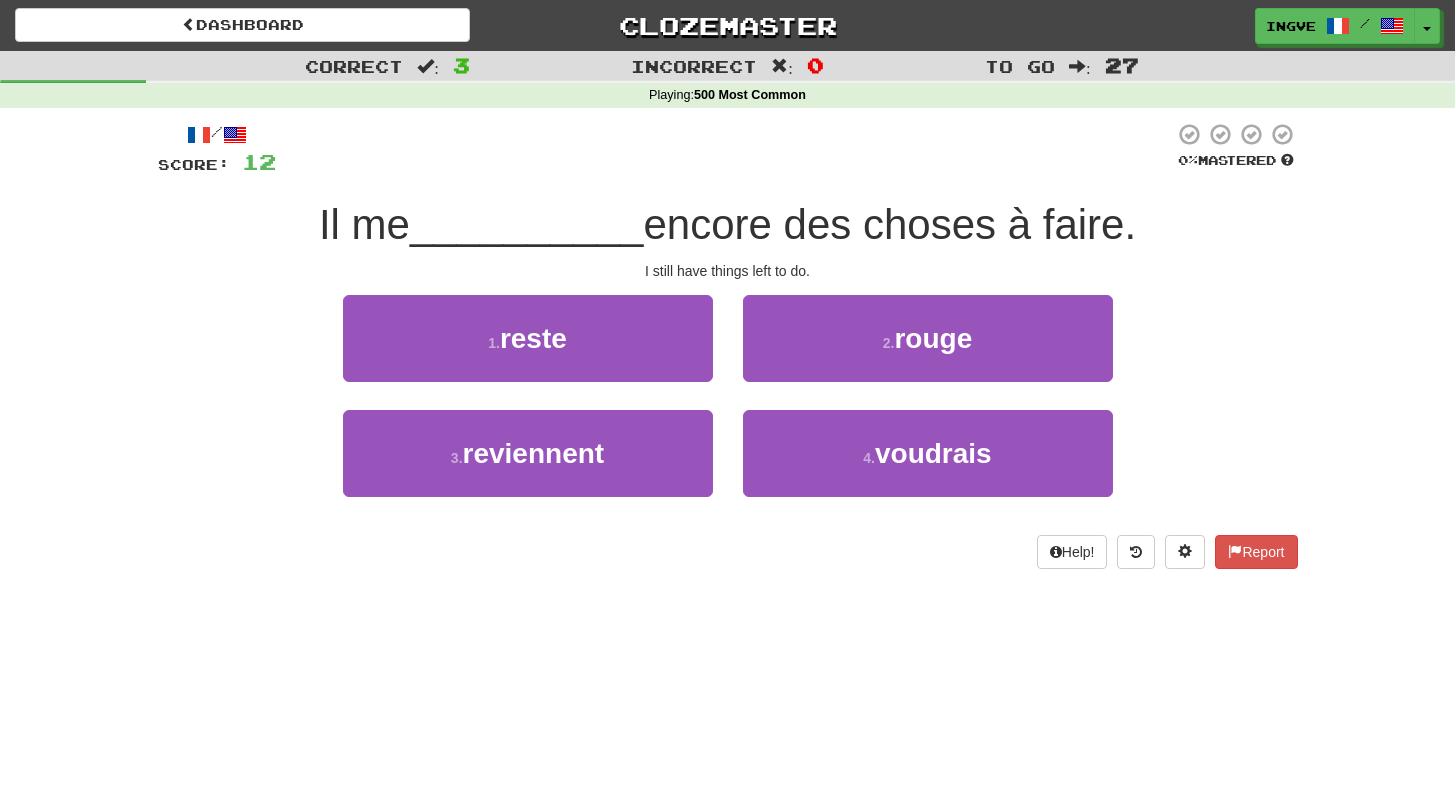 click on "encore des choses à faire." at bounding box center (889, 224) 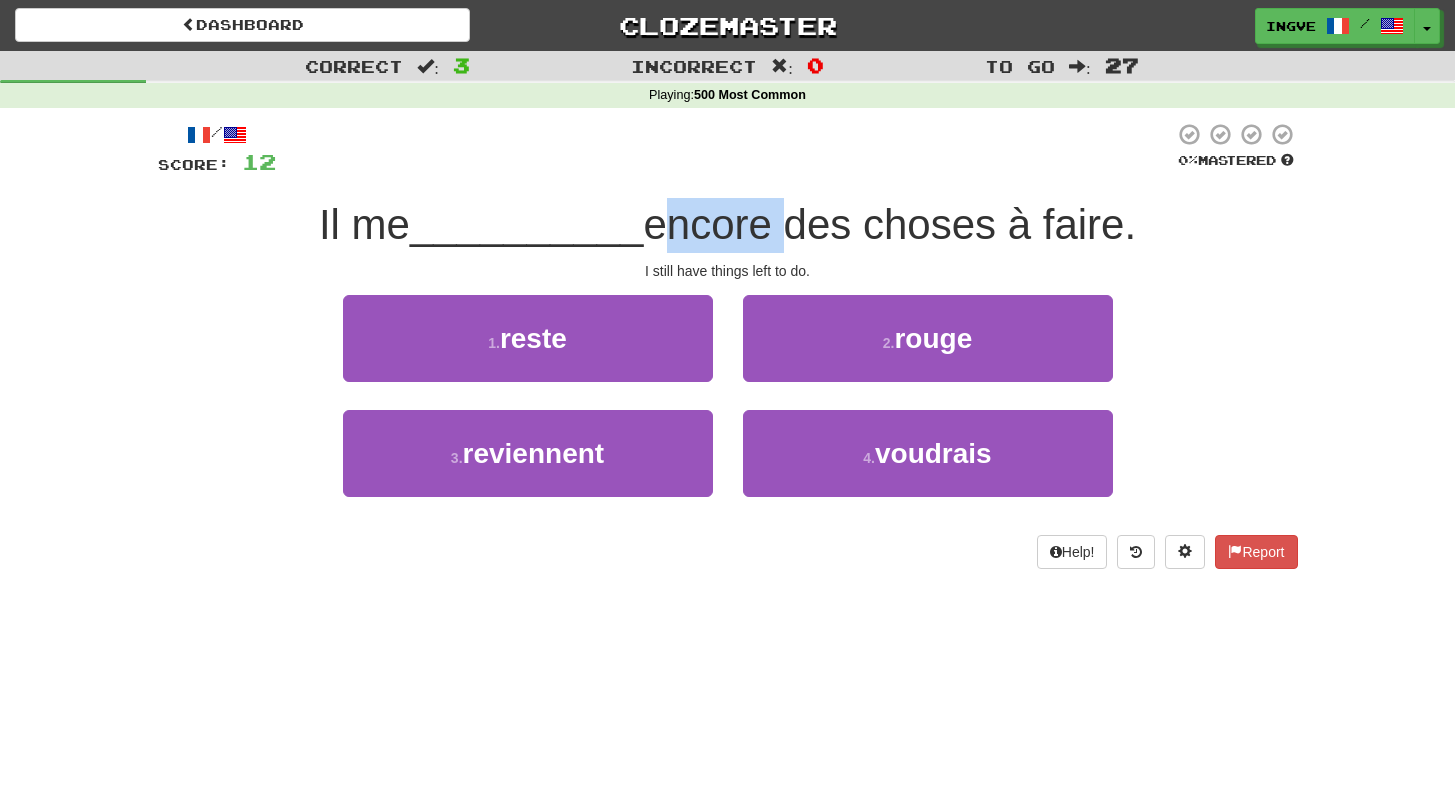 click on "encore des choses à faire." at bounding box center [889, 224] 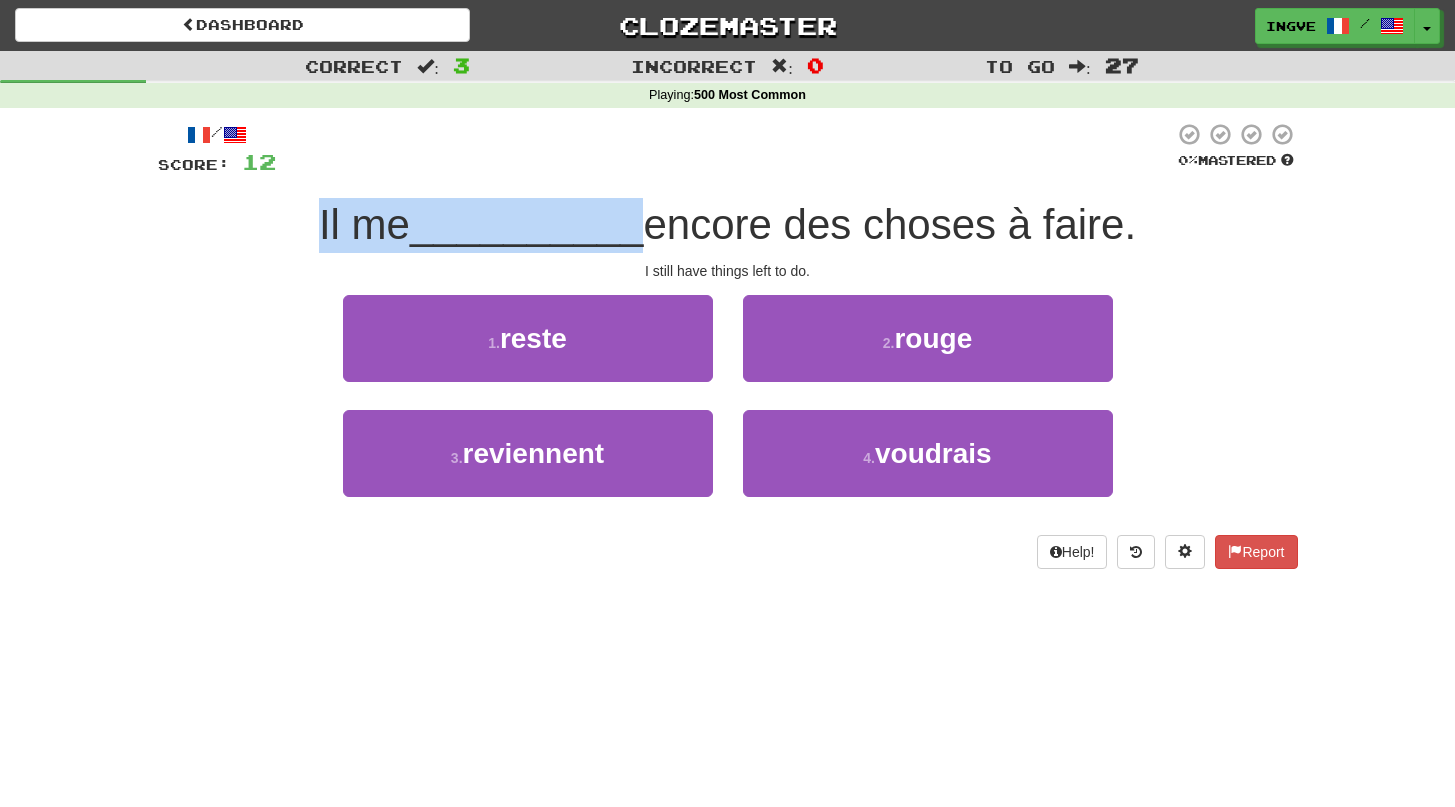click on "encore des choses à faire." at bounding box center [889, 224] 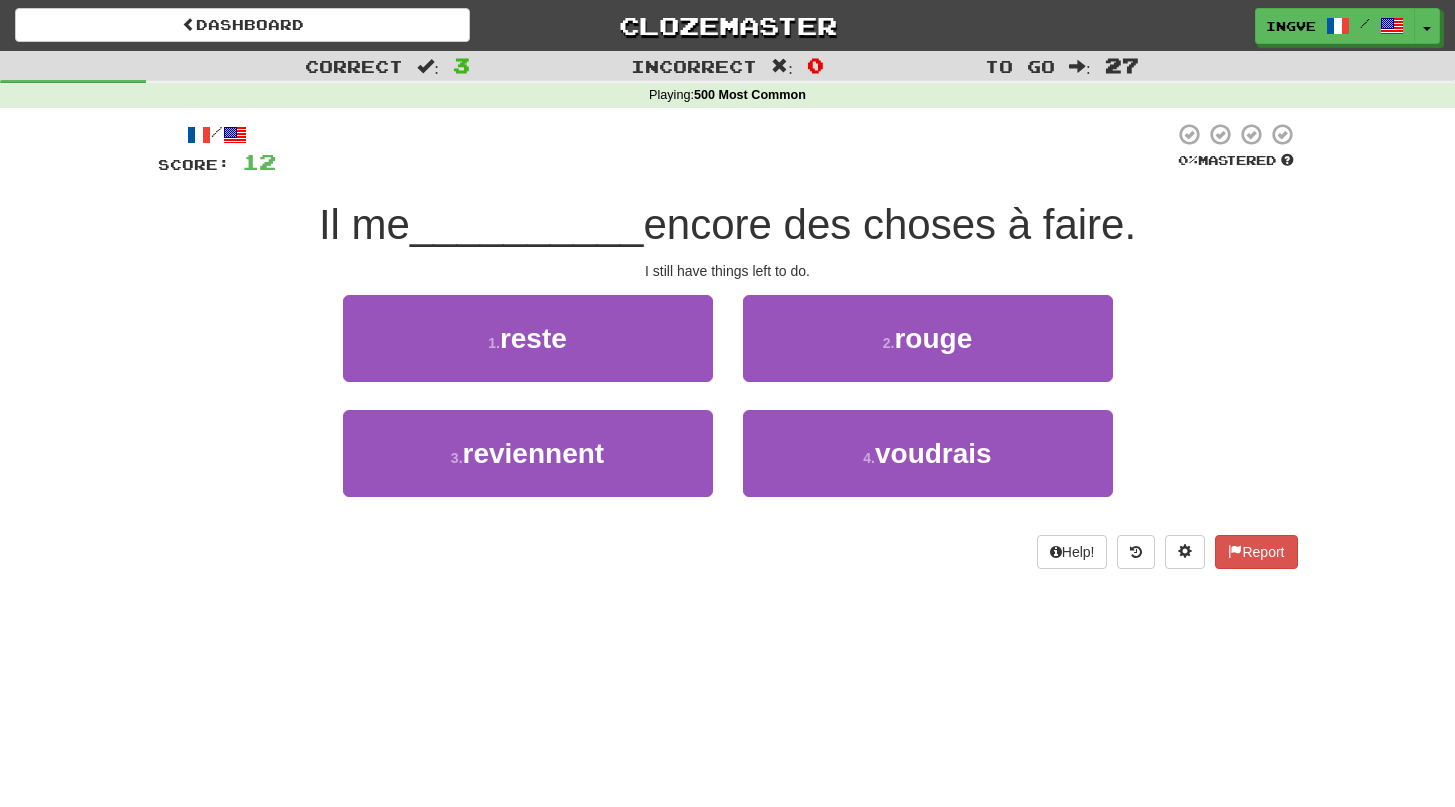 click on "encore des choses à faire." at bounding box center [889, 224] 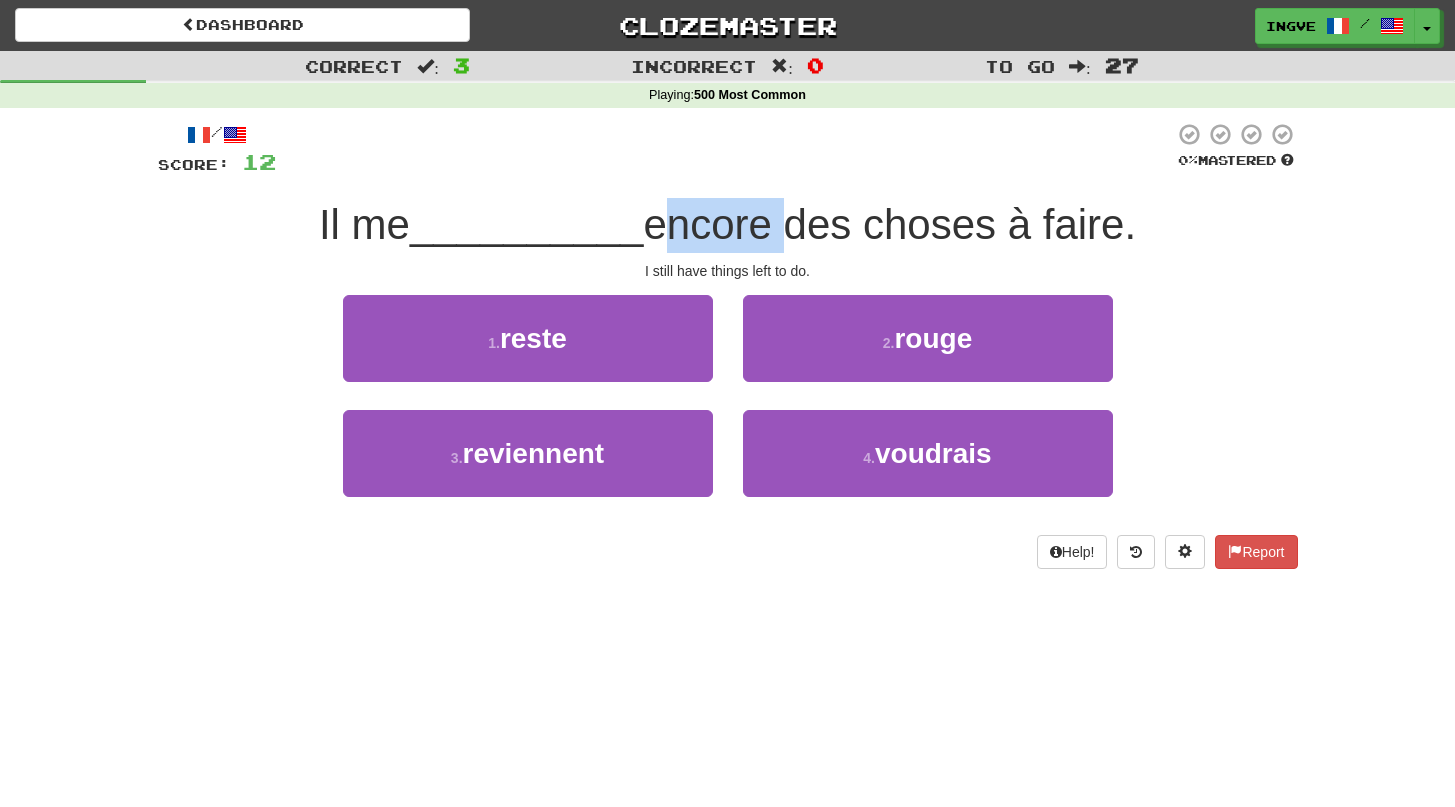 click on "encore des choses à faire." at bounding box center [889, 224] 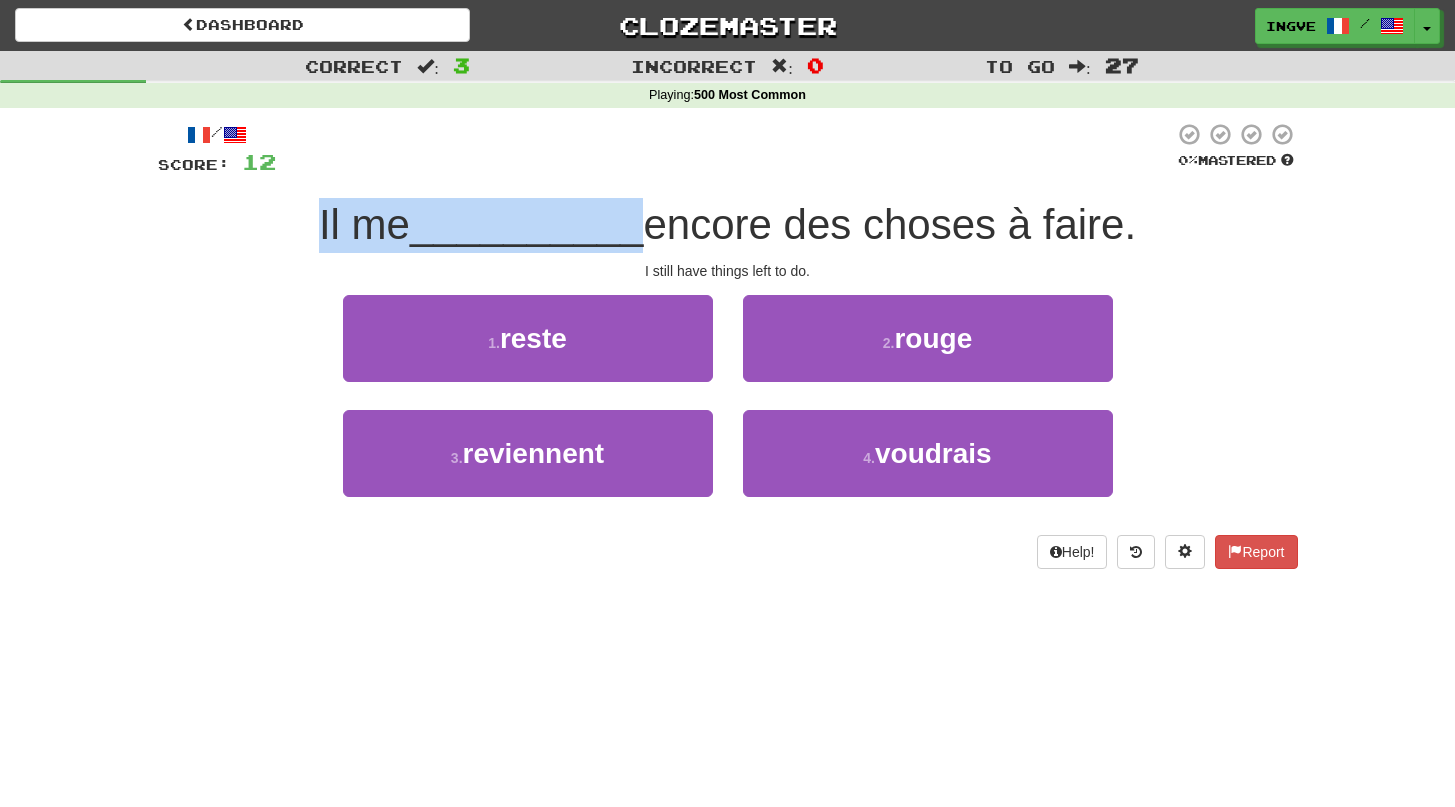 click on "encore des choses à faire." at bounding box center (889, 224) 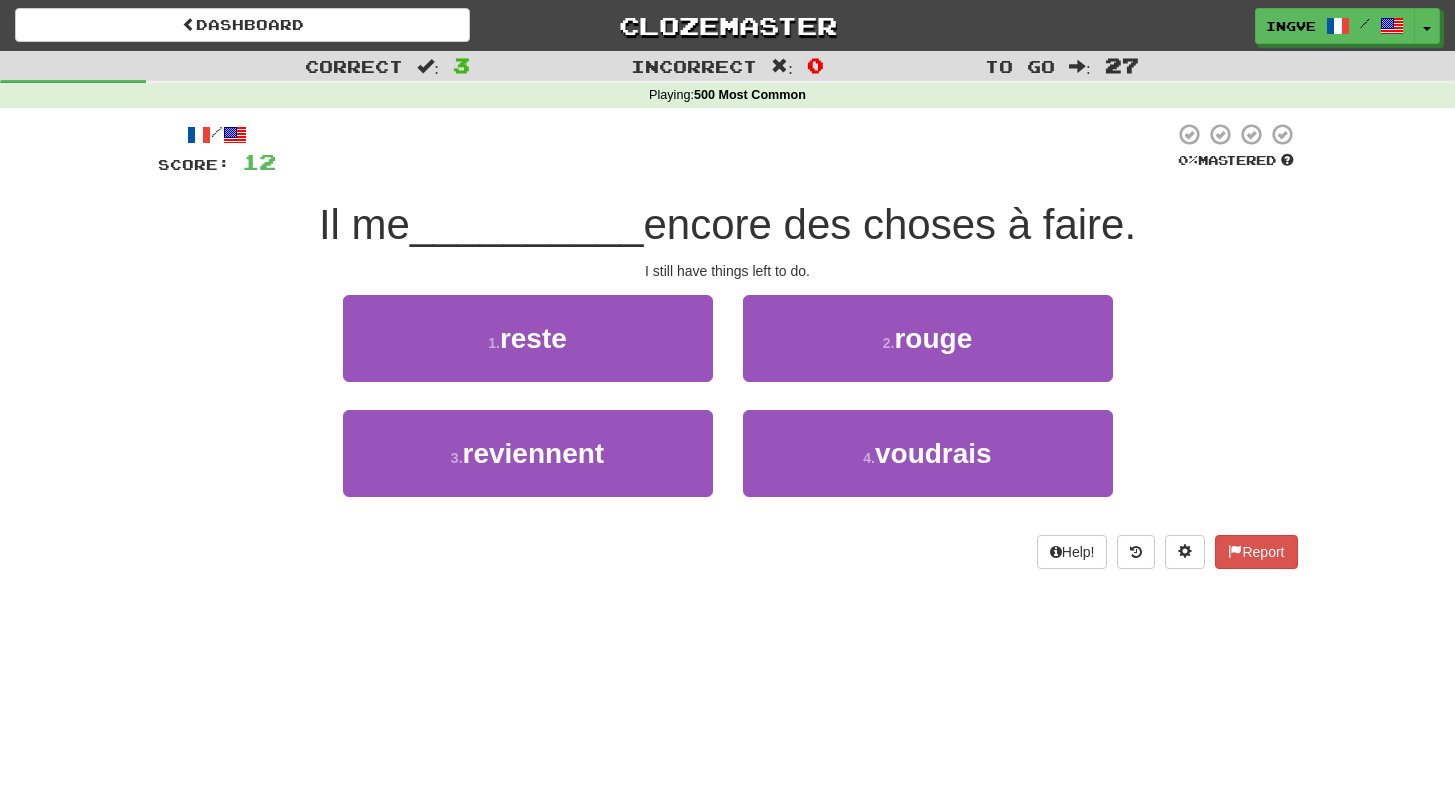 click on "encore des choses à faire." at bounding box center (889, 224) 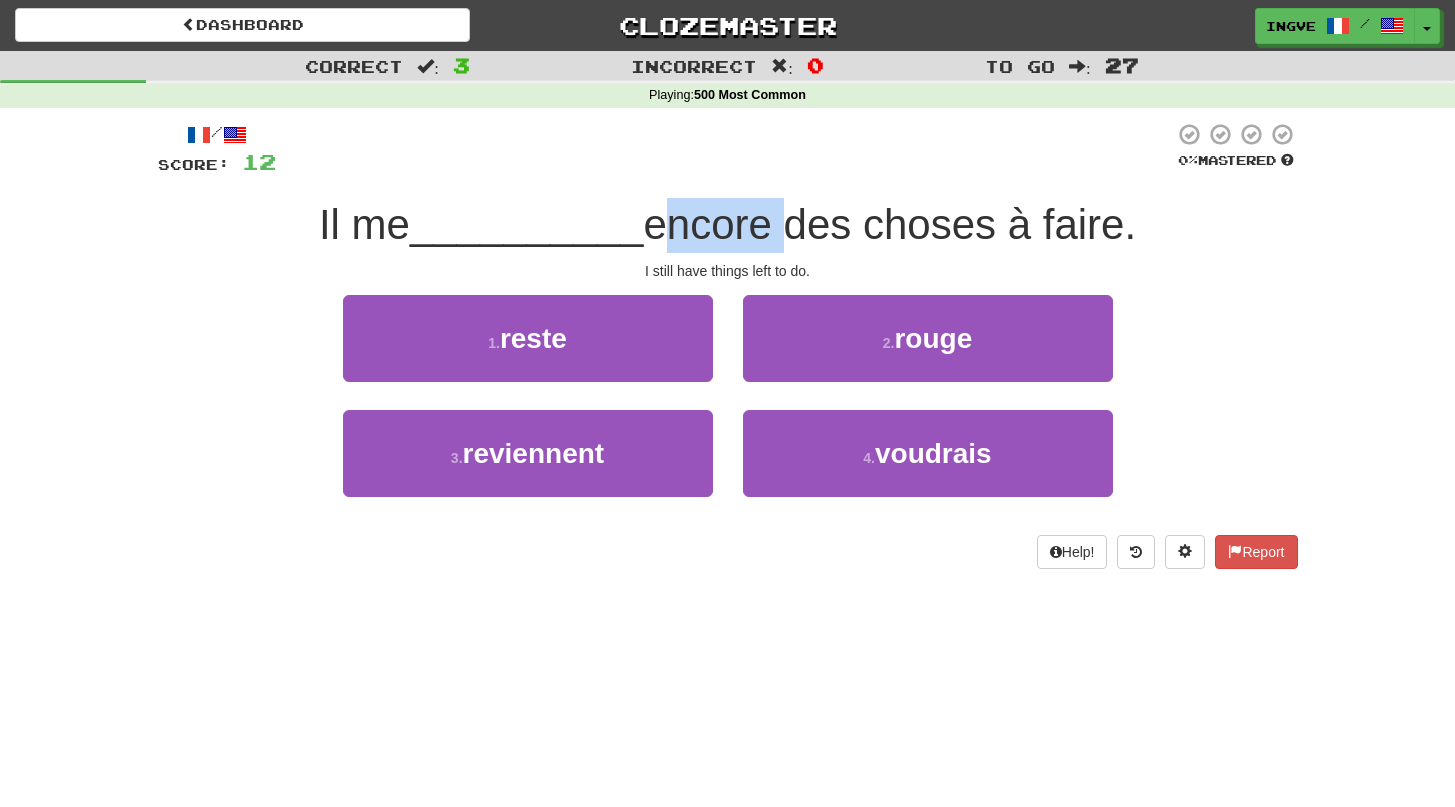 click on "encore des choses à faire." at bounding box center (889, 224) 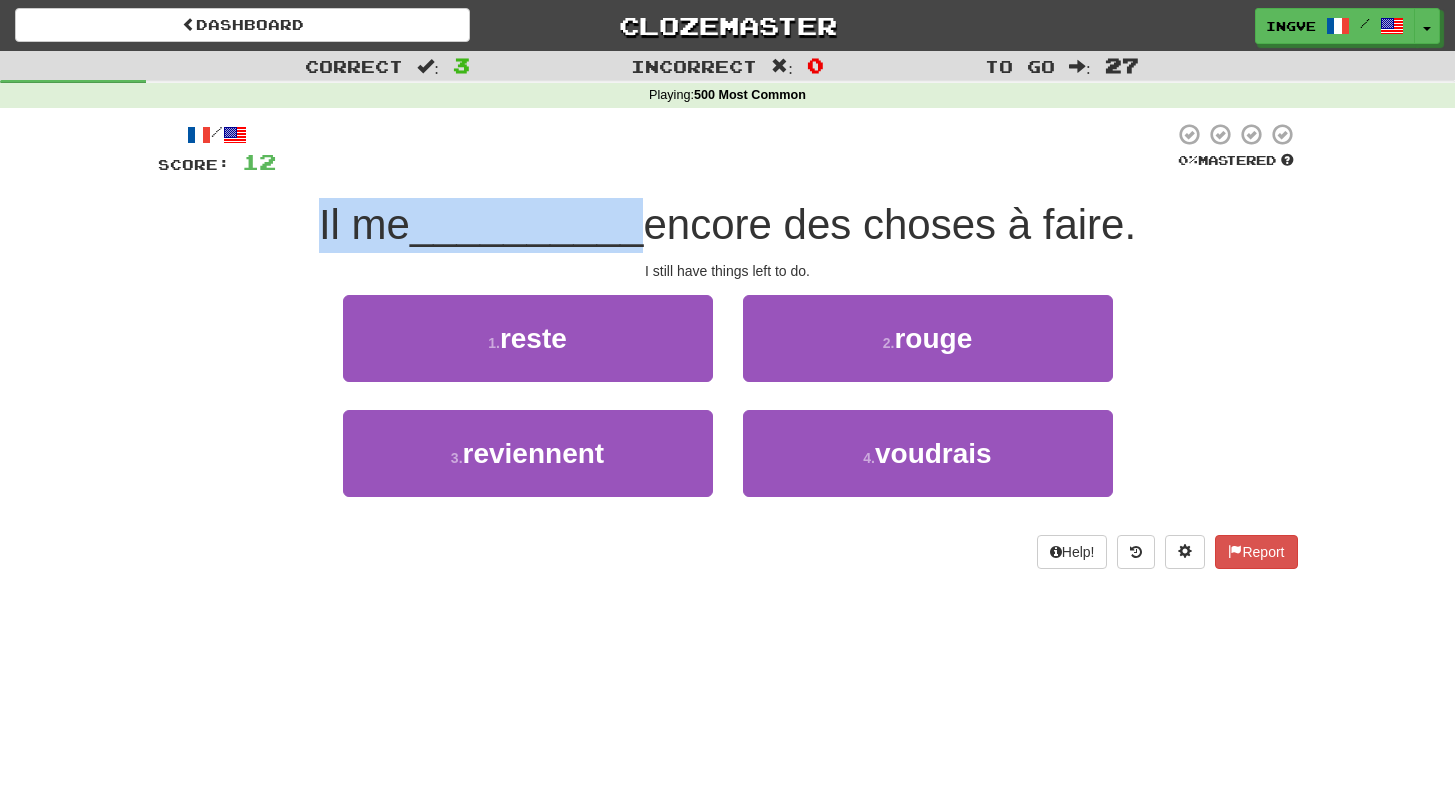 click on "encore des choses à faire." at bounding box center (889, 224) 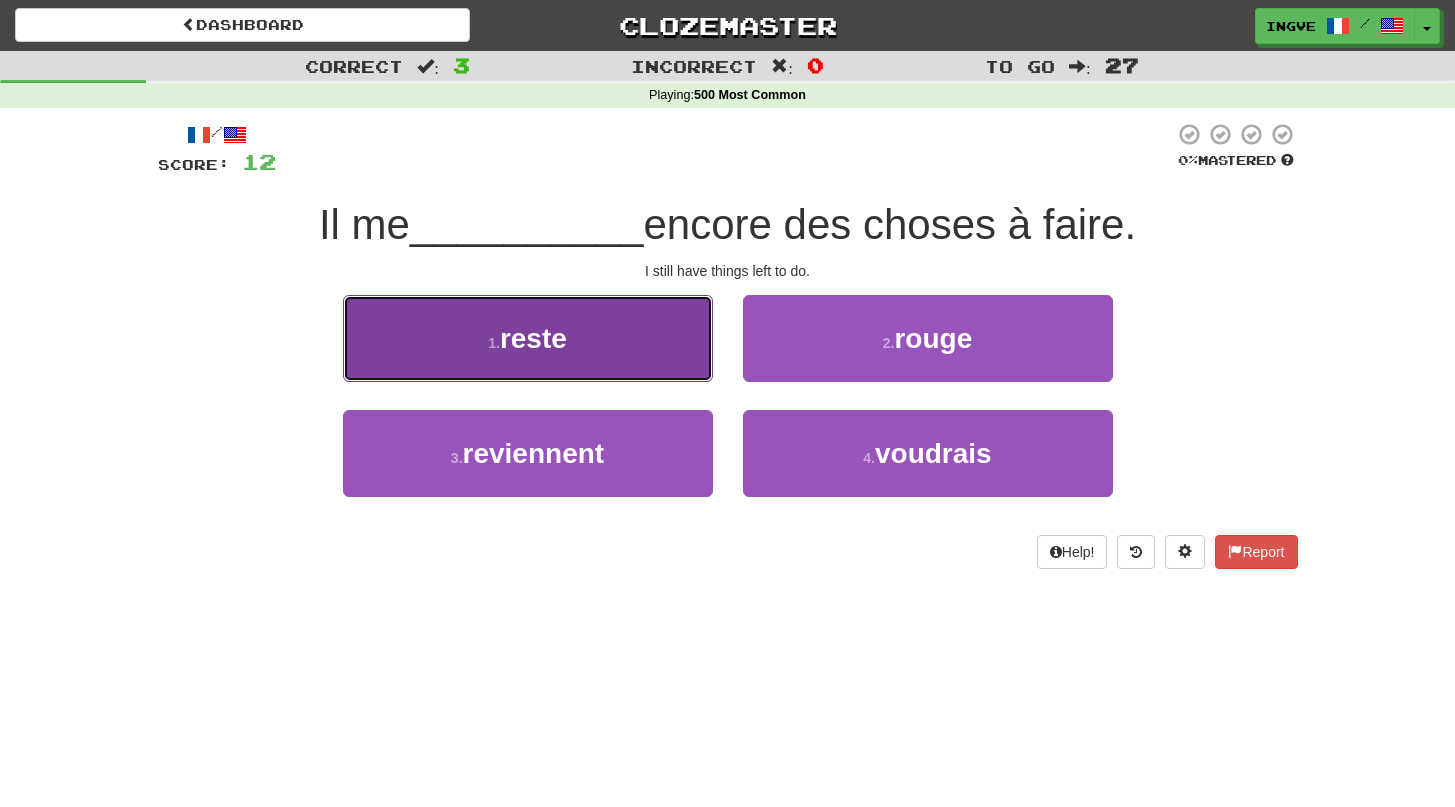 click on "1 . reste" at bounding box center [528, 338] 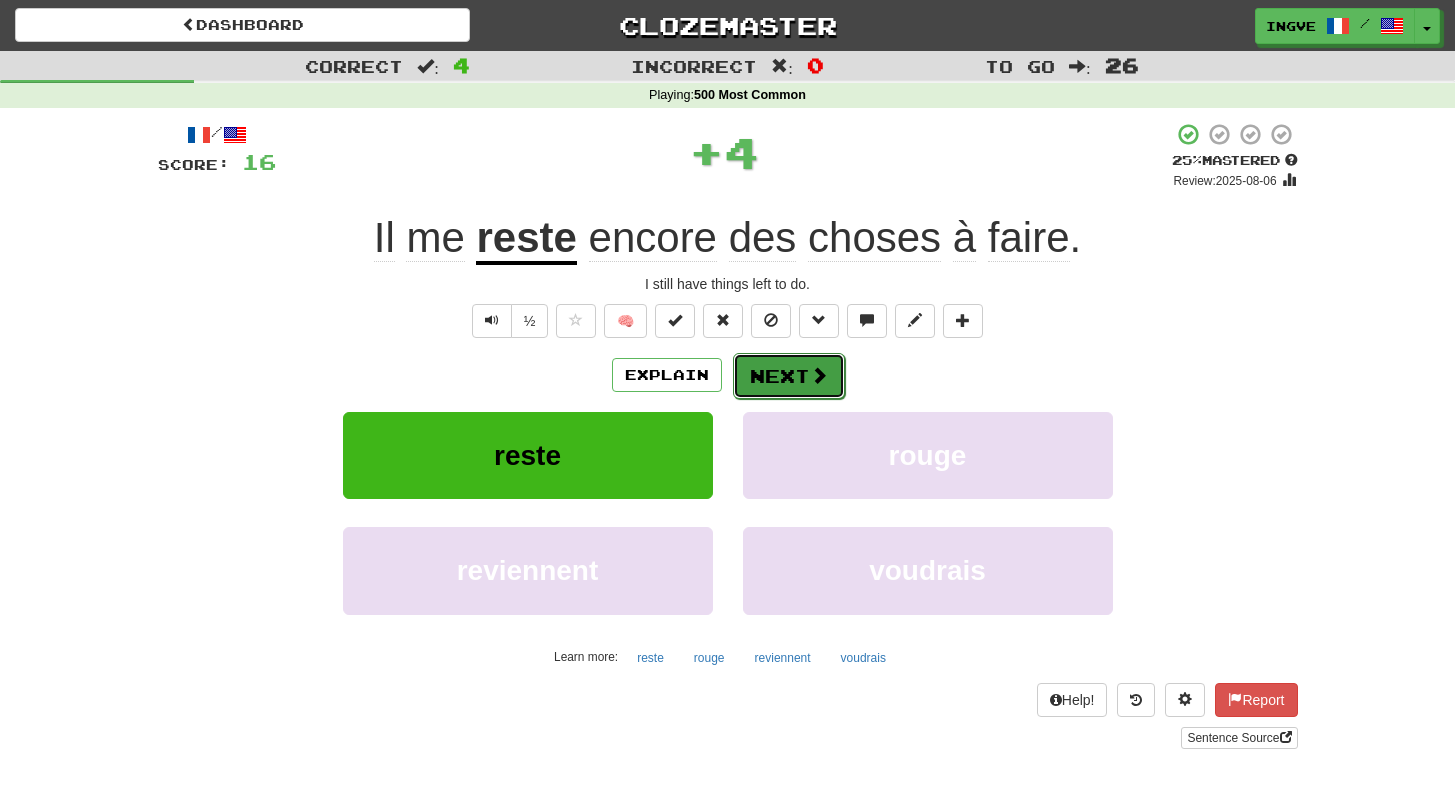 click on "Next" at bounding box center (789, 376) 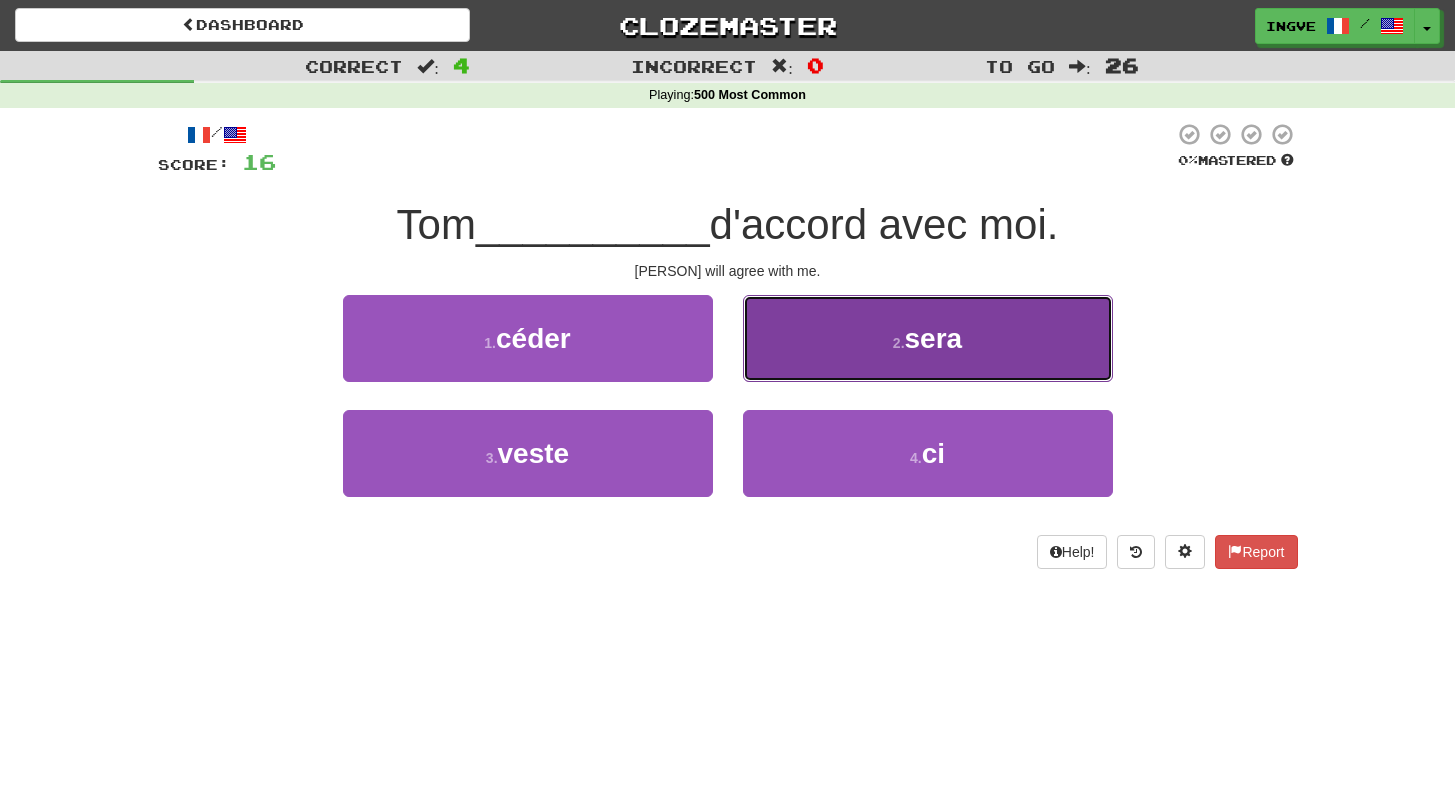 click on "2 ." at bounding box center [899, 343] 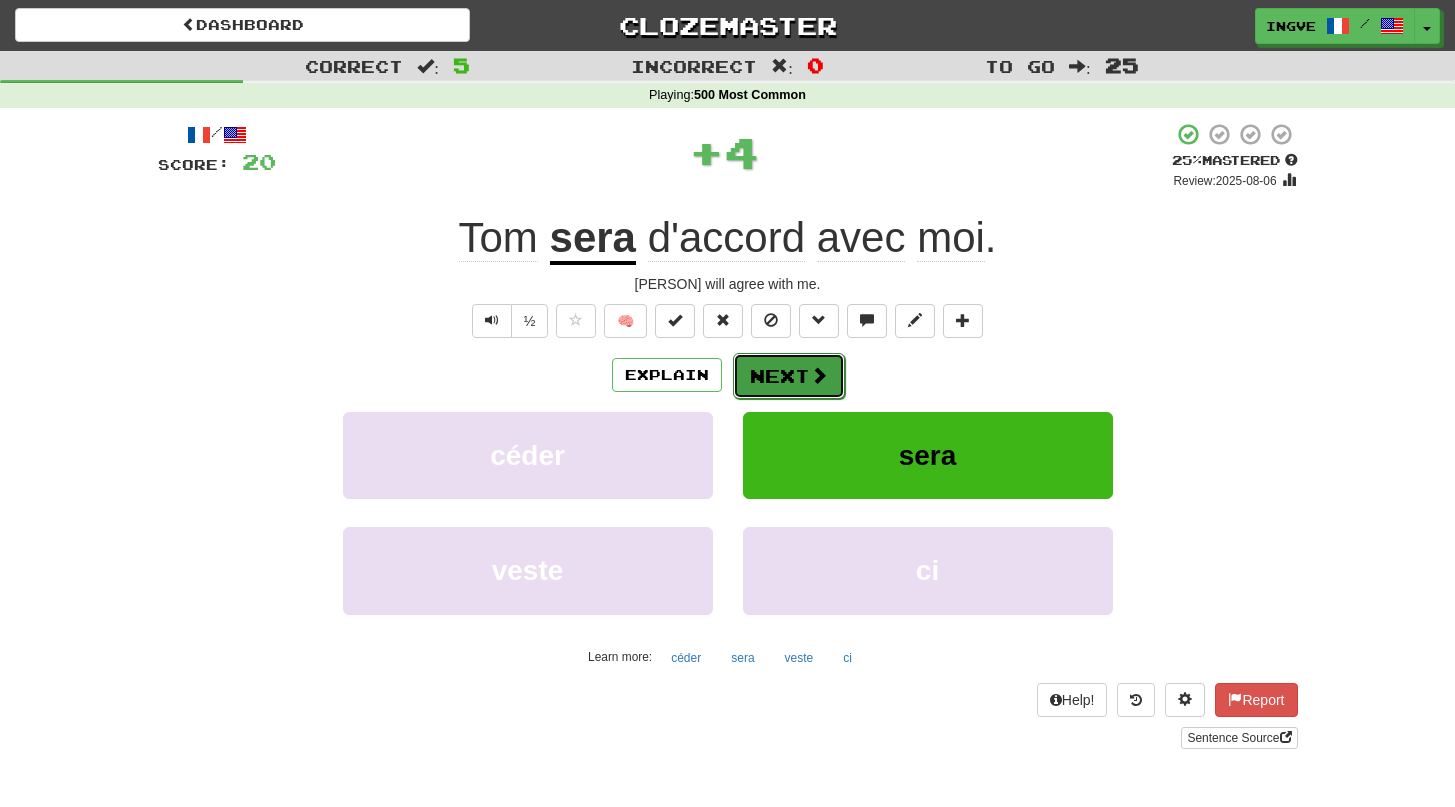 click on "Next" at bounding box center [789, 376] 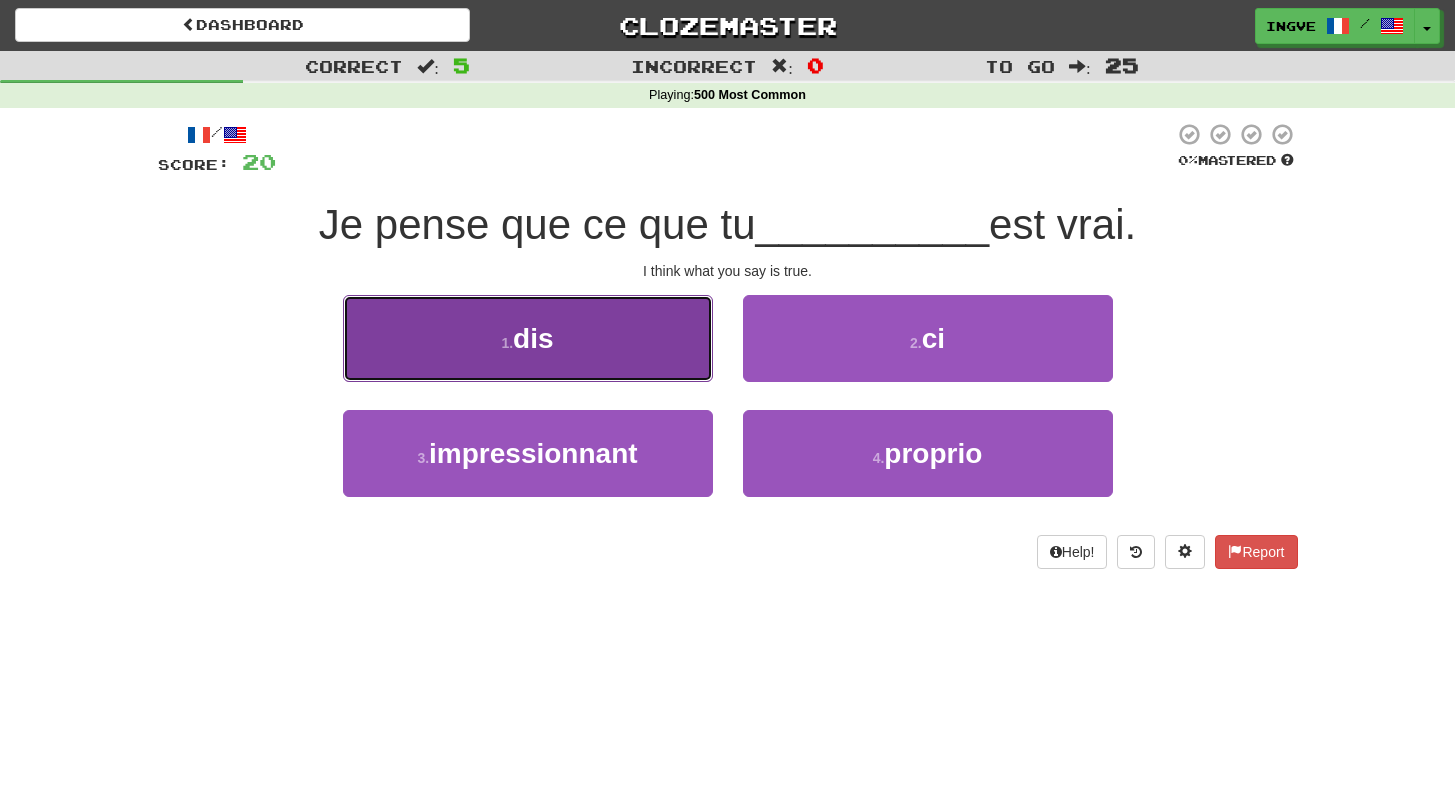 click on "1 . dis" at bounding box center [528, 338] 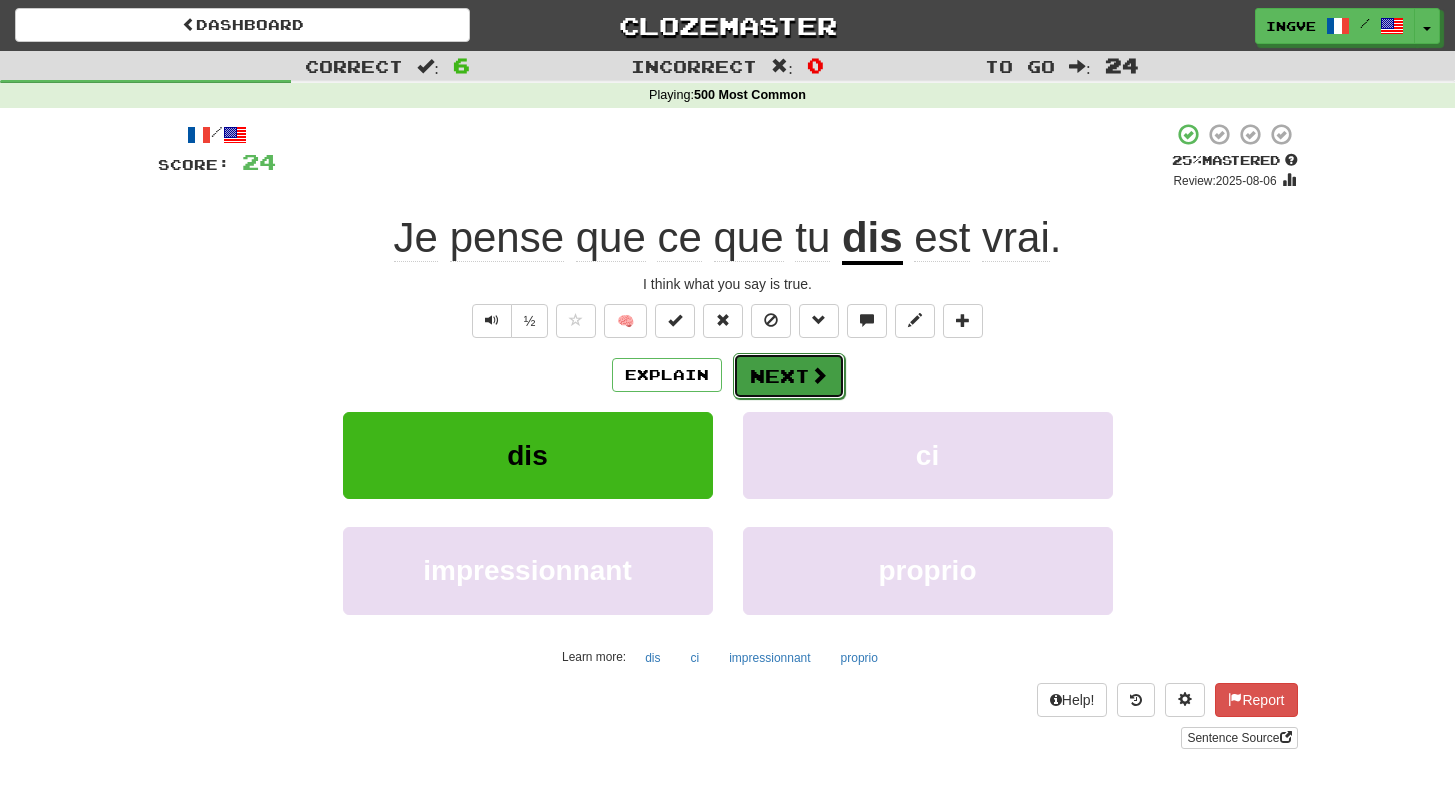 click at bounding box center (819, 375) 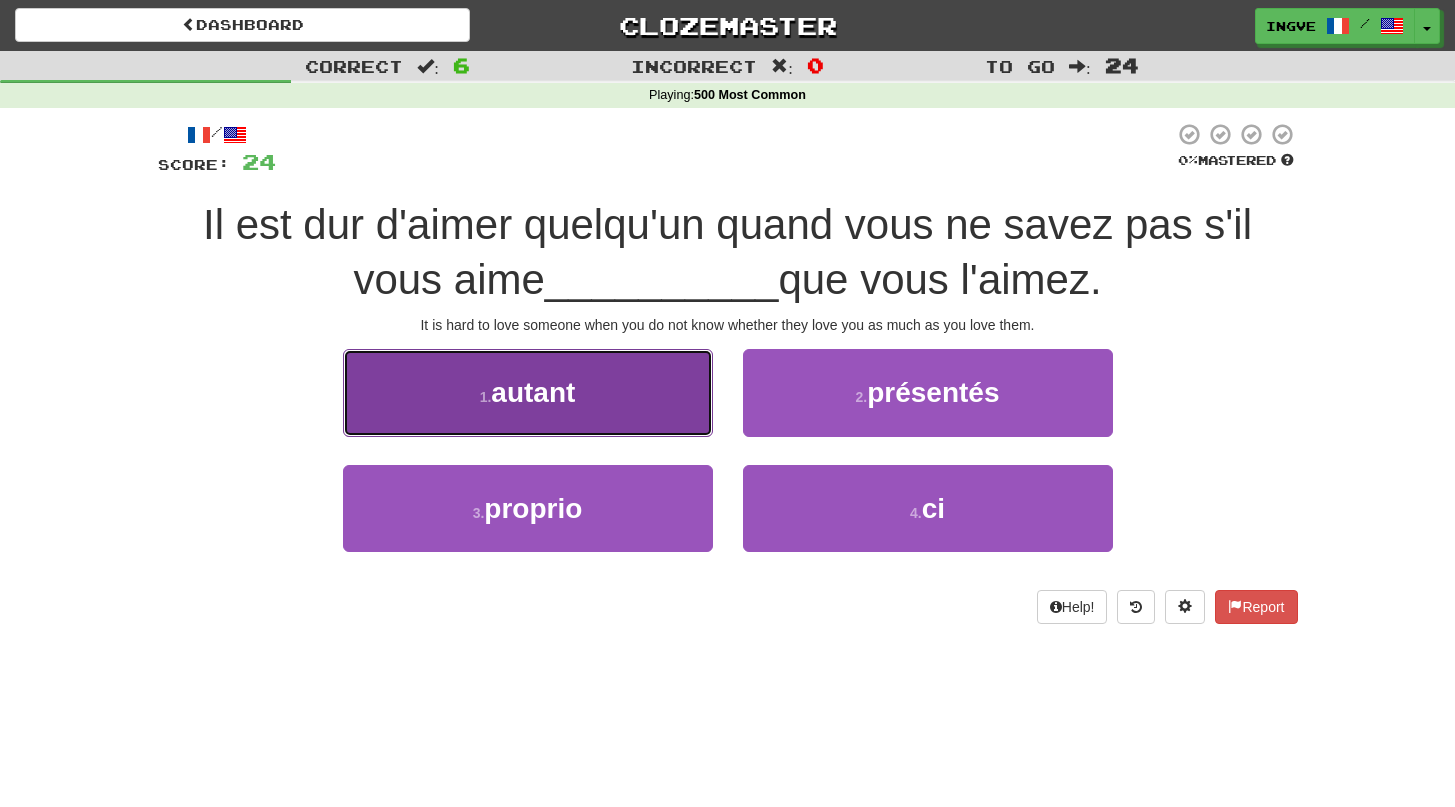 click on "autant" at bounding box center [533, 392] 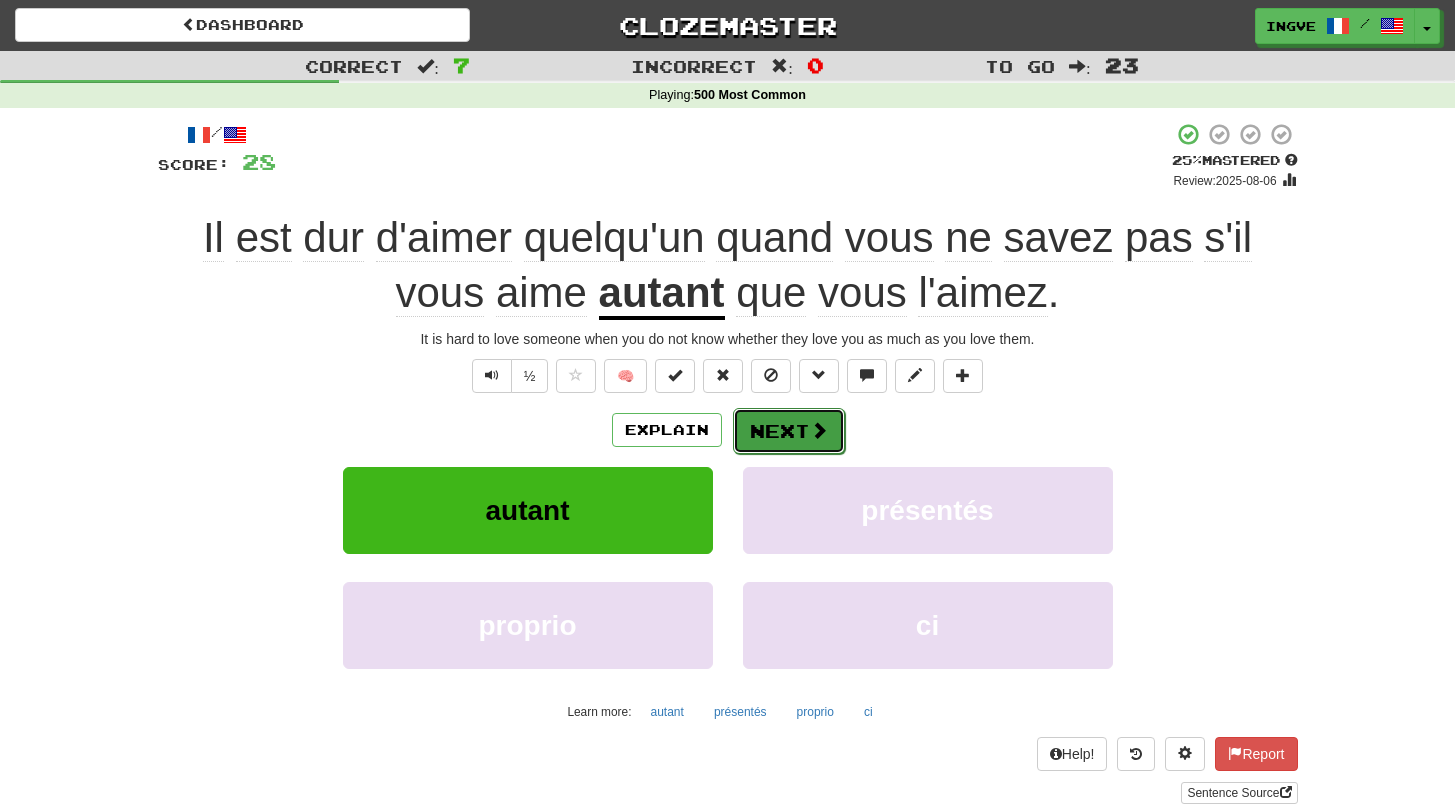 click on "Next" at bounding box center (789, 431) 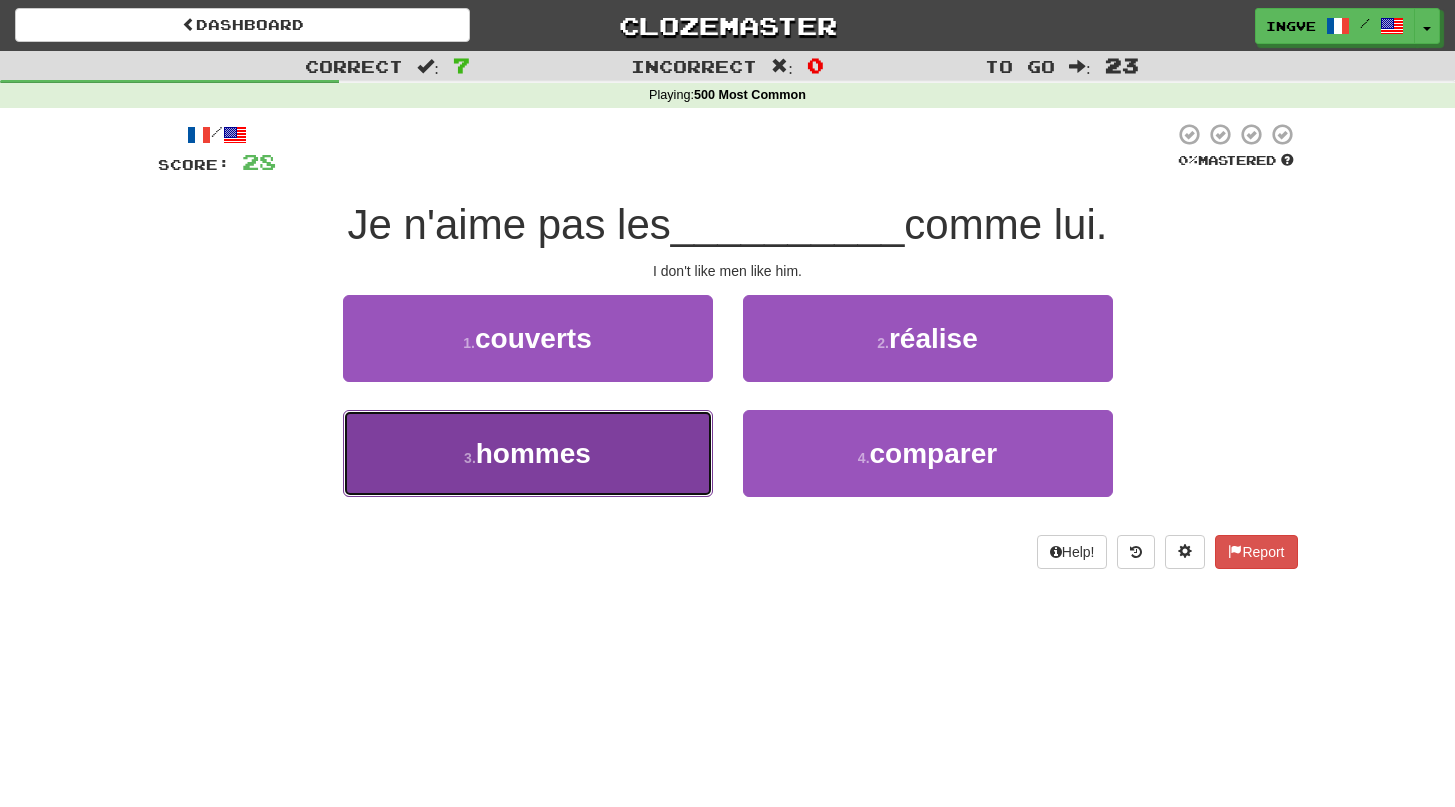 click on "3 .  hommes" at bounding box center [528, 453] 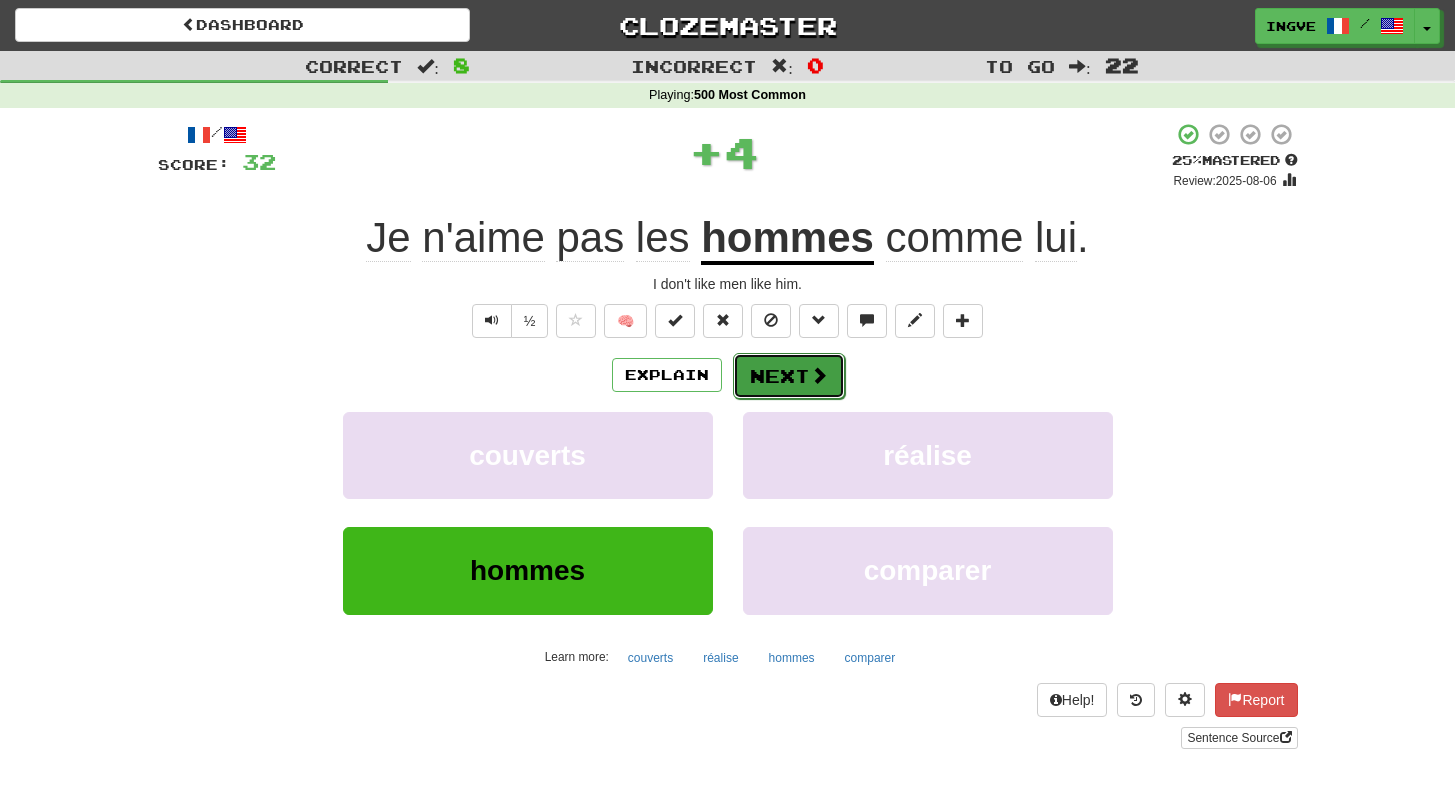click at bounding box center (819, 375) 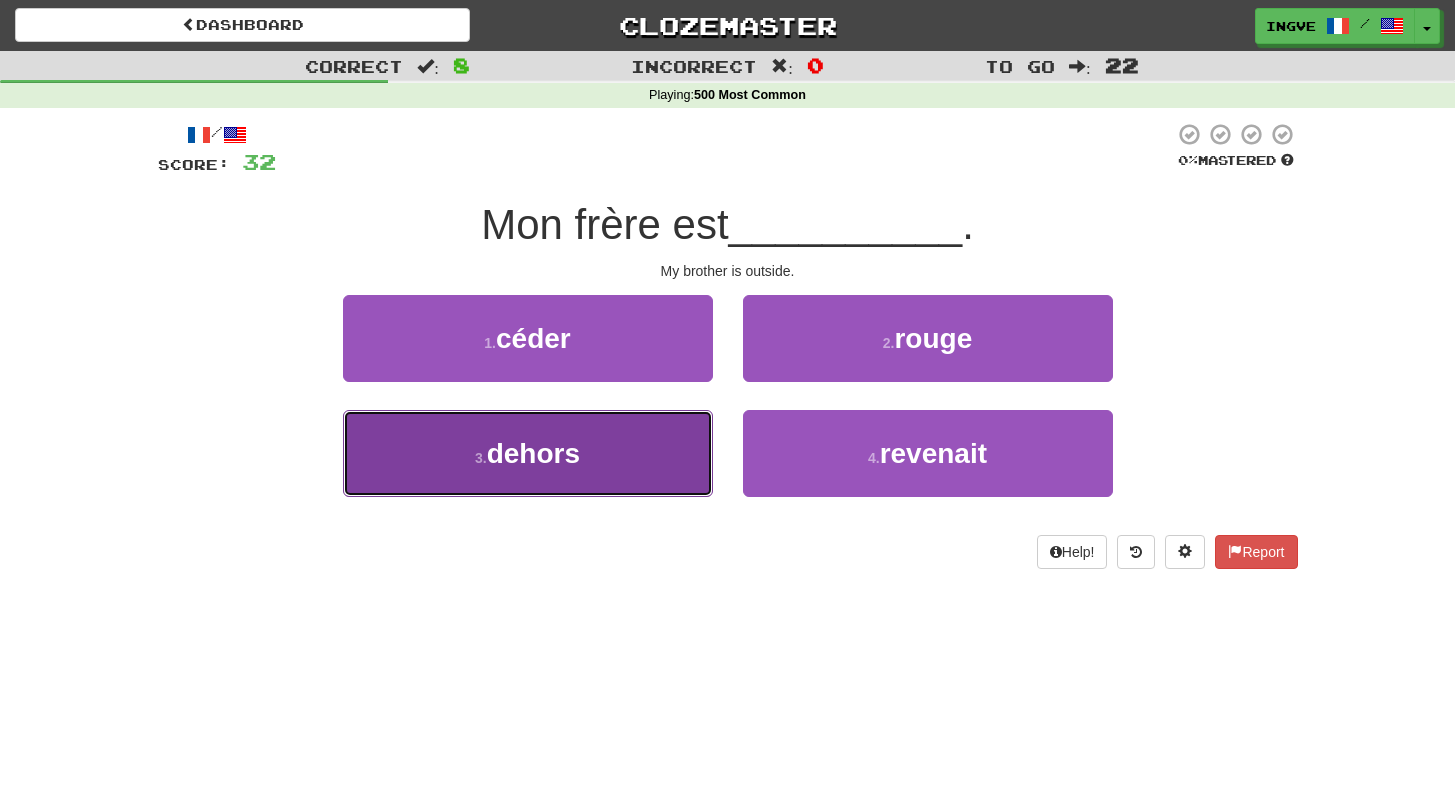 click on "3 .  dehors" at bounding box center (528, 453) 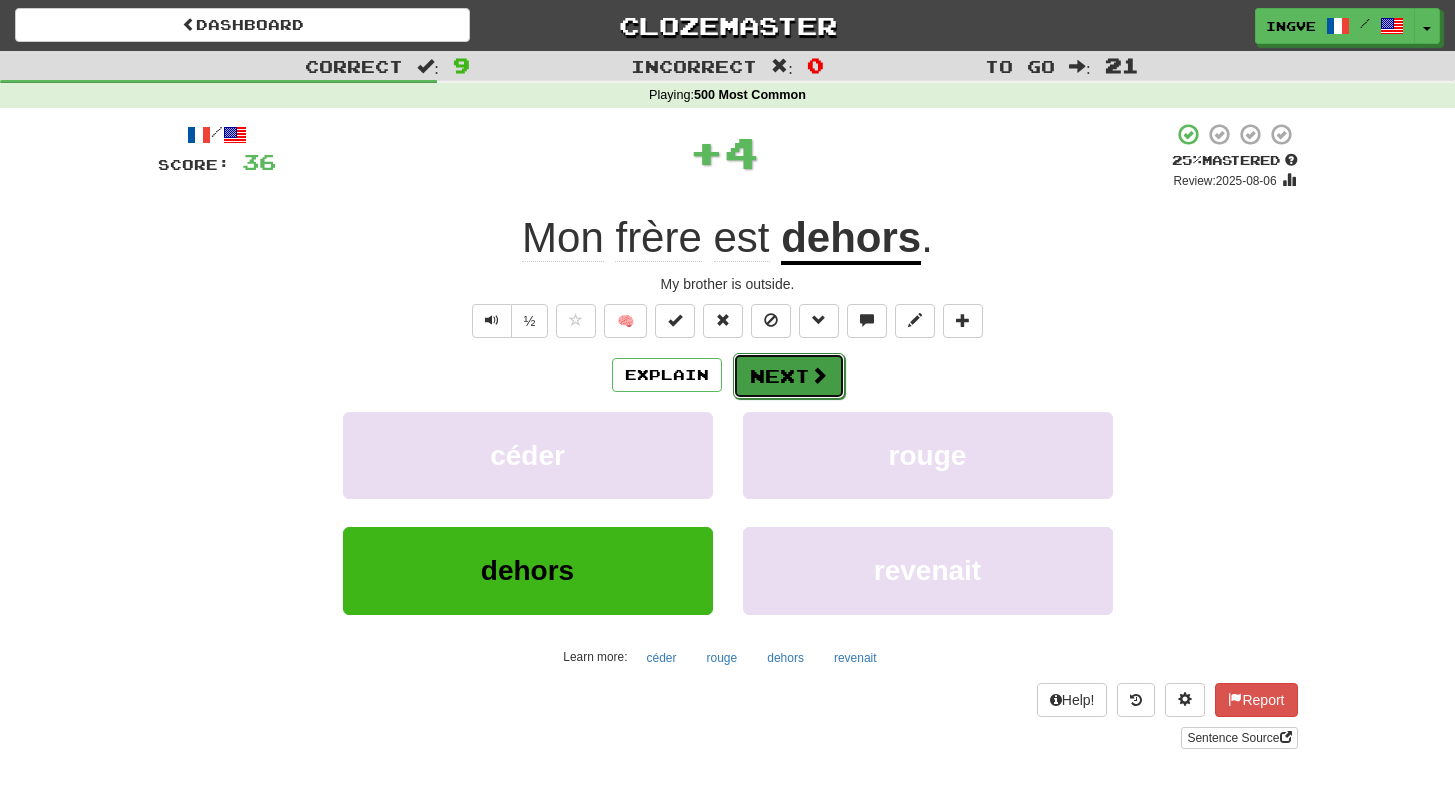click on "Next" at bounding box center [789, 376] 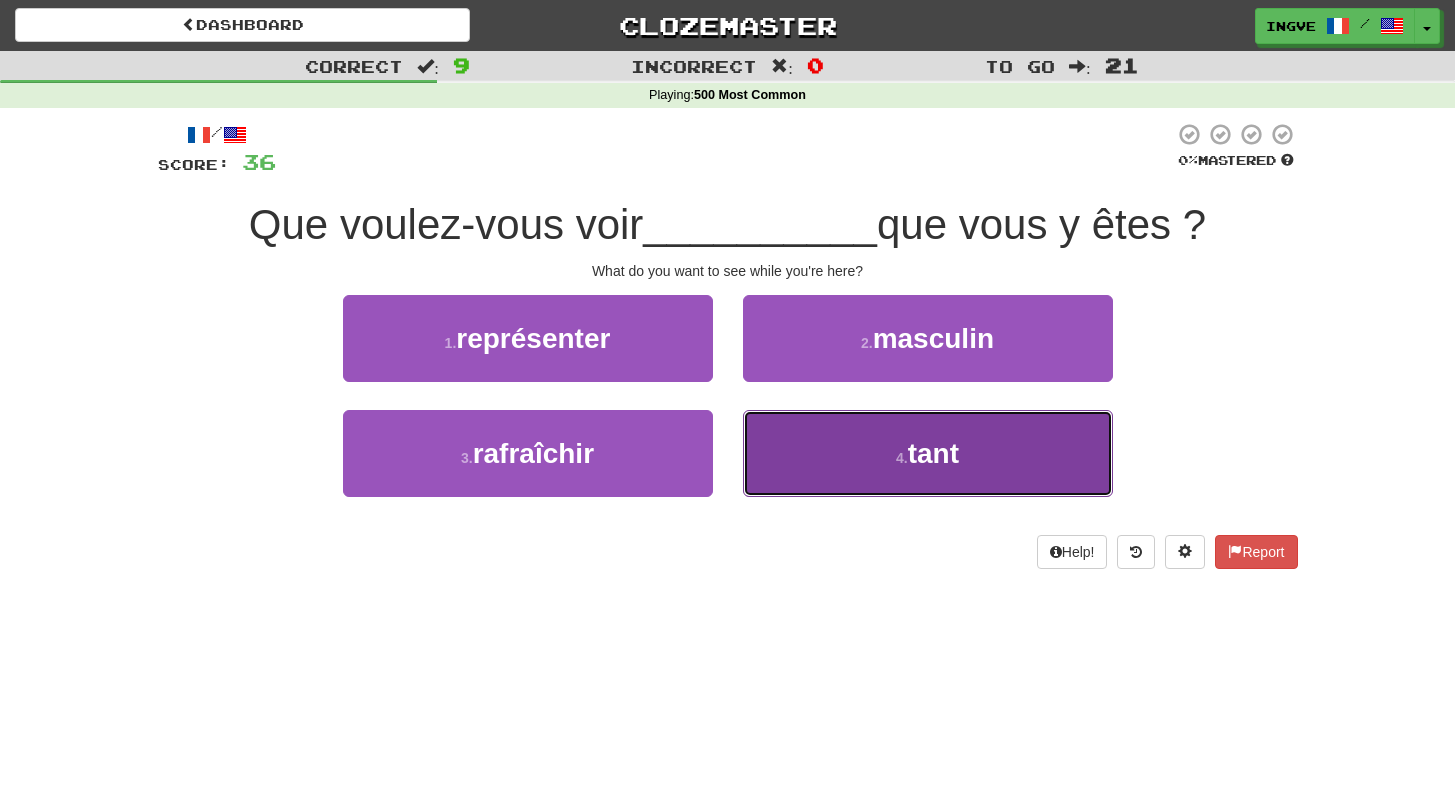click on "4 .  tant" at bounding box center (928, 453) 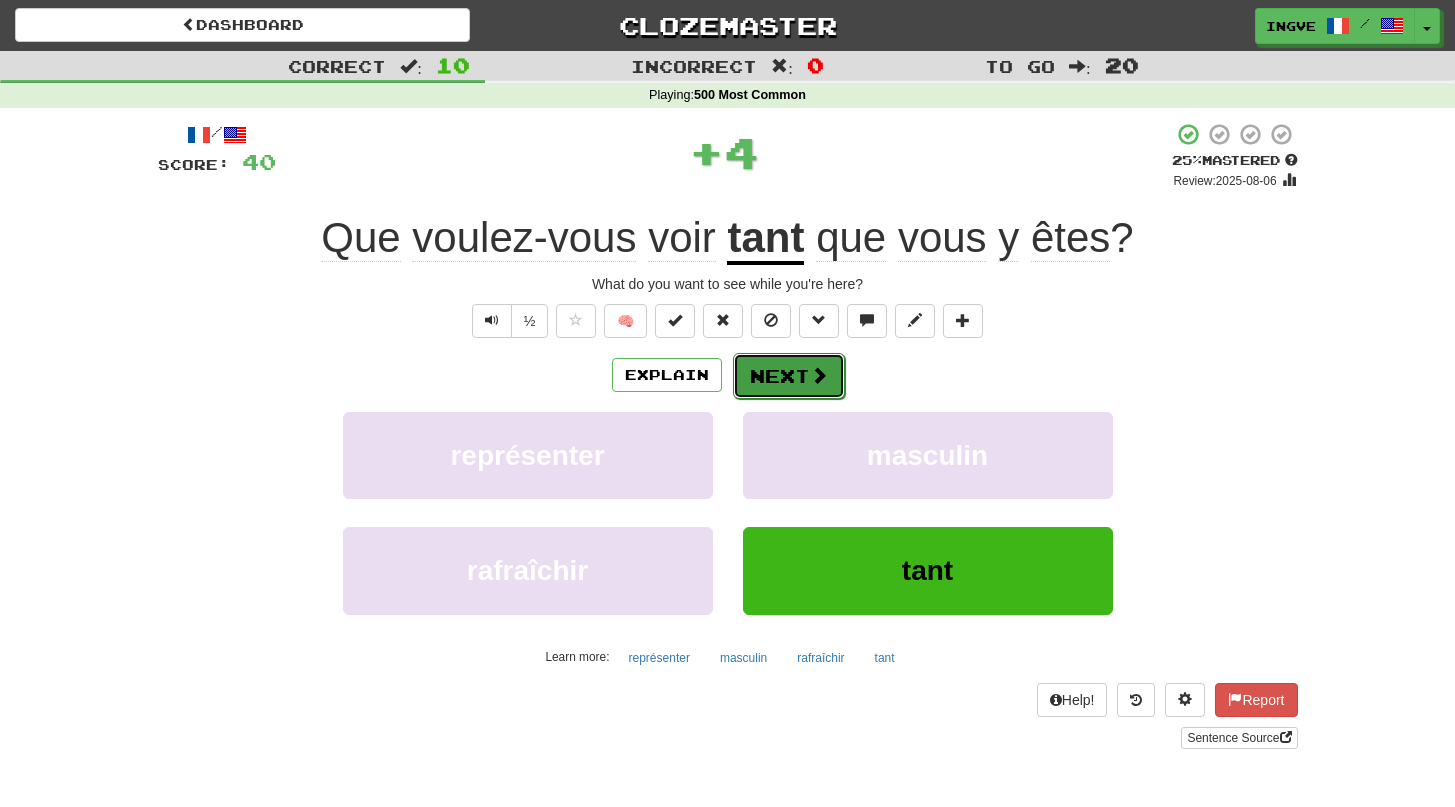 click at bounding box center [819, 375] 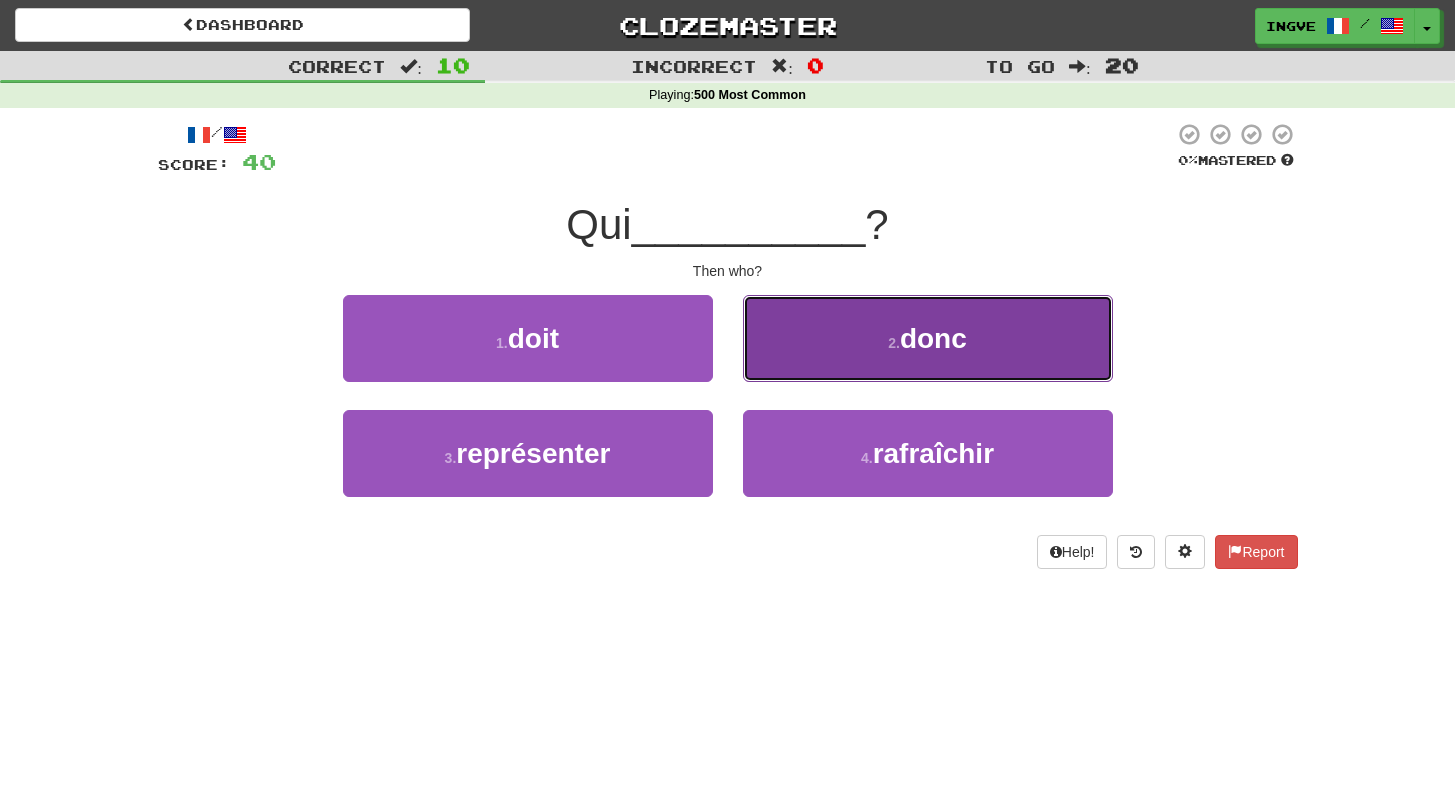 click on "2 . donc" at bounding box center (928, 338) 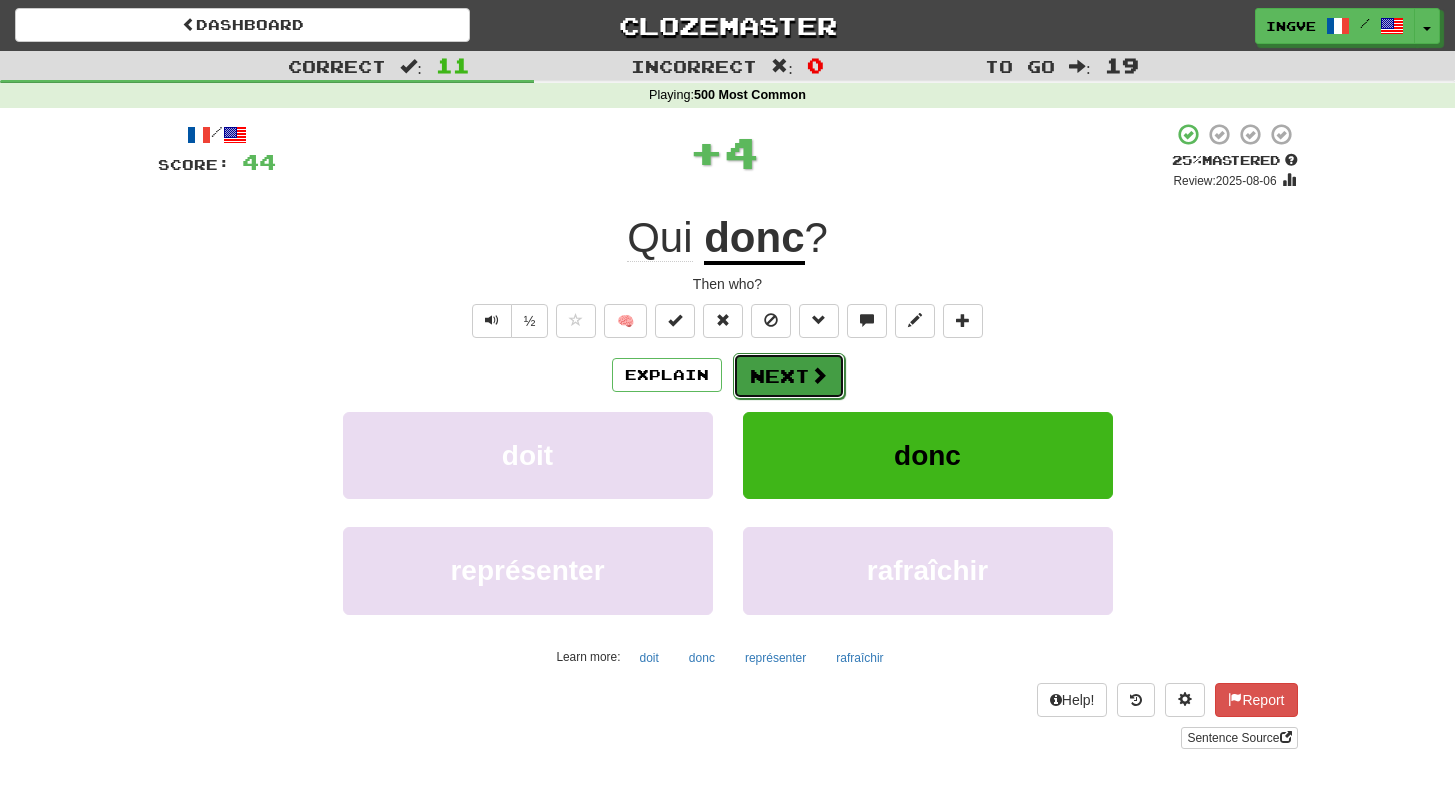 click on "Next" at bounding box center (789, 376) 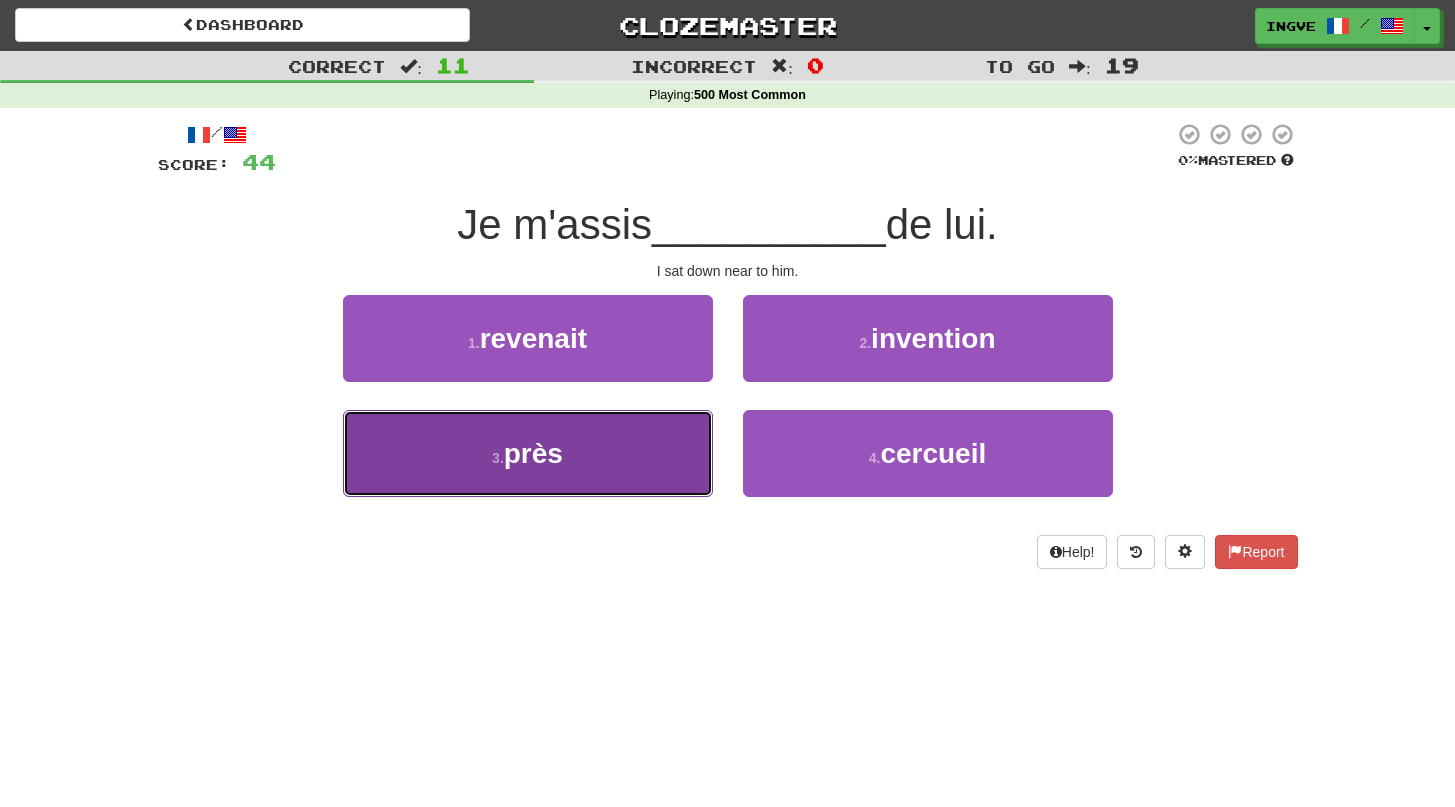 click on "3 .  près" at bounding box center (528, 453) 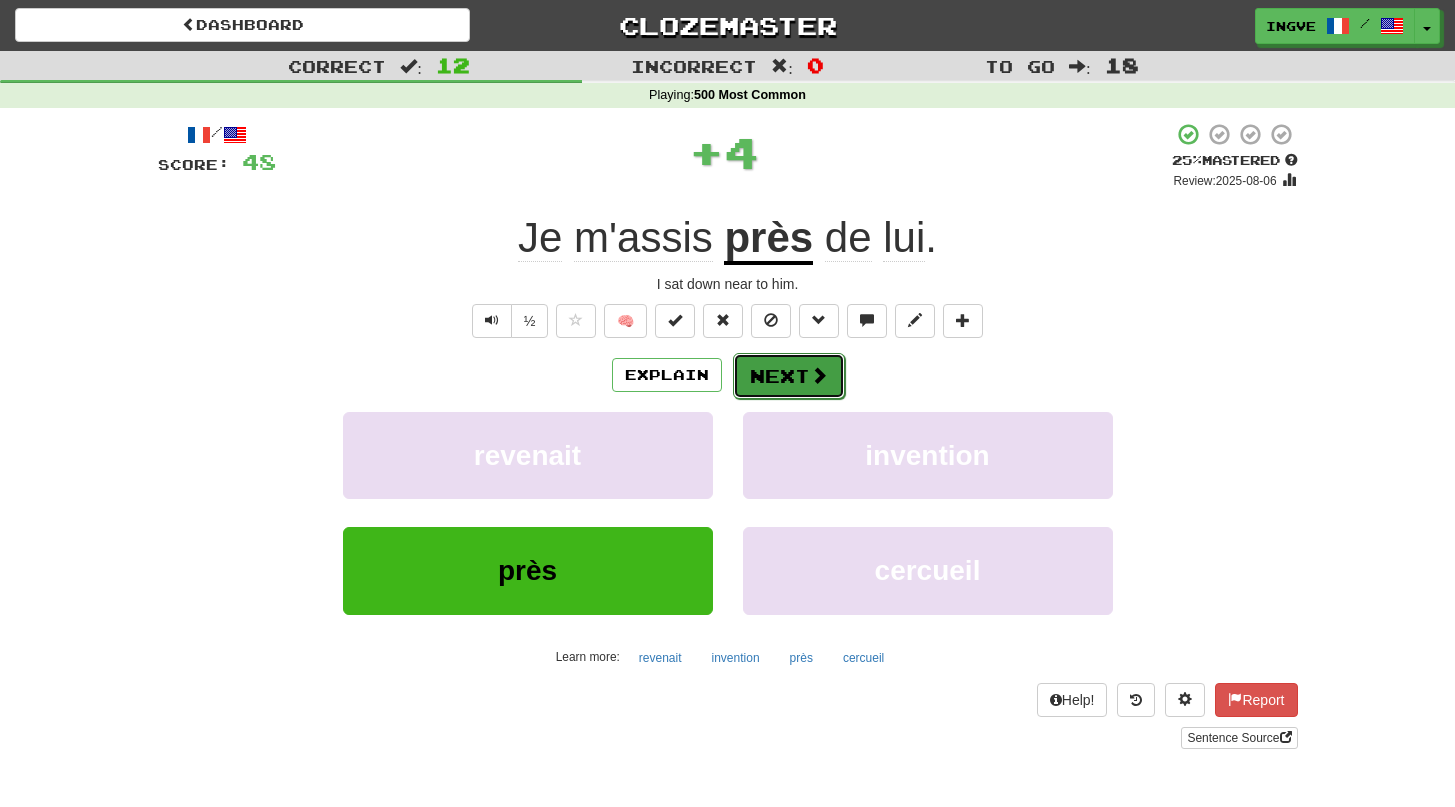 click on "Next" at bounding box center [789, 376] 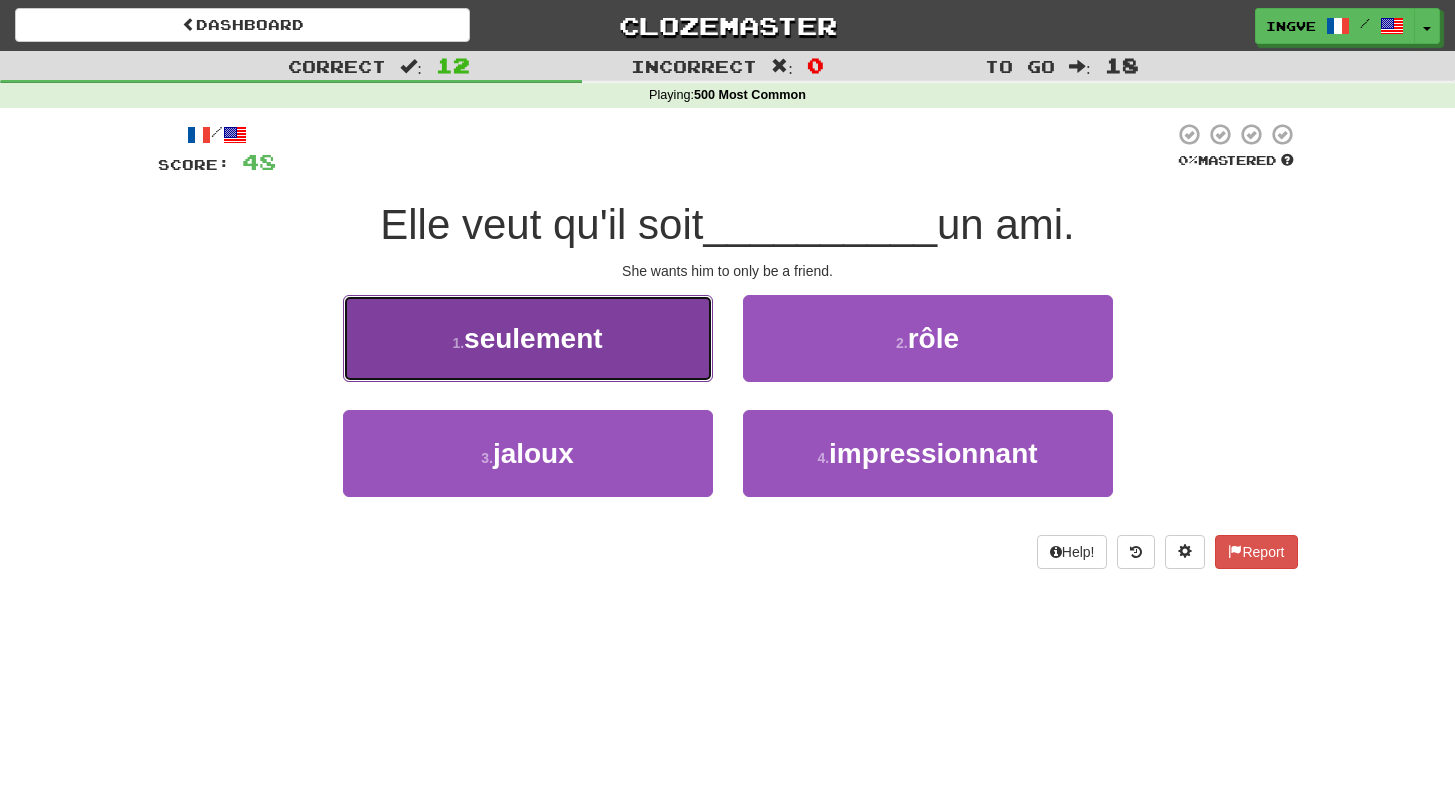 click on "1 .  seulement" at bounding box center (528, 338) 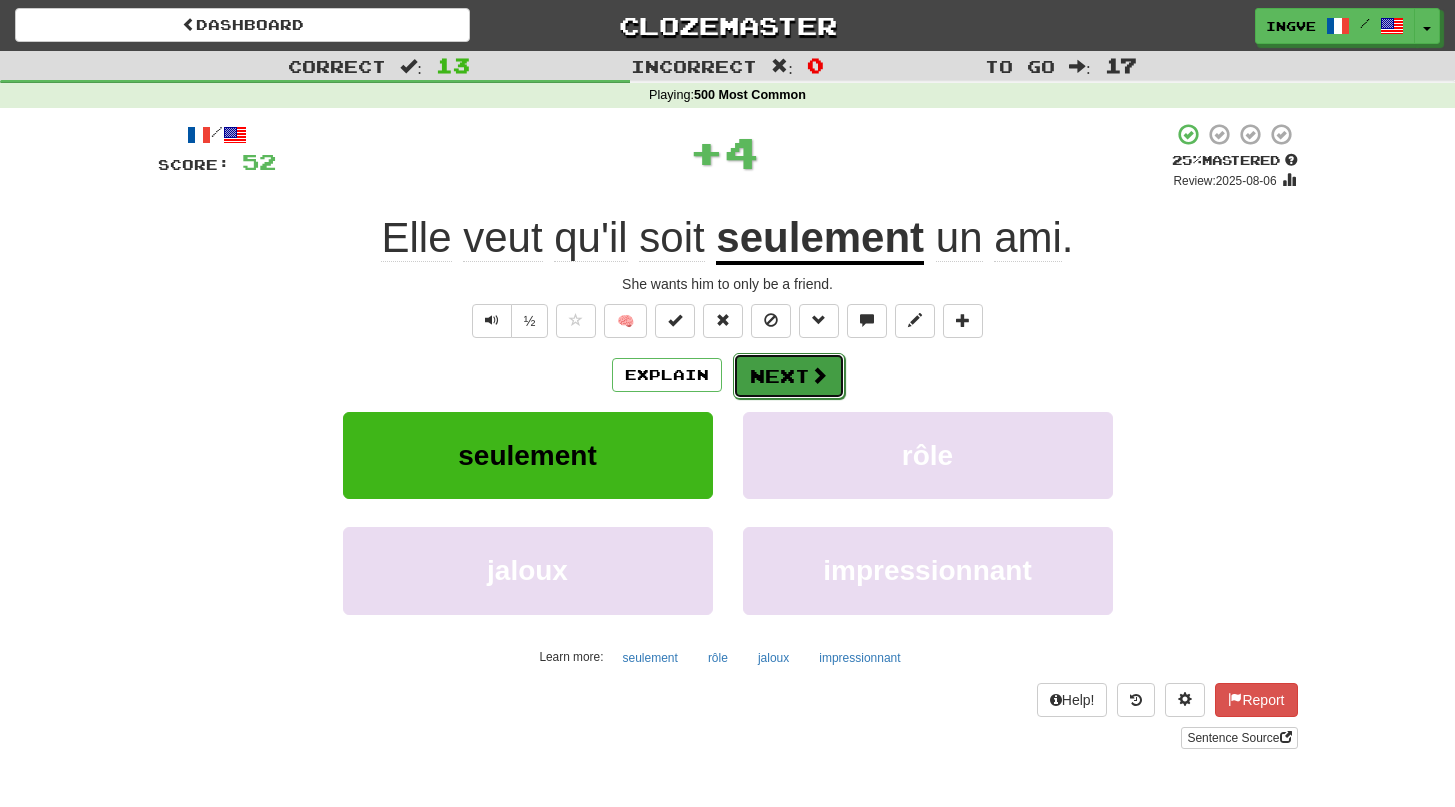 click on "Next" at bounding box center (789, 376) 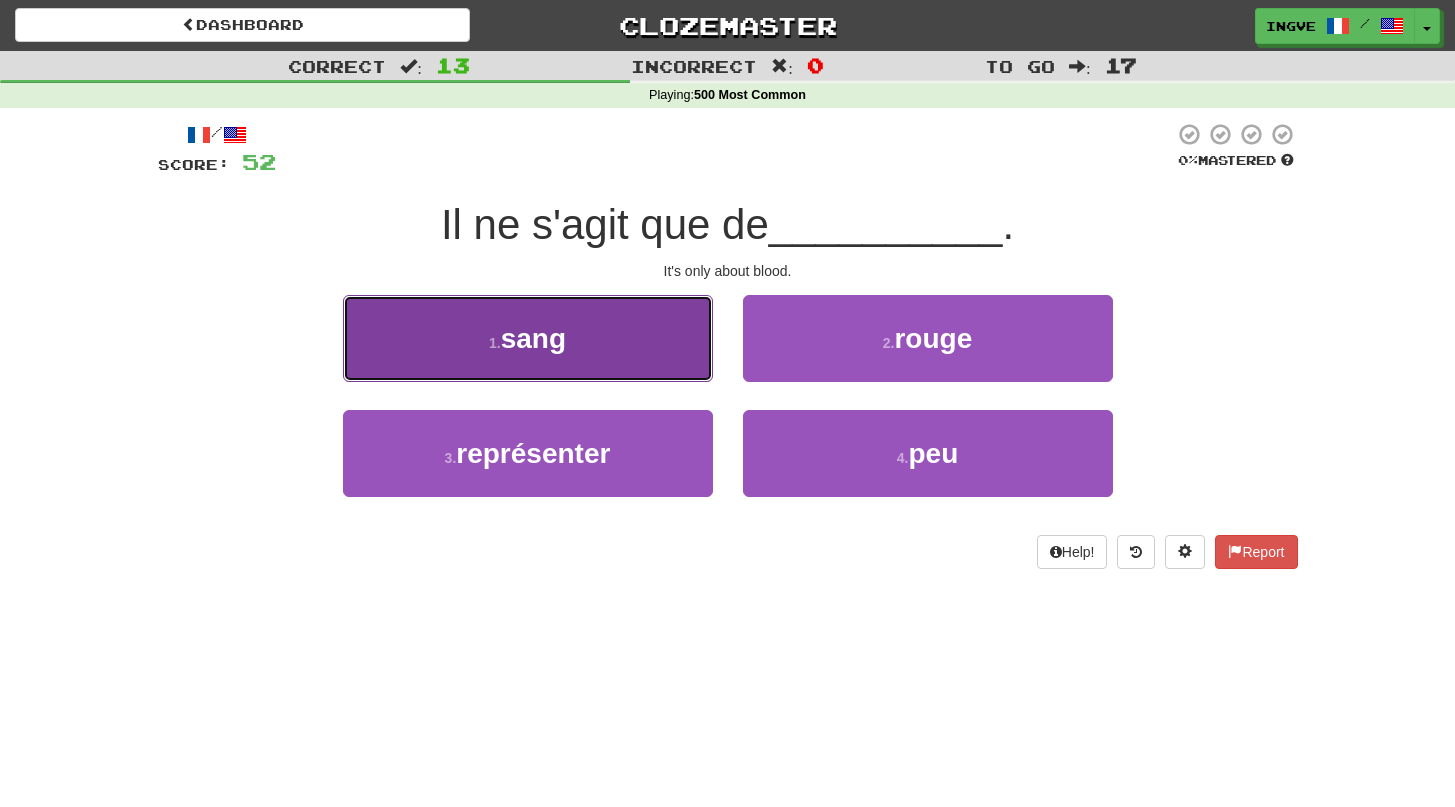 click on "1 .  sang" at bounding box center (528, 338) 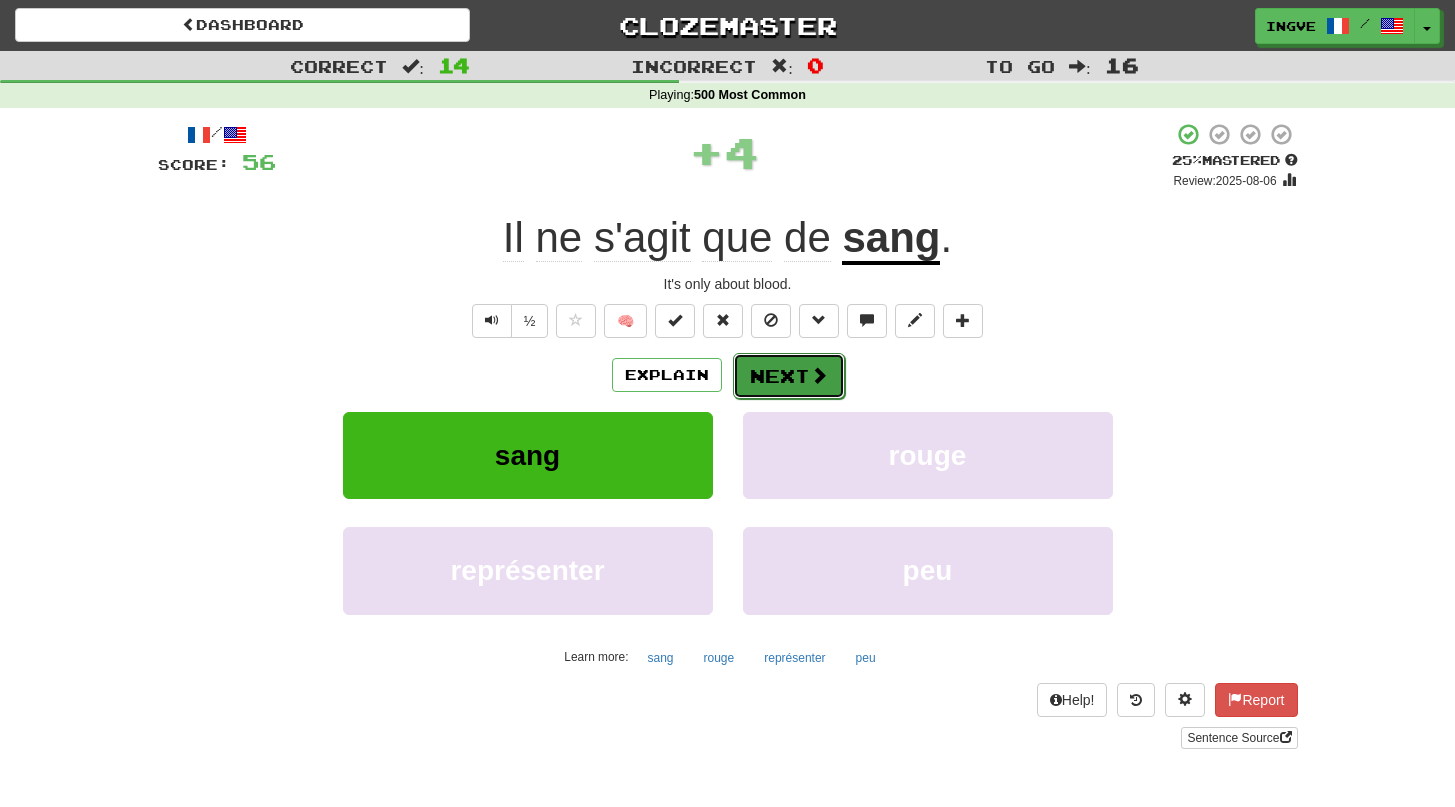 click at bounding box center [819, 375] 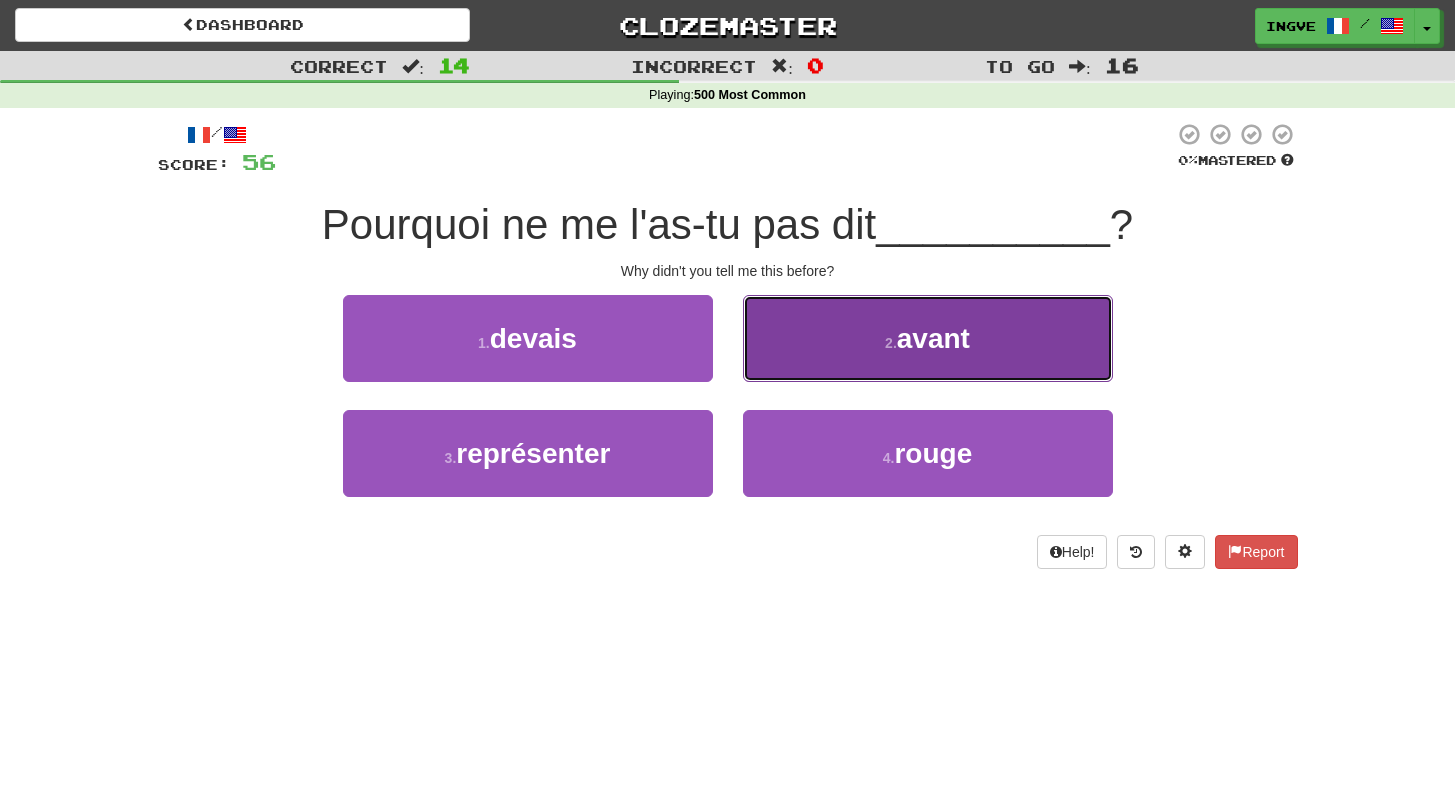 click on "2 .  avant" at bounding box center [928, 338] 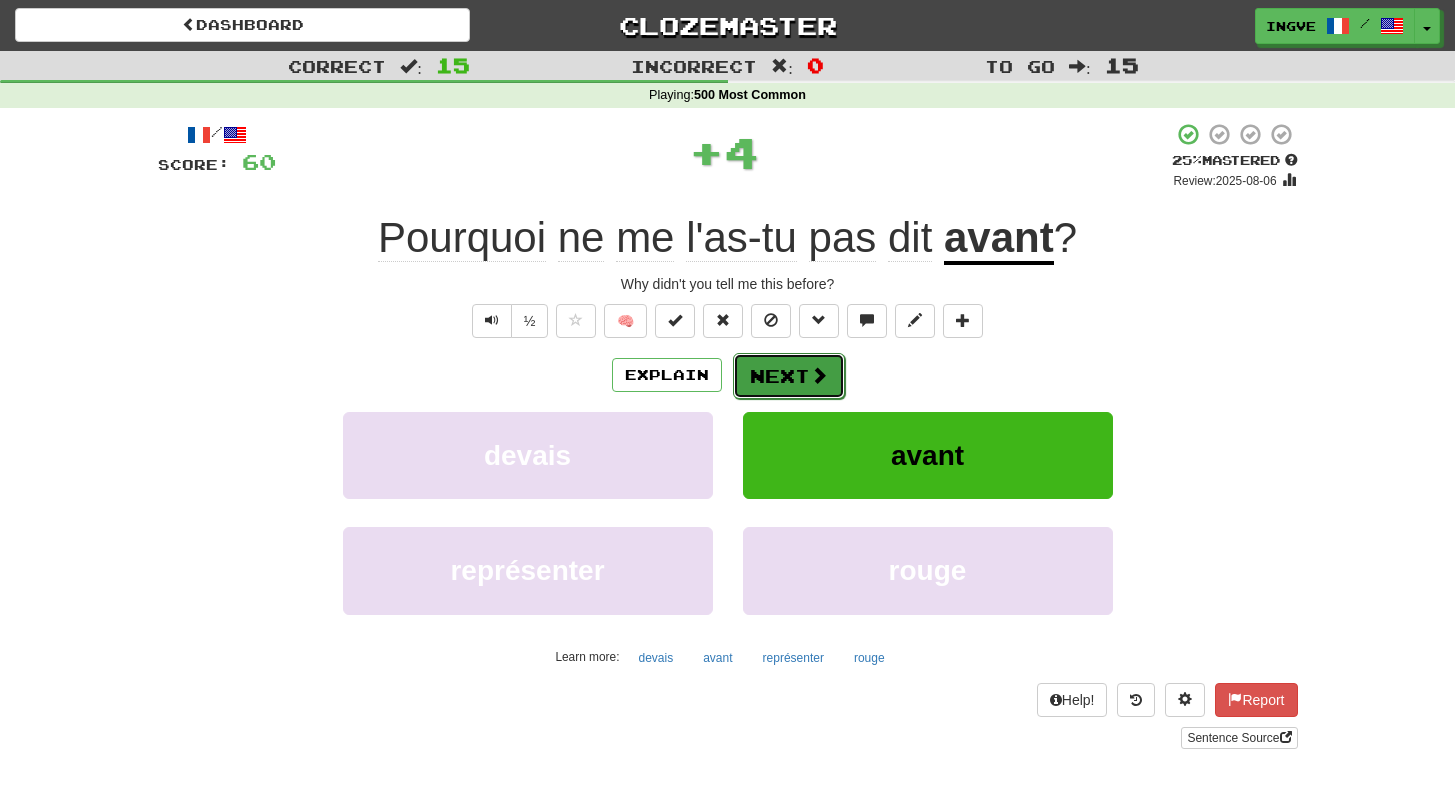 click on "Next" at bounding box center [789, 376] 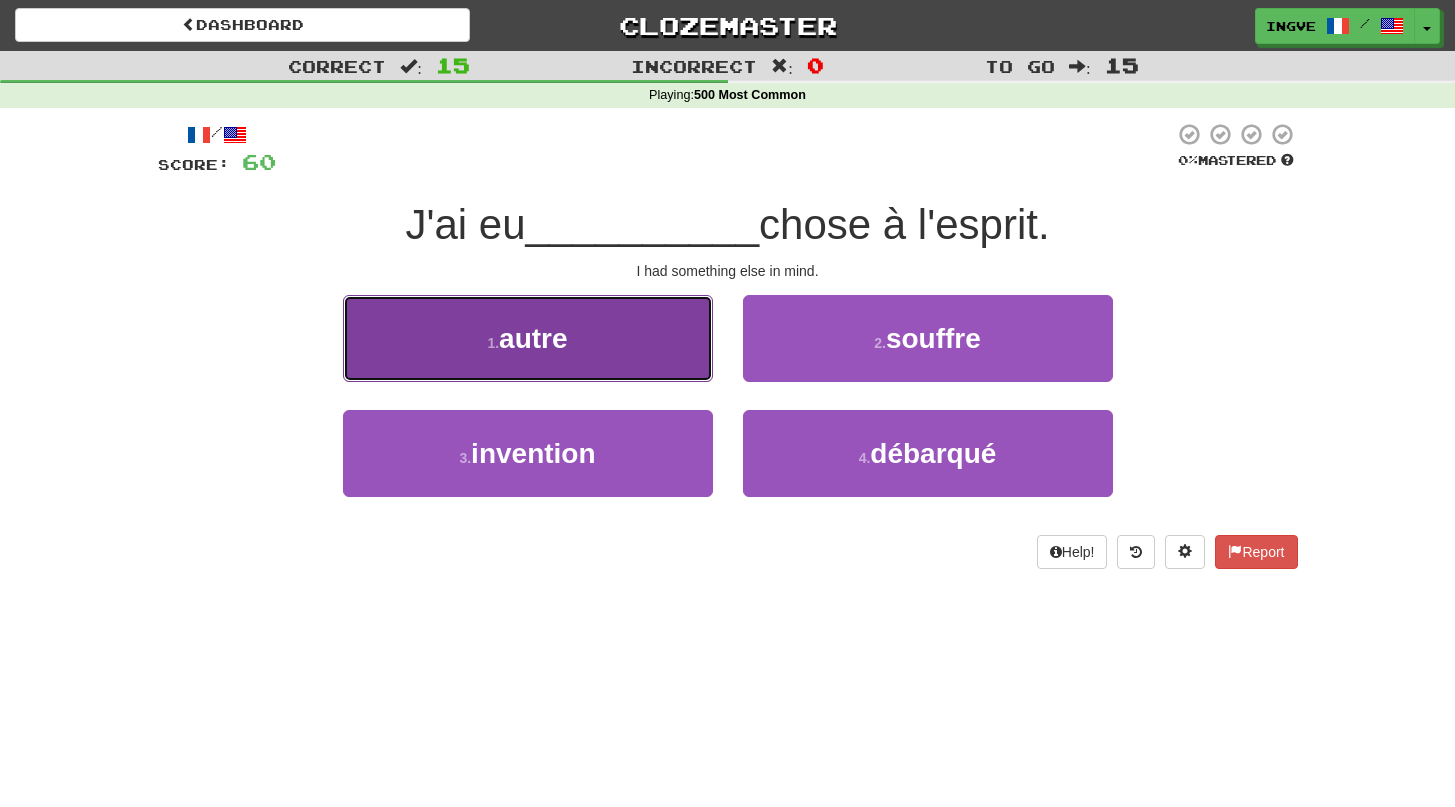click on "1 .  autre" at bounding box center [528, 338] 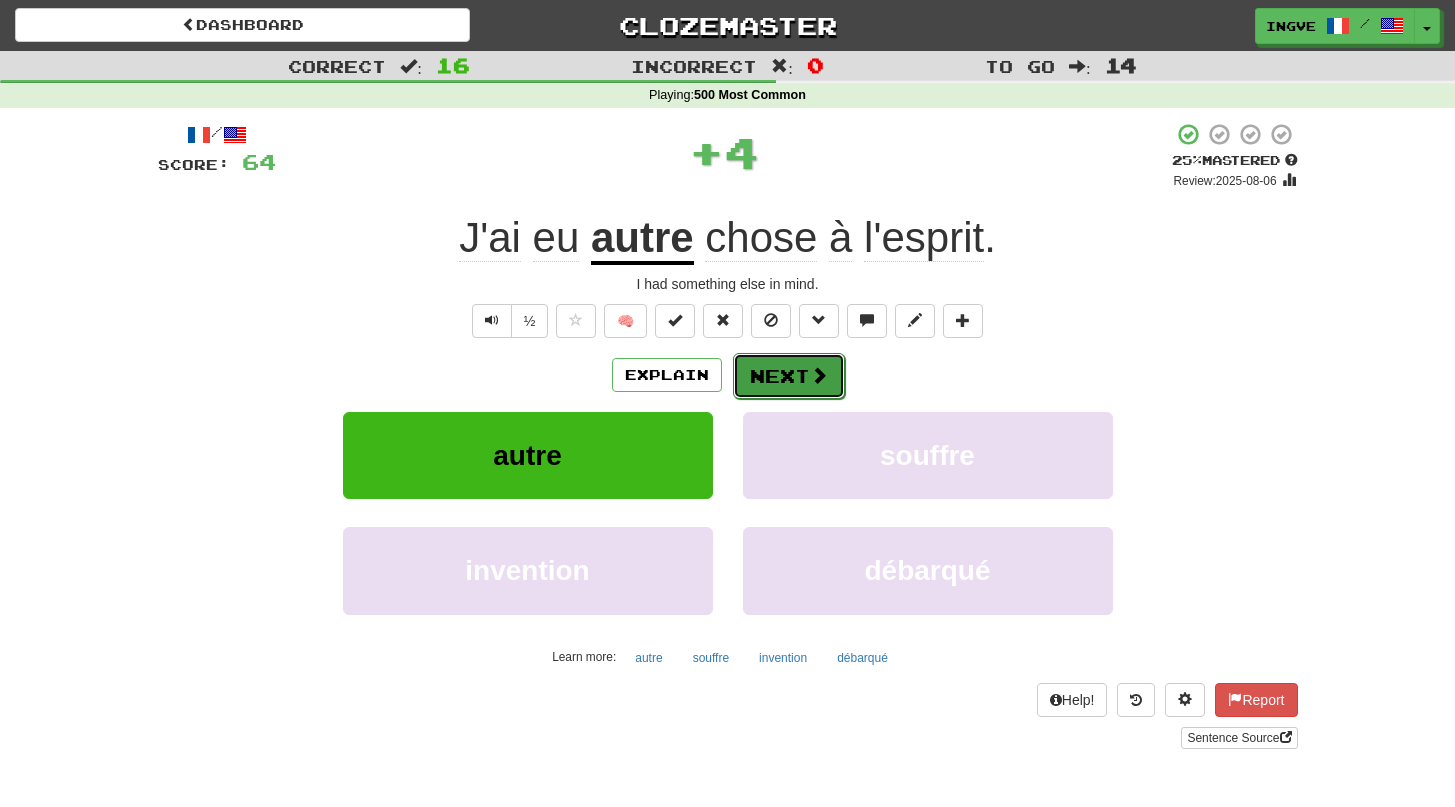 click on "Next" at bounding box center (789, 376) 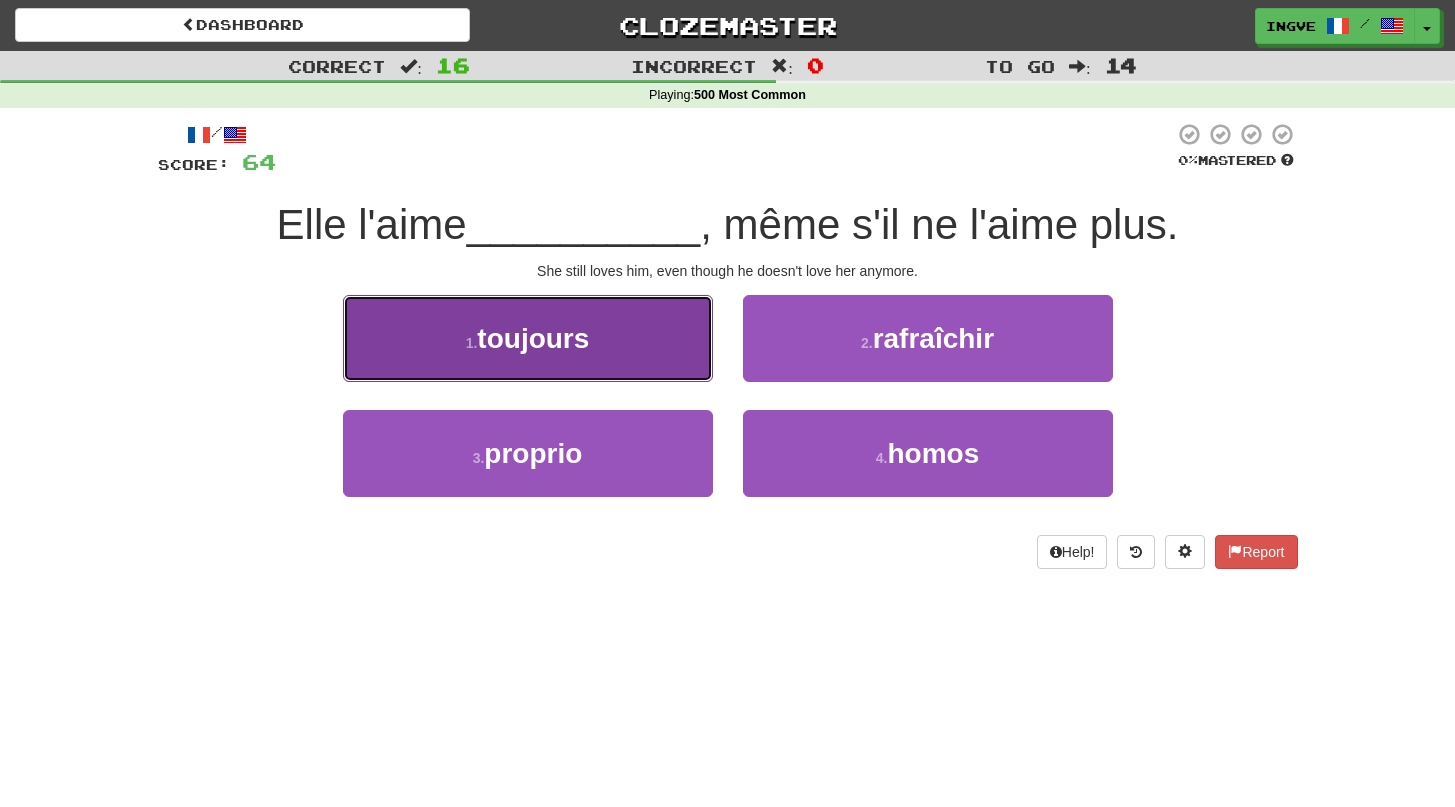 click on "1 .  toujours" at bounding box center (528, 338) 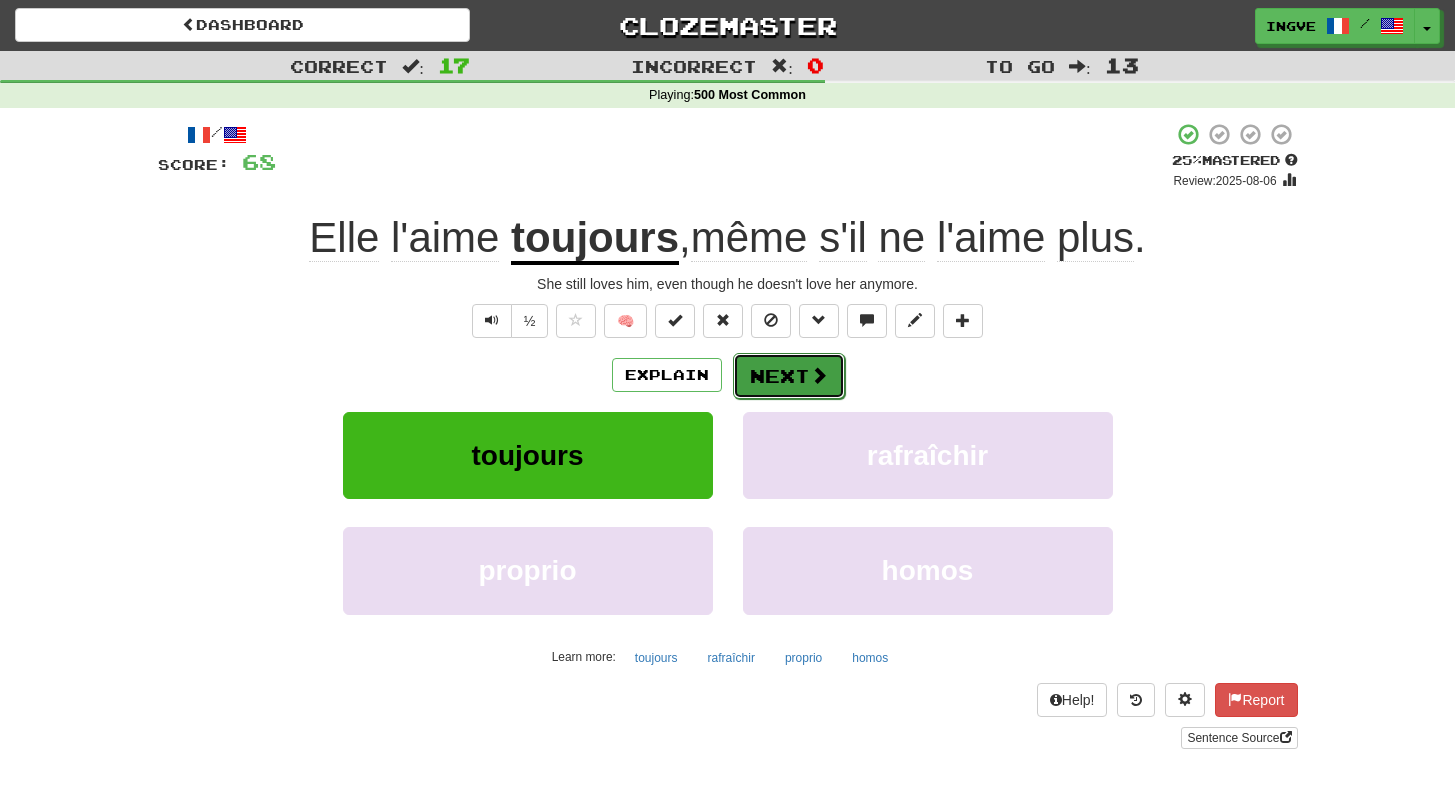 click on "Next" at bounding box center [789, 376] 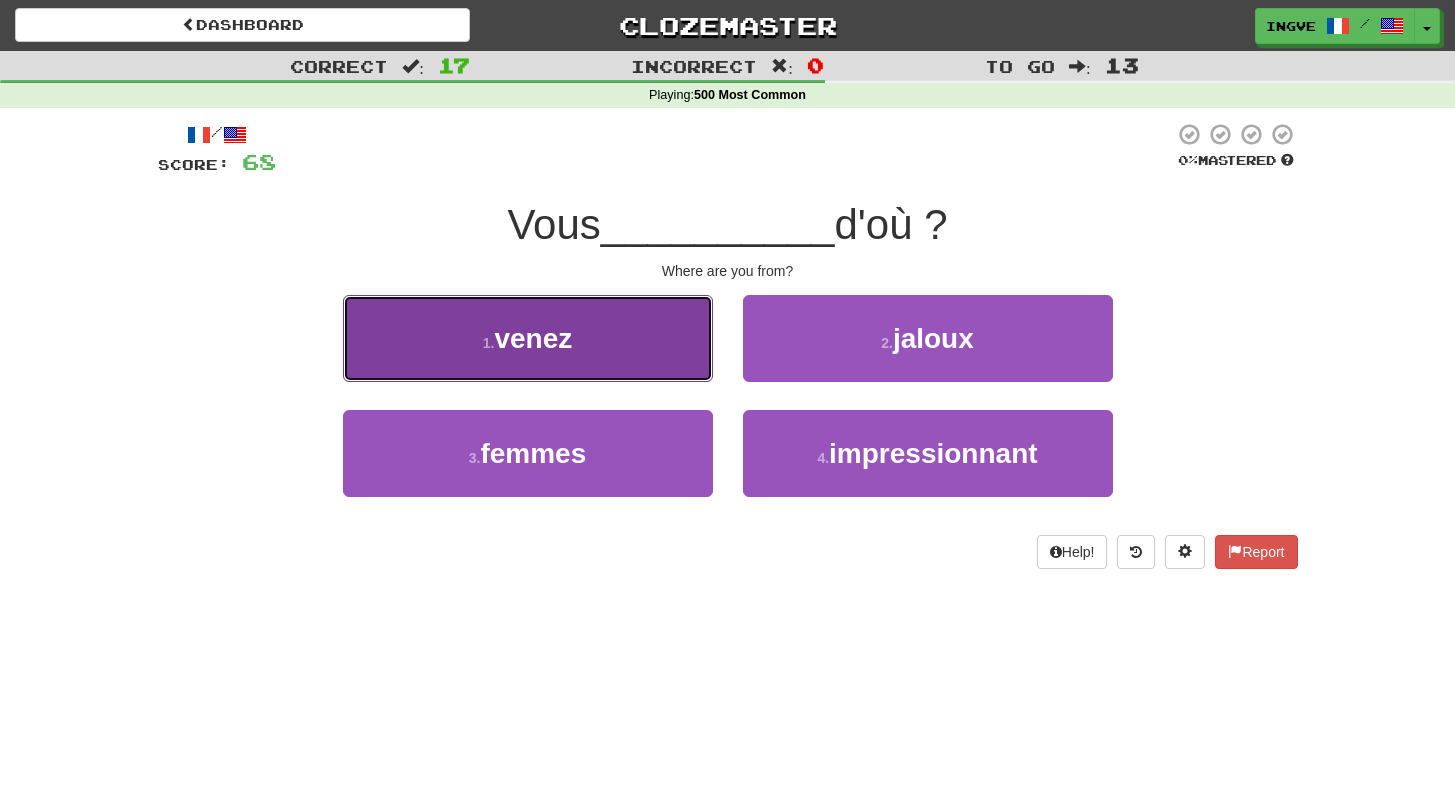 click on "1 .  venez" at bounding box center [528, 338] 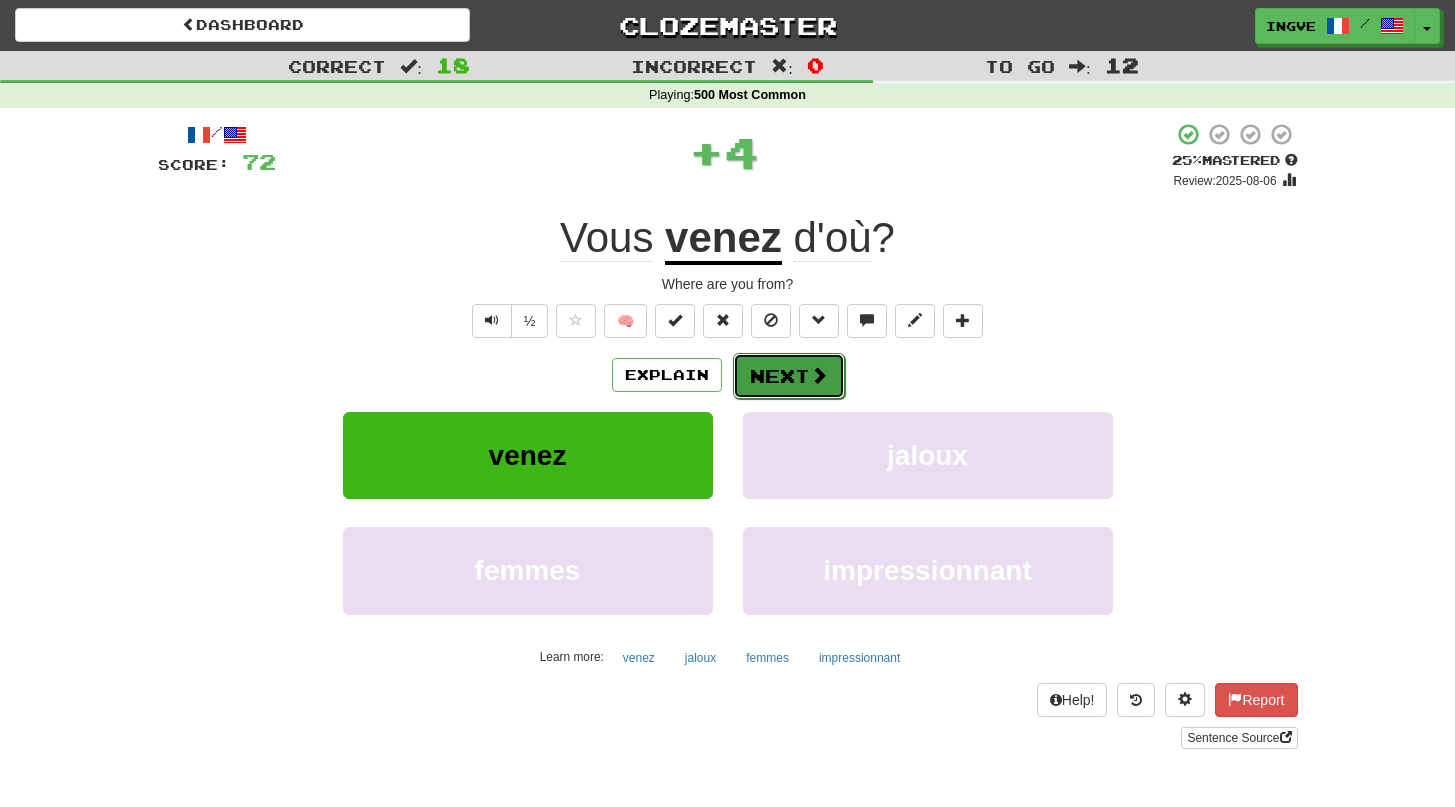 click on "Next" at bounding box center [789, 376] 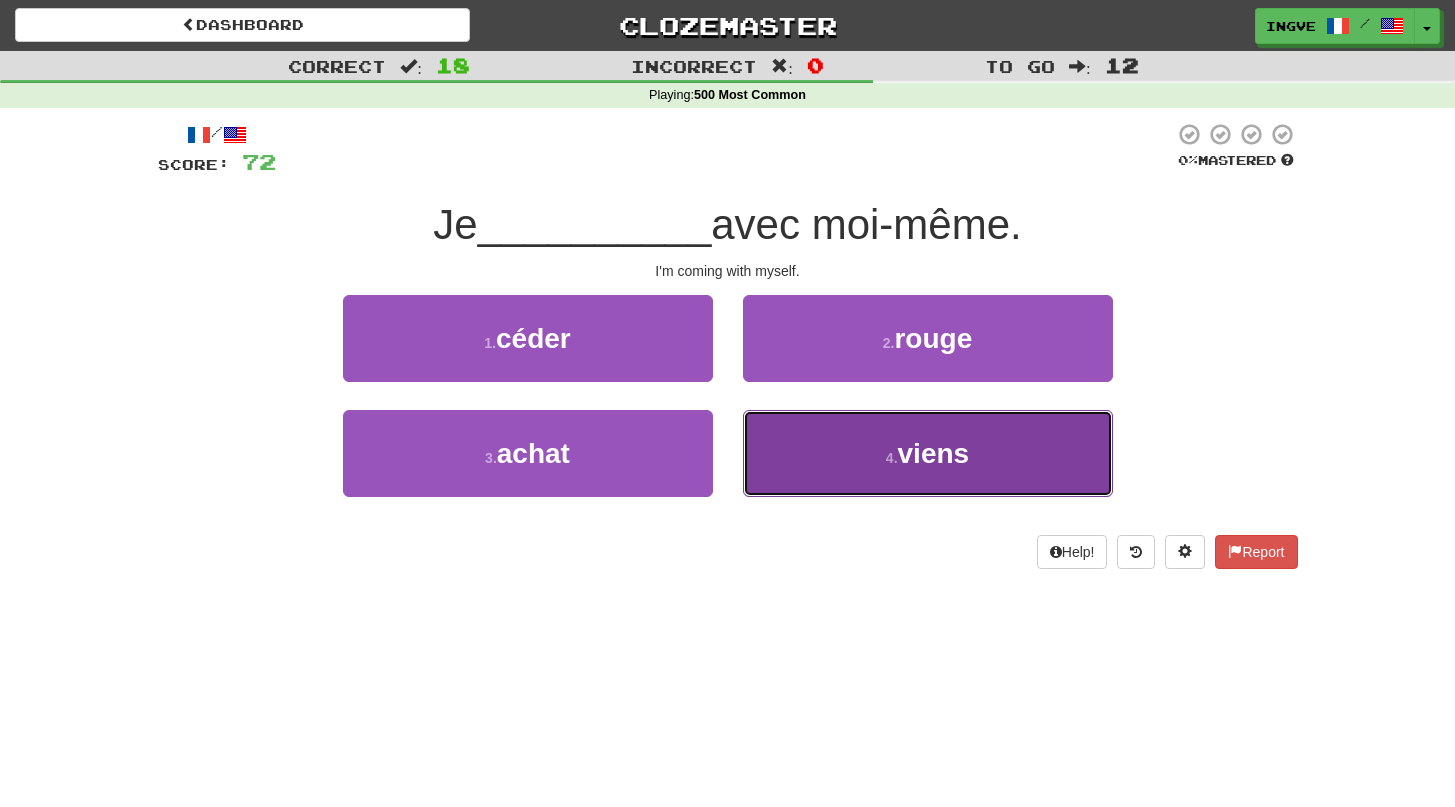 click on "4 .  viens" at bounding box center [928, 453] 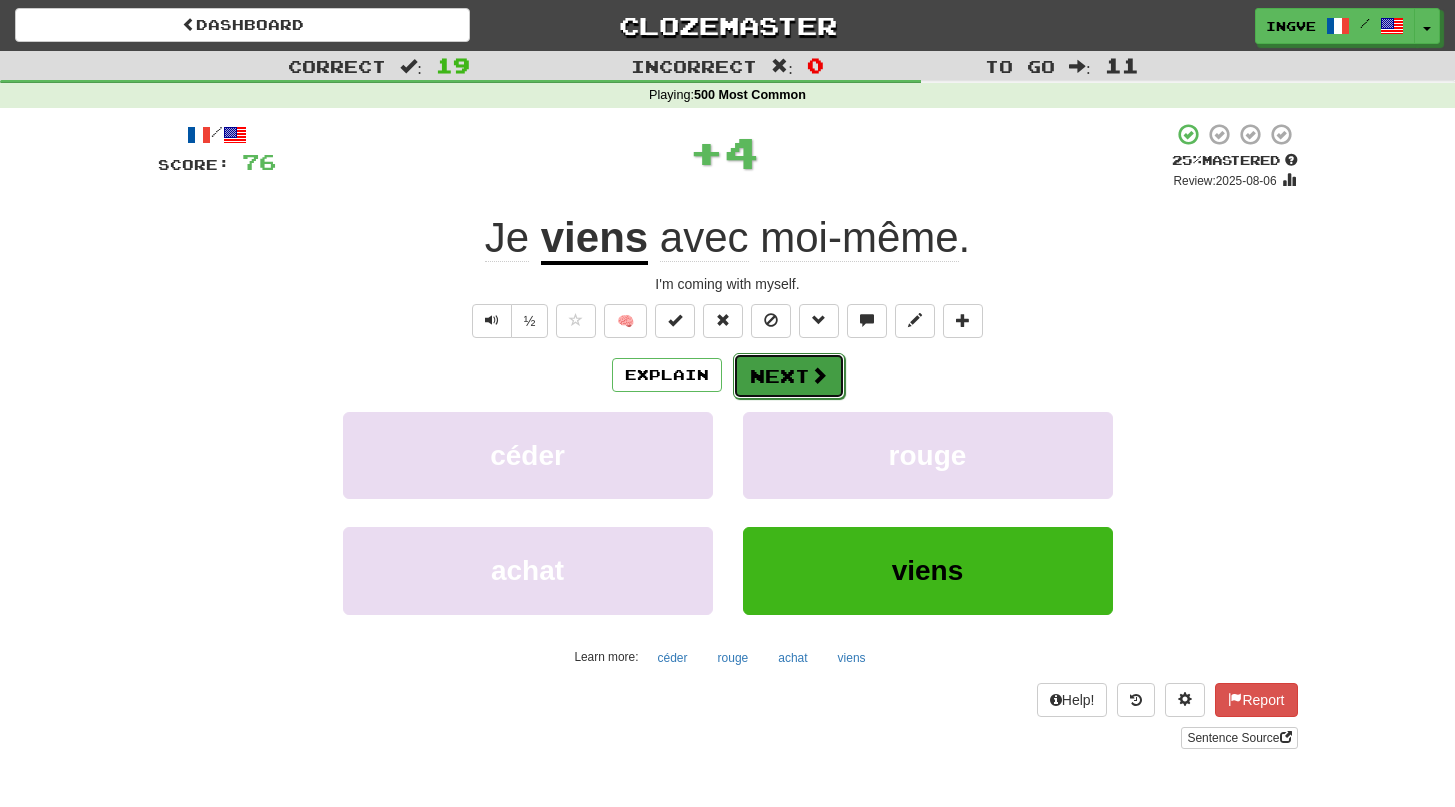 click on "Next" at bounding box center [789, 376] 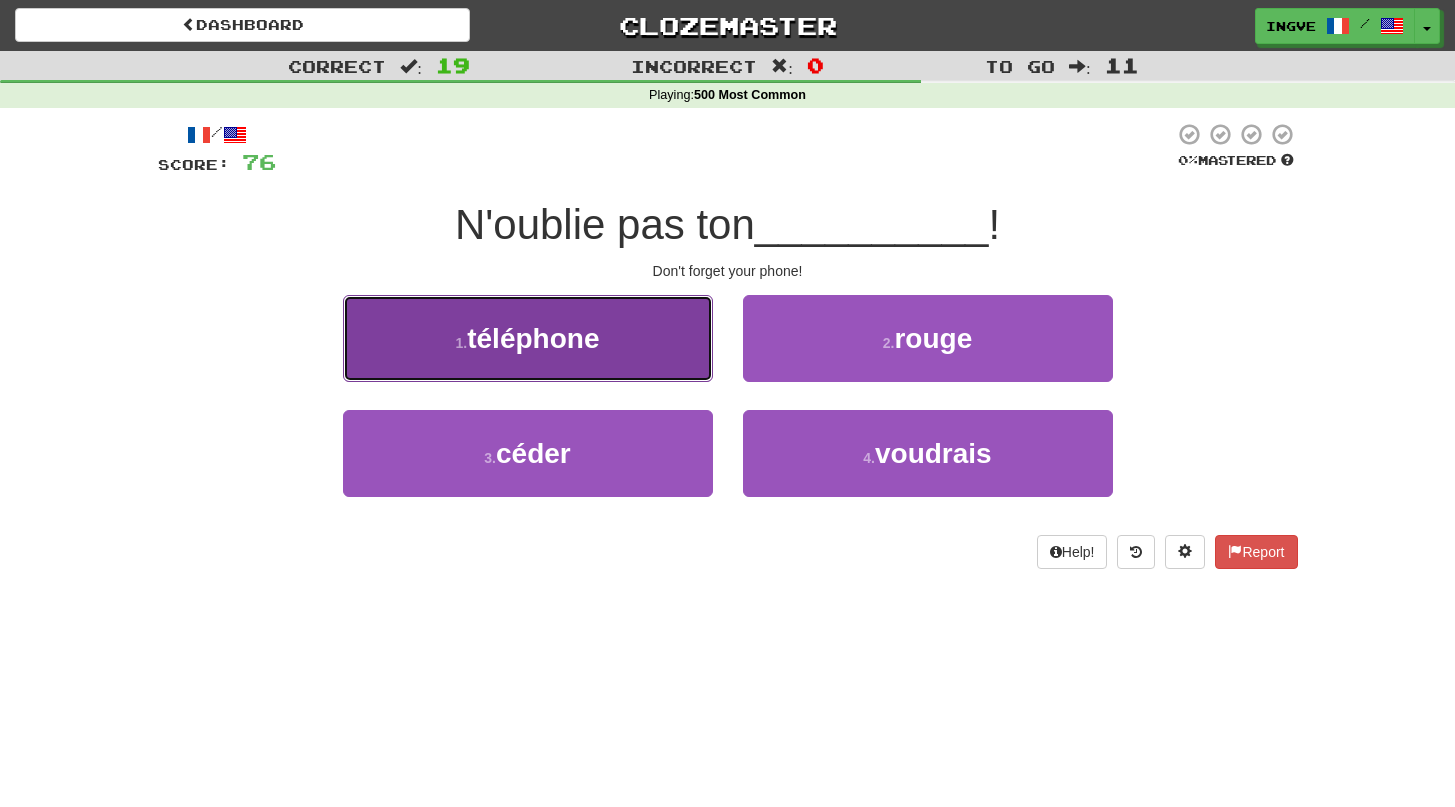 click on "1 .  téléphone" at bounding box center [528, 338] 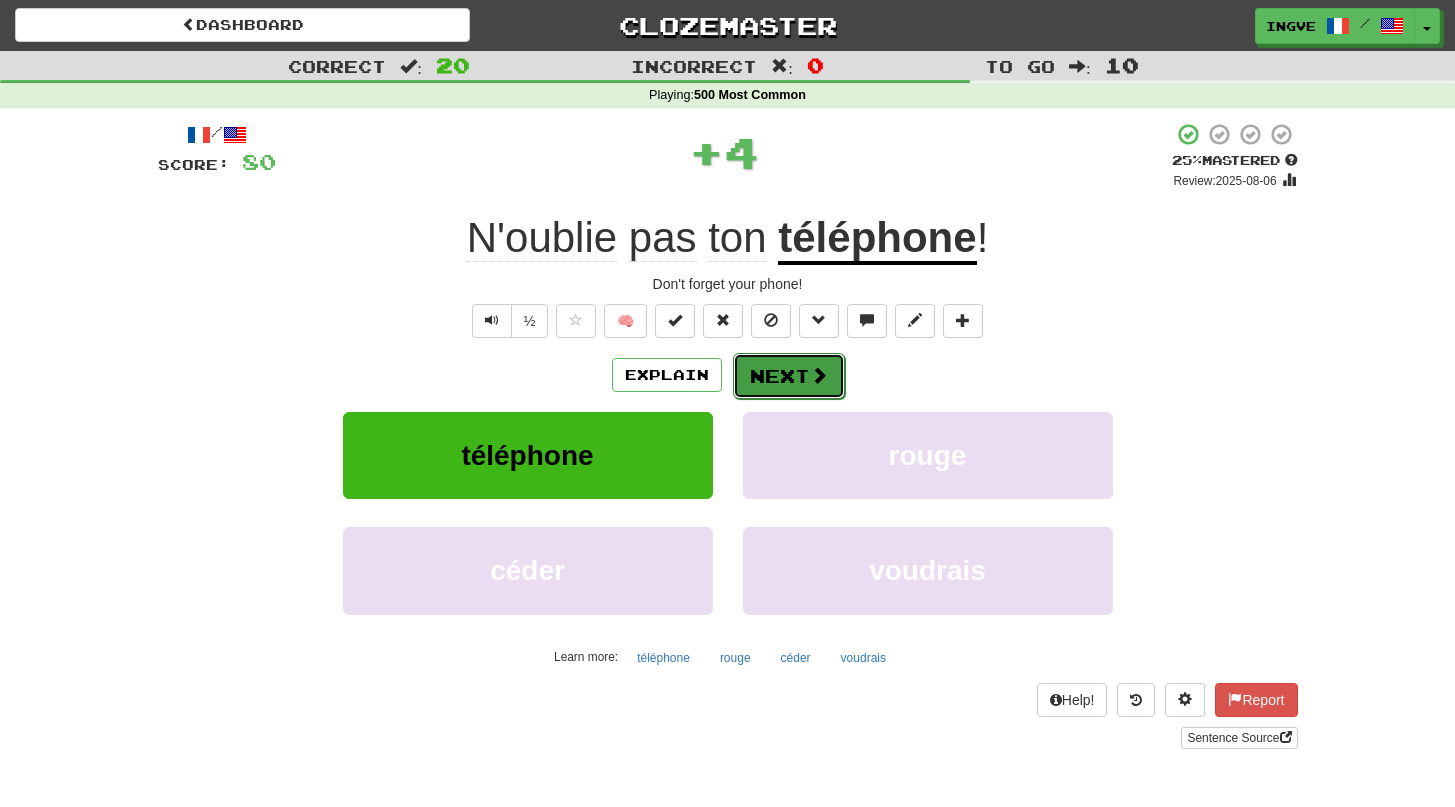 click on "Next" at bounding box center [789, 376] 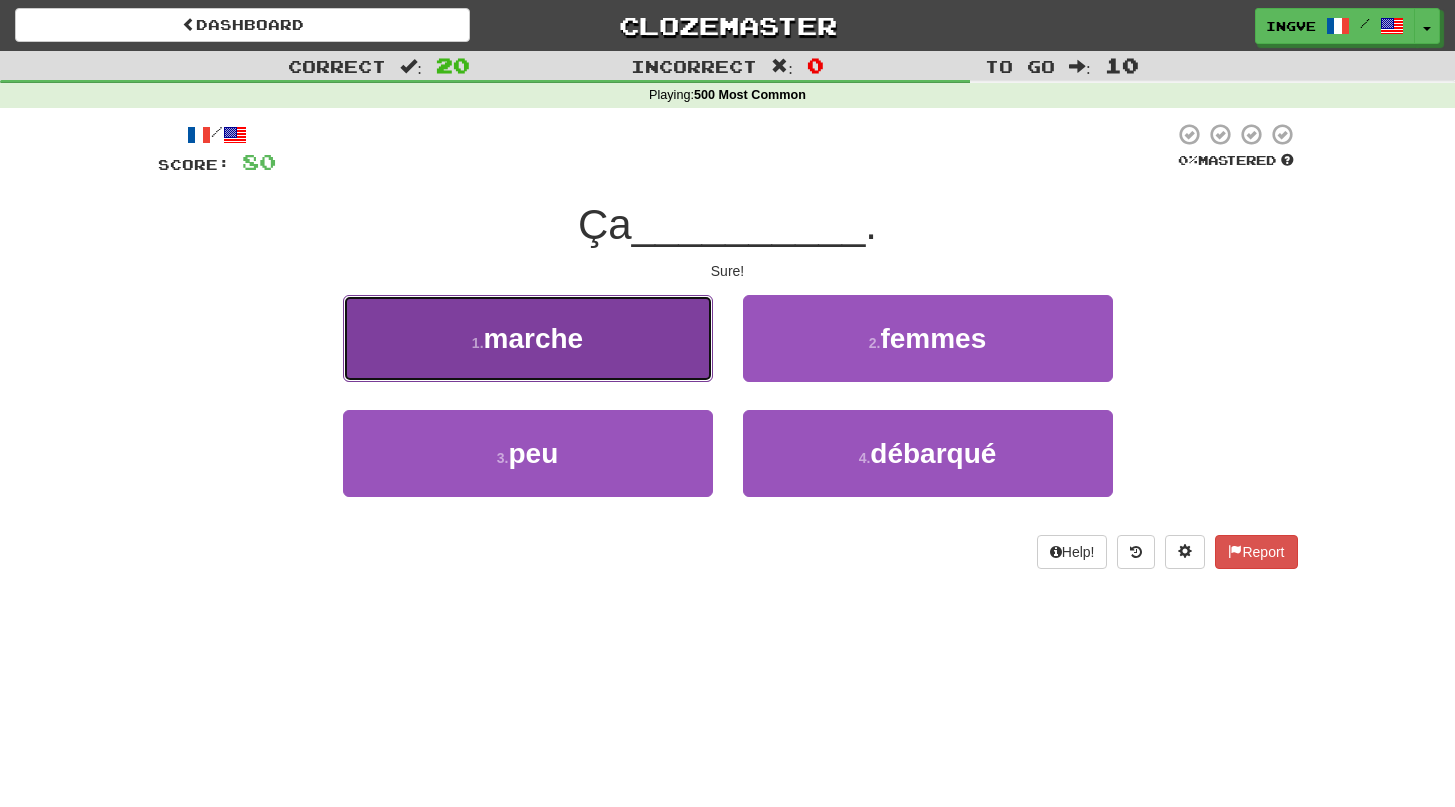 click on "1 .  marche" at bounding box center (528, 338) 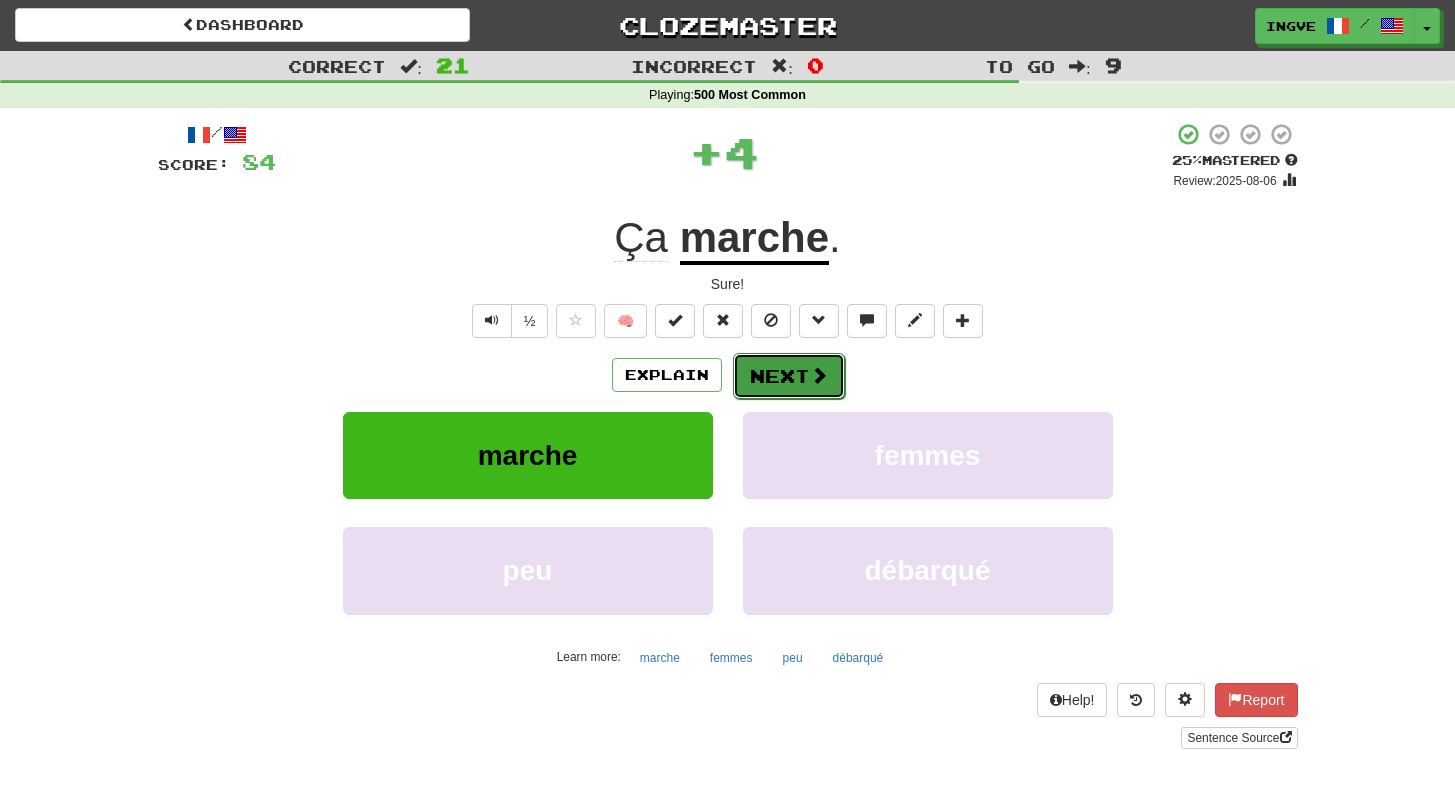 click on "Next" at bounding box center (789, 376) 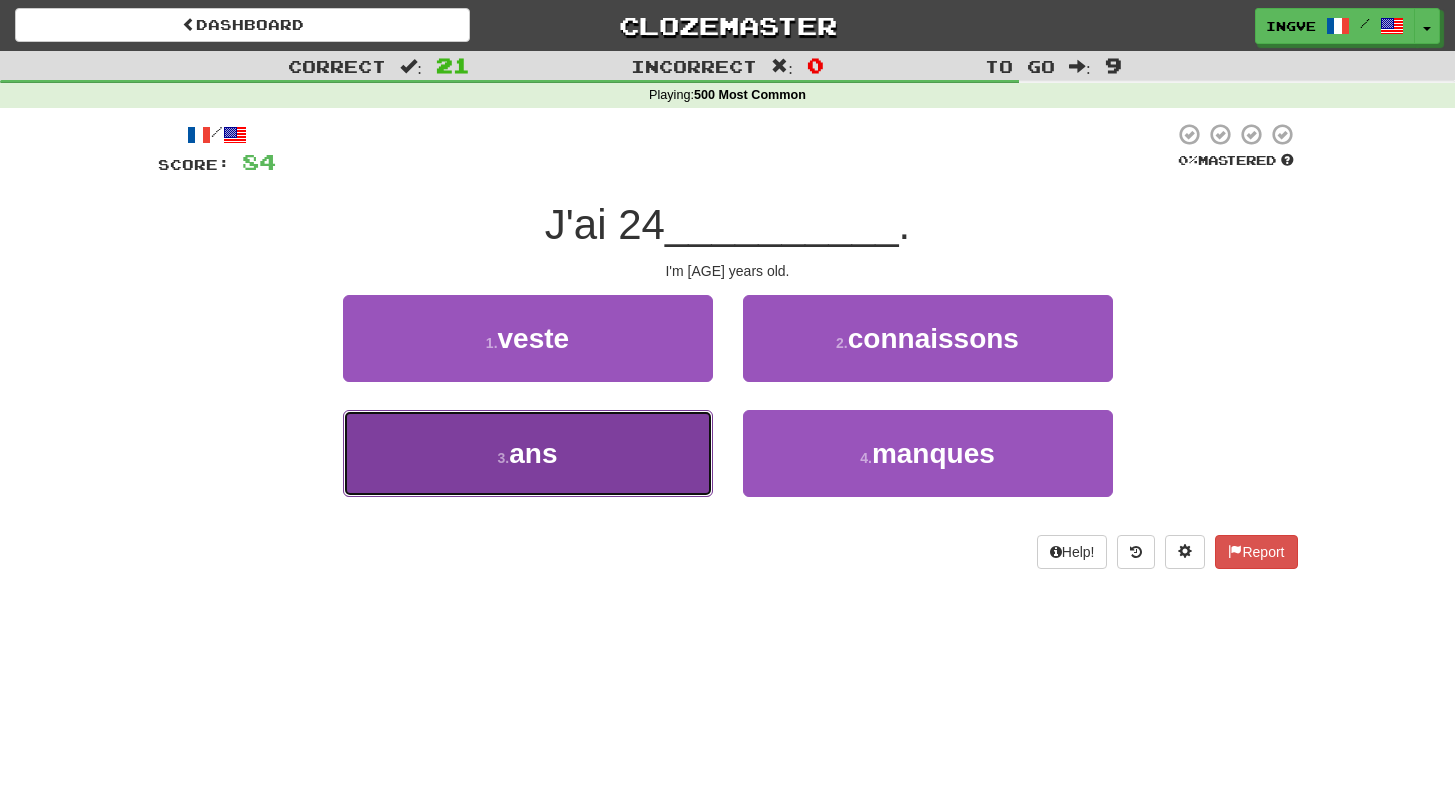 click on "3 .  ans" at bounding box center (528, 453) 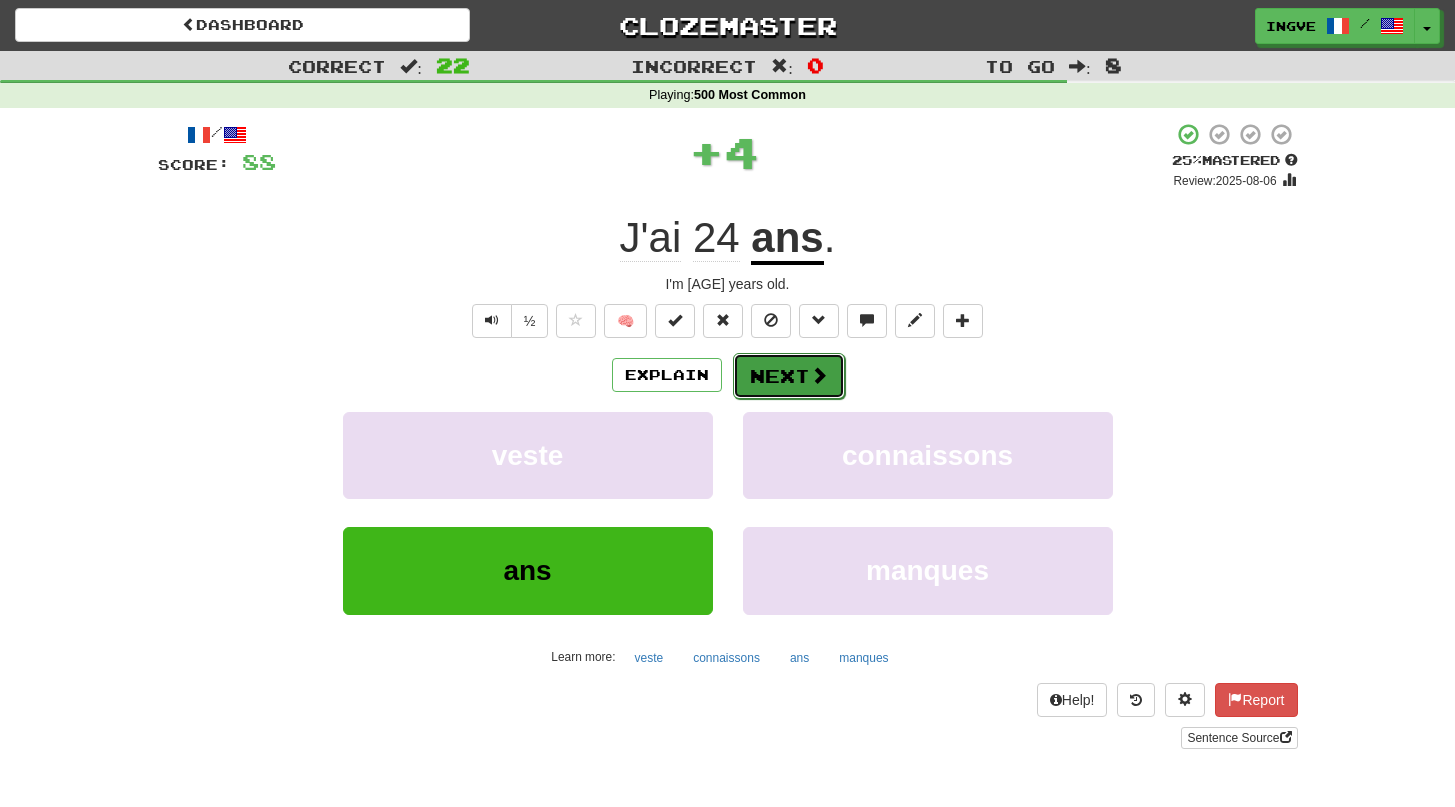 click on "Next" at bounding box center (789, 376) 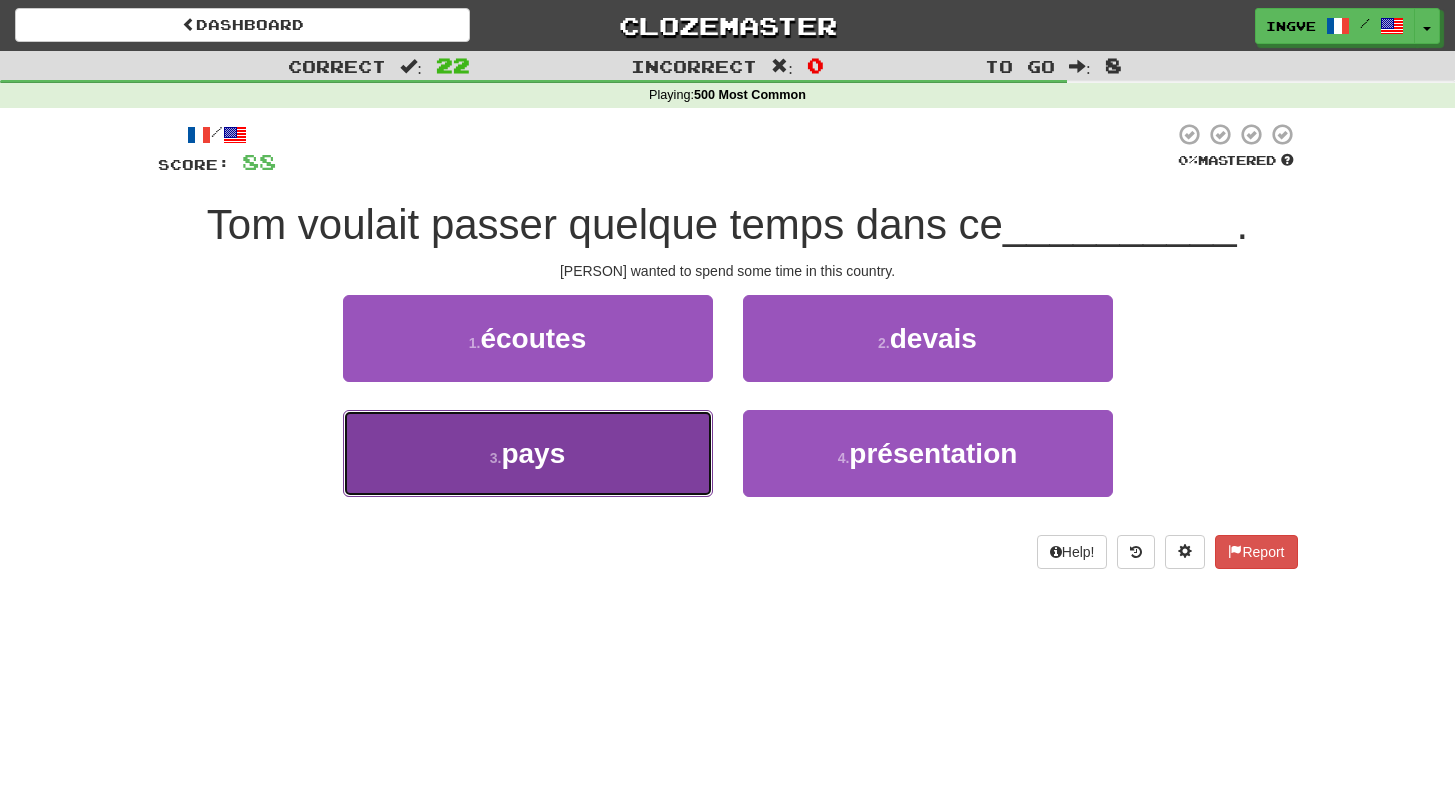 click on "3 .  pays" at bounding box center [528, 453] 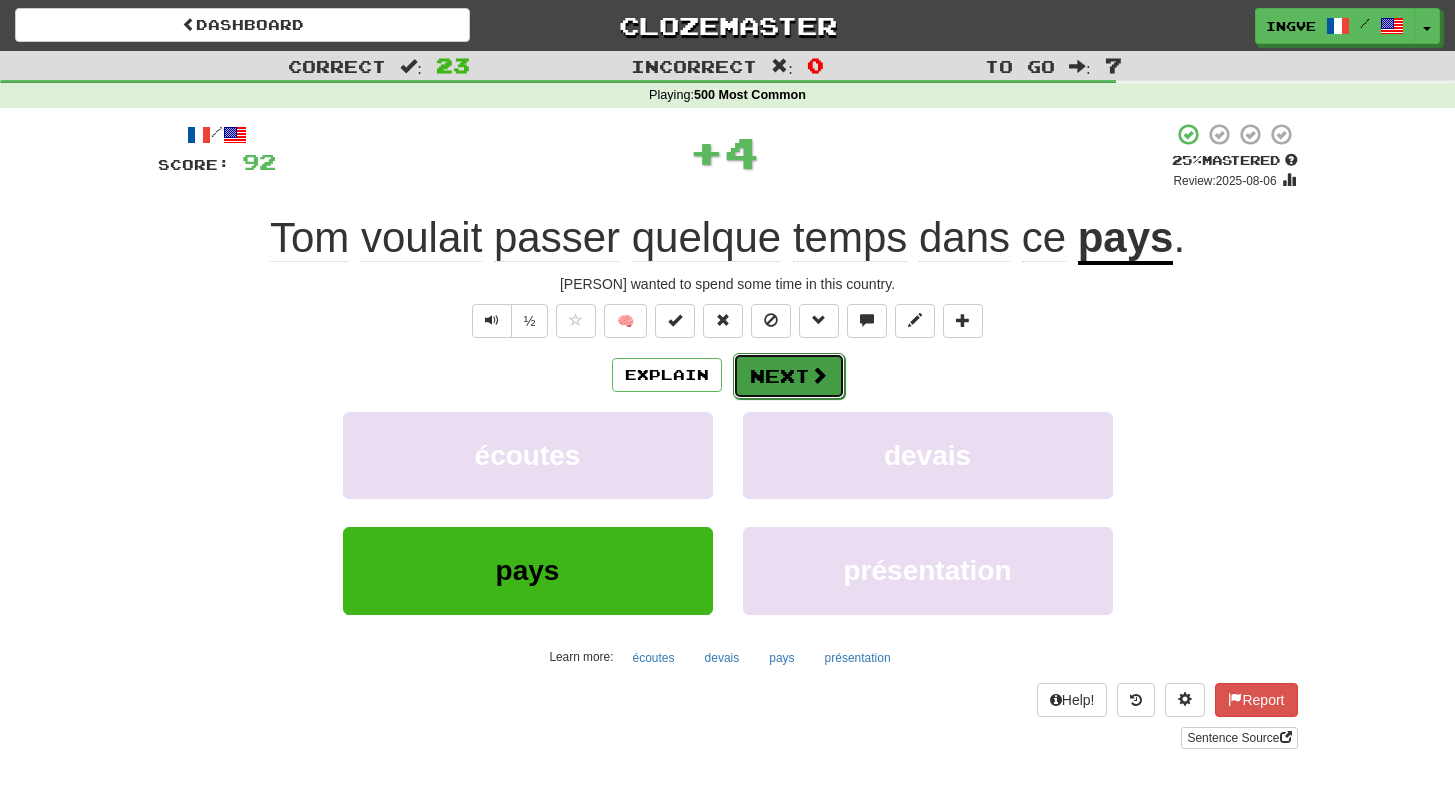 click on "Next" at bounding box center (789, 376) 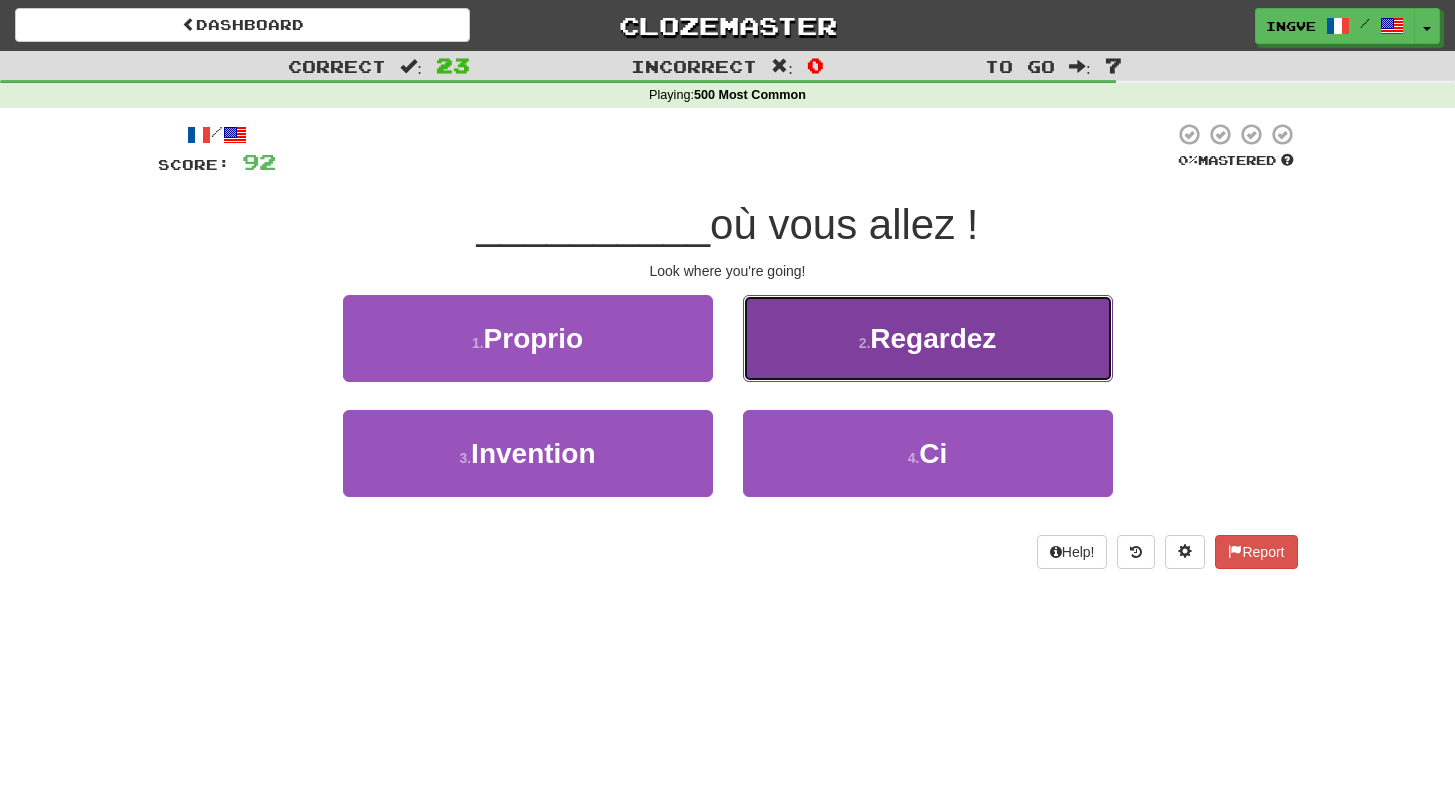 click on "2 .  Regardez" at bounding box center [928, 338] 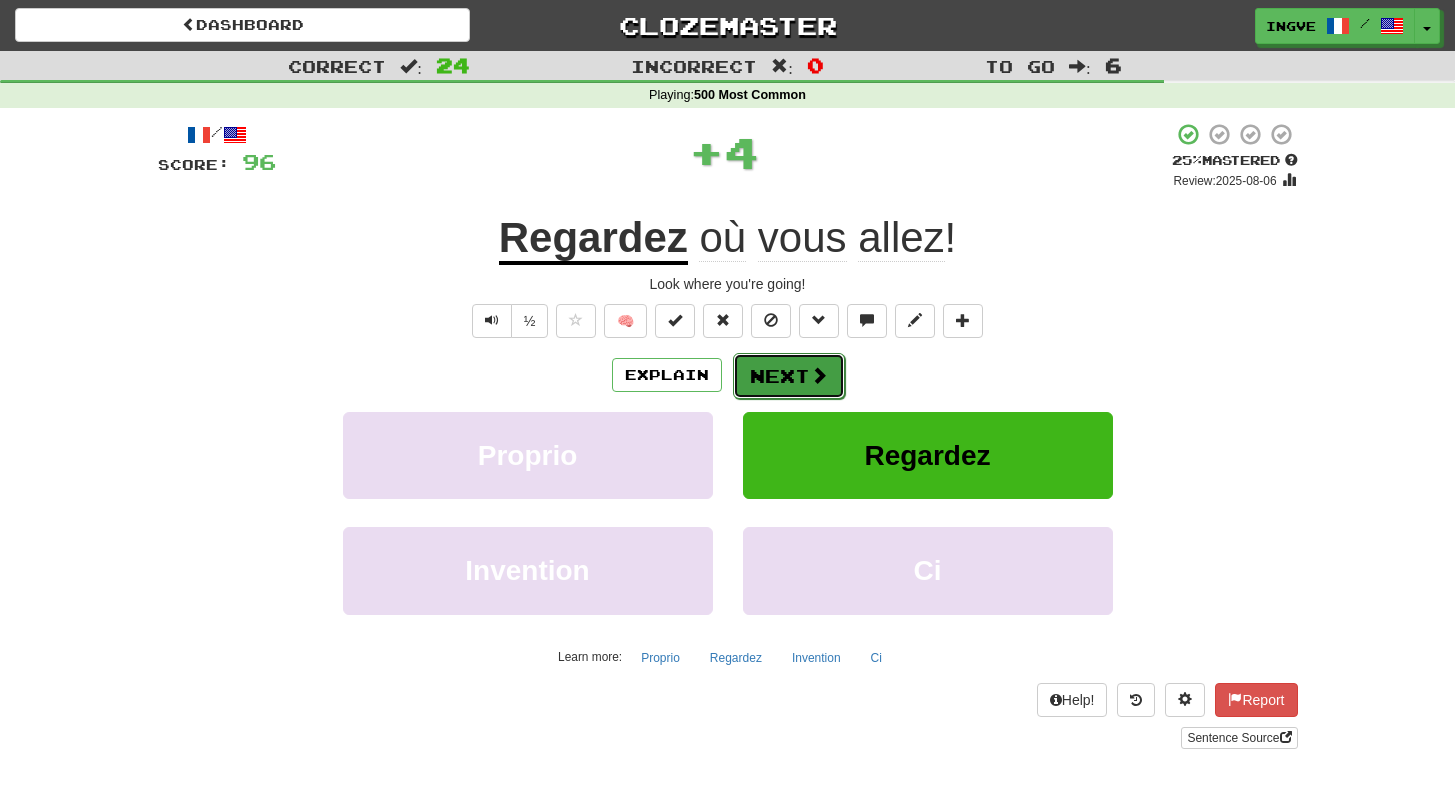 click on "Next" at bounding box center (789, 376) 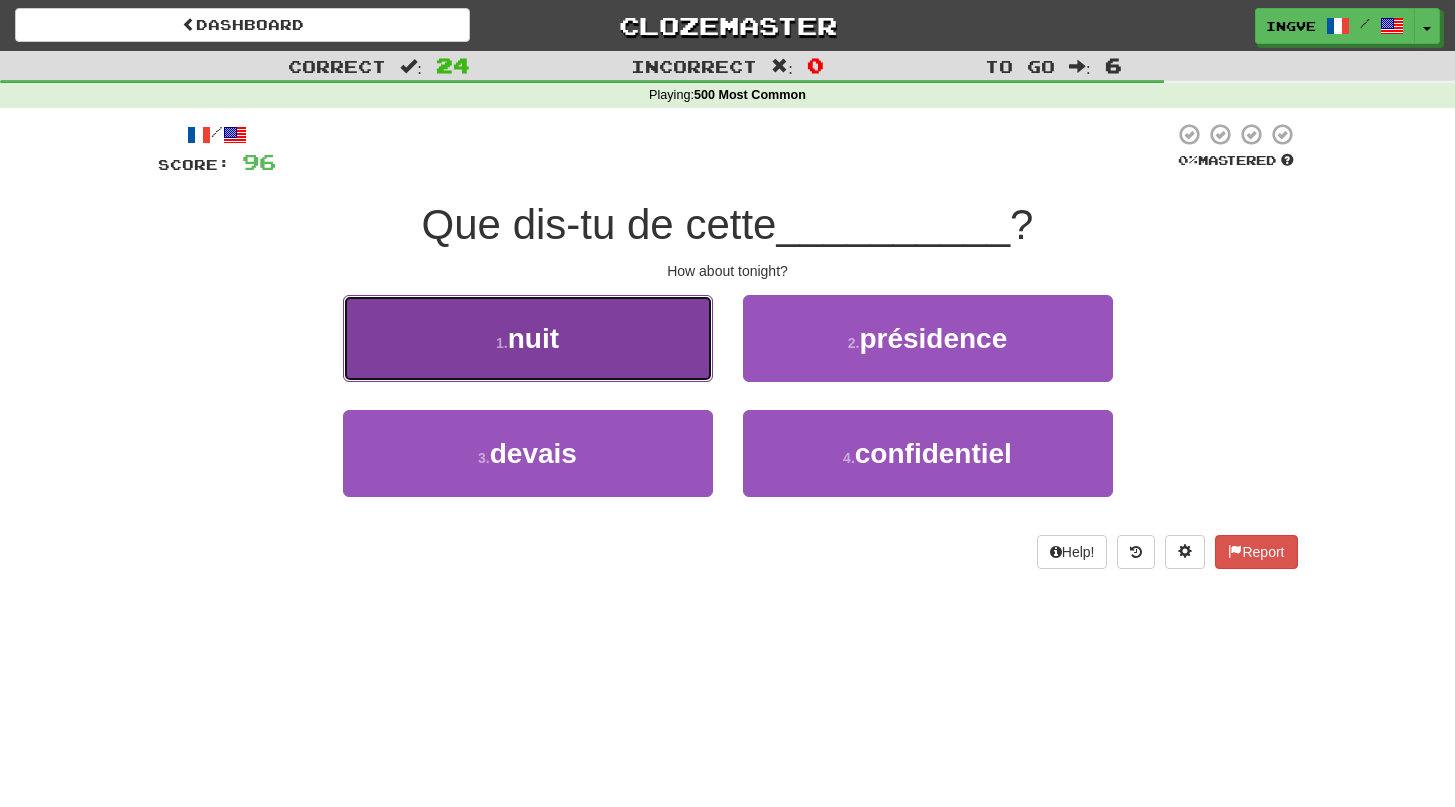 click on "1 .  nuit" at bounding box center (528, 338) 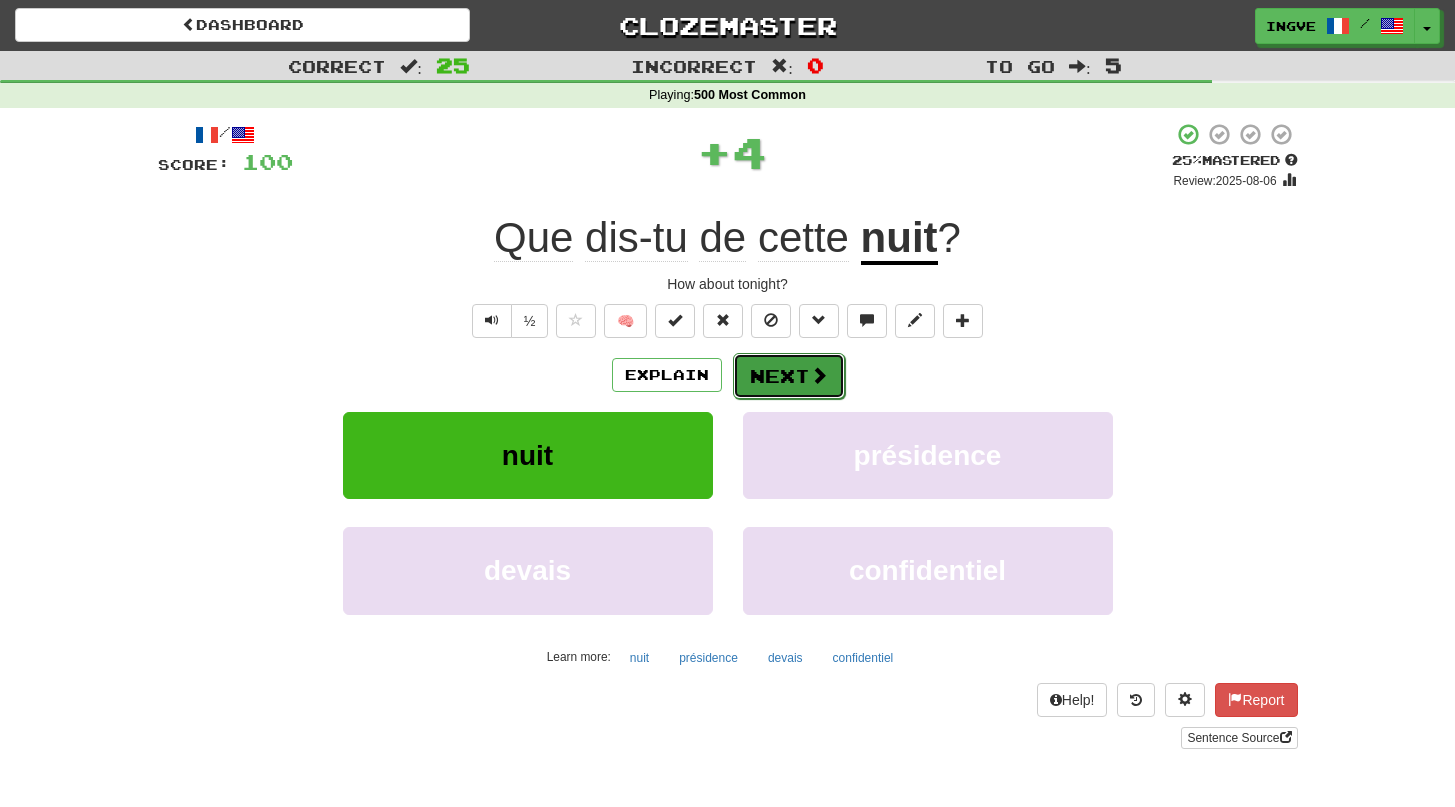 click at bounding box center [819, 375] 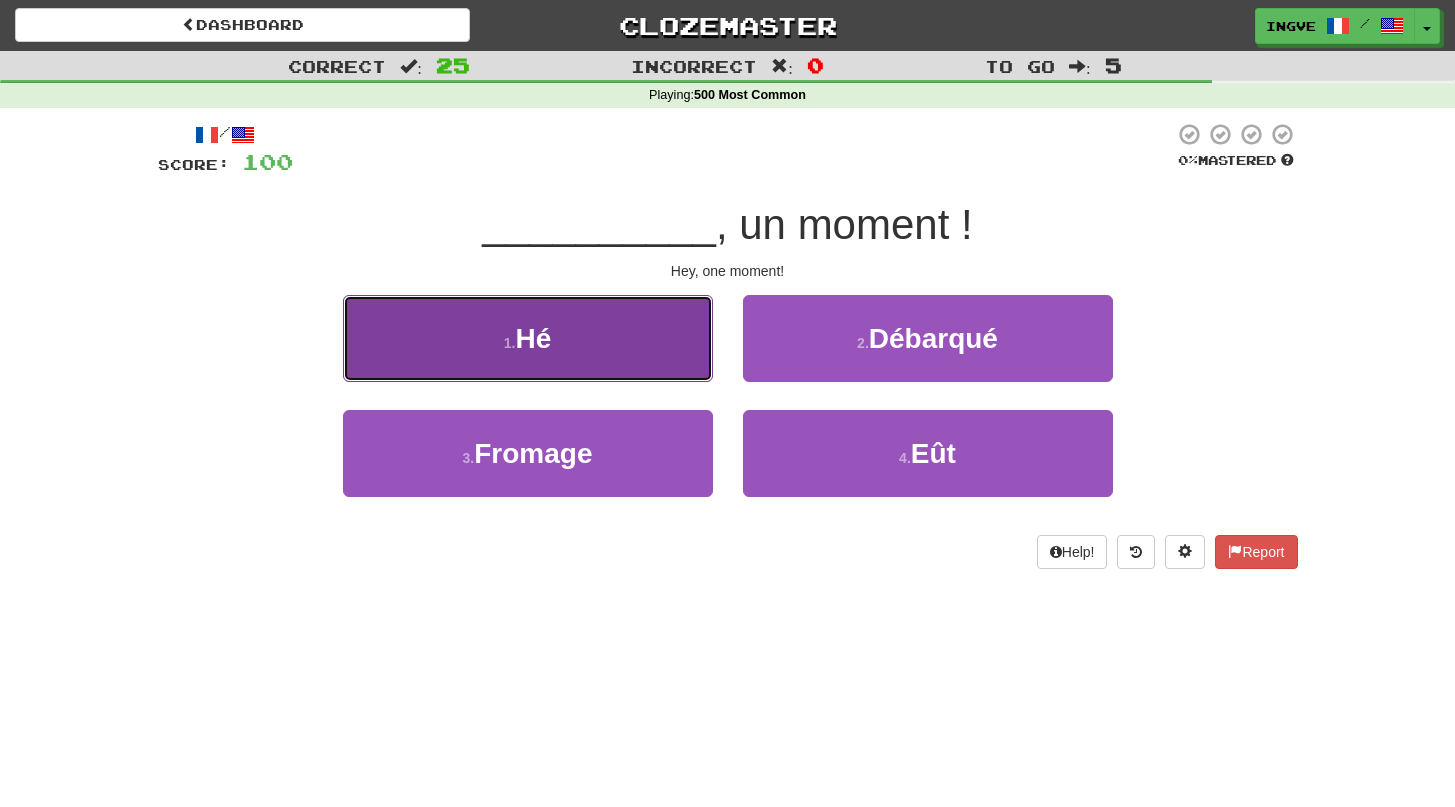 click on "1 .  Hé" at bounding box center [528, 338] 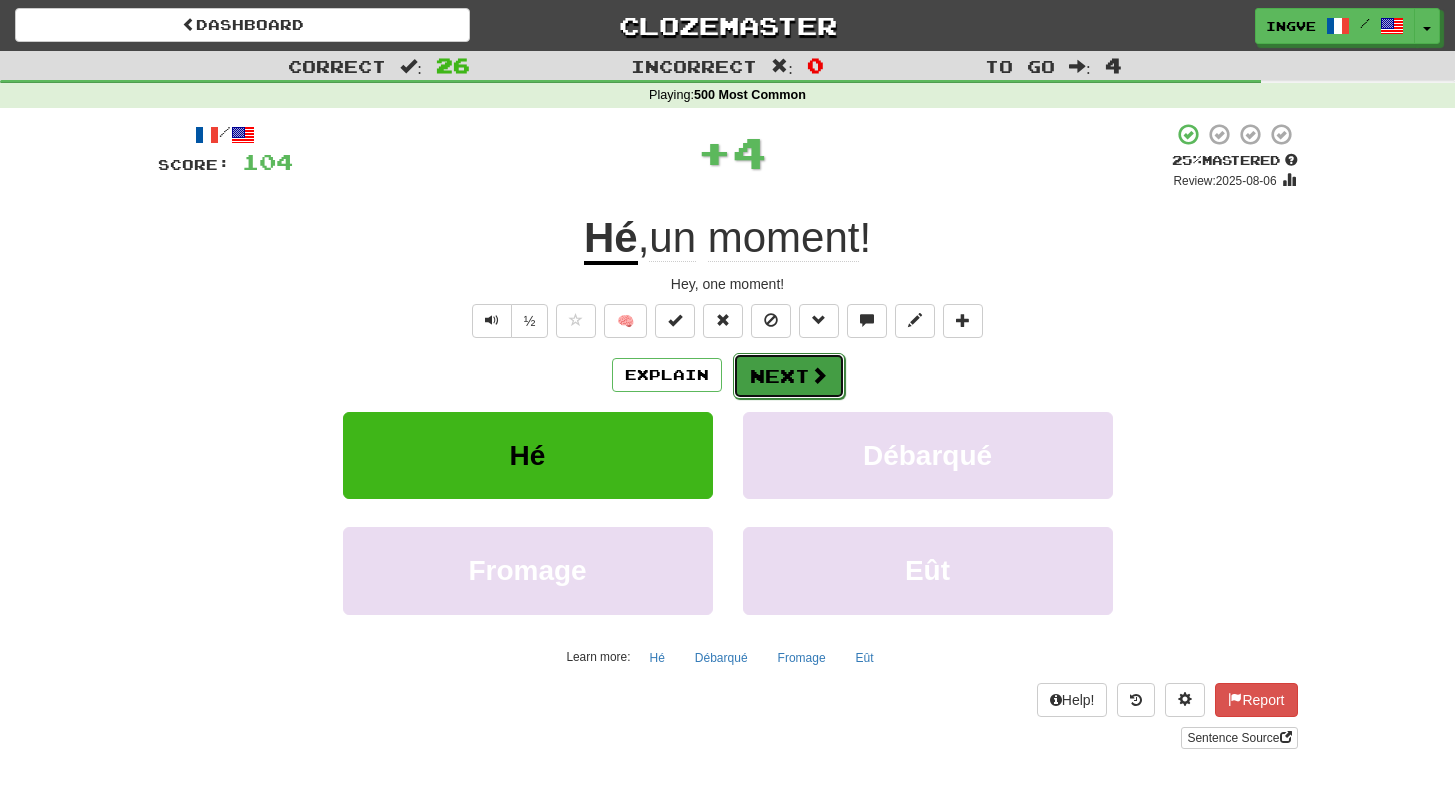 click on "Next" at bounding box center (789, 376) 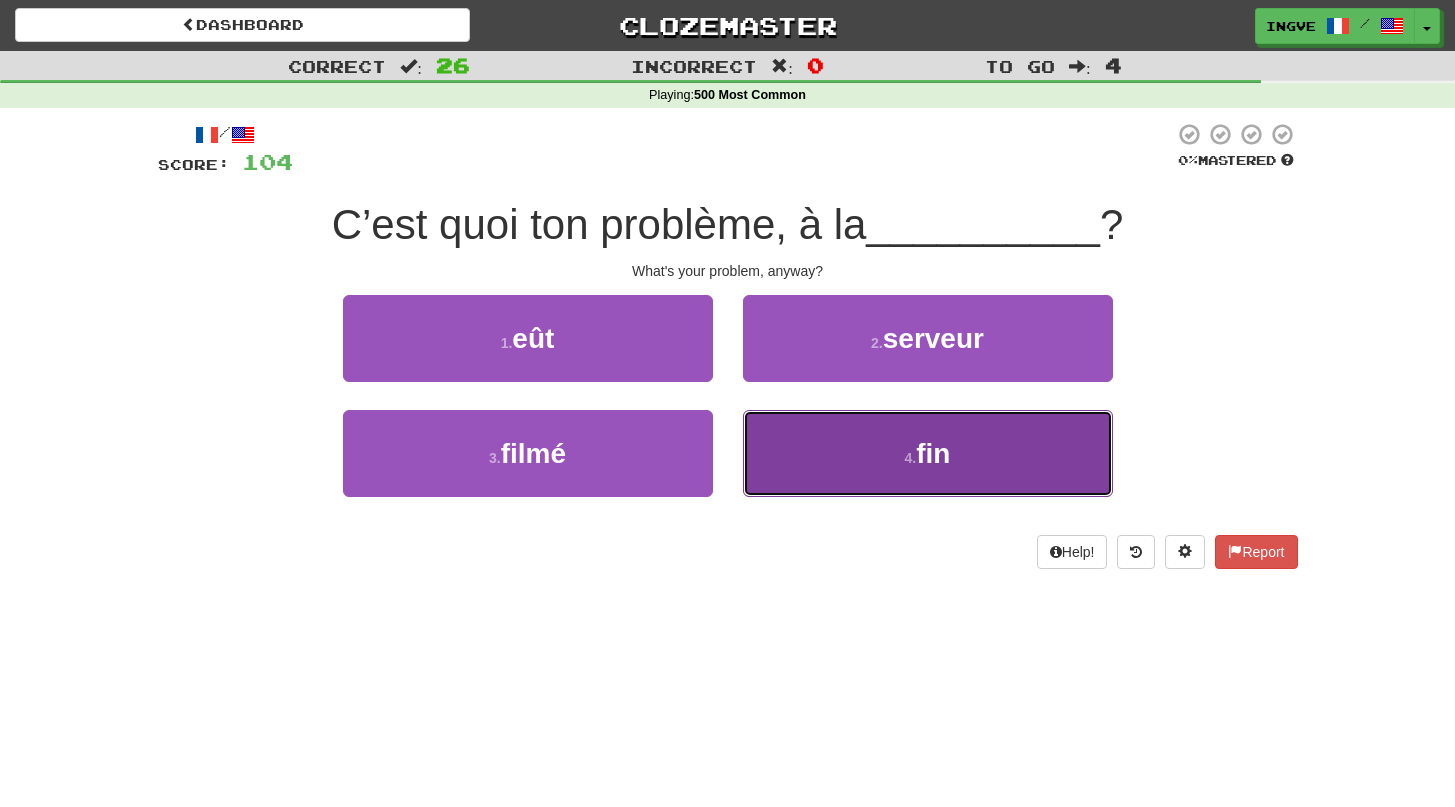click on "4 .  fin" at bounding box center [928, 453] 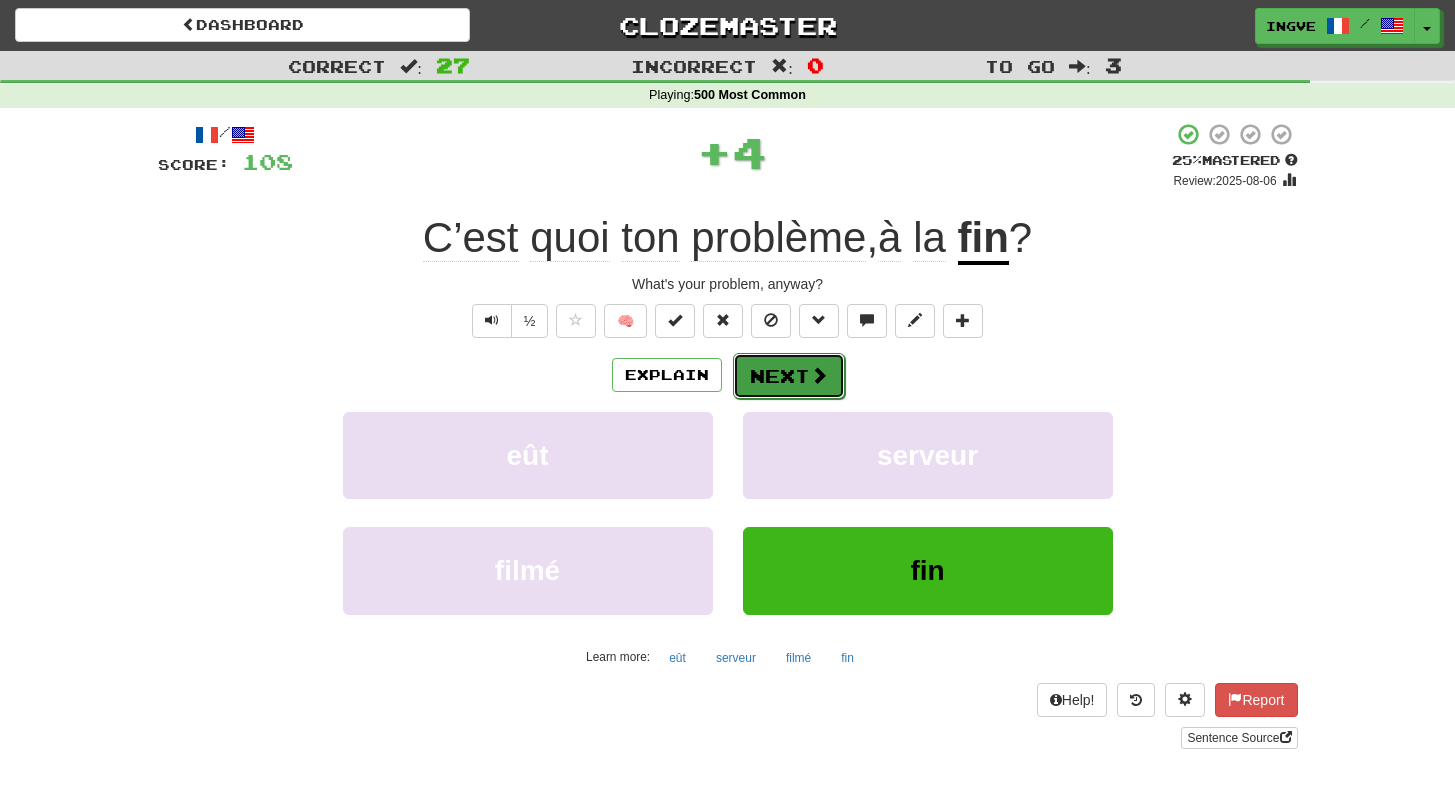 click on "Next" at bounding box center (789, 376) 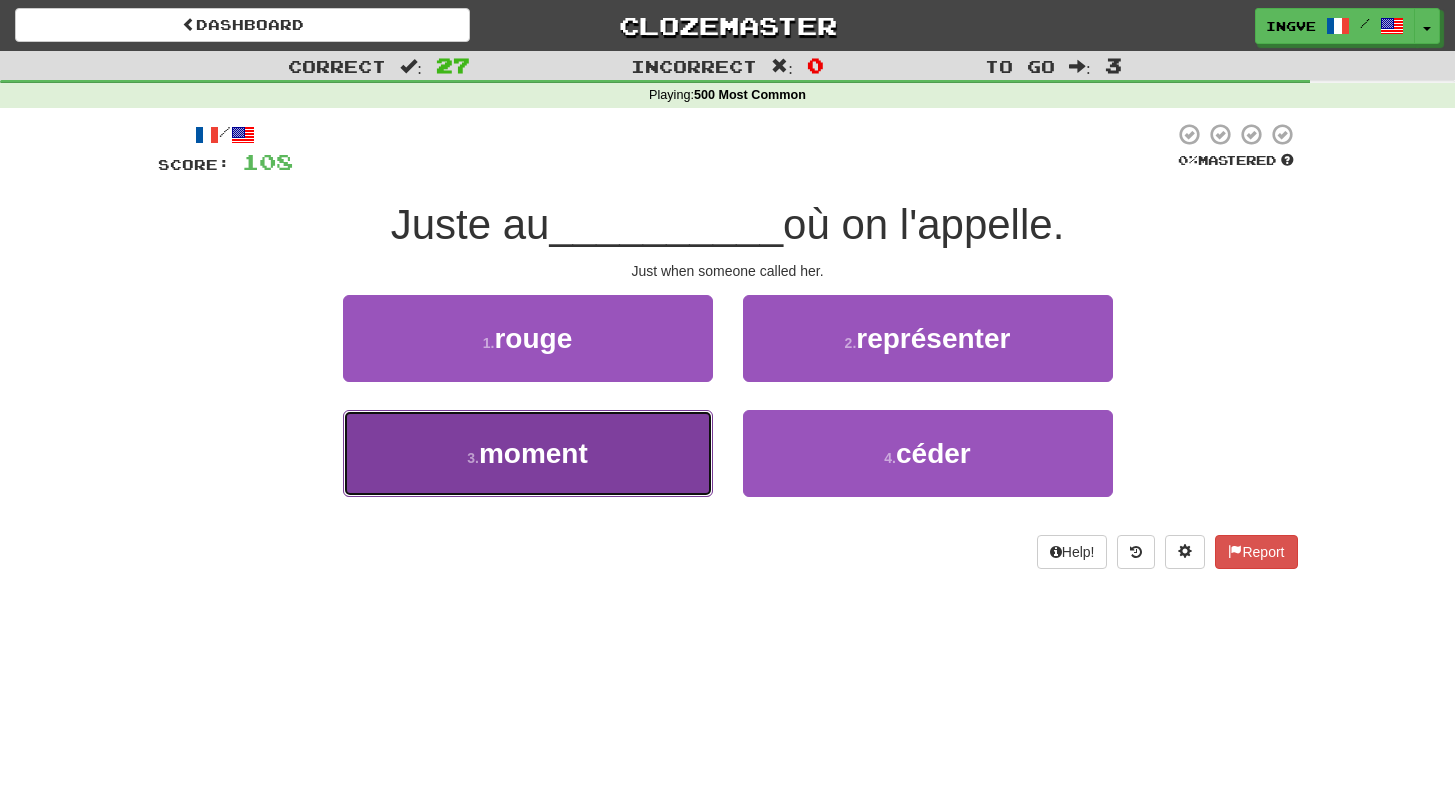 click on "3 .  moment" at bounding box center (528, 453) 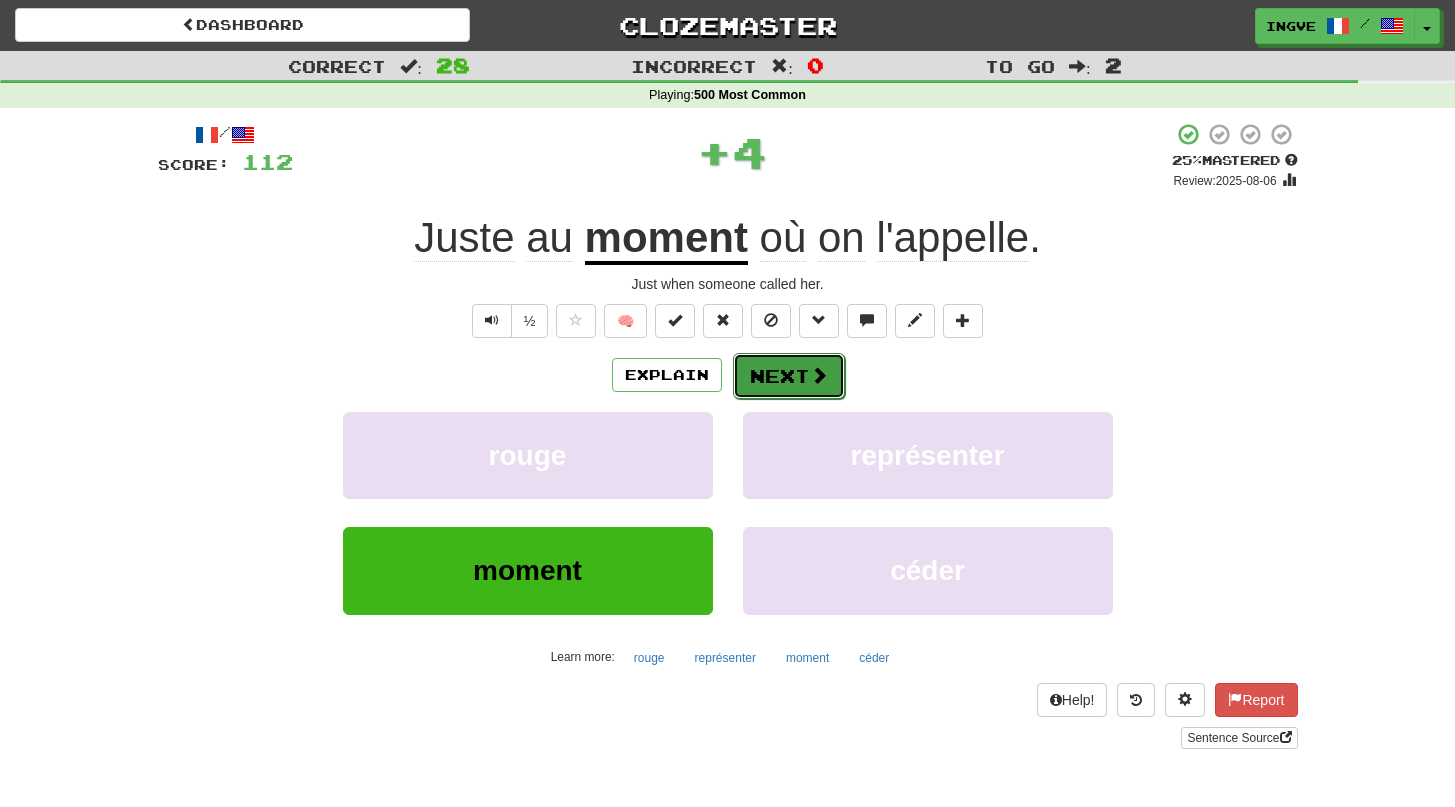 click on "Next" at bounding box center (789, 376) 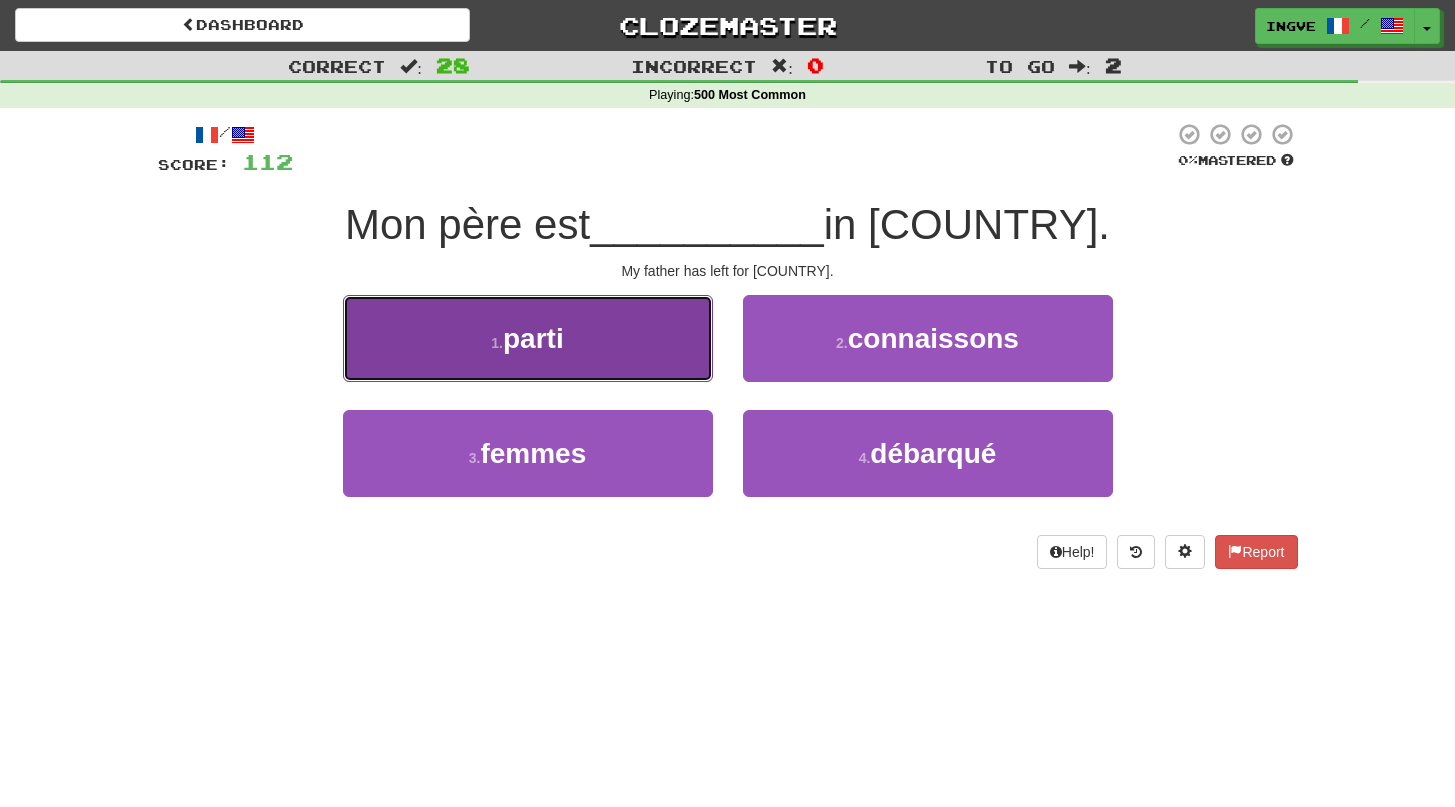 click on "1 .  parti" at bounding box center [528, 338] 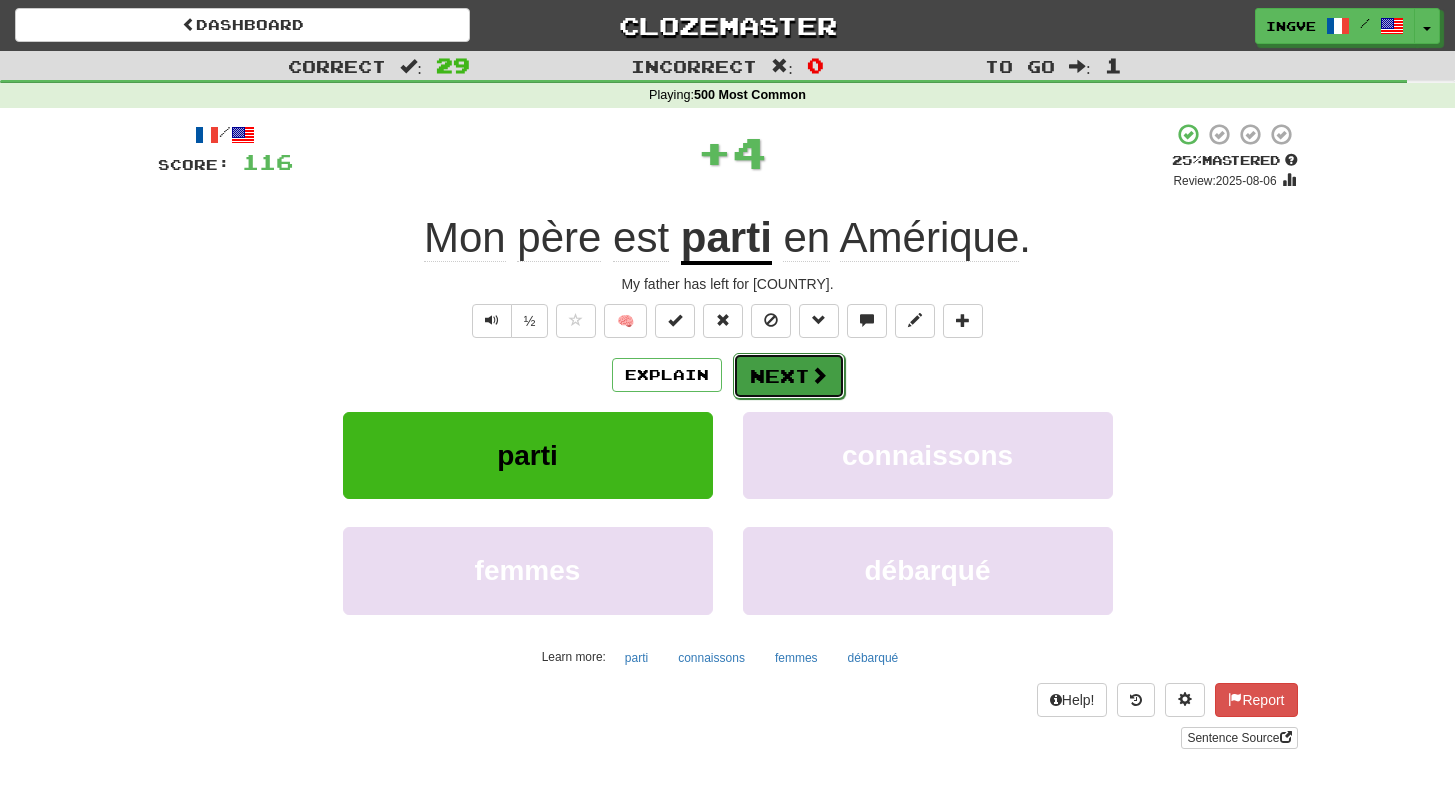 click on "Next" at bounding box center [789, 376] 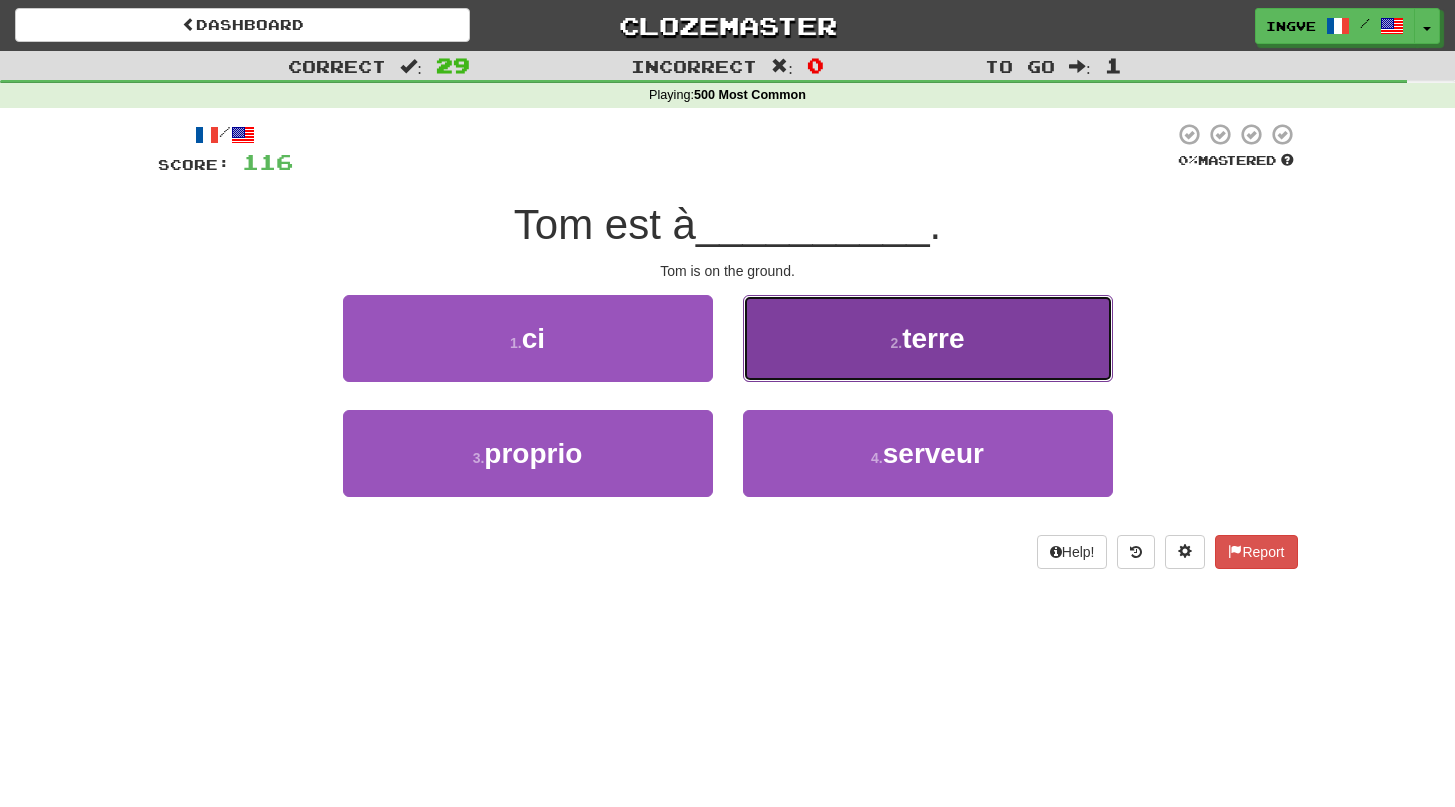 click on "2 .  terre" at bounding box center [928, 338] 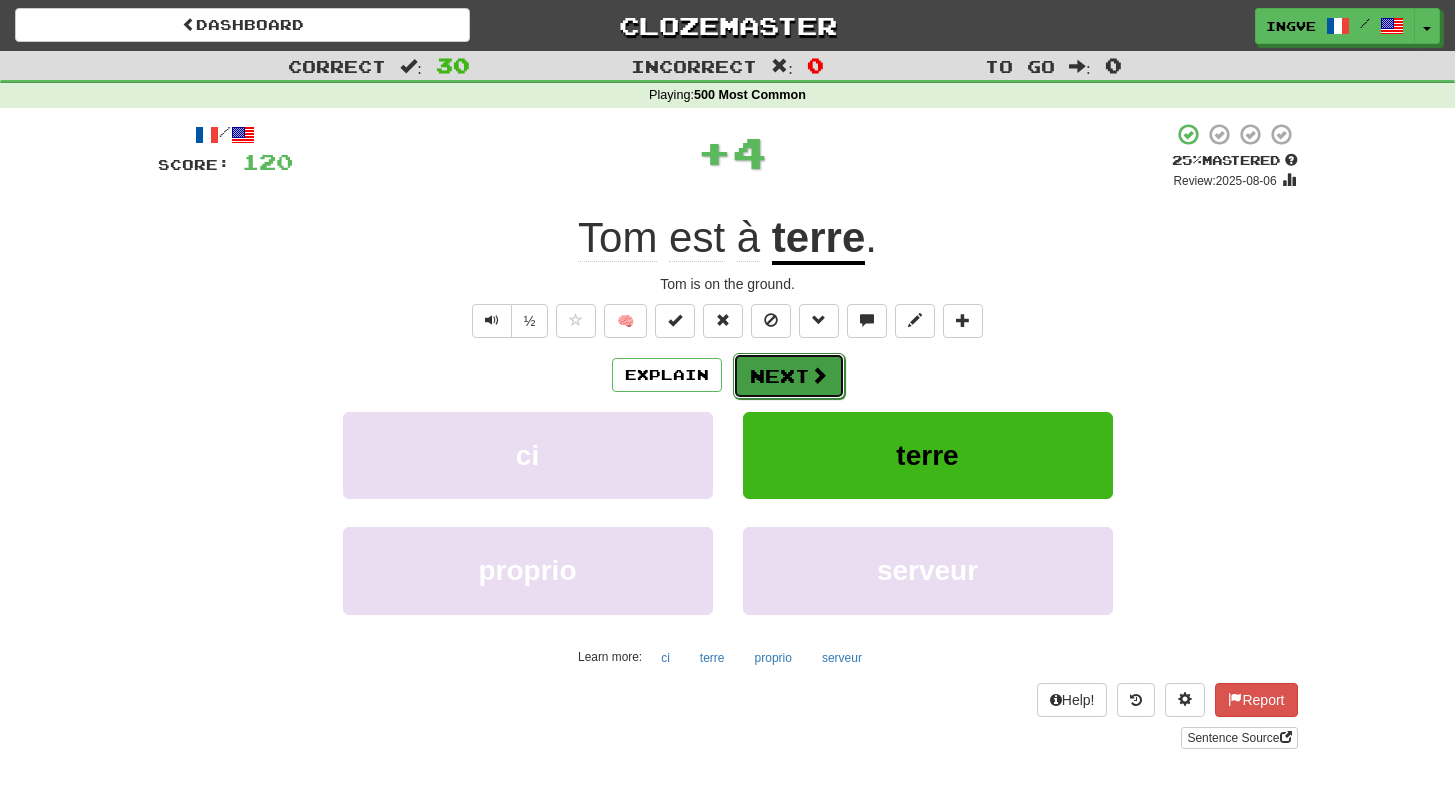 click on "Next" at bounding box center (789, 376) 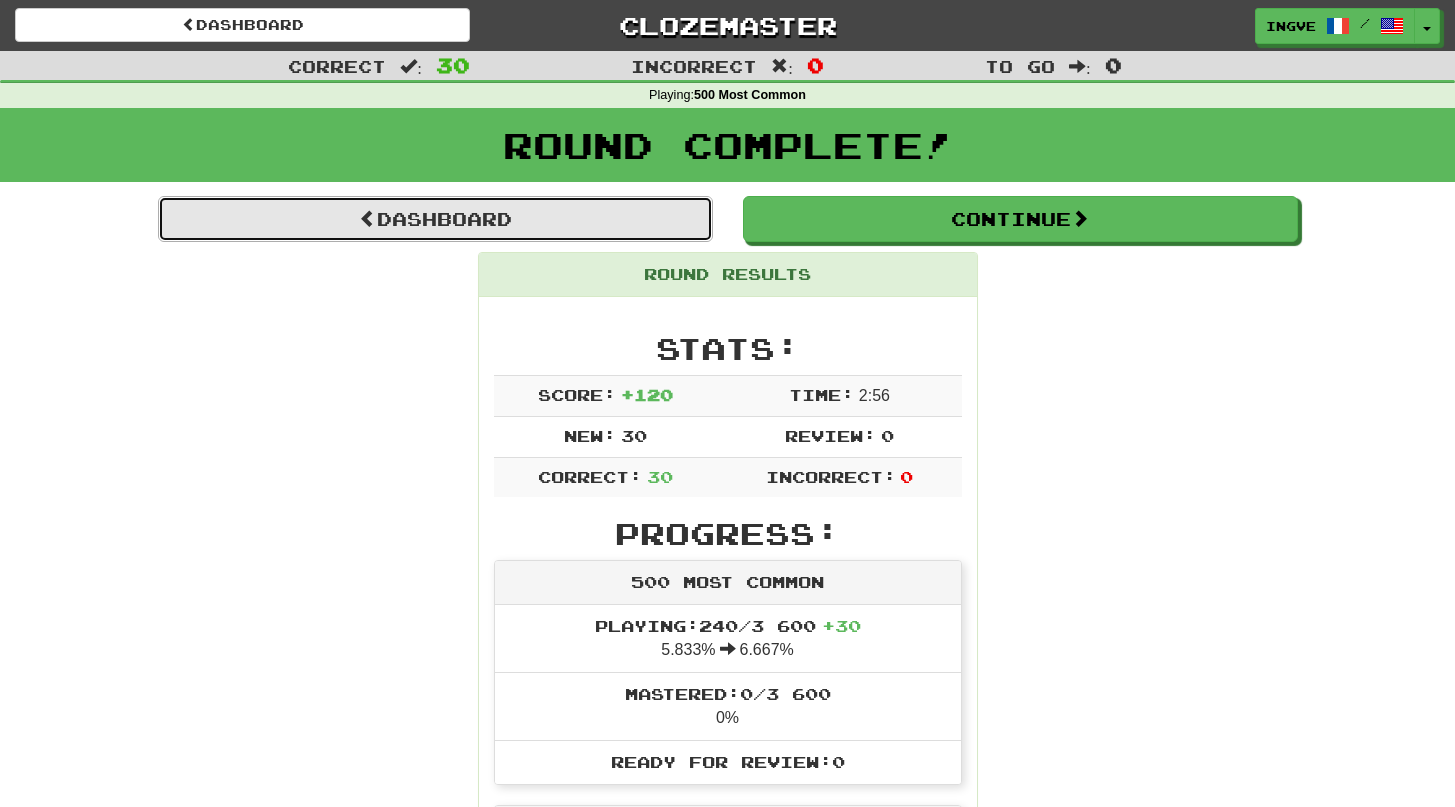 click on "Dashboard" at bounding box center [435, 219] 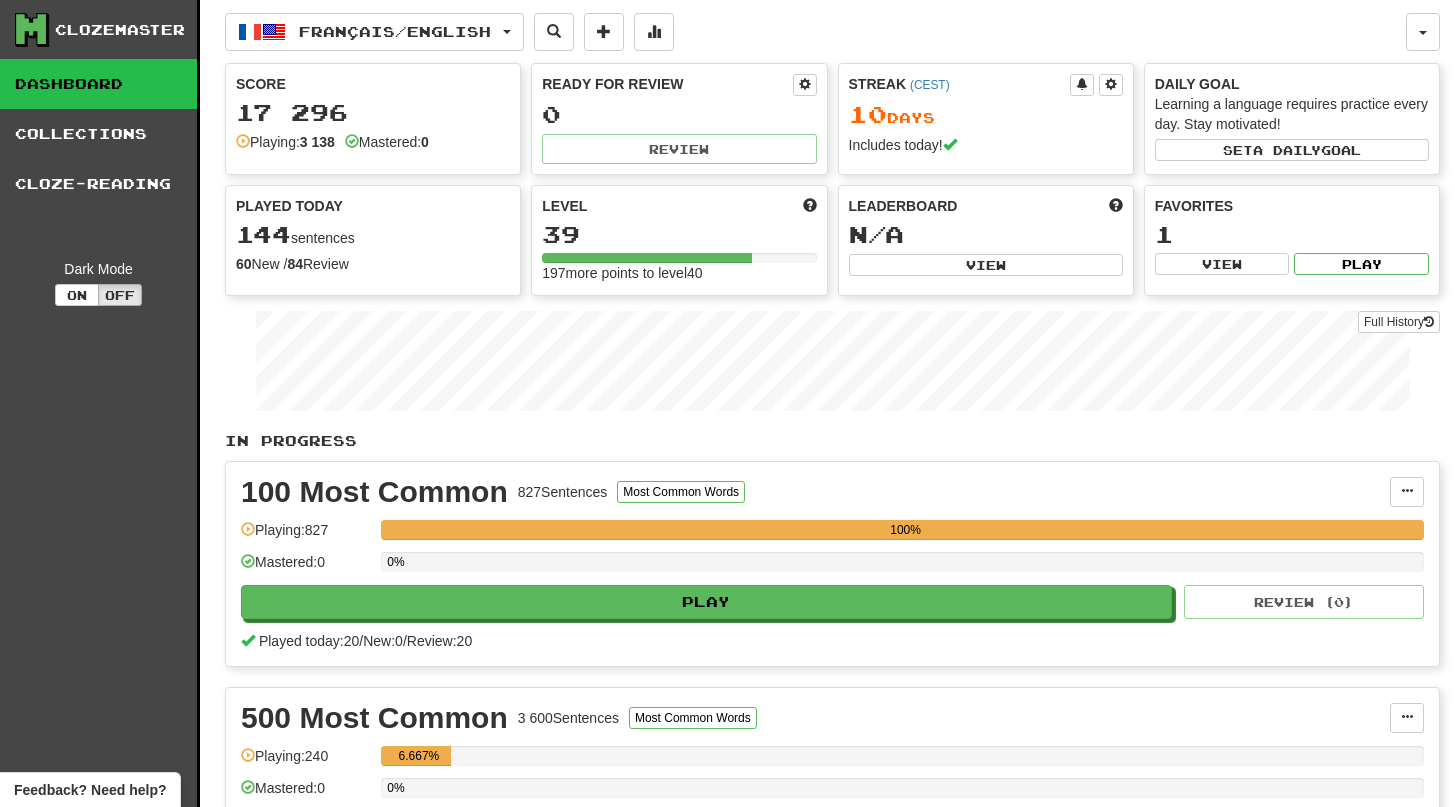 scroll, scrollTop: 0, scrollLeft: 0, axis: both 